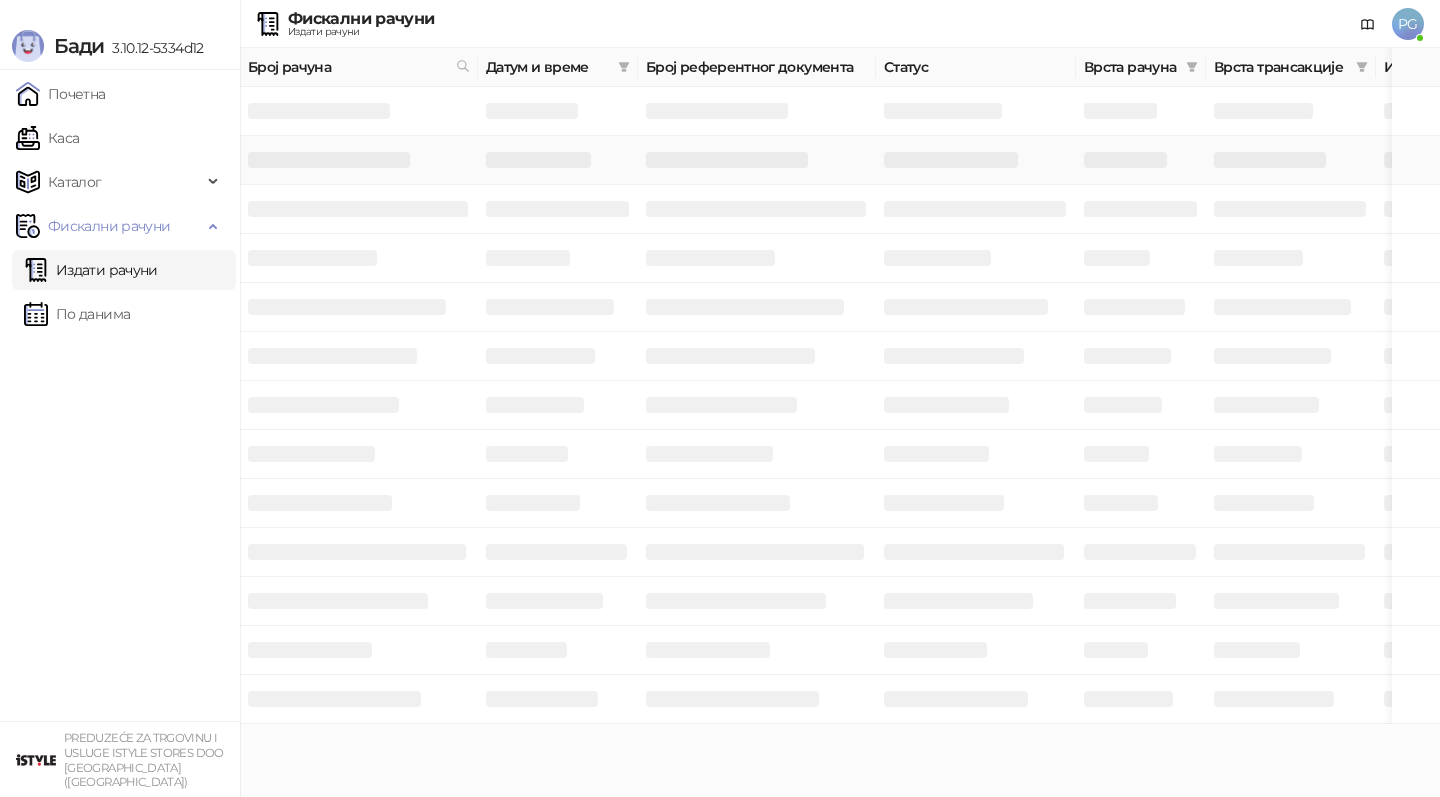scroll, scrollTop: 0, scrollLeft: 0, axis: both 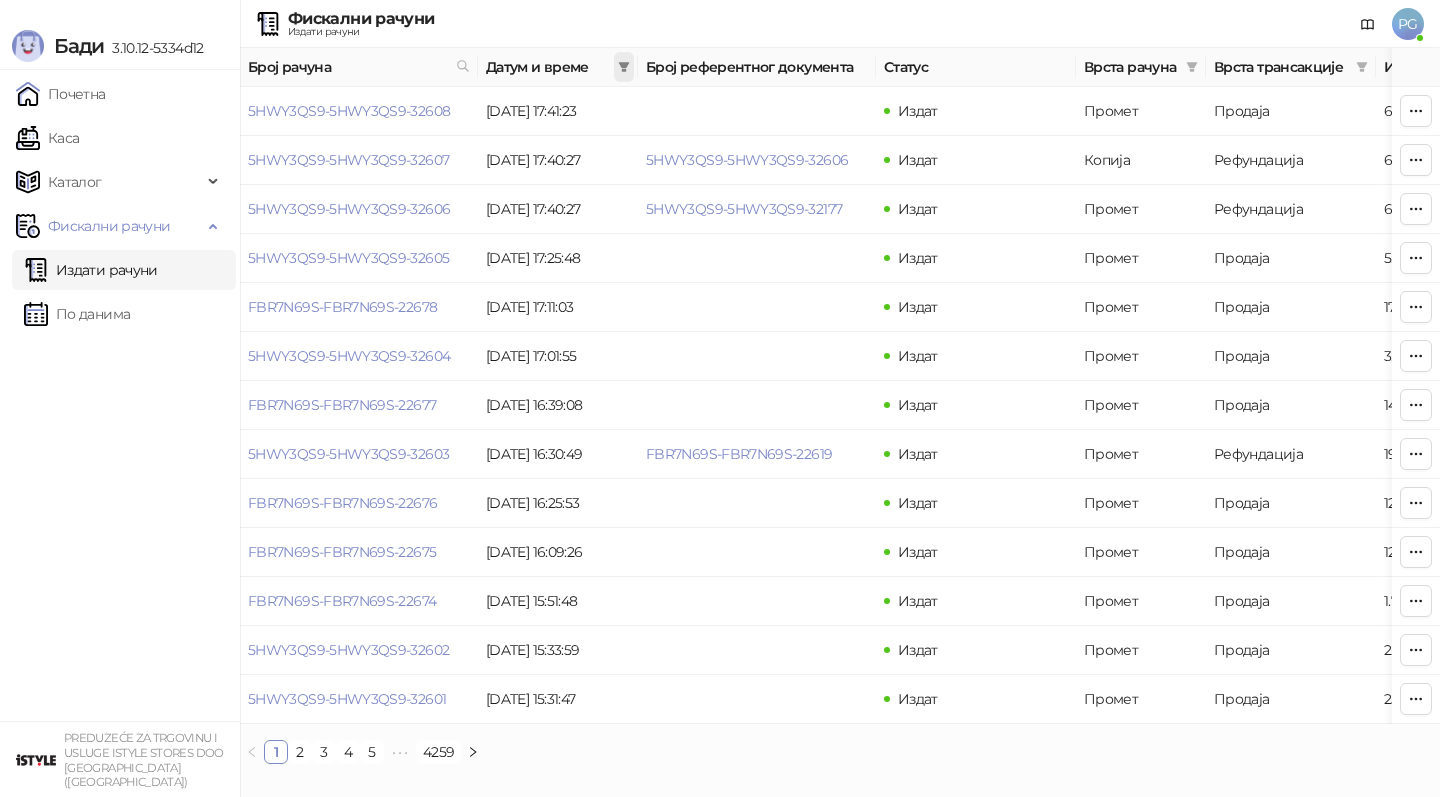 click 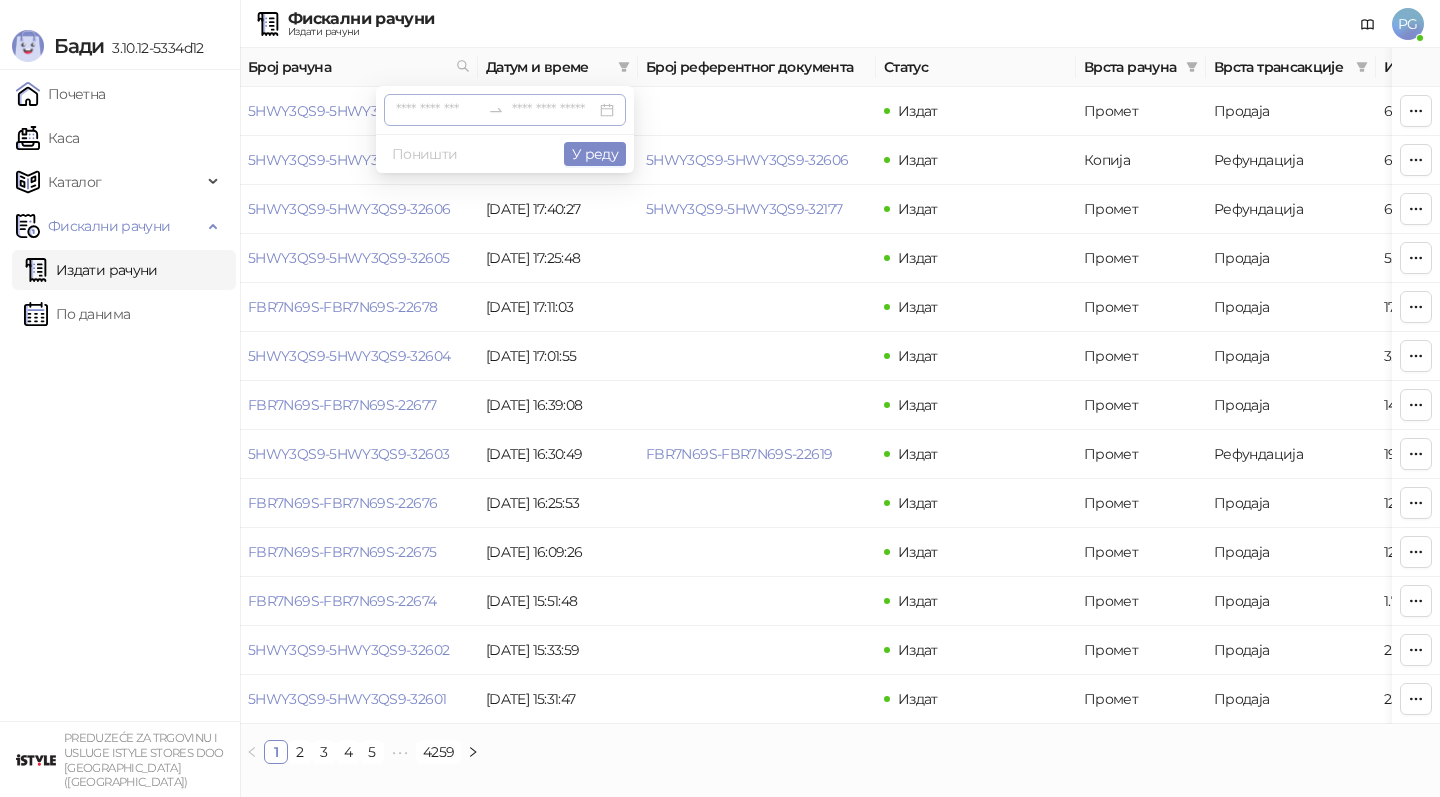 click at bounding box center (438, 110) 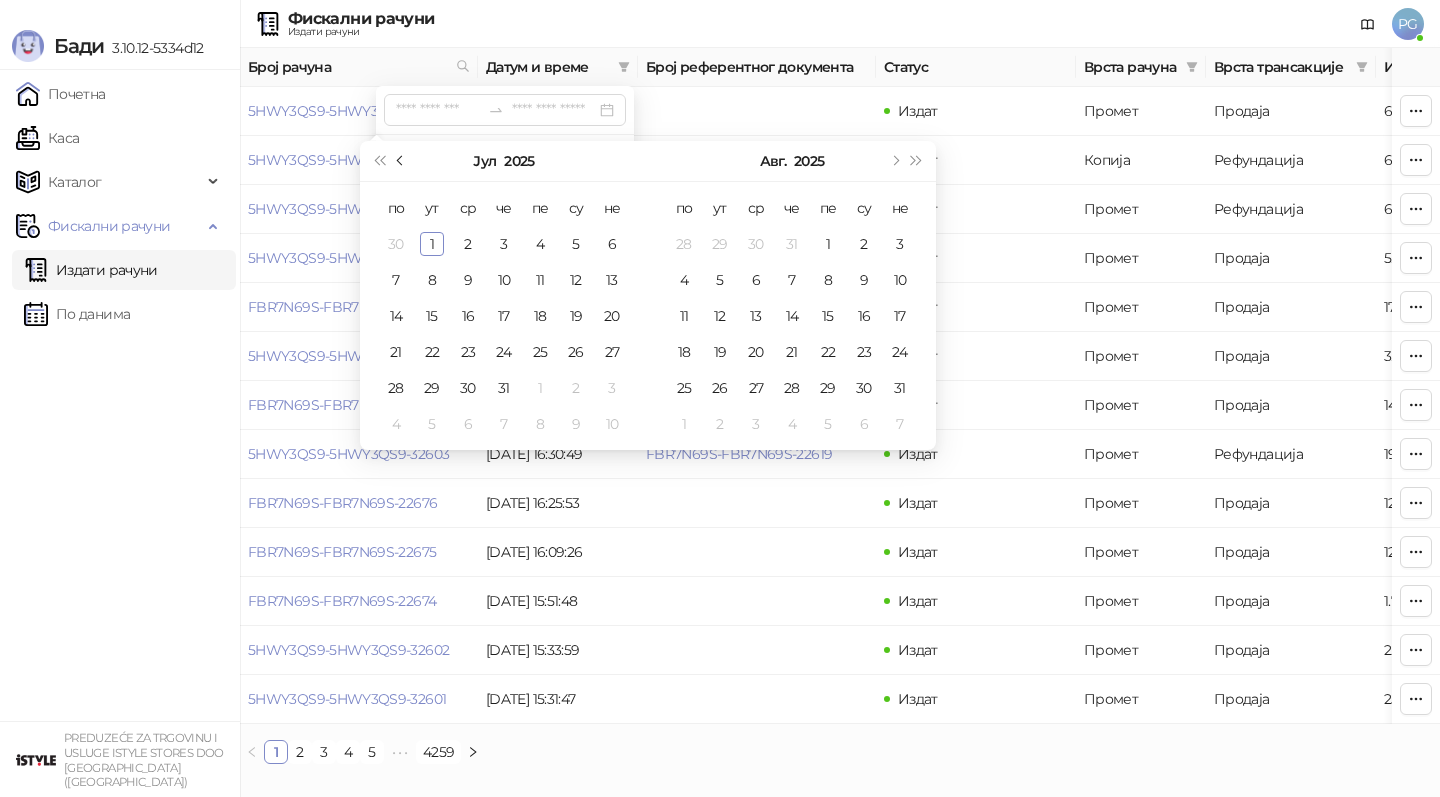 click at bounding box center (402, 161) 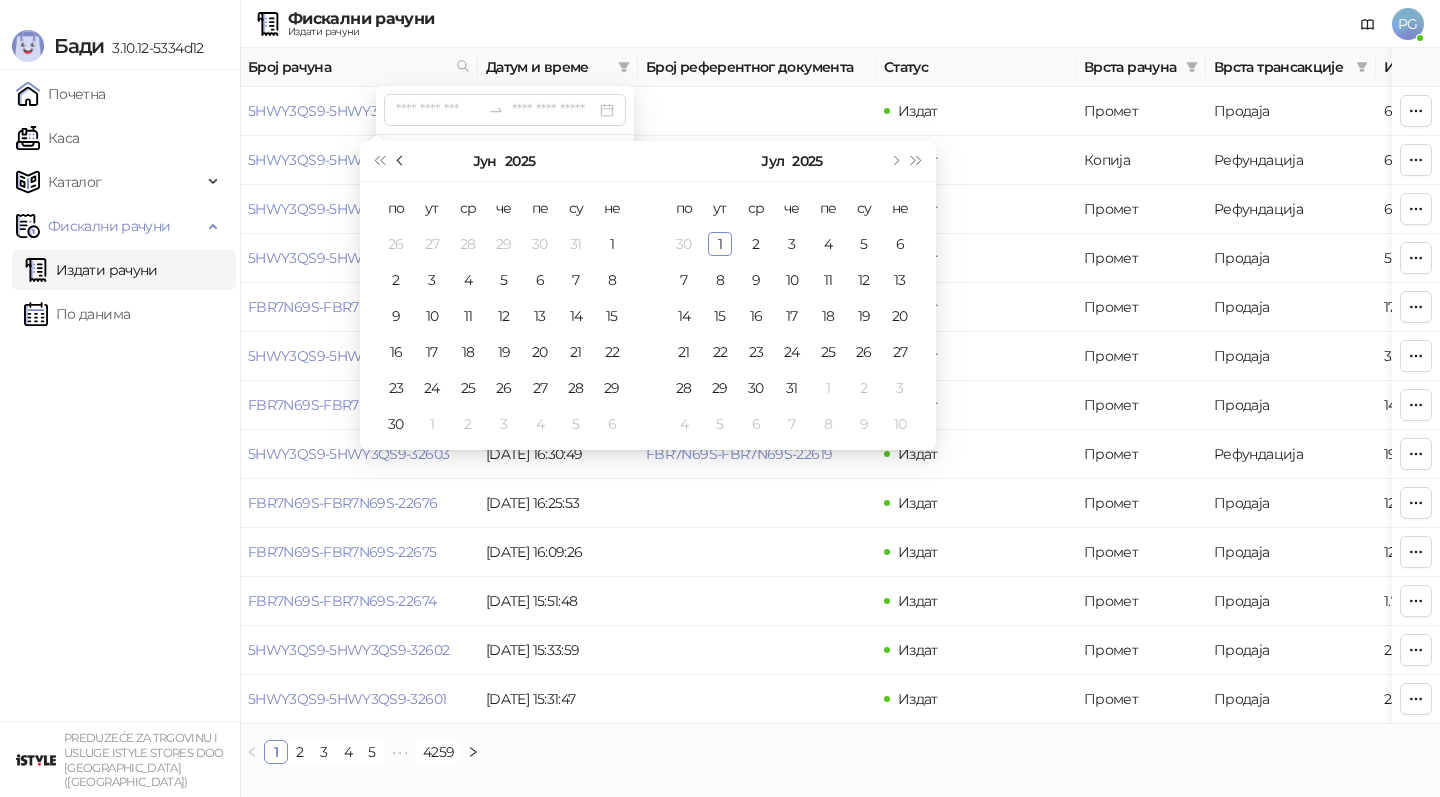 click at bounding box center [402, 161] 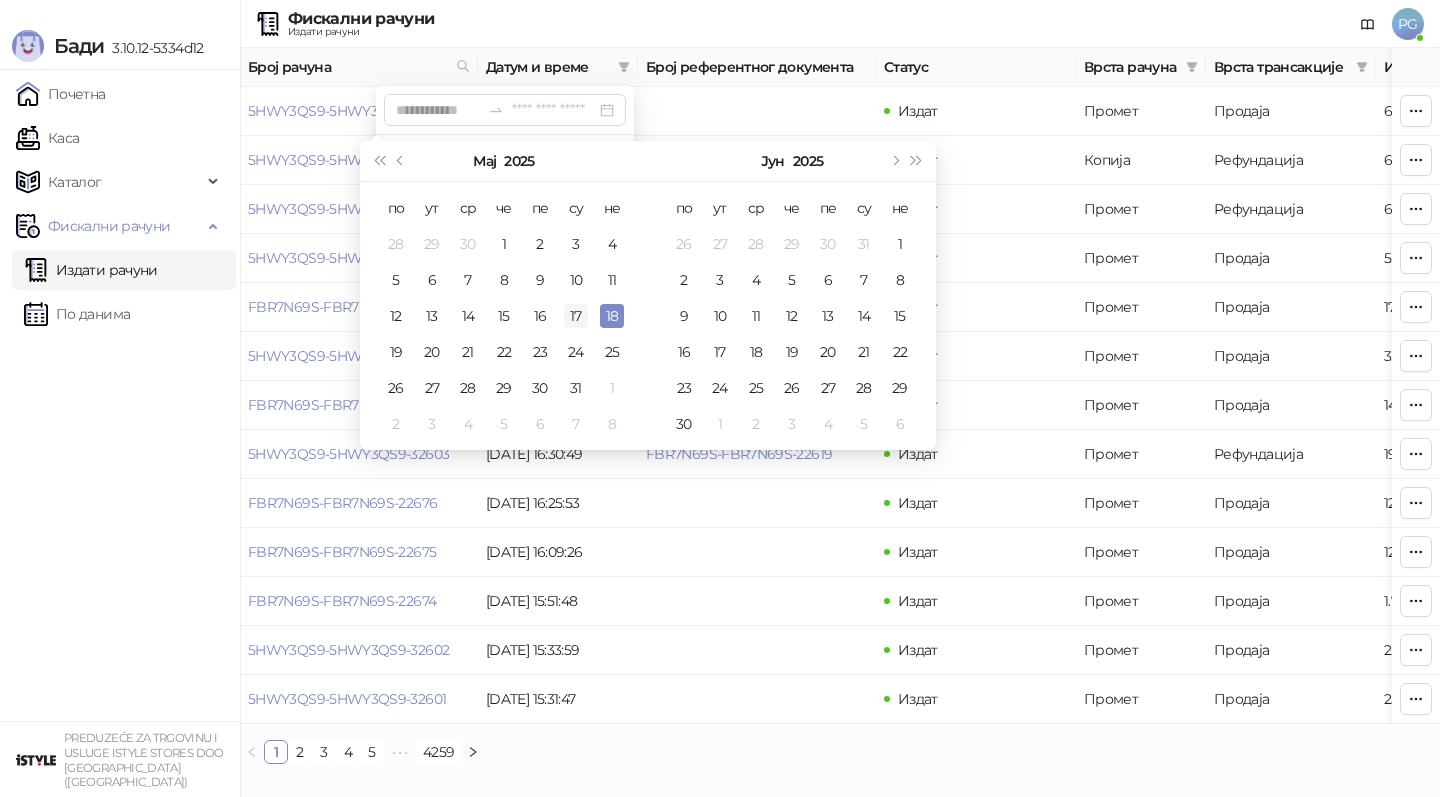 type on "**********" 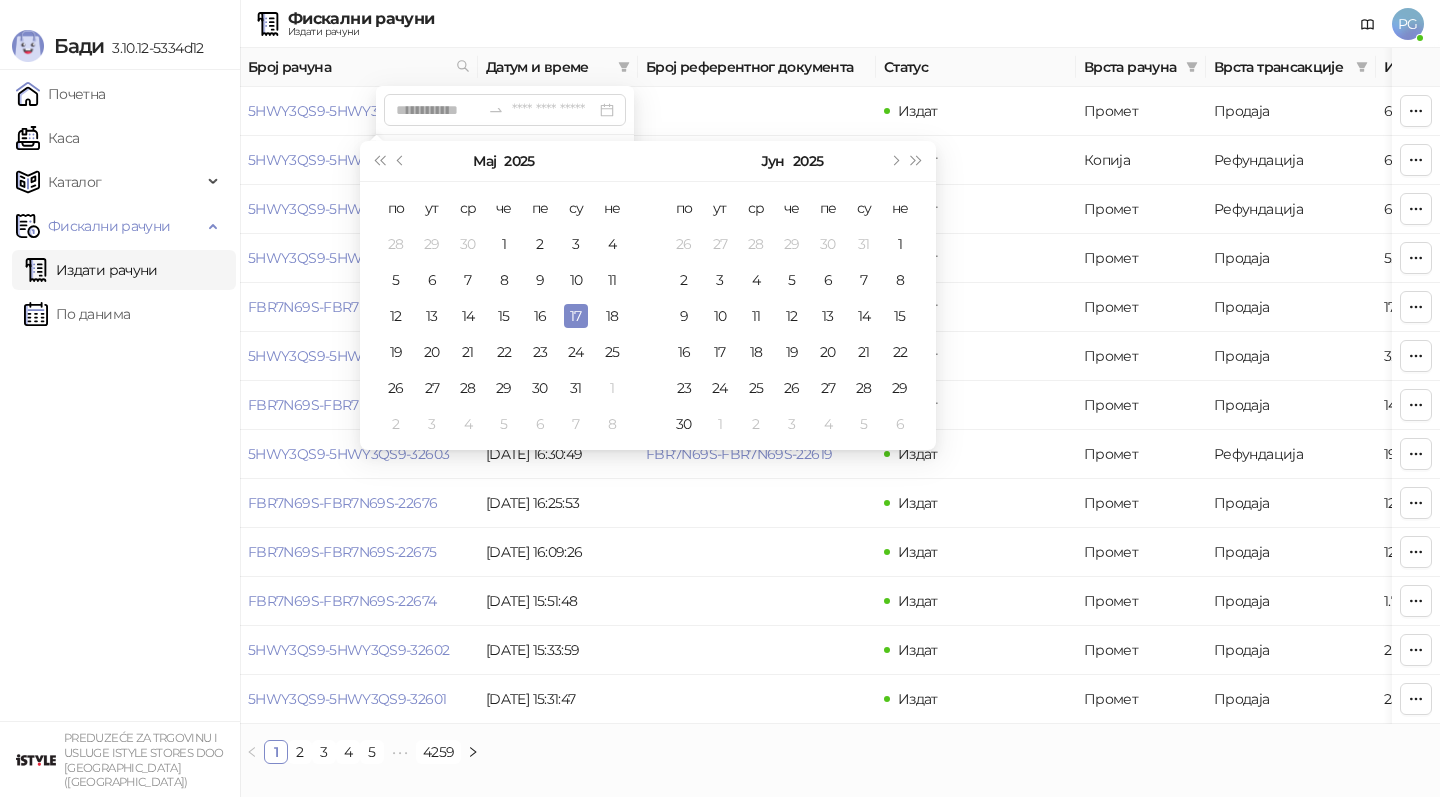 click on "17" at bounding box center (576, 316) 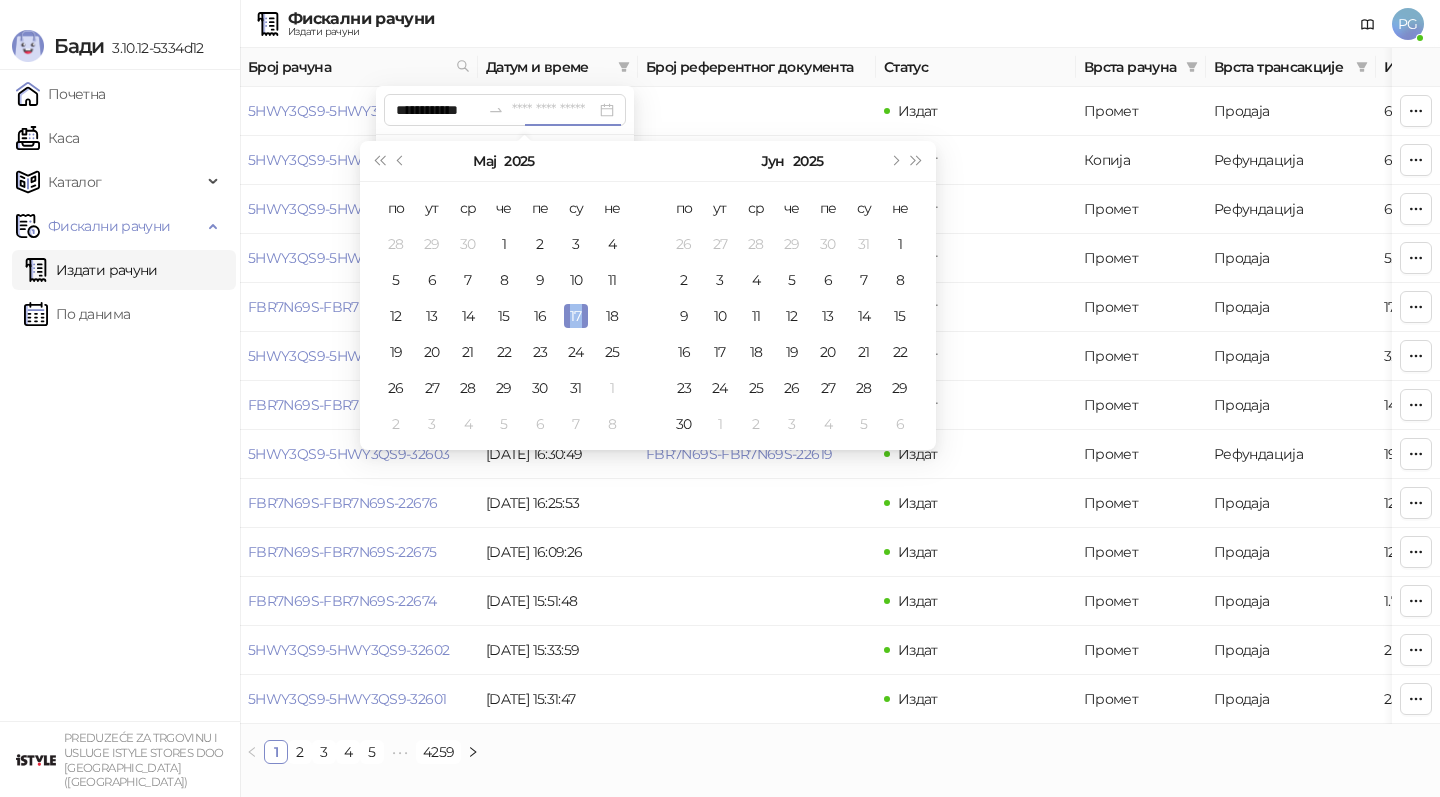 click on "17" at bounding box center [576, 316] 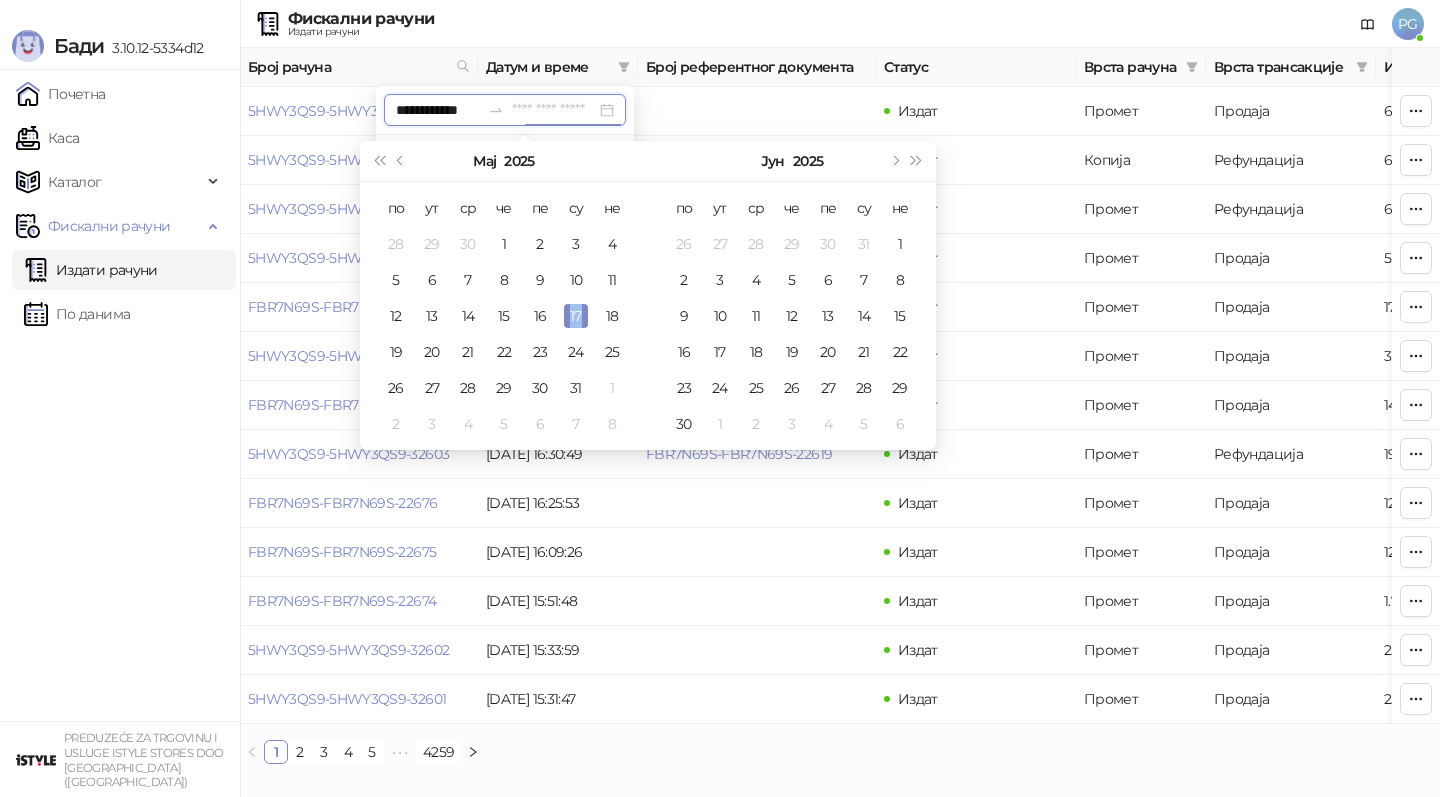 type on "**********" 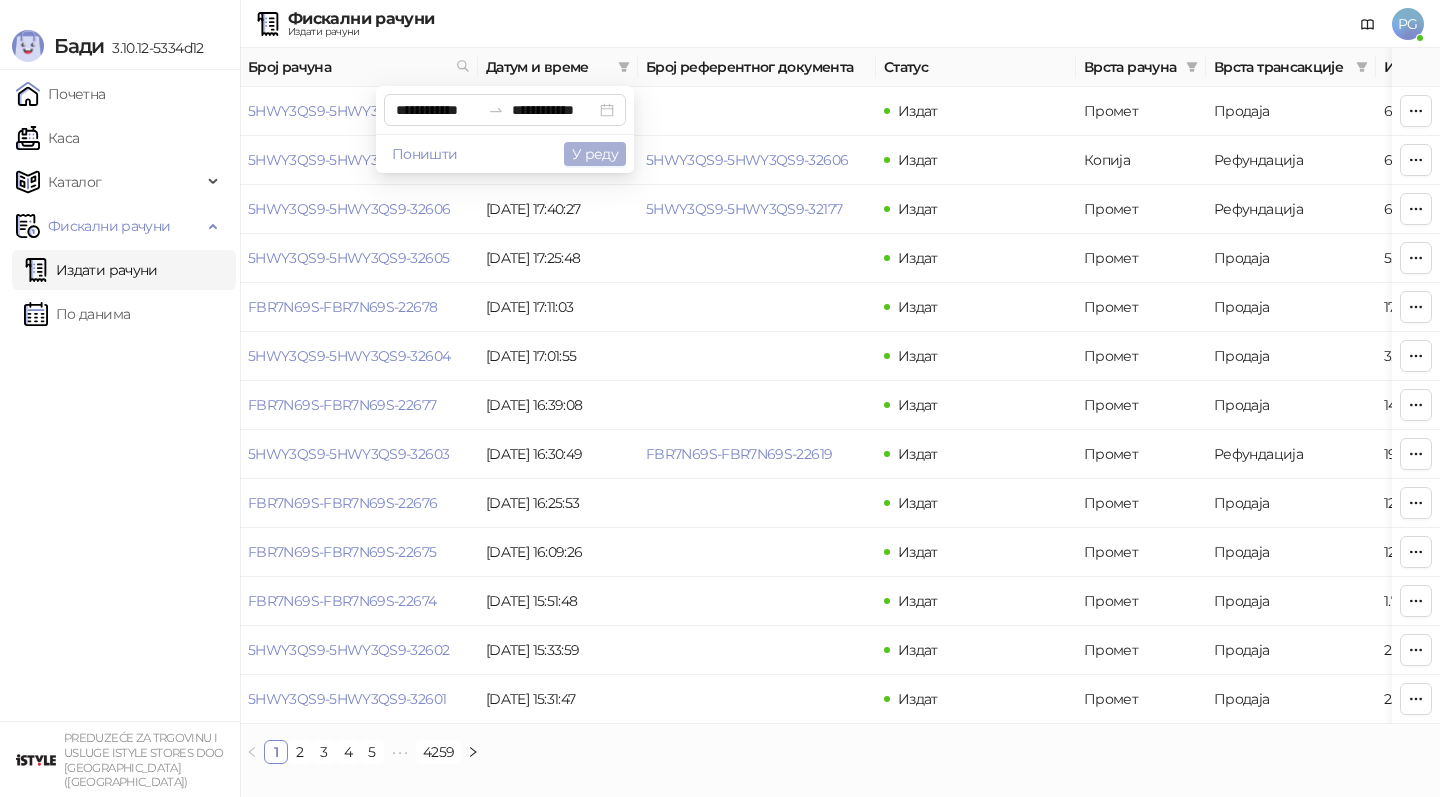 click on "У реду" at bounding box center (595, 154) 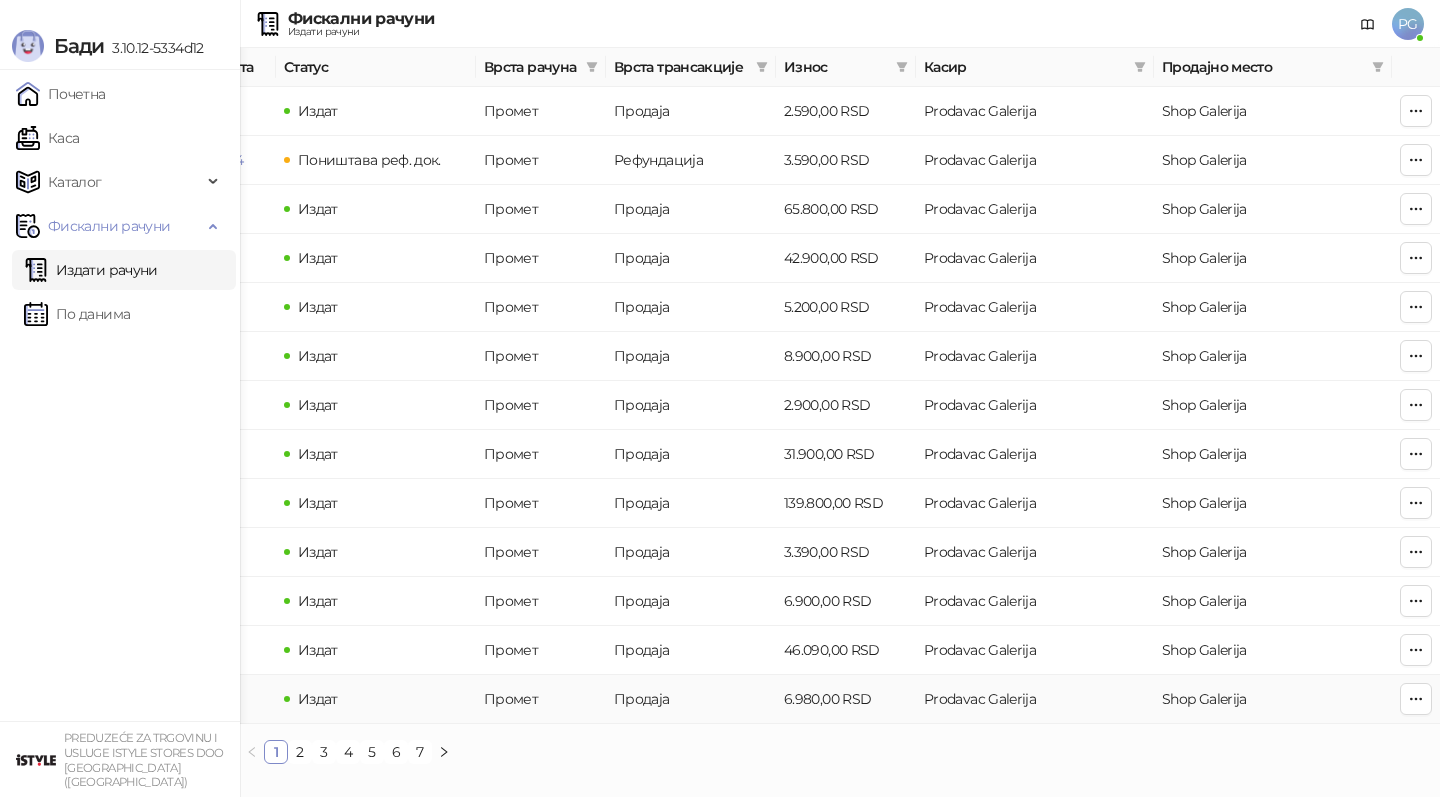 scroll, scrollTop: 0, scrollLeft: 0, axis: both 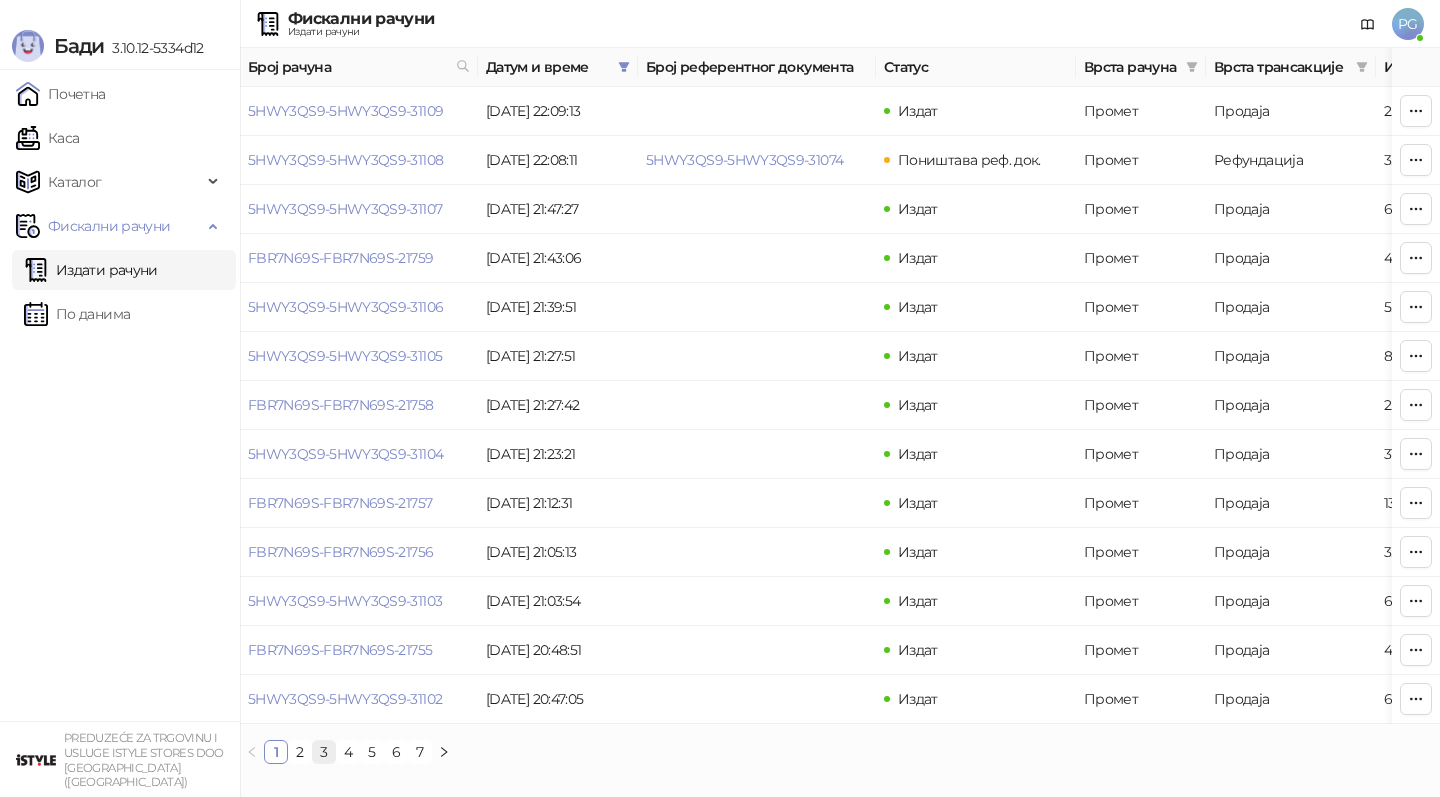 click on "3" at bounding box center (324, 752) 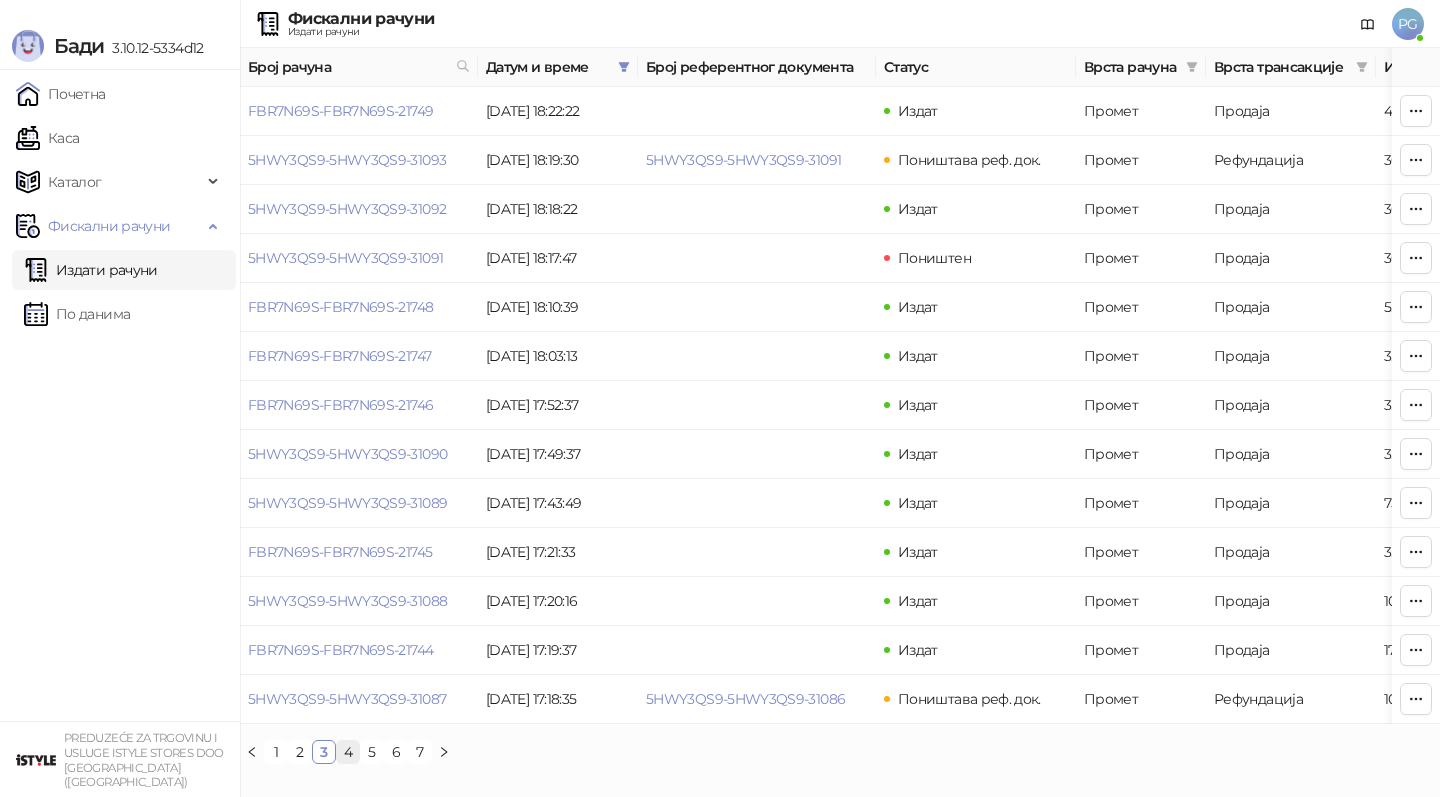 click on "4" at bounding box center [348, 752] 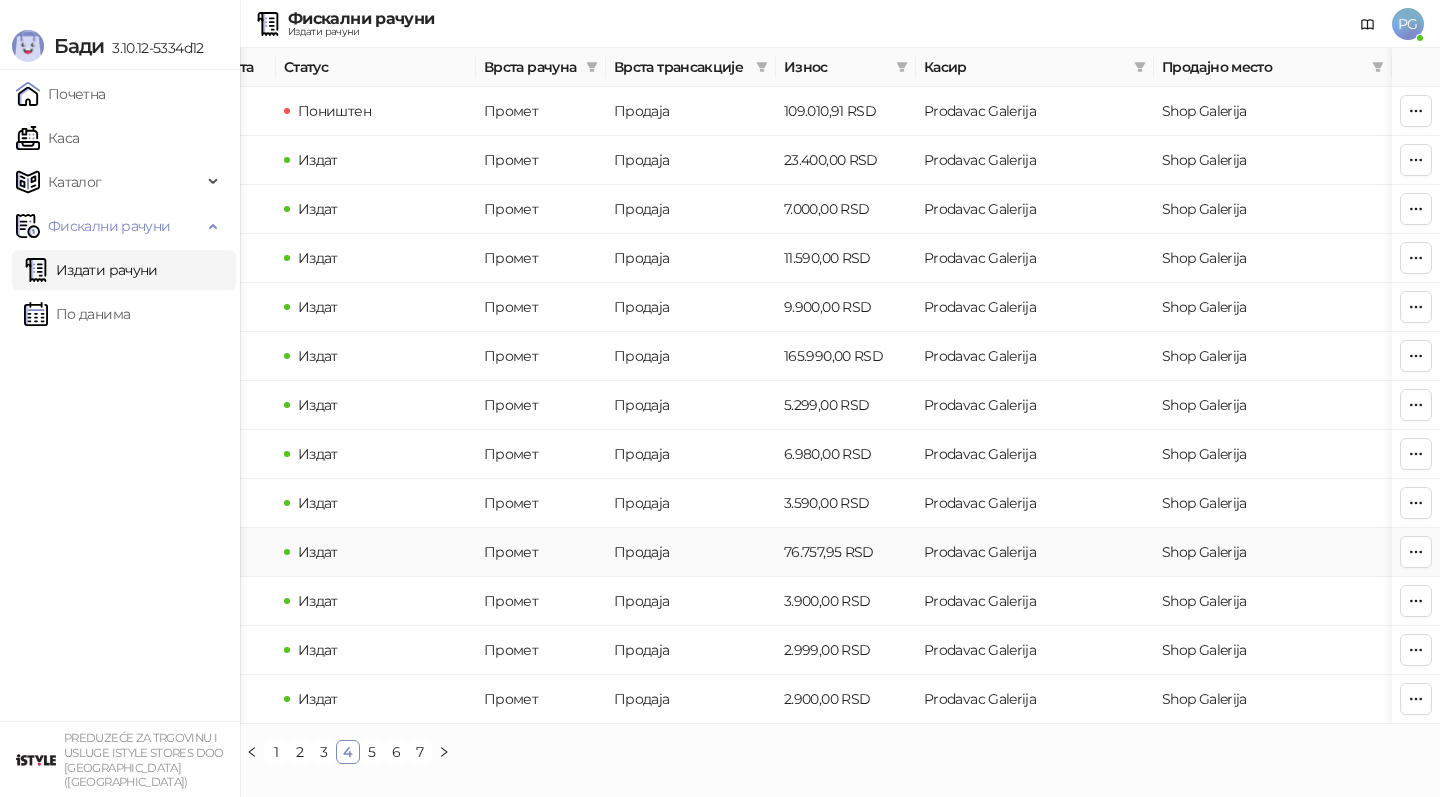 scroll, scrollTop: 0, scrollLeft: 0, axis: both 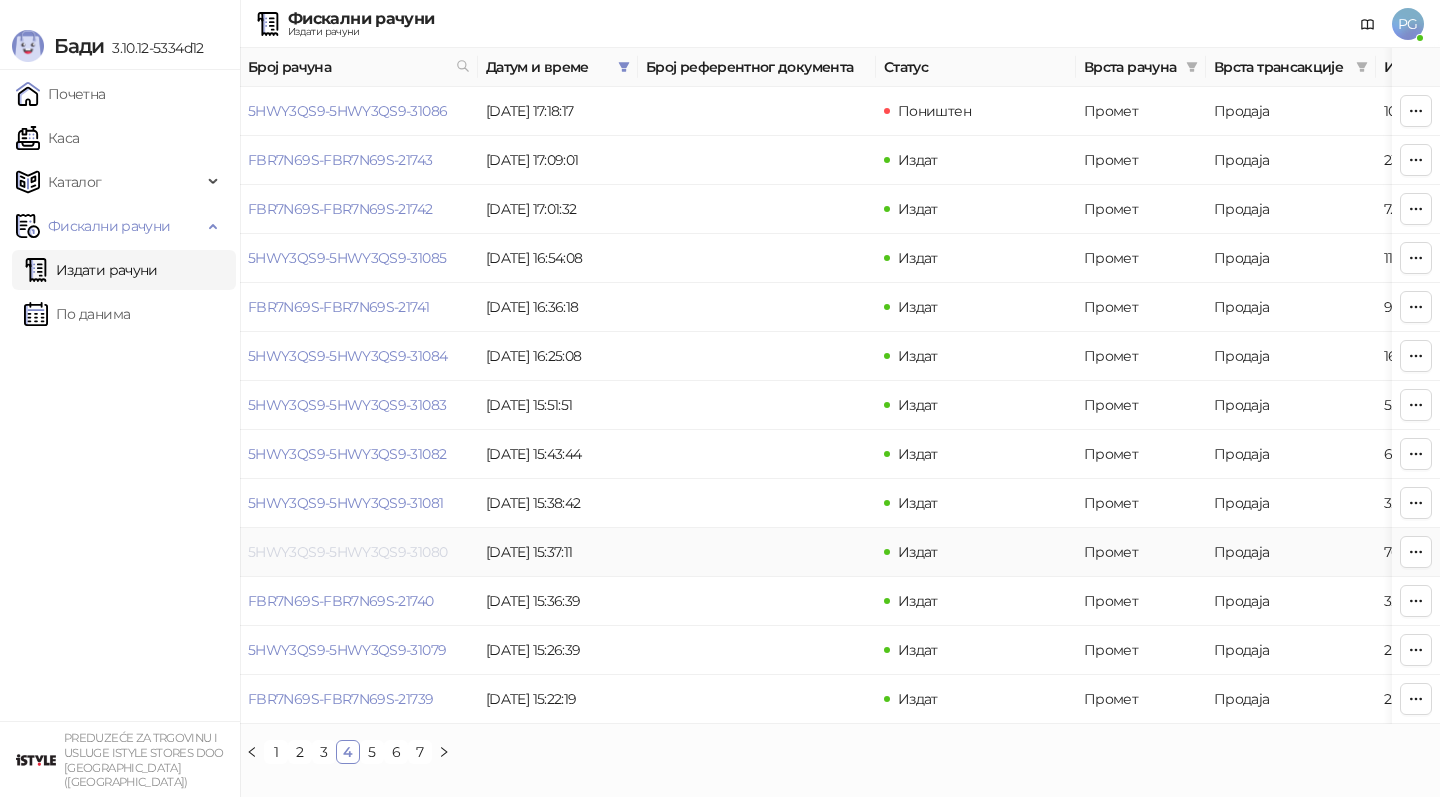 click on "5HWY3QS9-5HWY3QS9-31080" at bounding box center [347, 552] 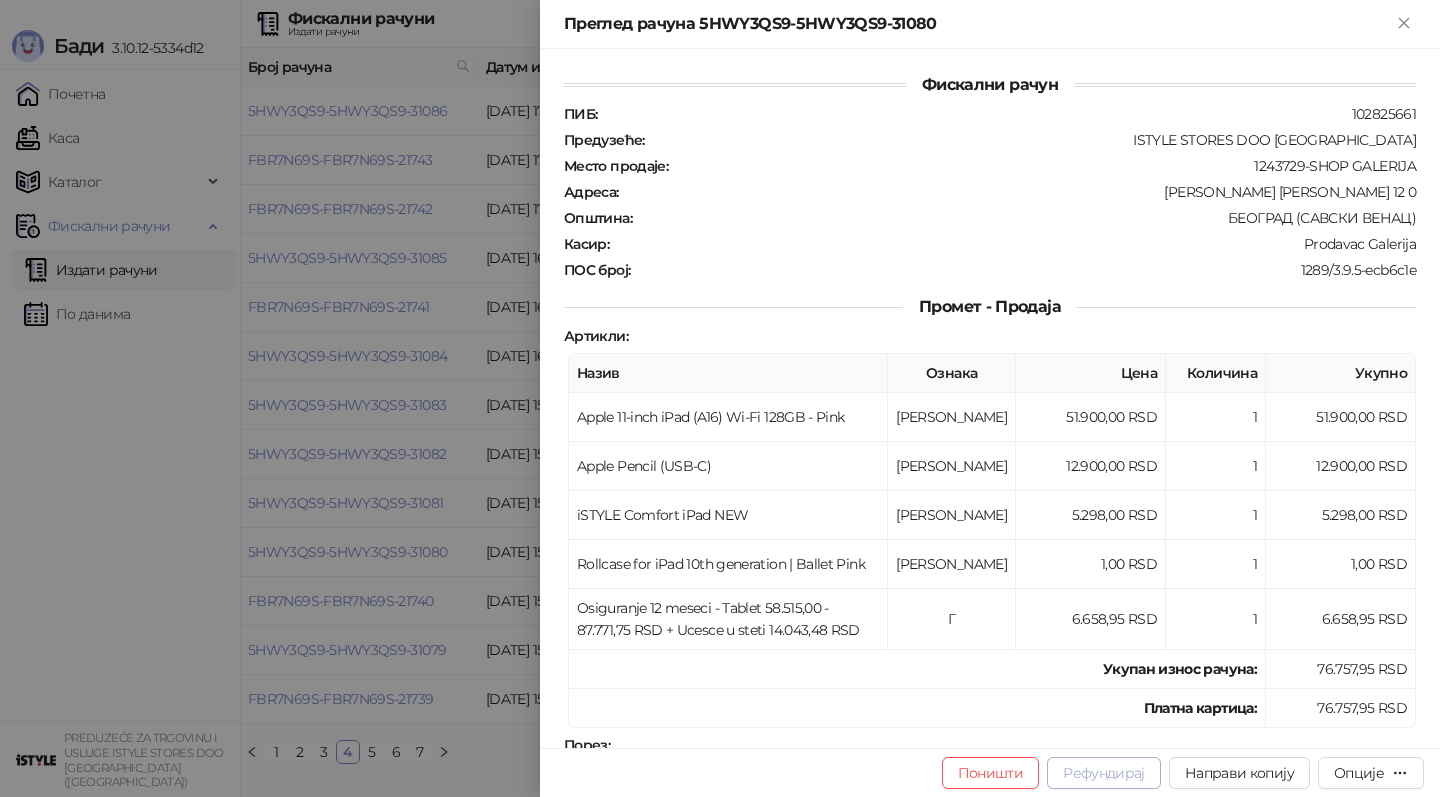 click on "Рефундирај" at bounding box center (1104, 773) 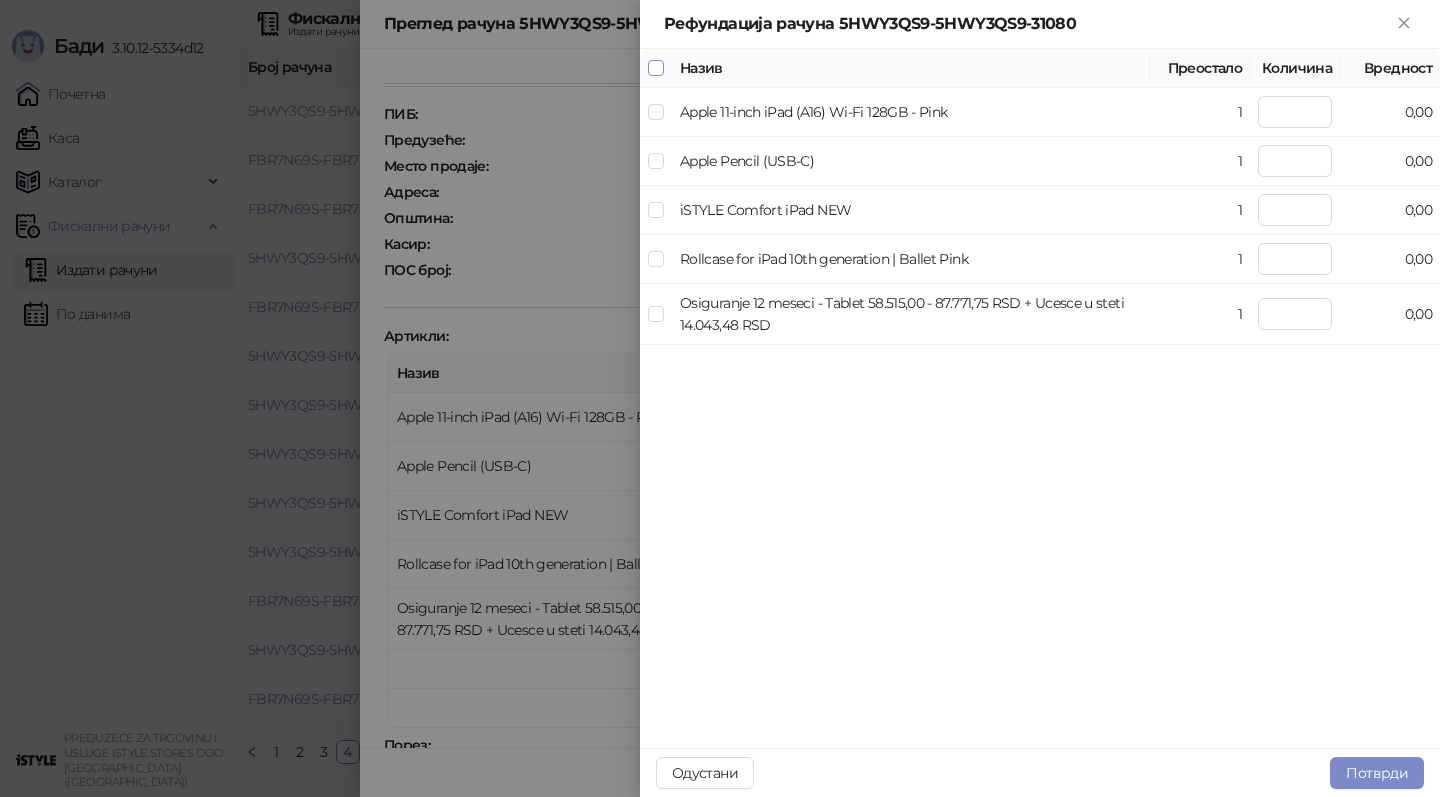 type on "*" 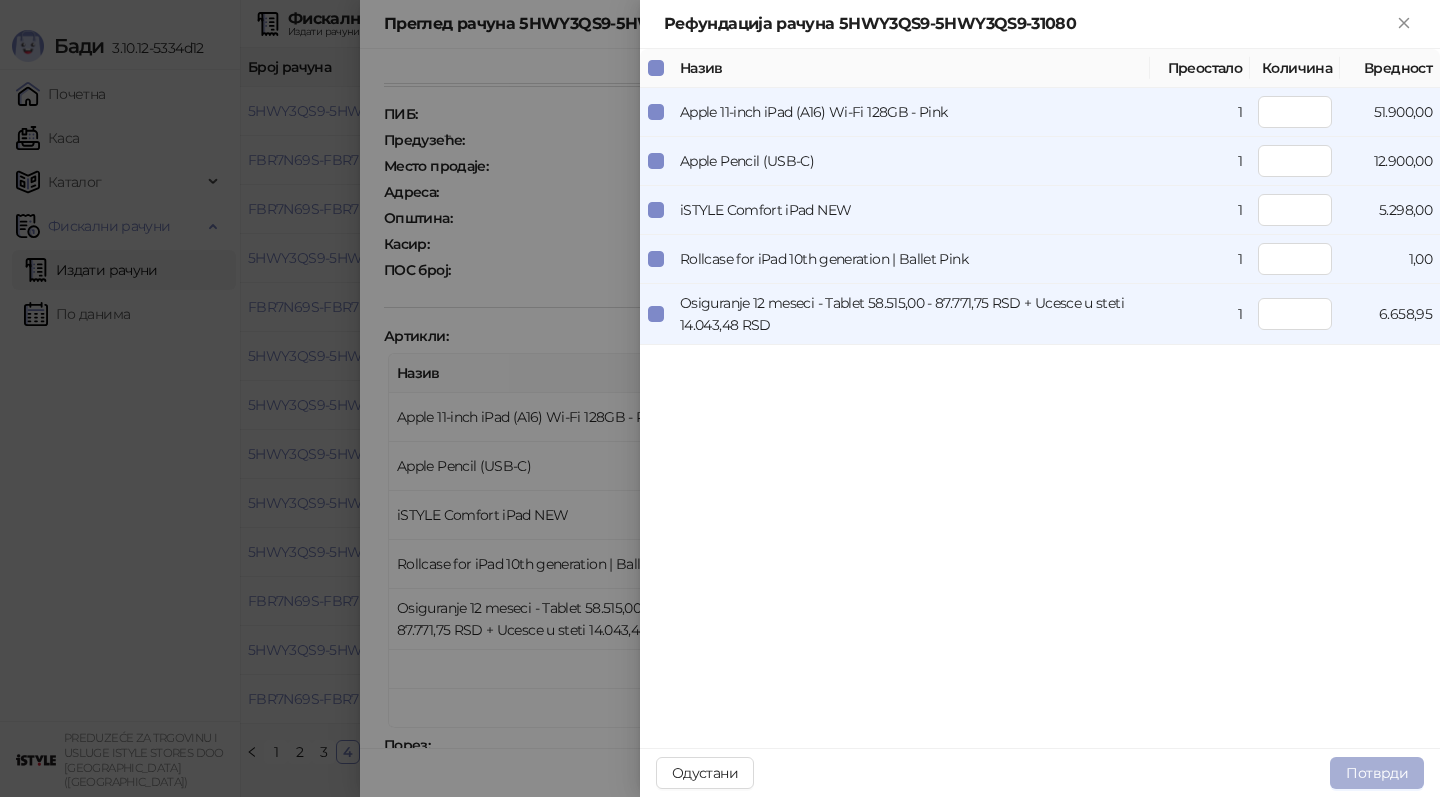 click on "Потврди" at bounding box center (1377, 773) 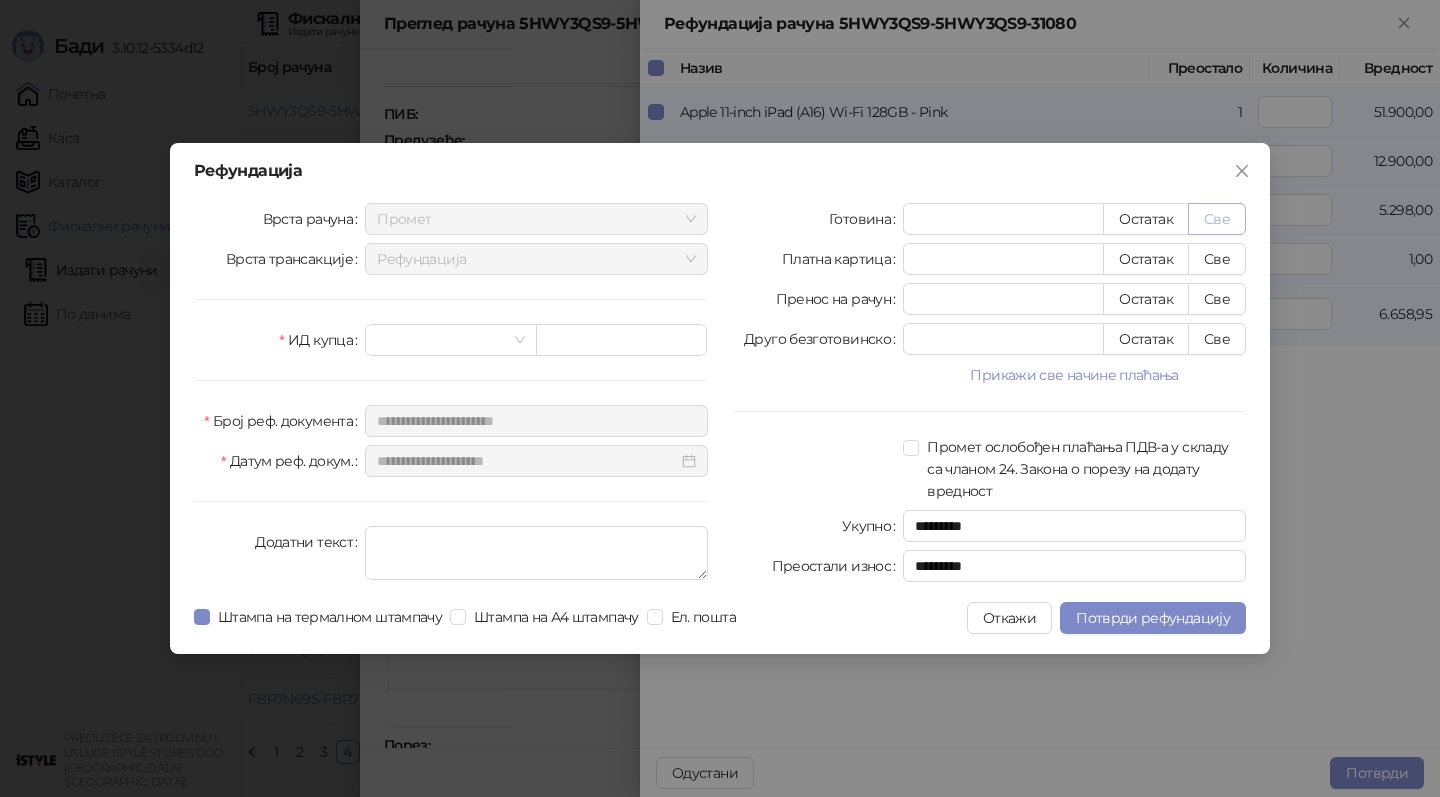 click on "Све" at bounding box center (1217, 219) 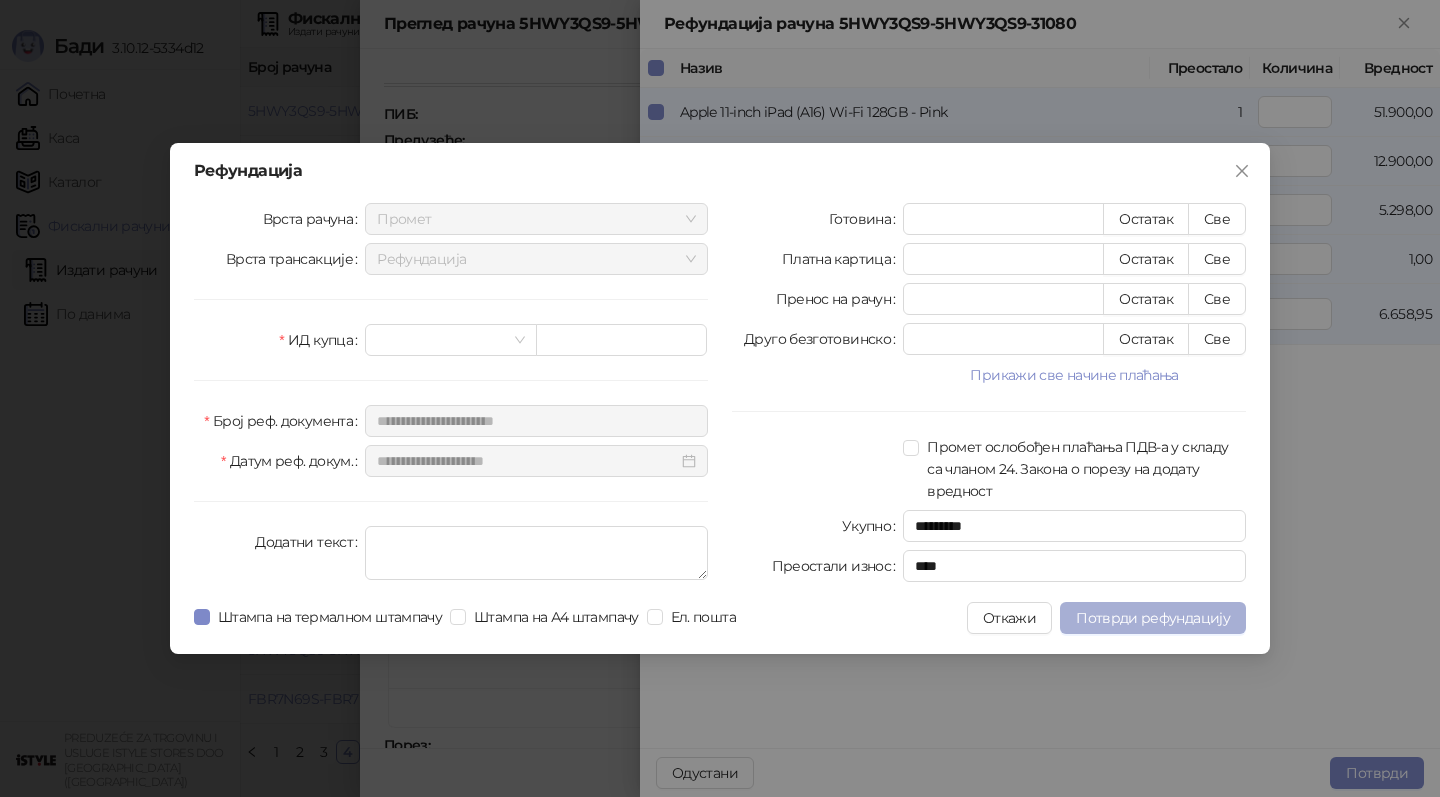 click on "Потврди рефундацију" at bounding box center (1153, 618) 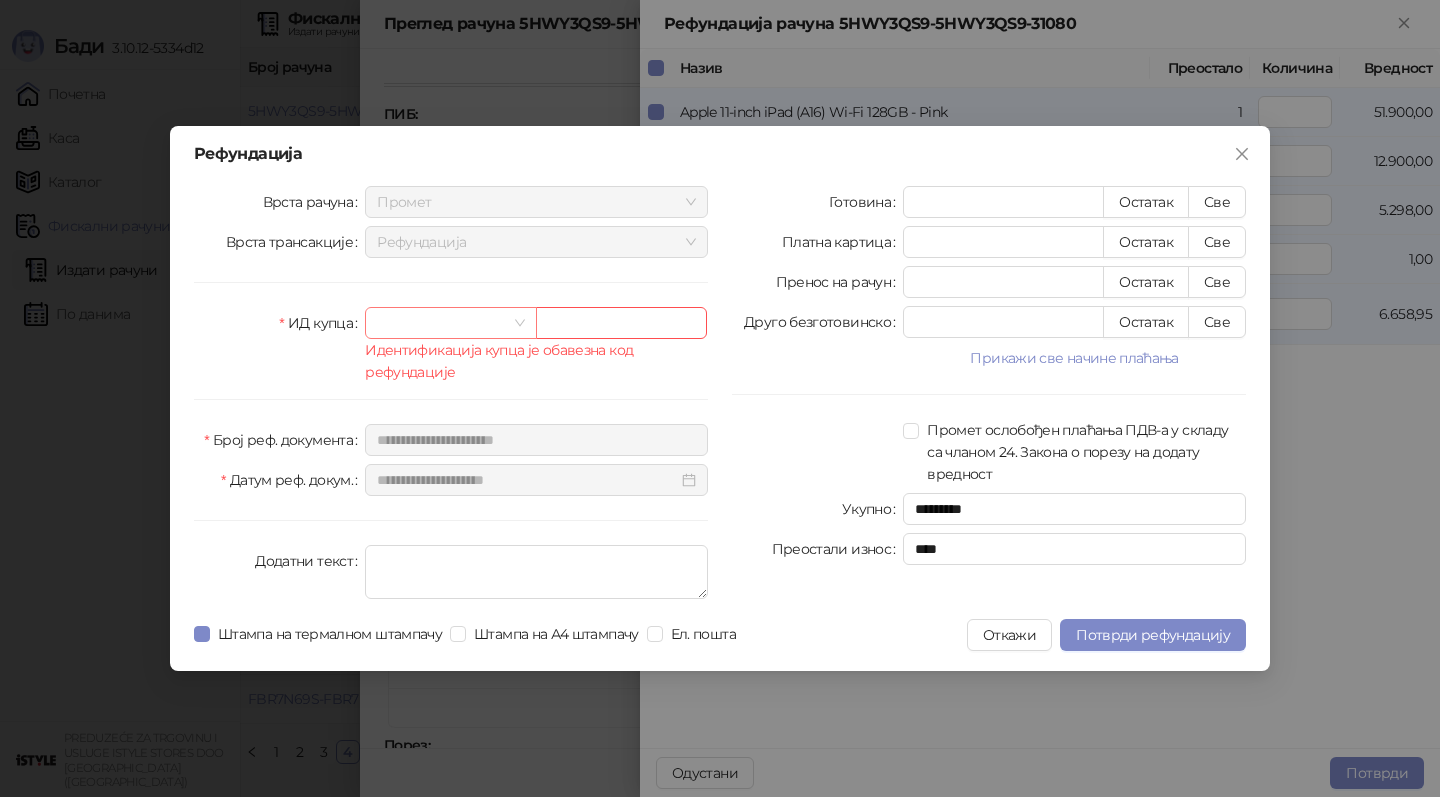 click at bounding box center (441, 323) 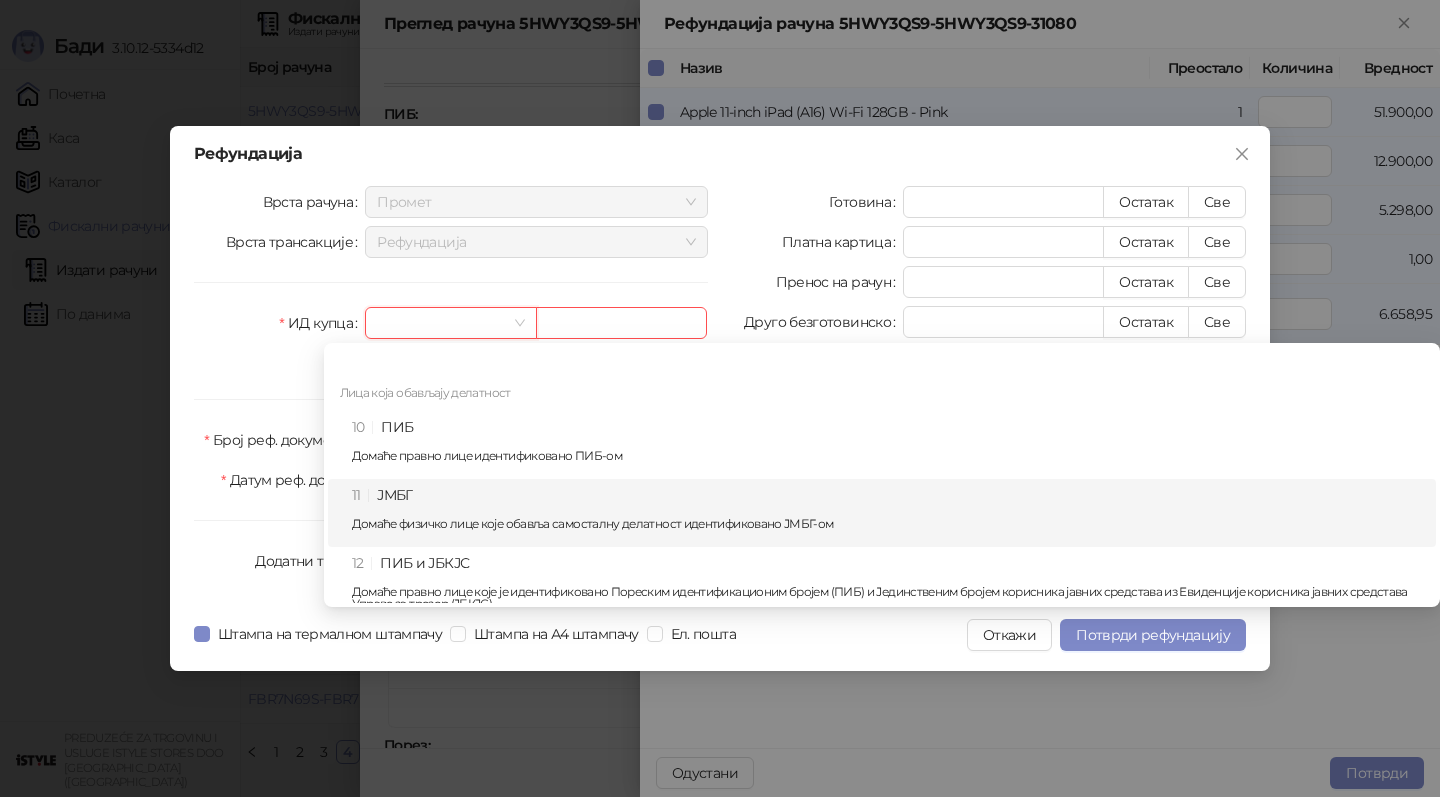 click on "Домаће физичко лице које обавља самосталну делатност идентификовано ЈМБГ-ом" at bounding box center [888, 524] 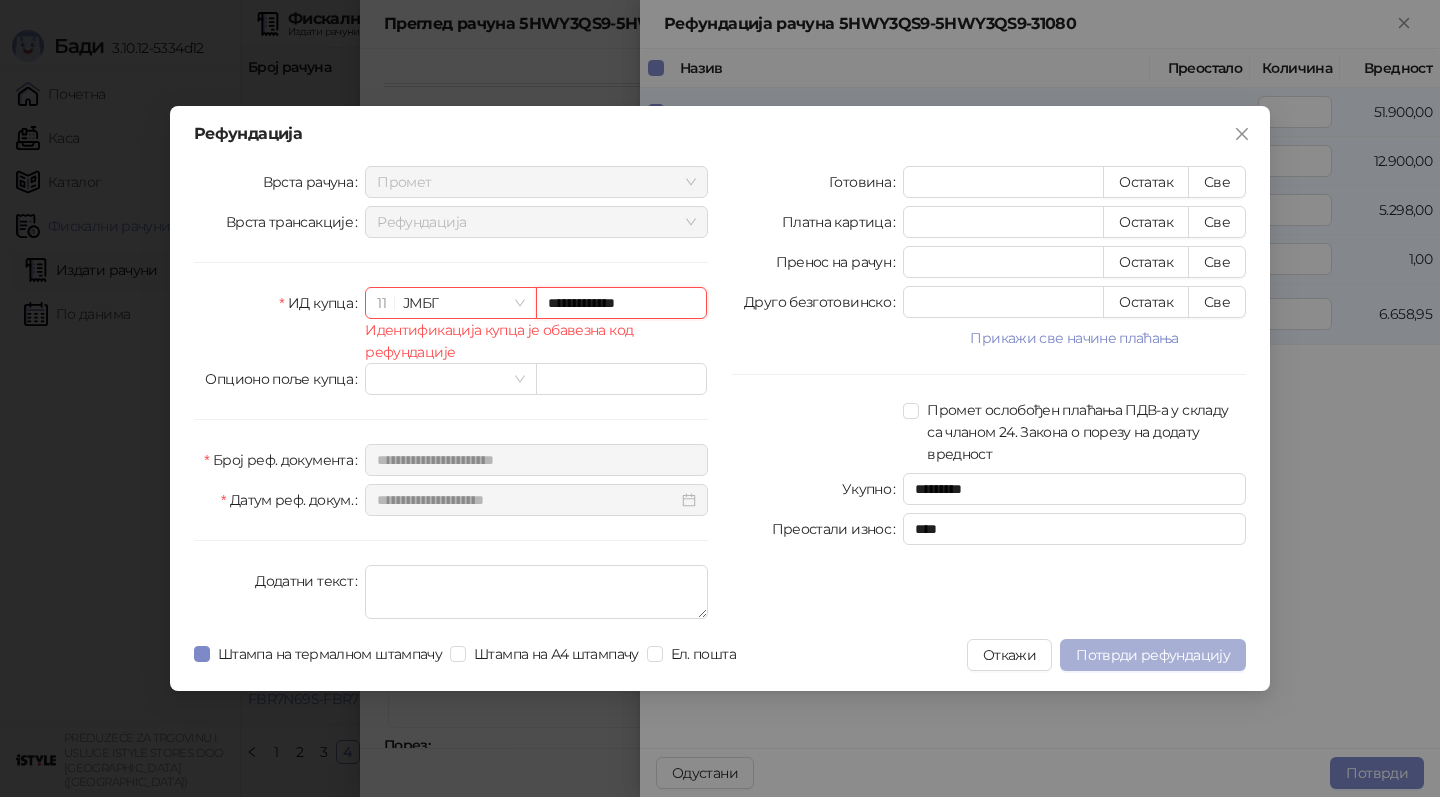 type on "**********" 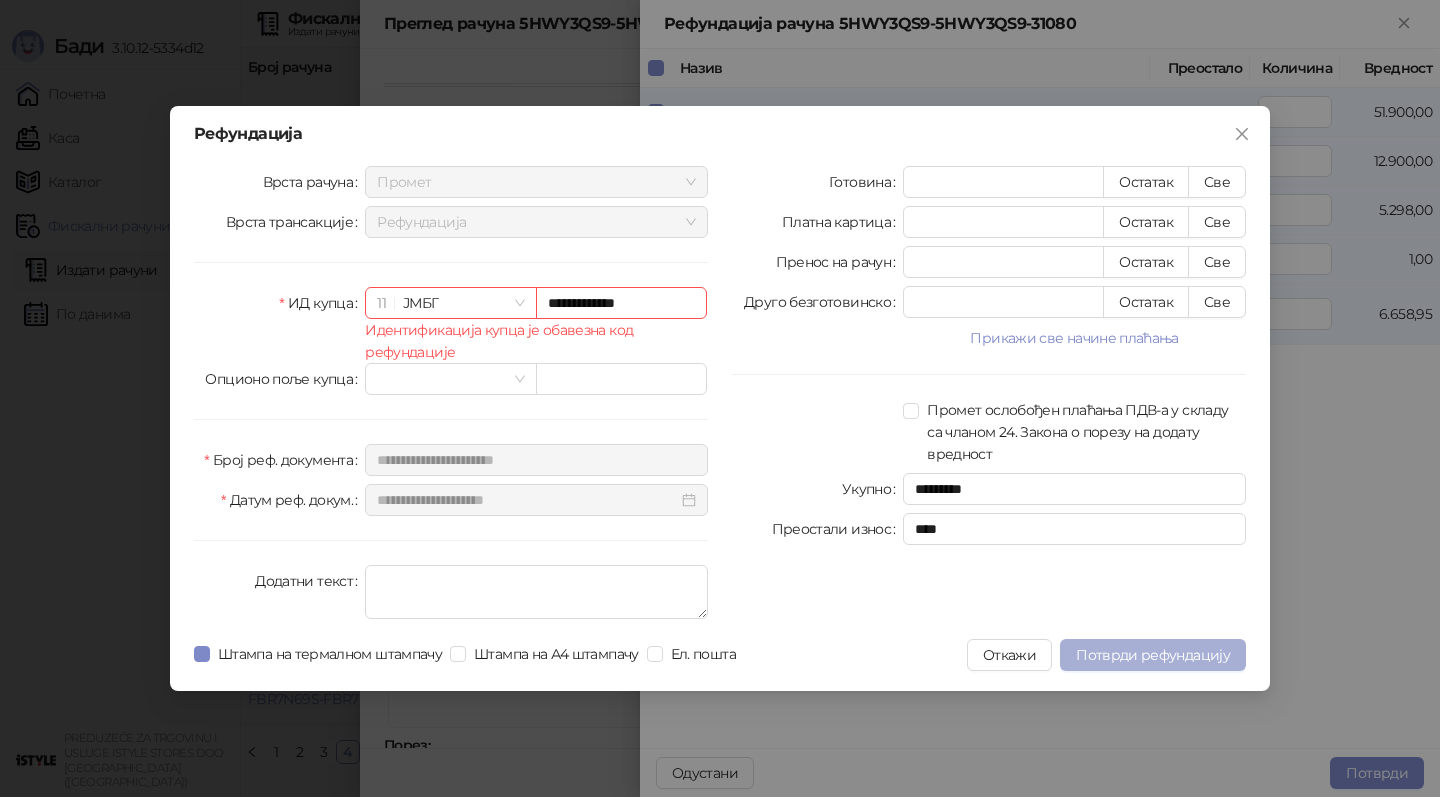 click on "Потврди рефундацију" at bounding box center [1153, 655] 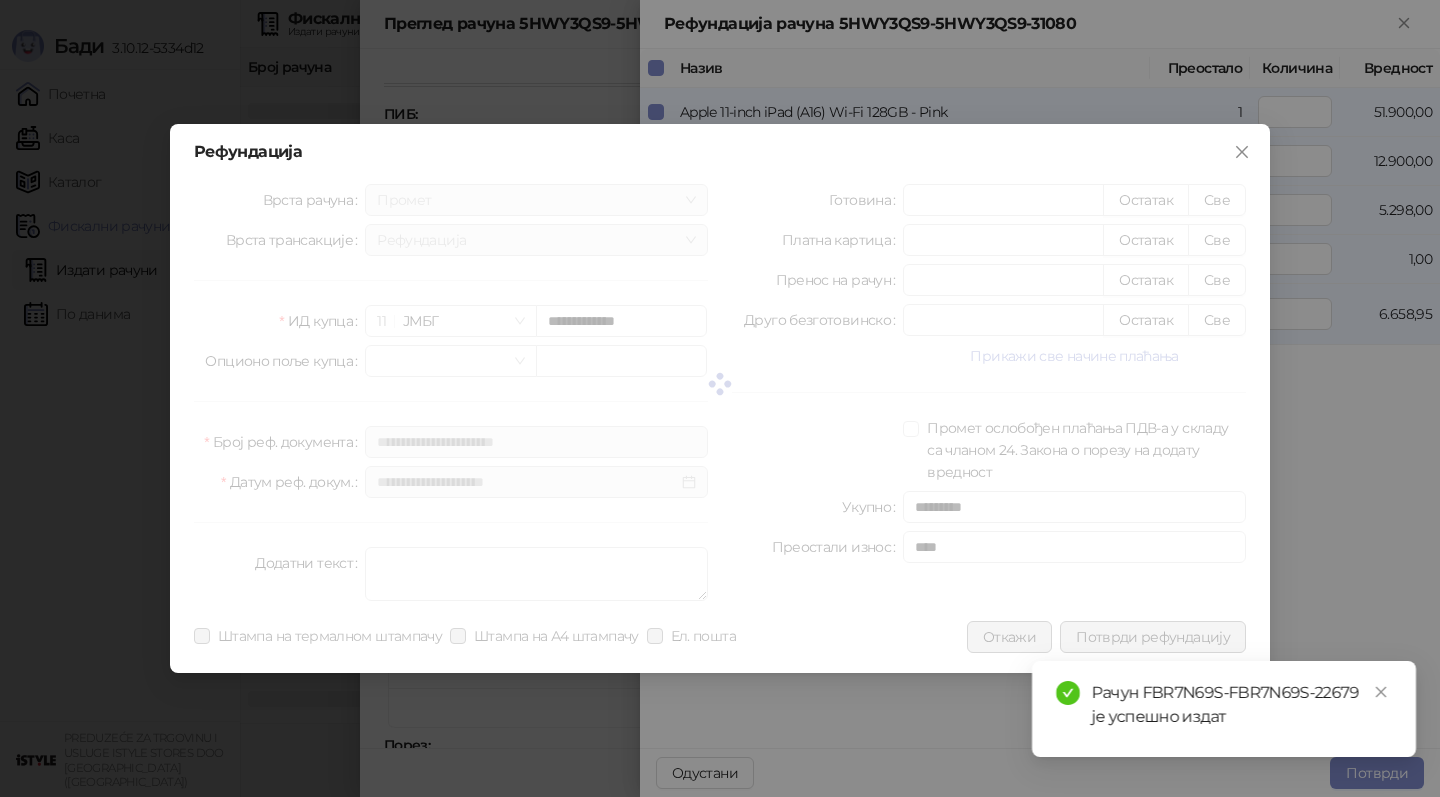 type 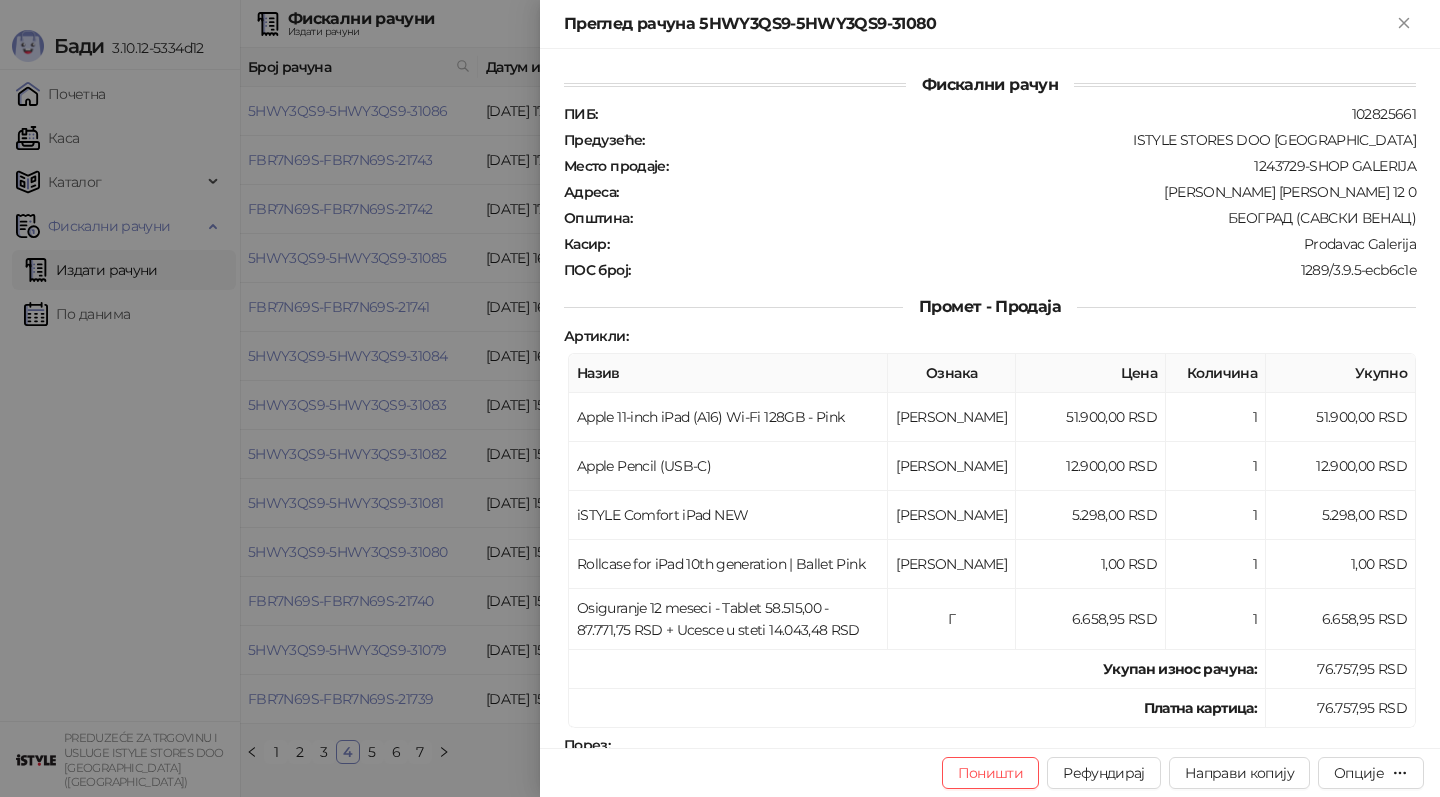 click at bounding box center [720, 398] 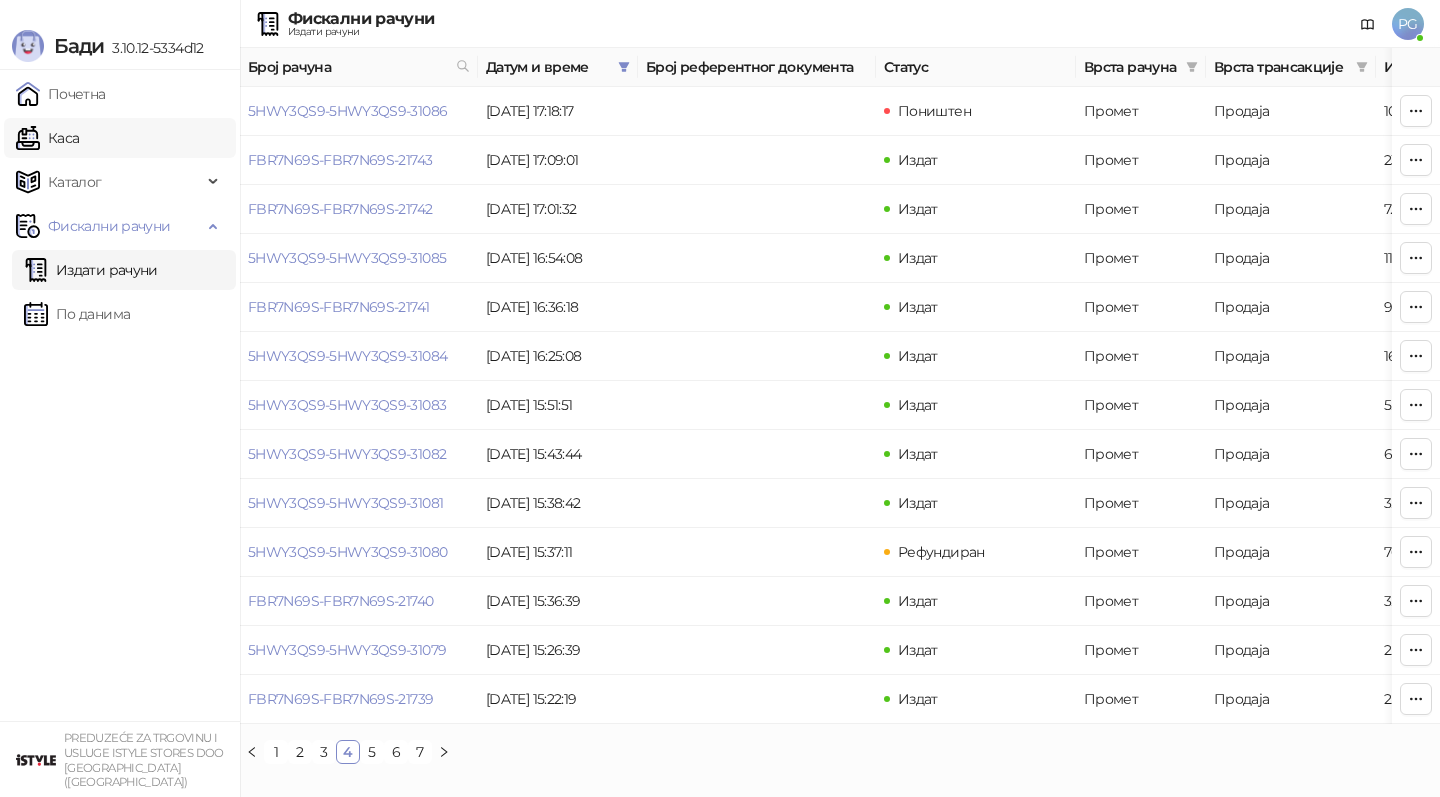click on "Каса" at bounding box center (47, 138) 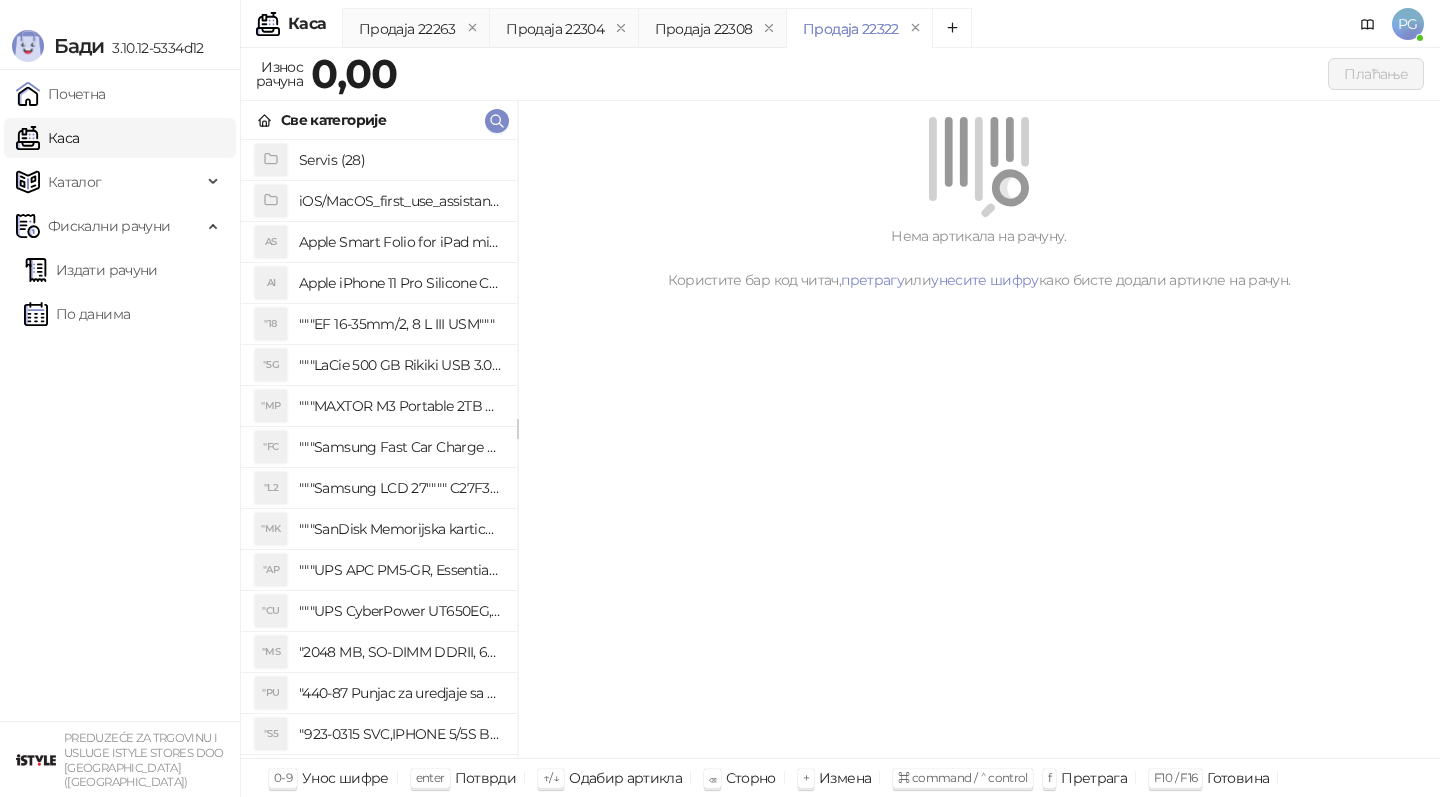 click on "Све категорије" at bounding box center (379, 120) 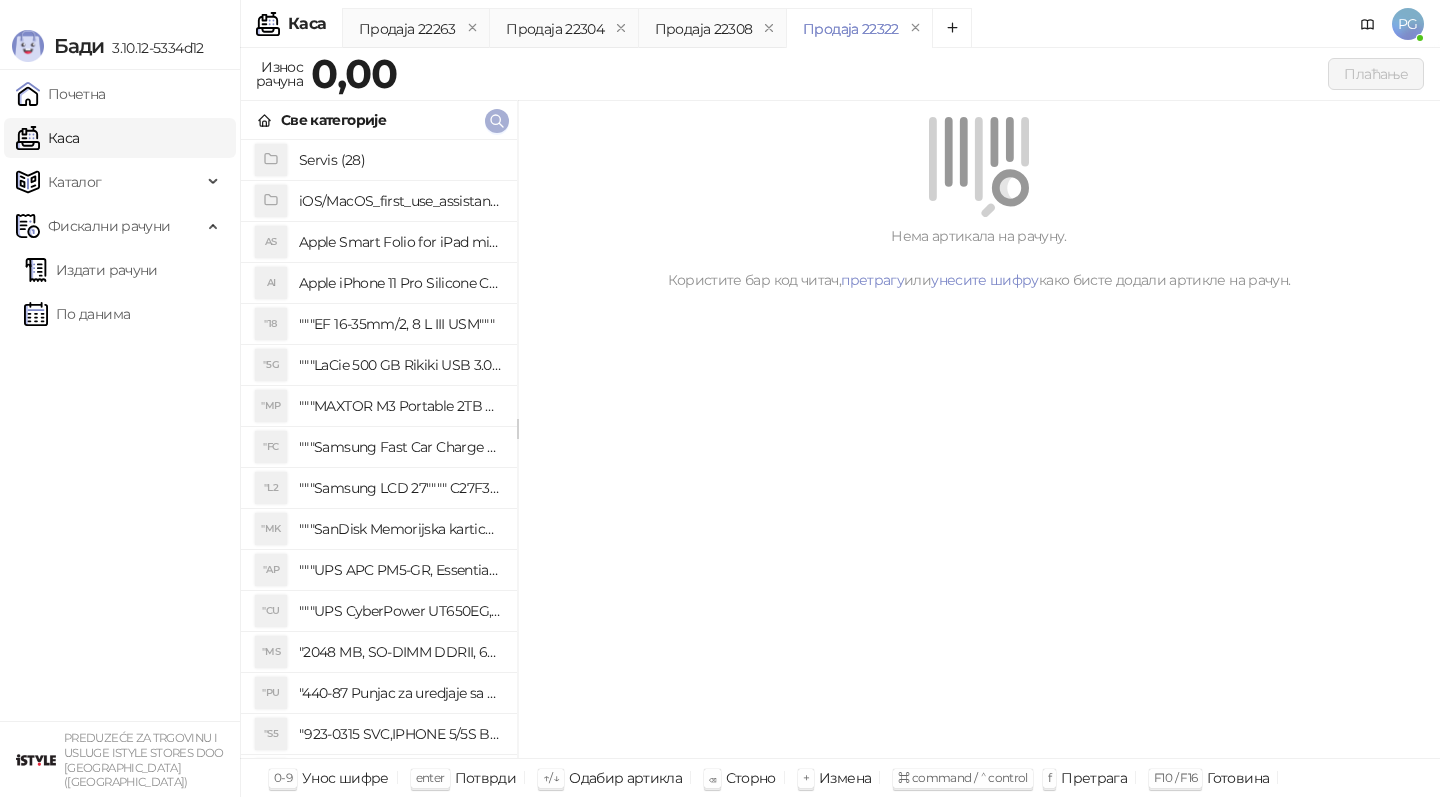 click 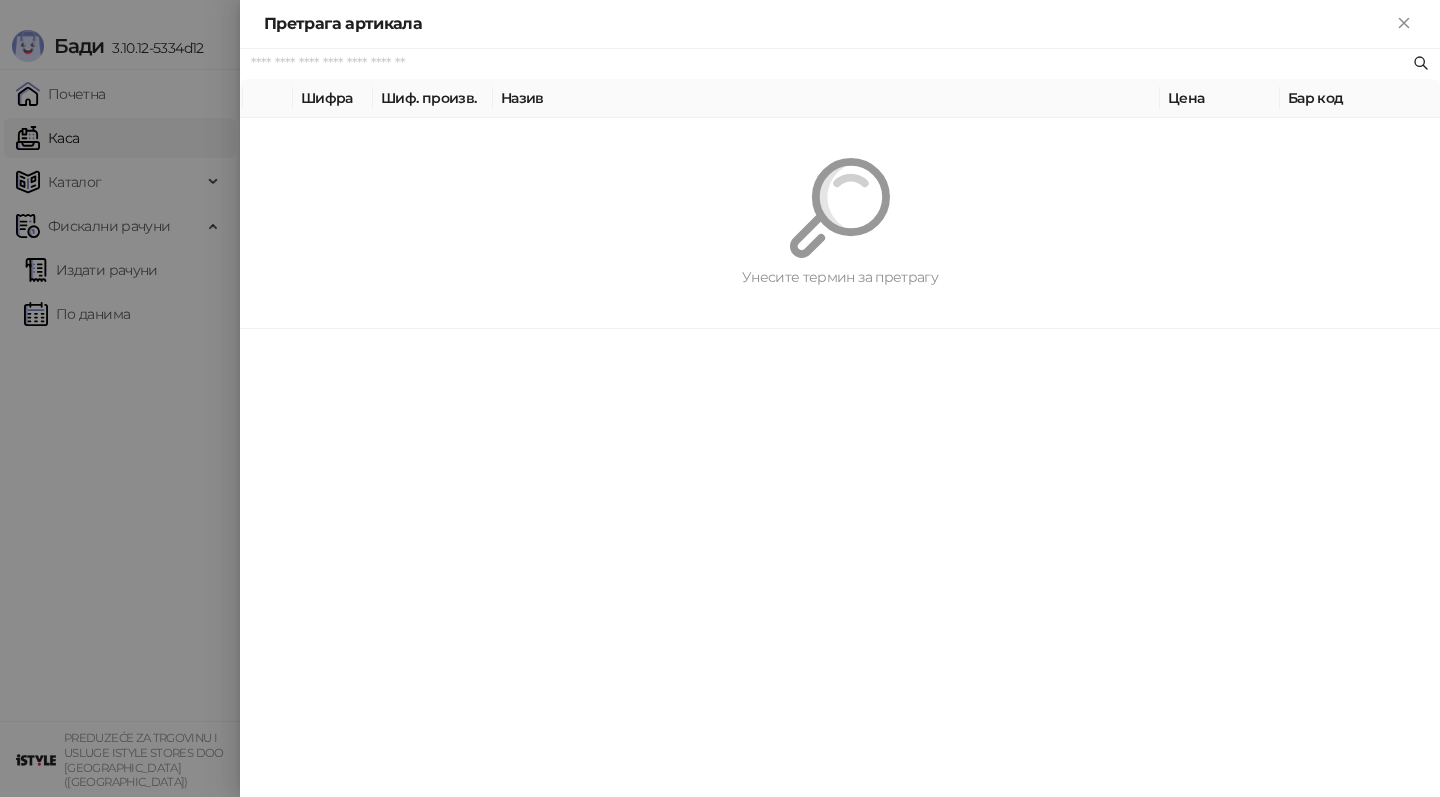 paste on "*********" 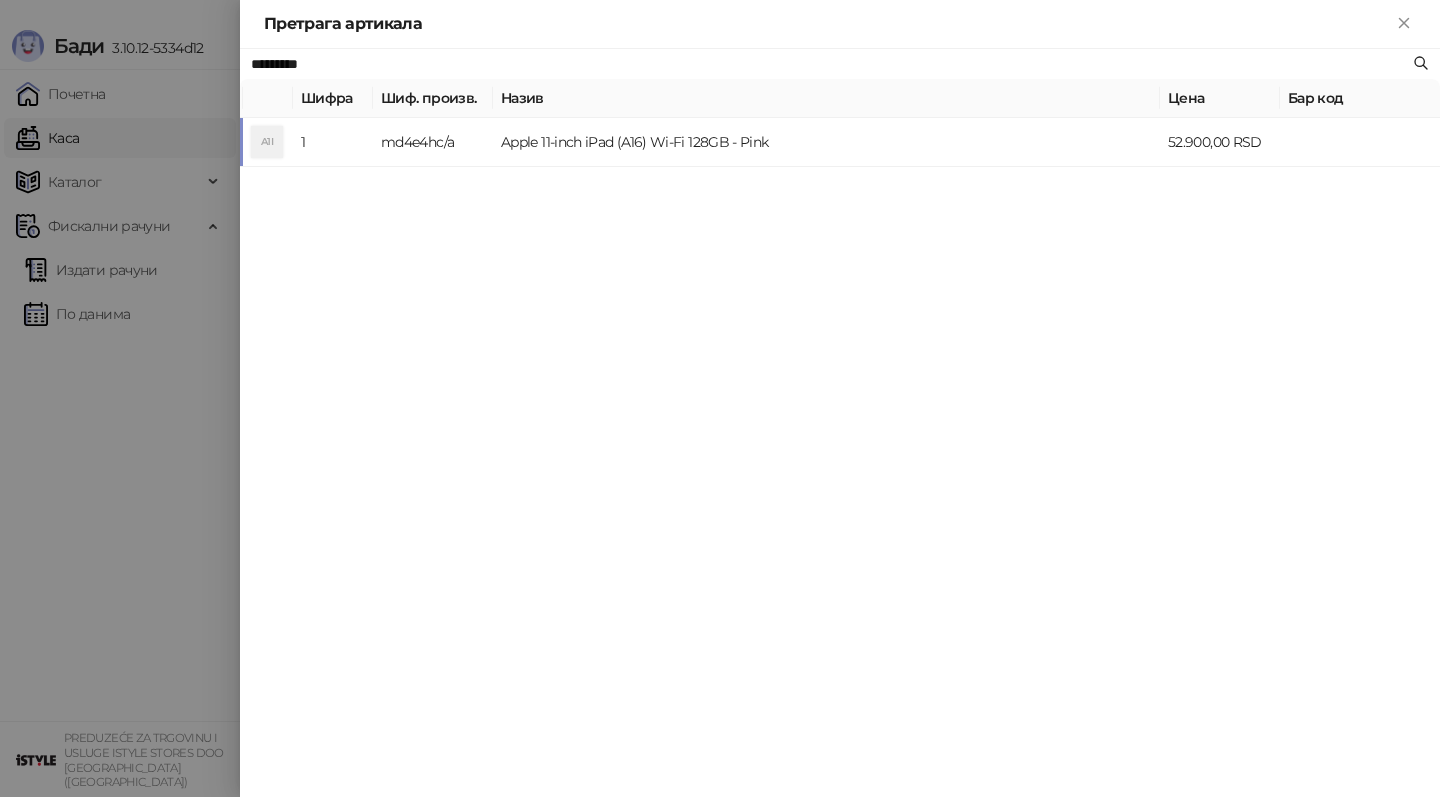 click on "Apple 11-inch iPad (A16) Wi-Fi 128GB - Pink" at bounding box center (826, 142) 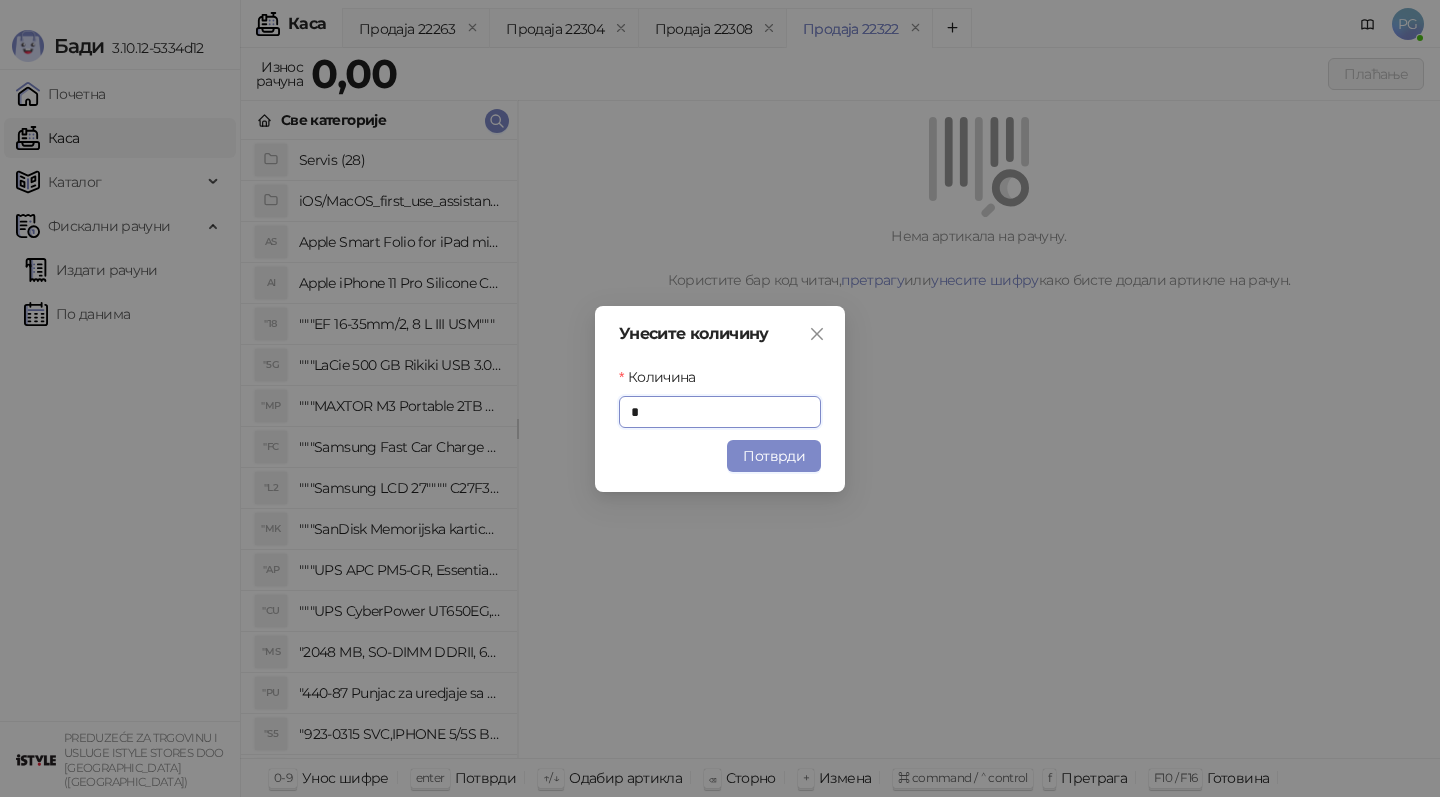 click on "Потврди" at bounding box center [774, 456] 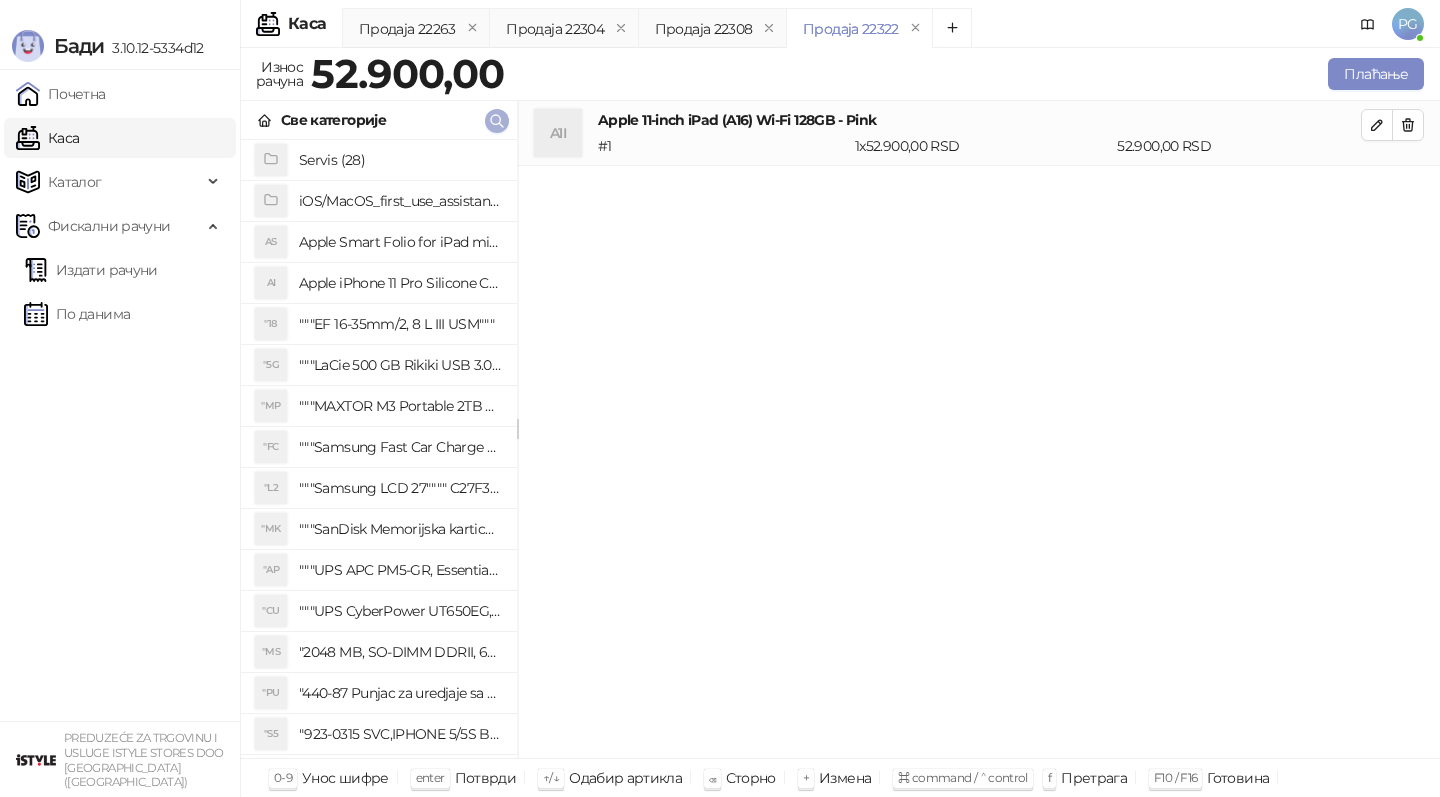 click 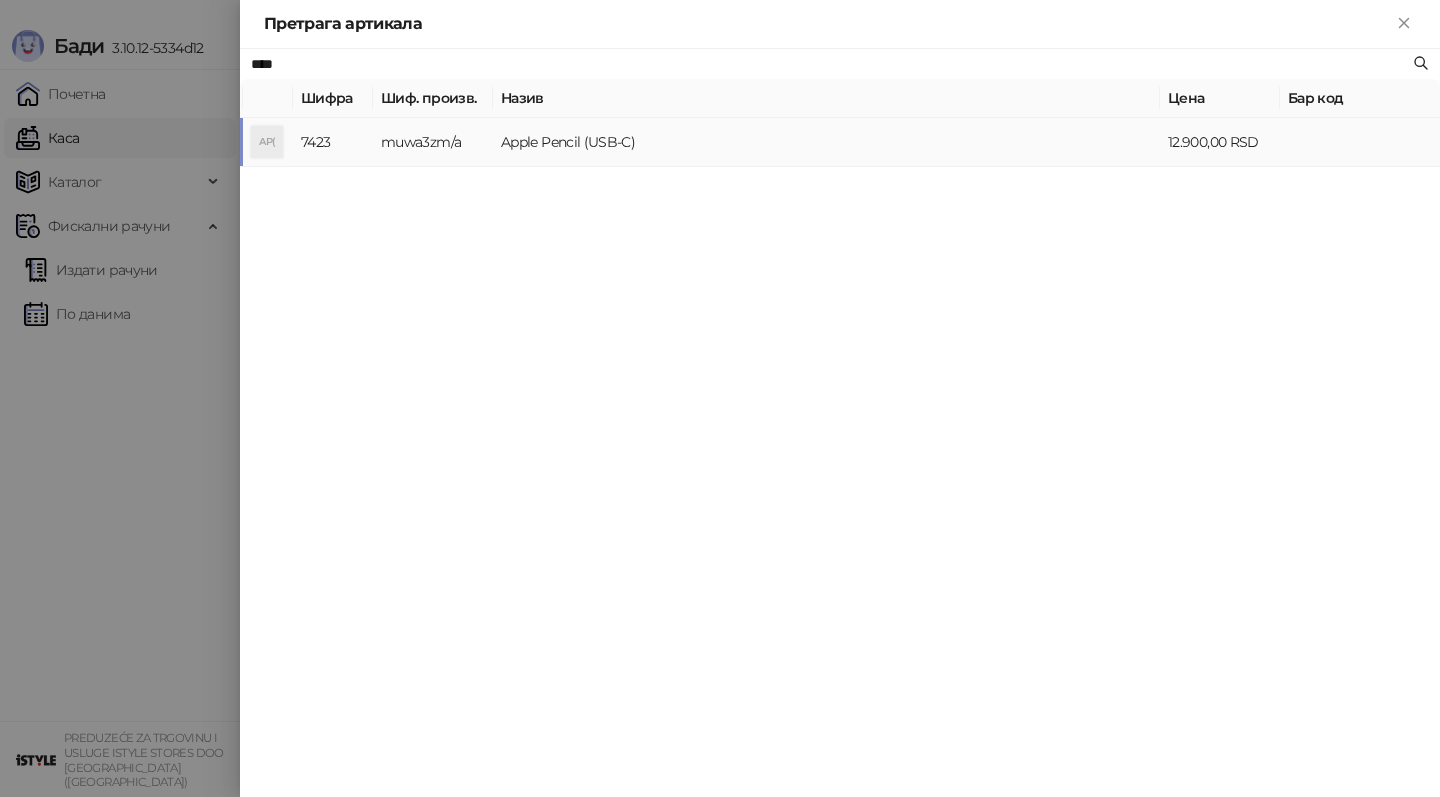click on "Apple Pencil (USB-C)" at bounding box center (826, 142) 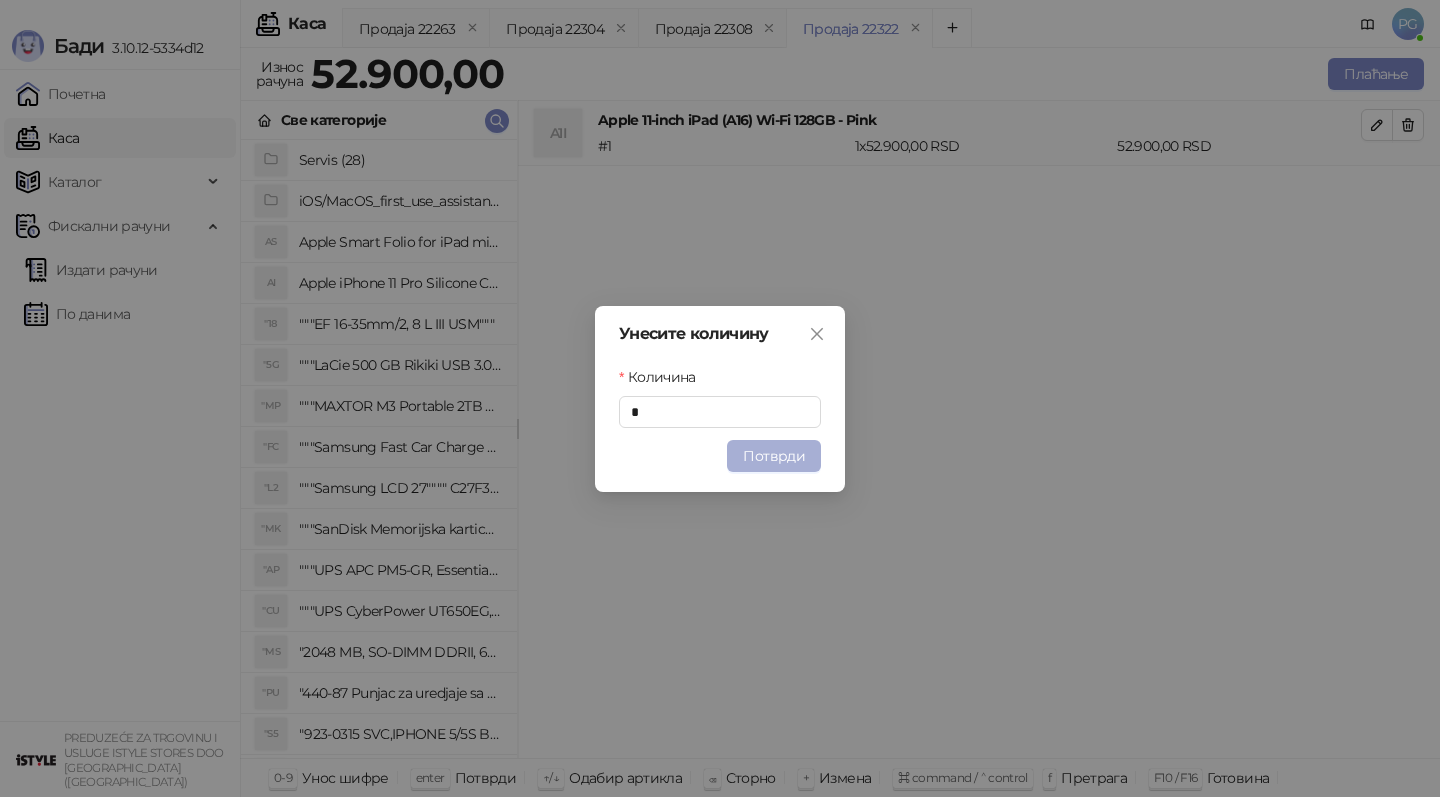 click on "Потврди" at bounding box center (774, 456) 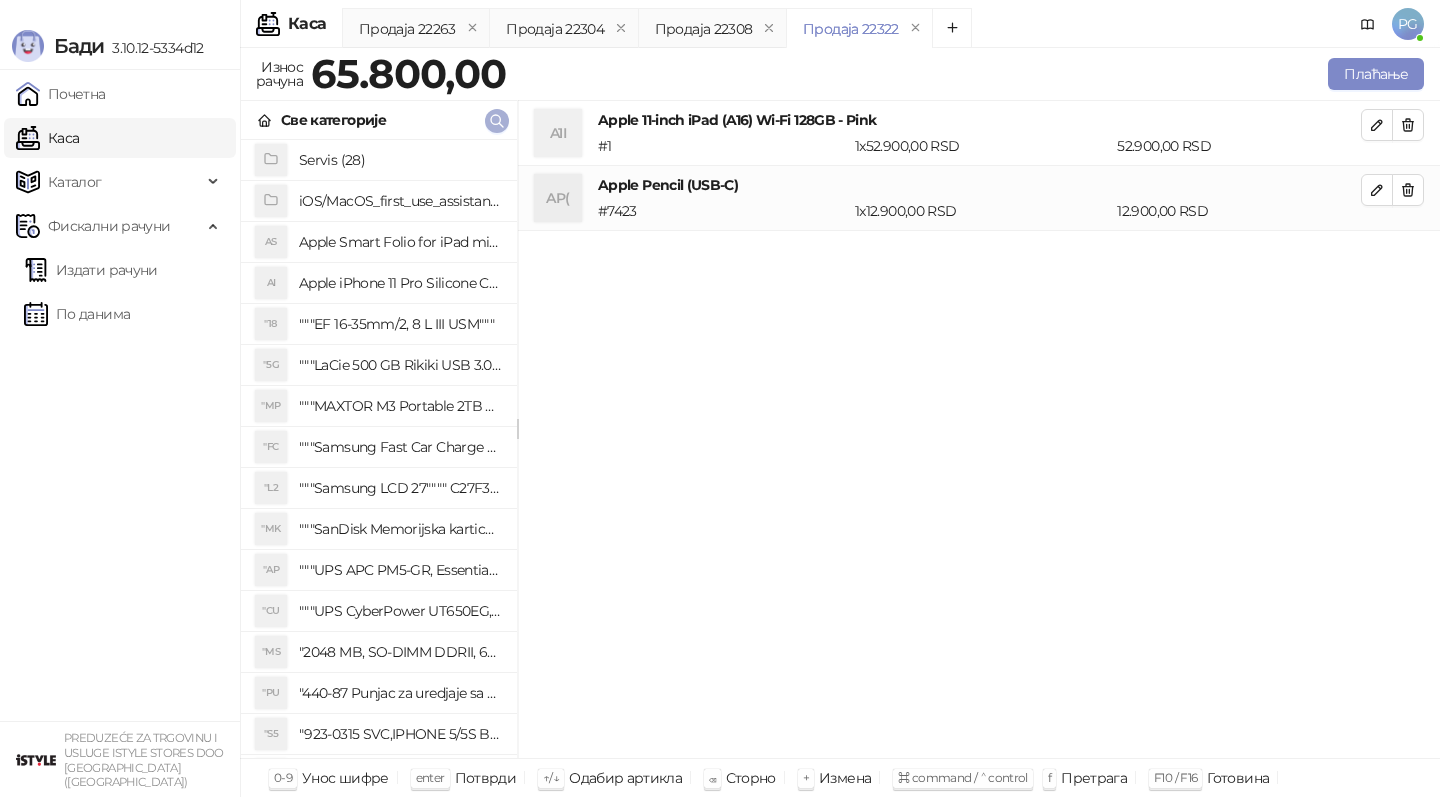 click 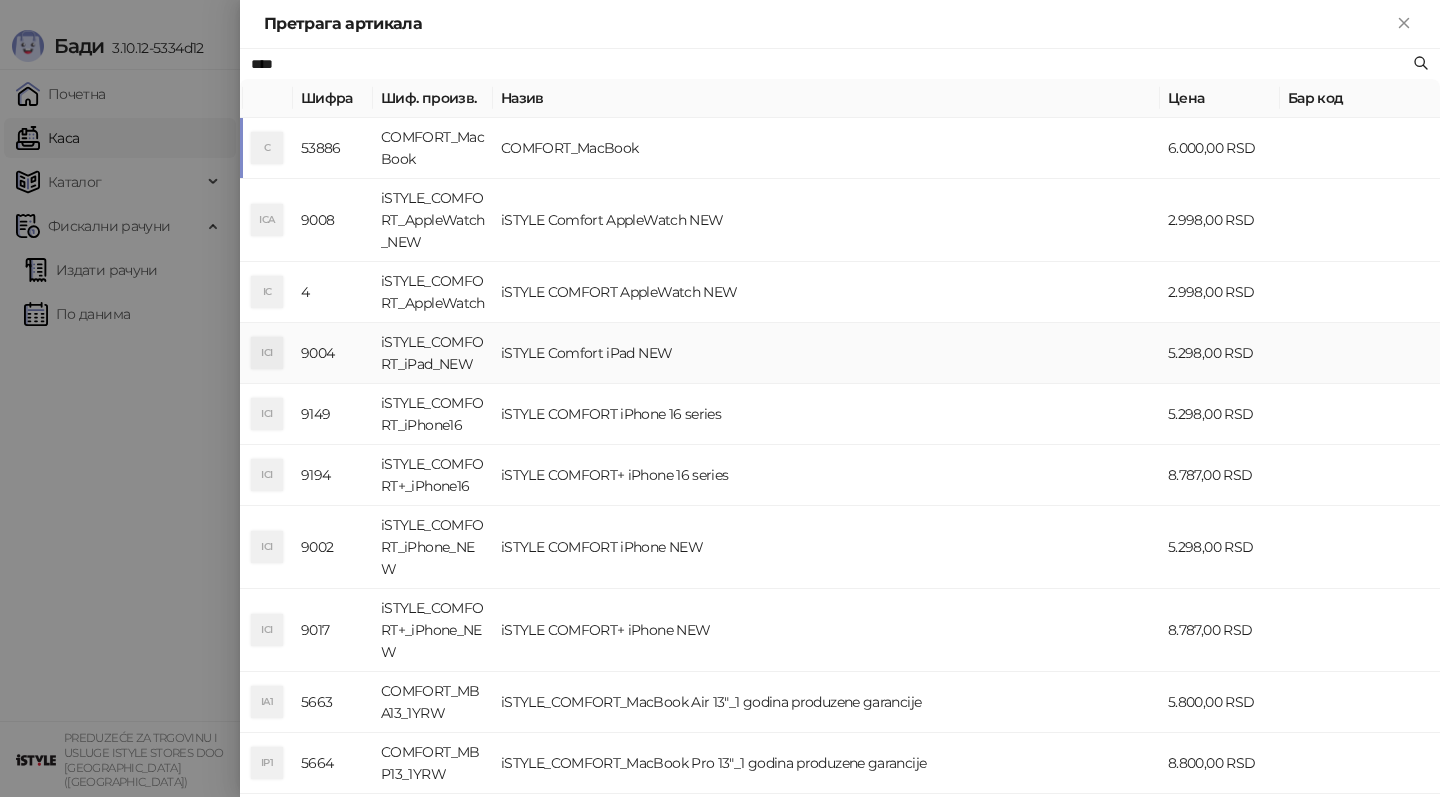 click on "iSTYLE Comfort iPad NEW" at bounding box center (826, 353) 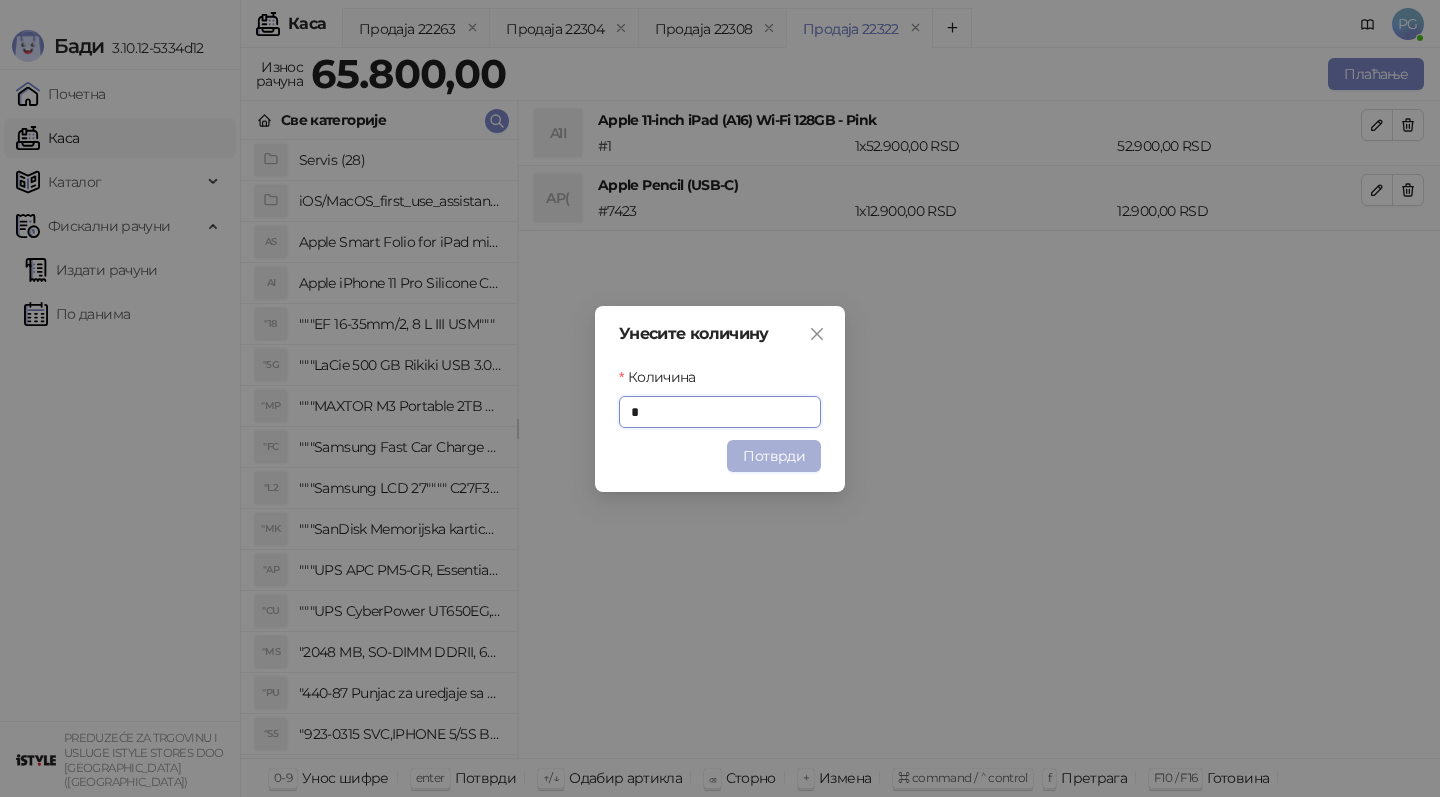click on "Потврди" at bounding box center [774, 456] 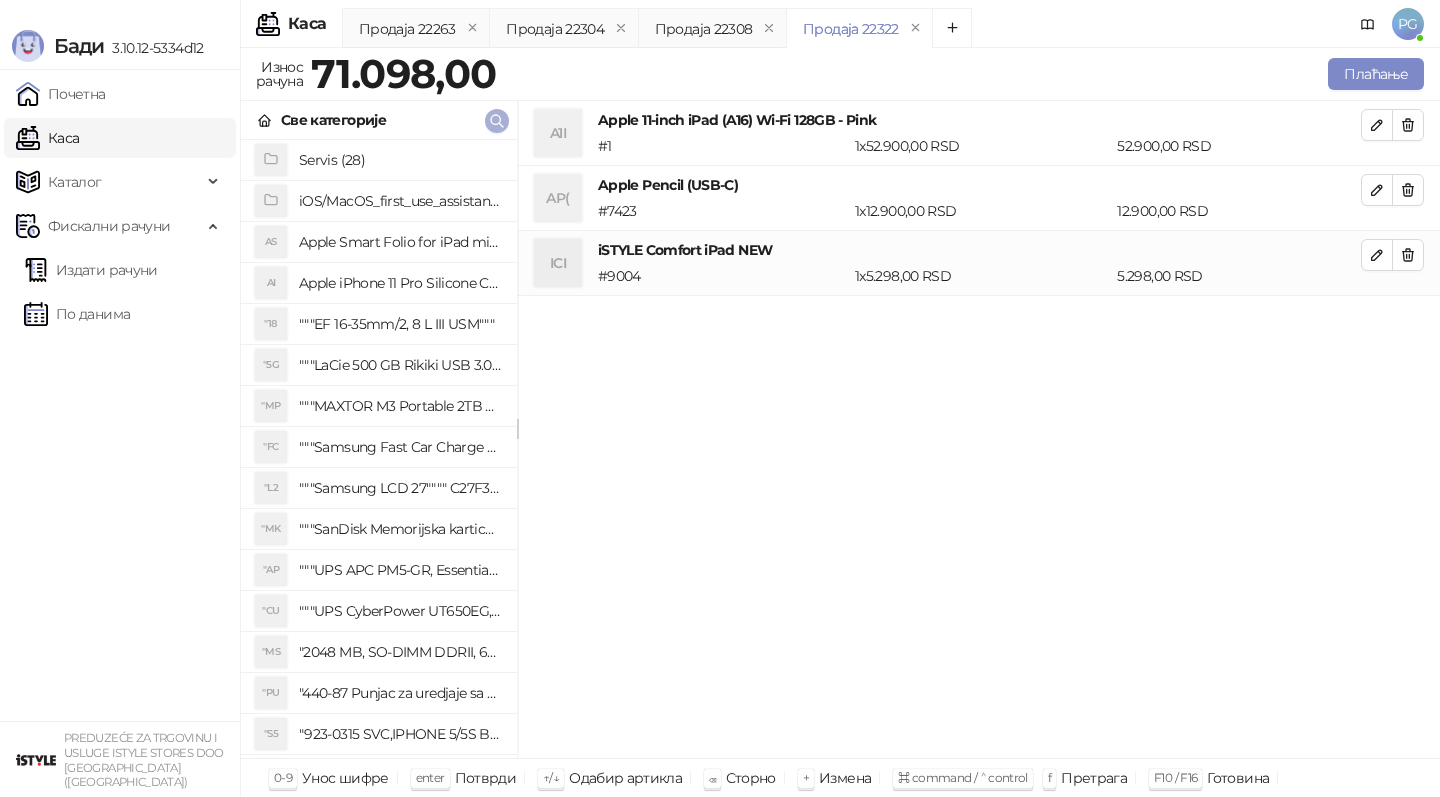 click 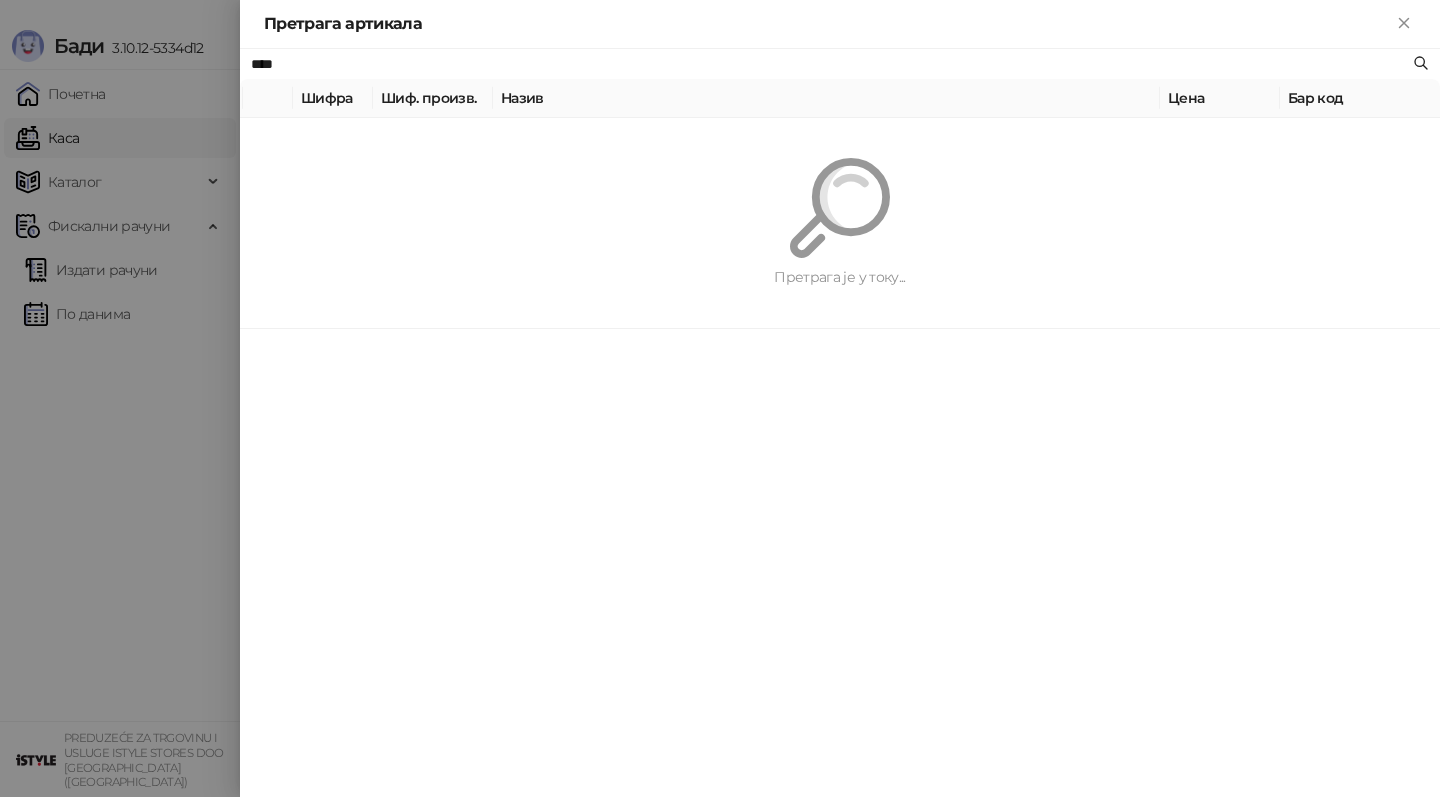 paste on "**********" 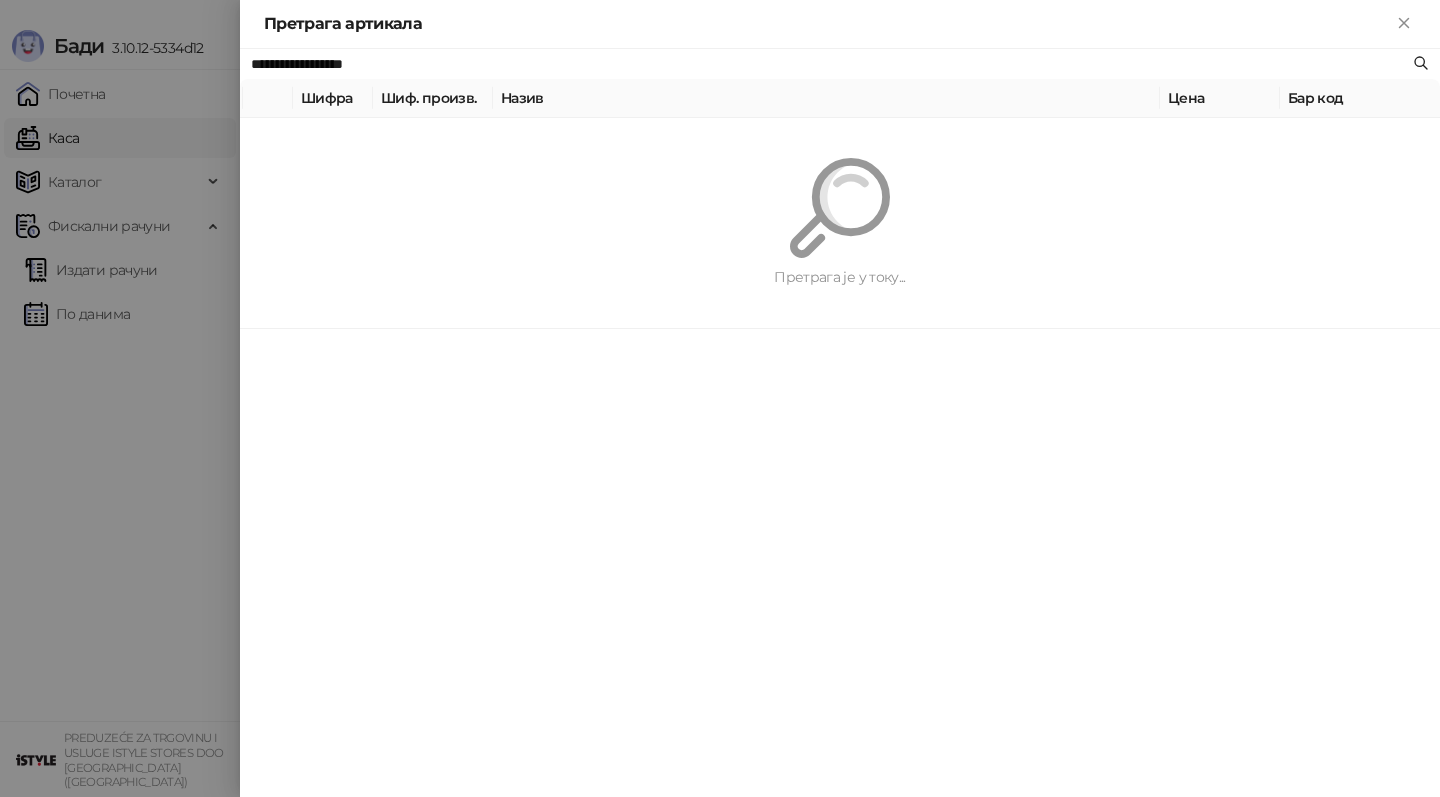 type on "**********" 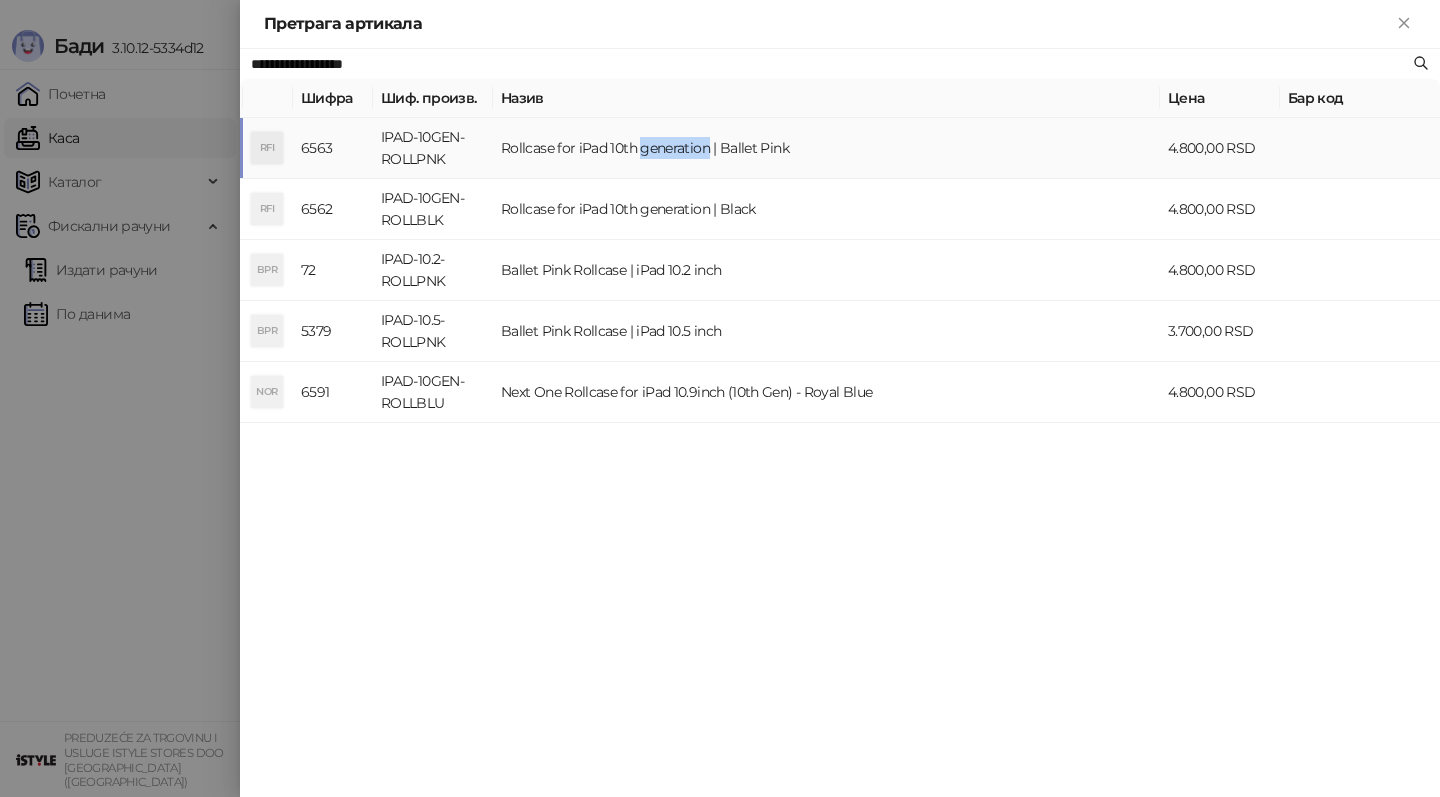 click on "Rollcase for iPad 10th generation | Ballet Pink" at bounding box center [826, 148] 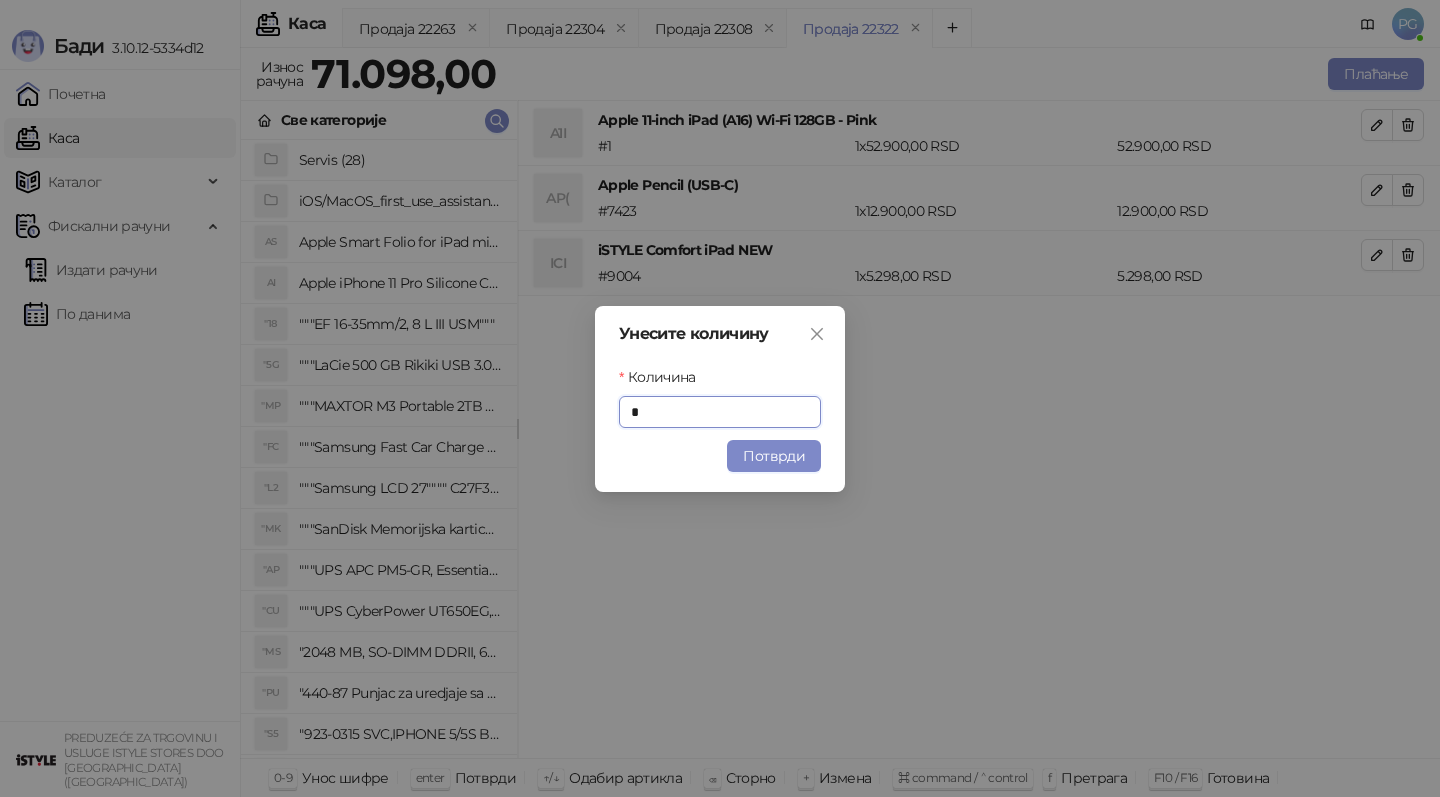click on "Потврди" at bounding box center [774, 456] 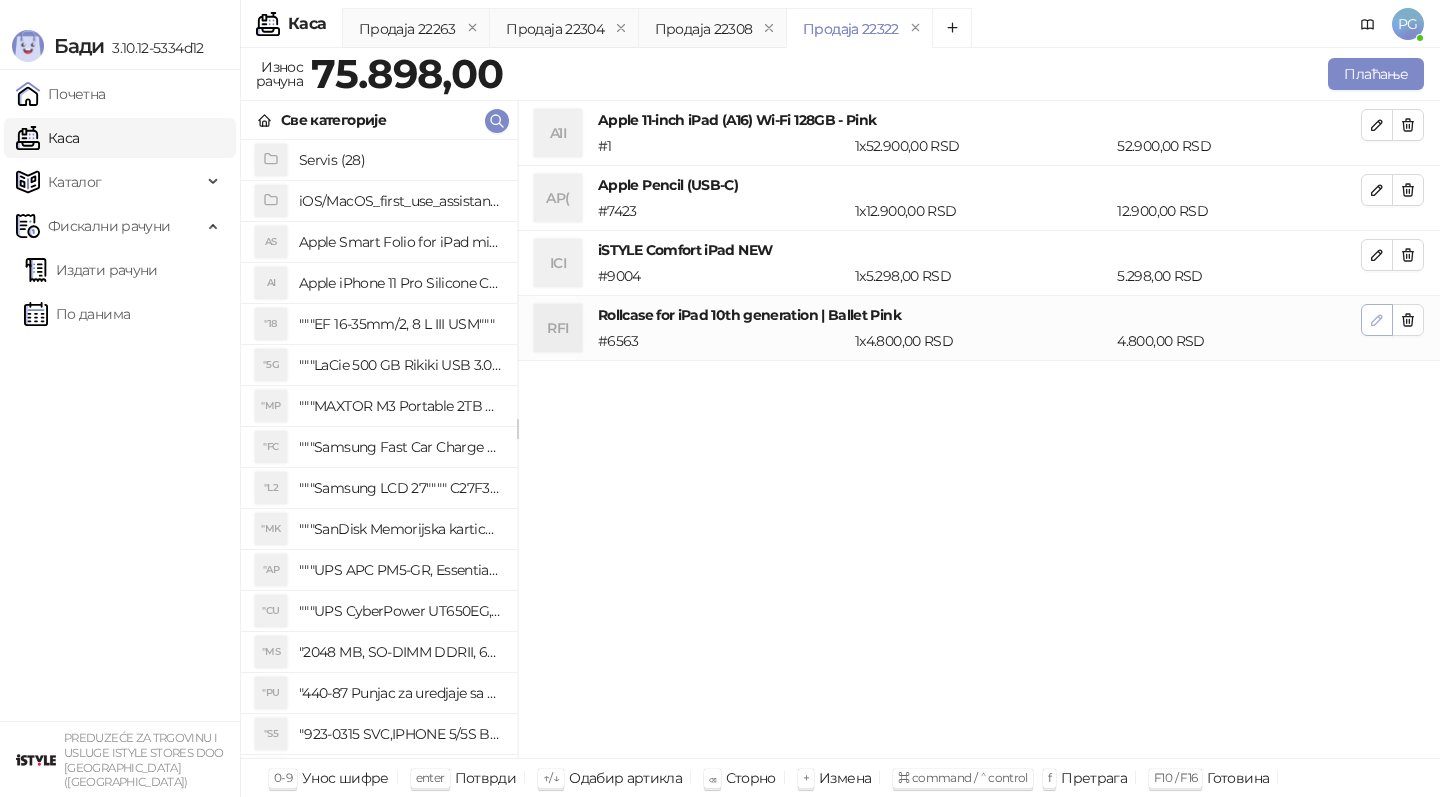 click 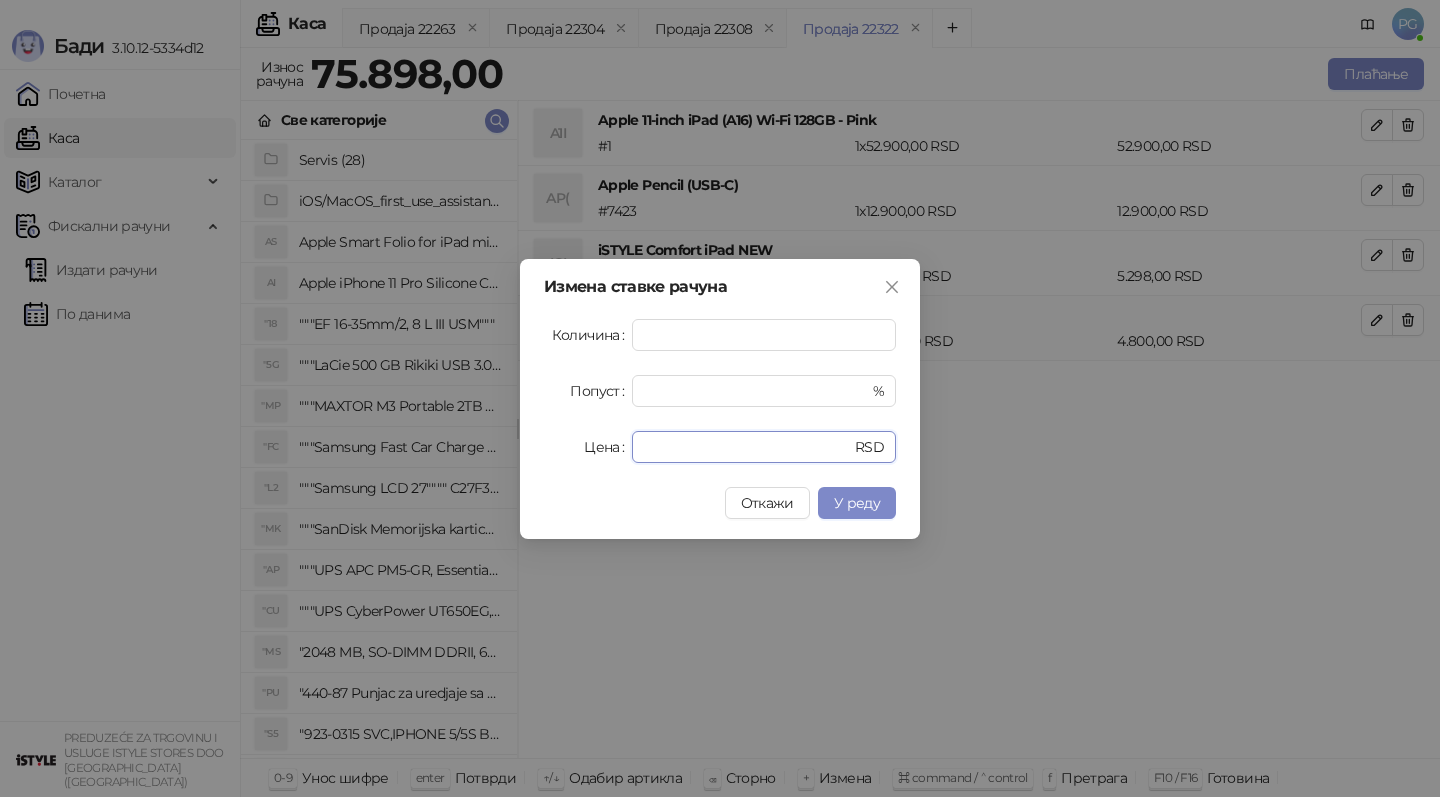 drag, startPoint x: 714, startPoint y: 455, endPoint x: 484, endPoint y: 441, distance: 230.42569 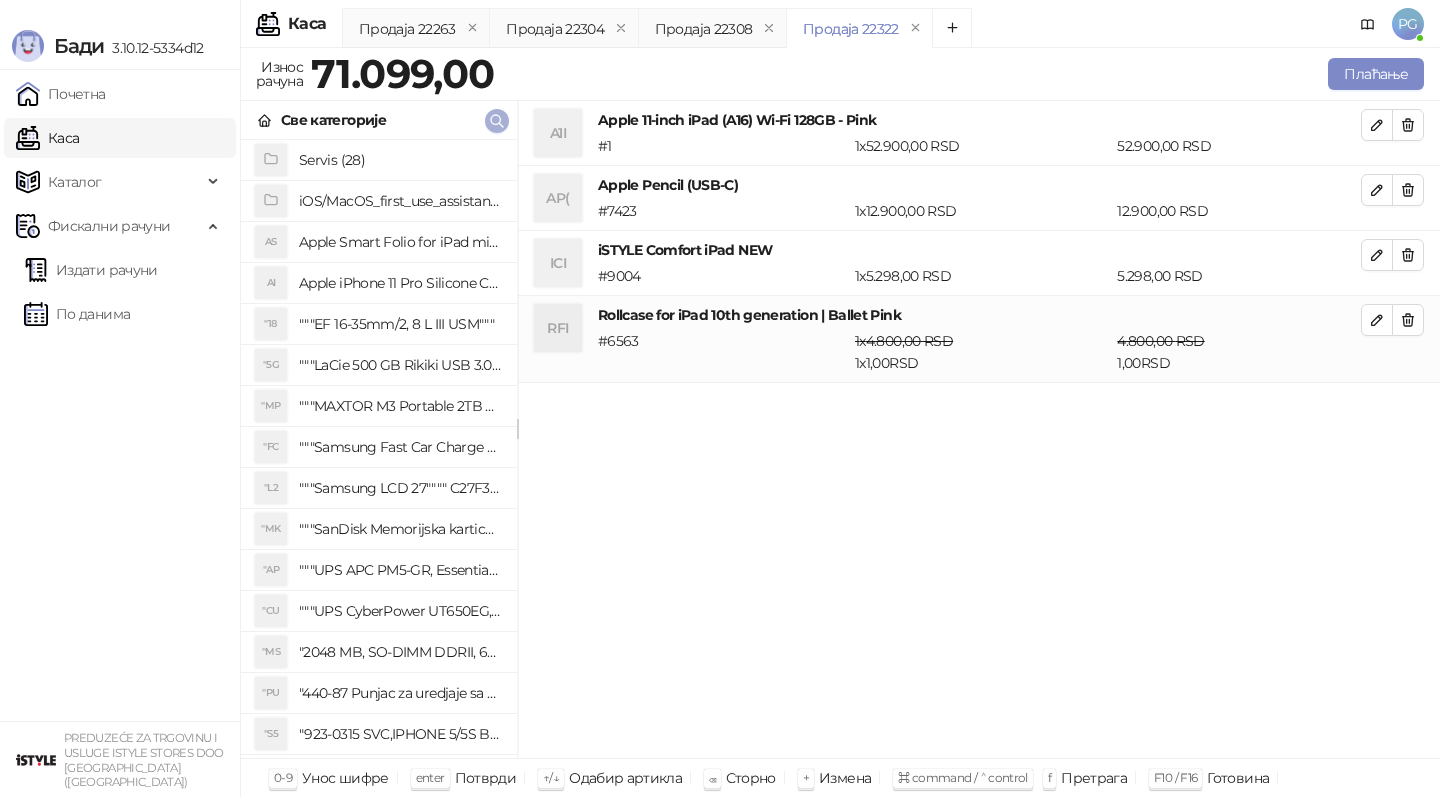 click at bounding box center [497, 120] 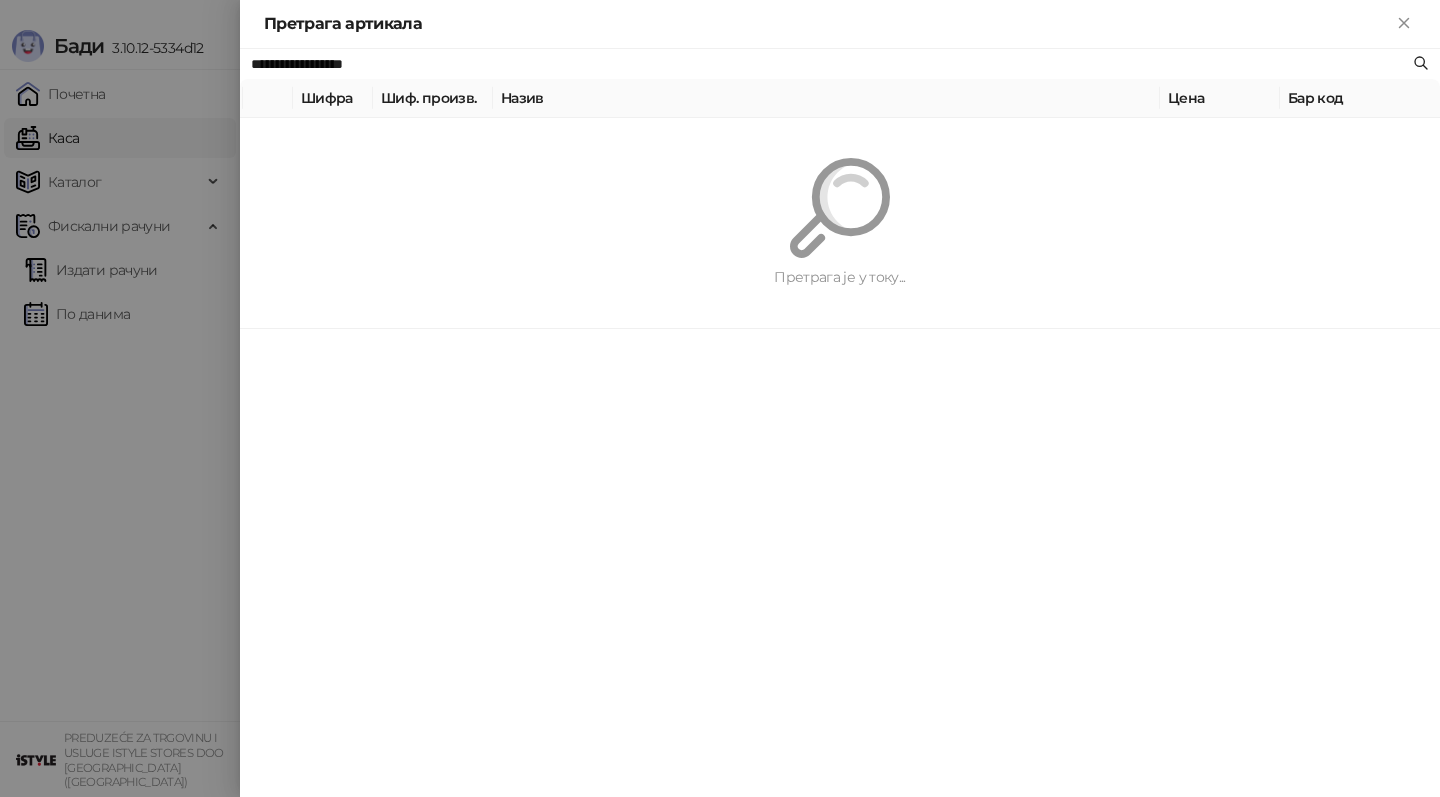 paste 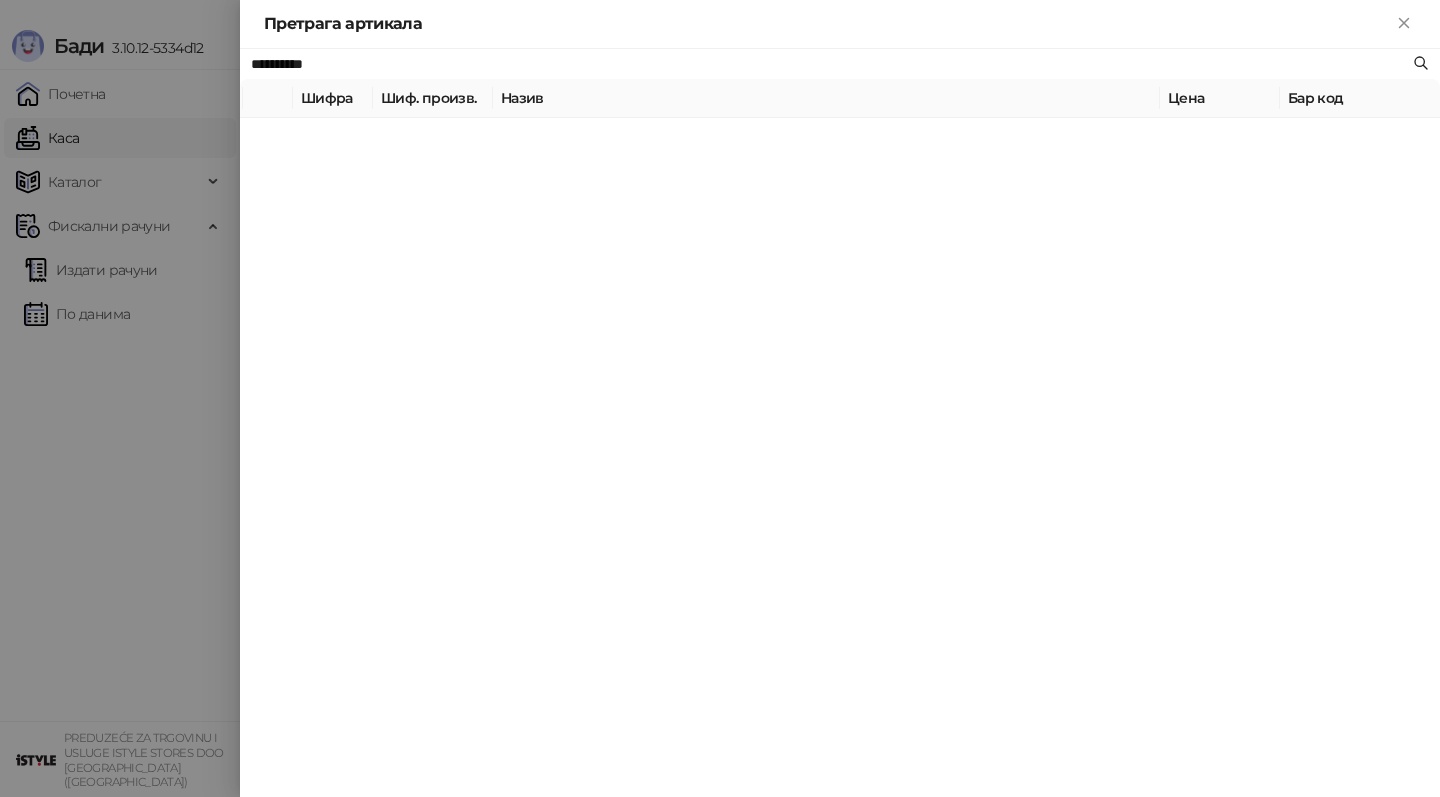 type on "**********" 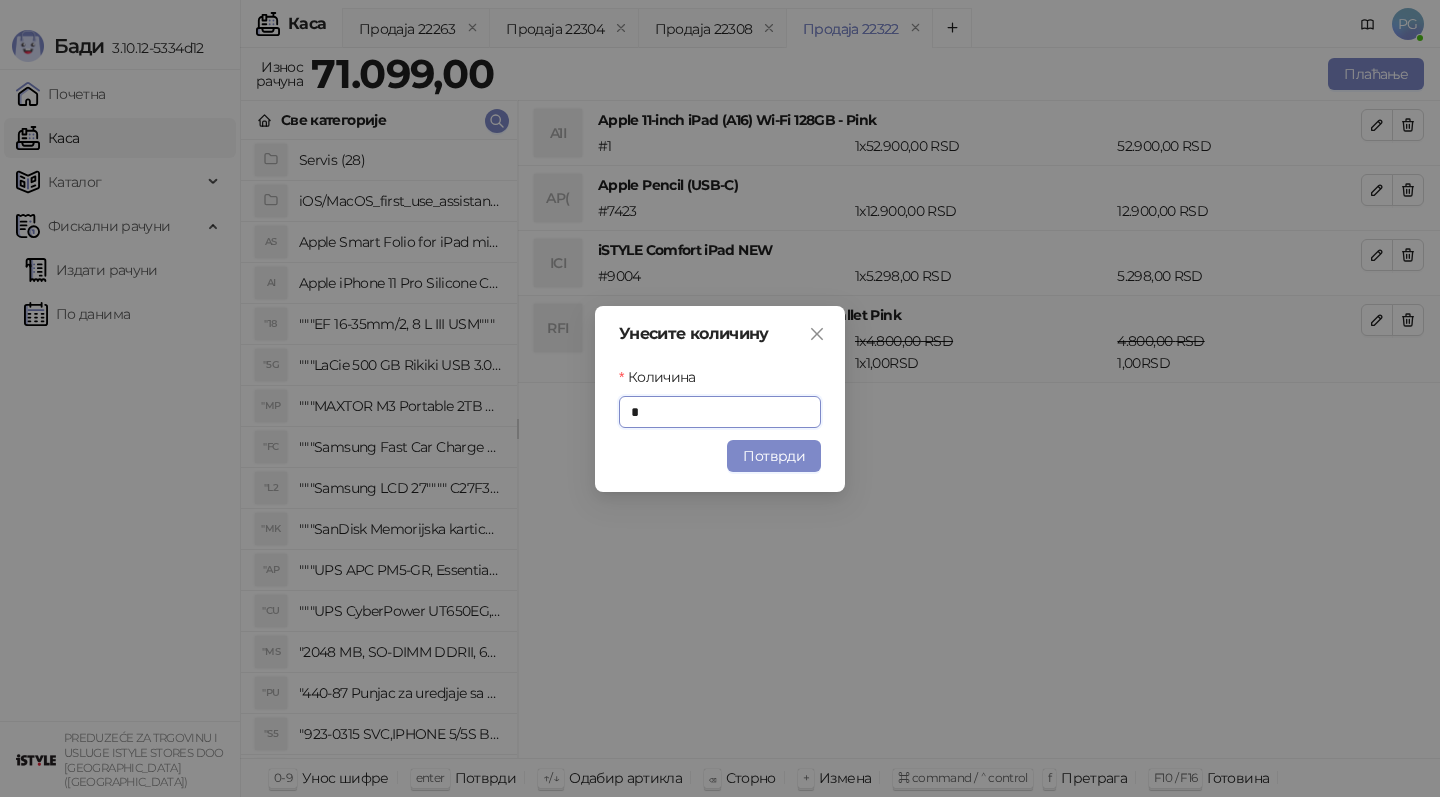 click on "Потврди" at bounding box center (774, 456) 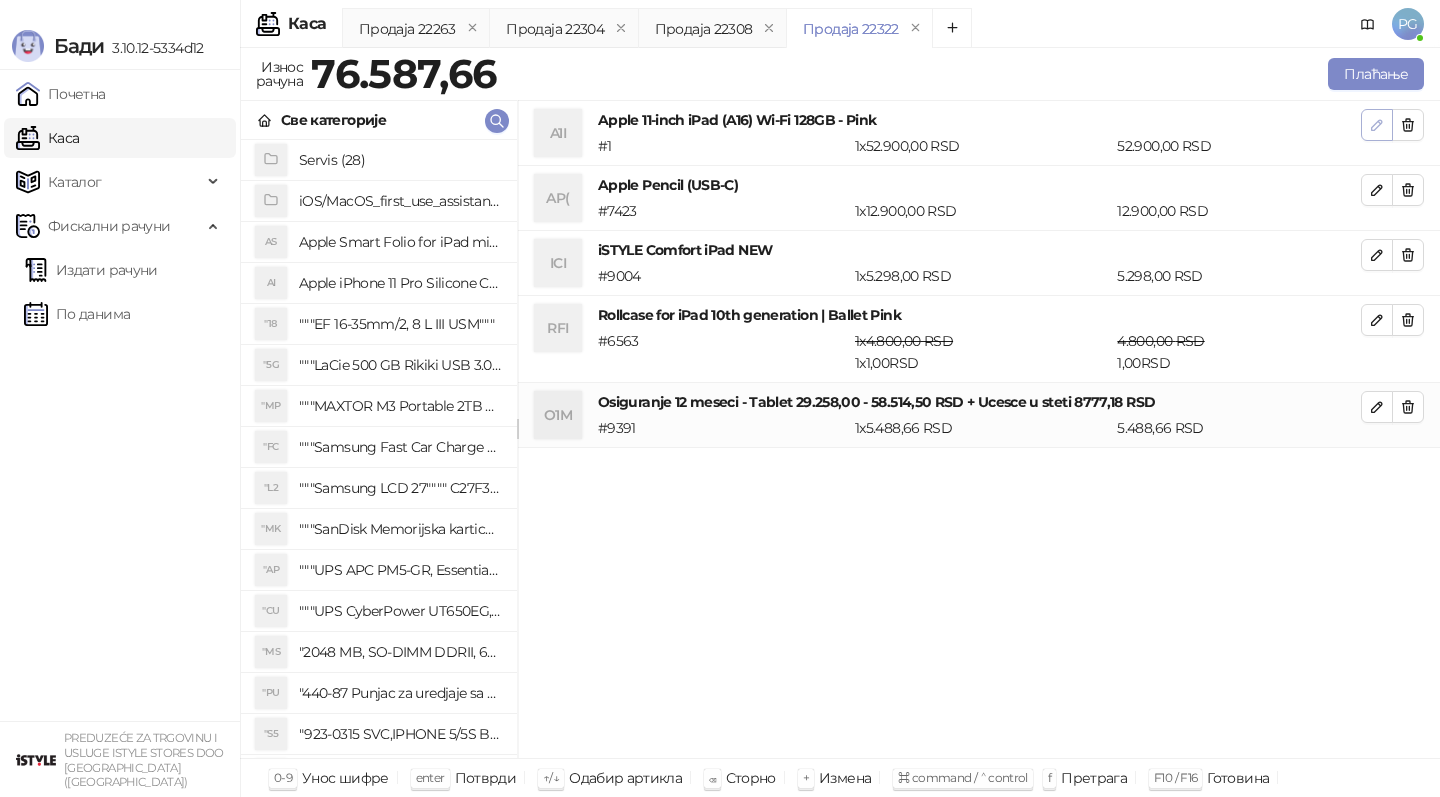 click 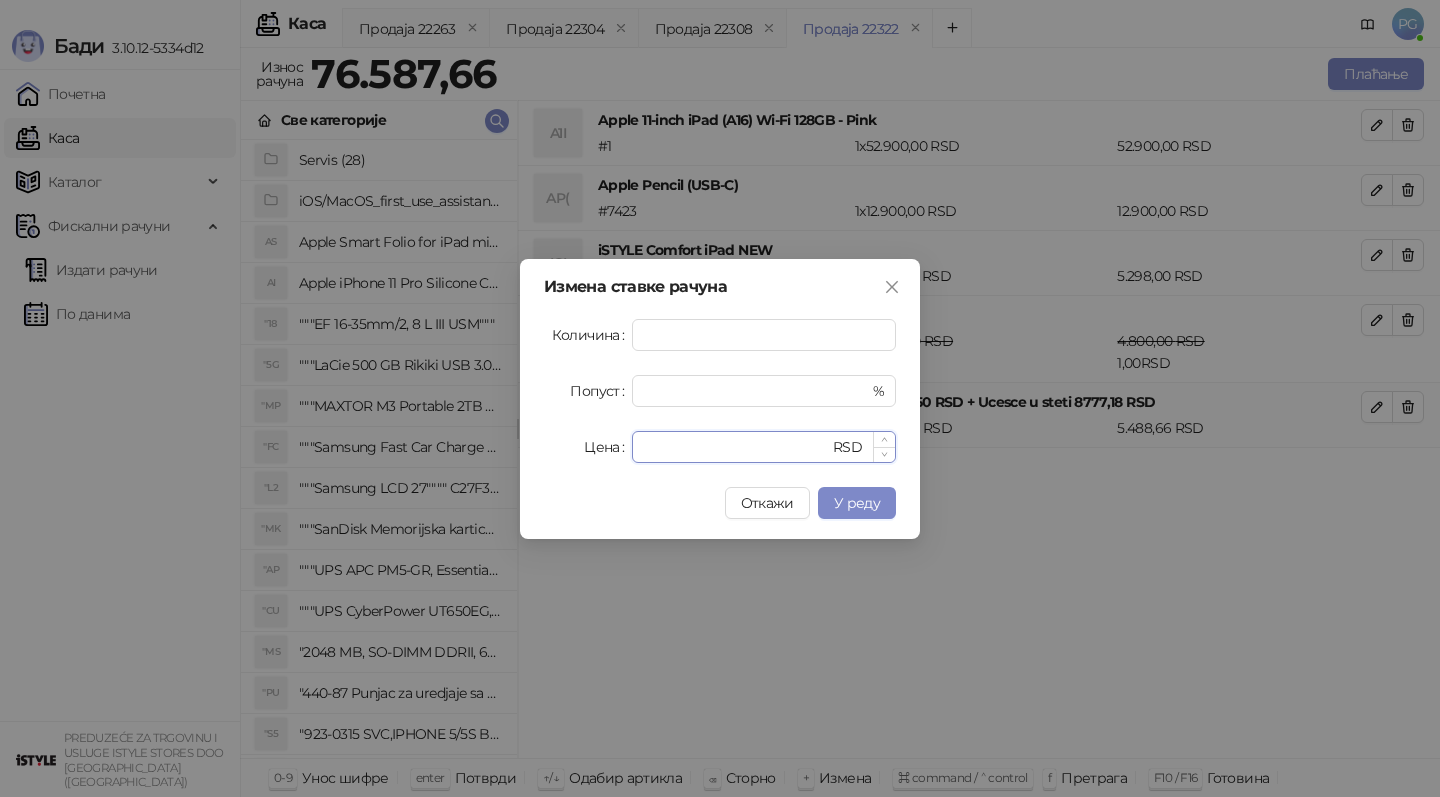 click on "*****" at bounding box center (736, 447) 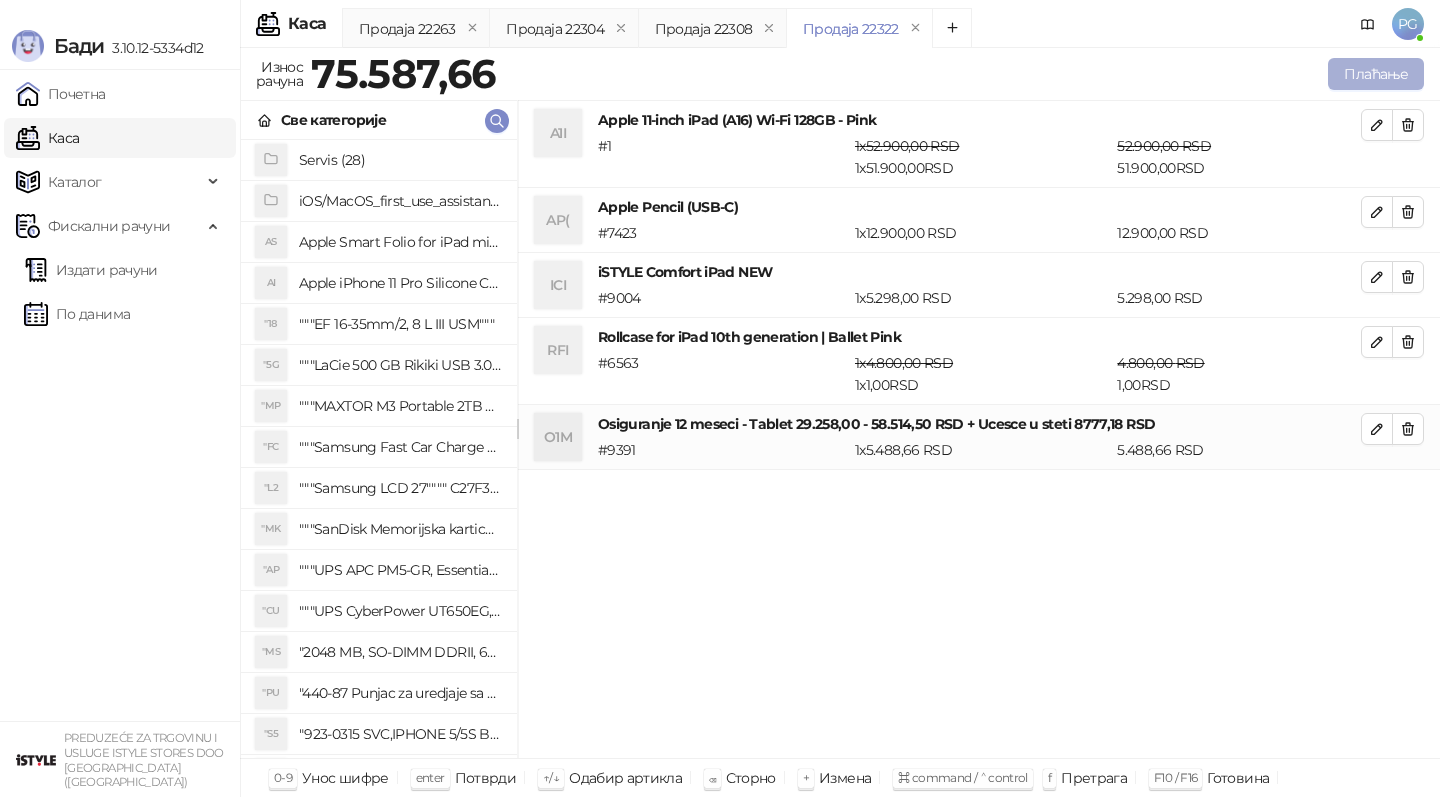 click on "Плаћање" at bounding box center (1376, 74) 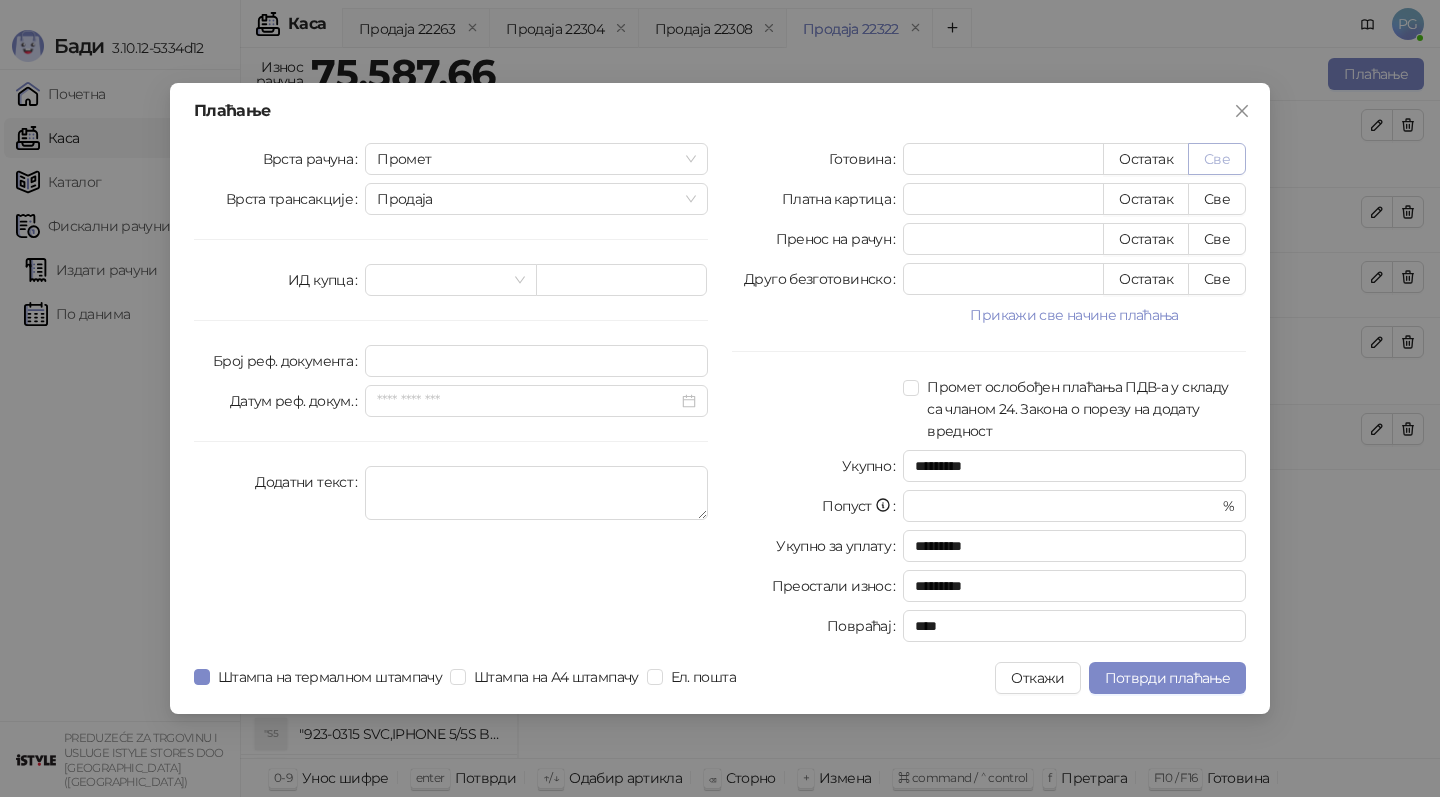 click on "Све" at bounding box center [1217, 159] 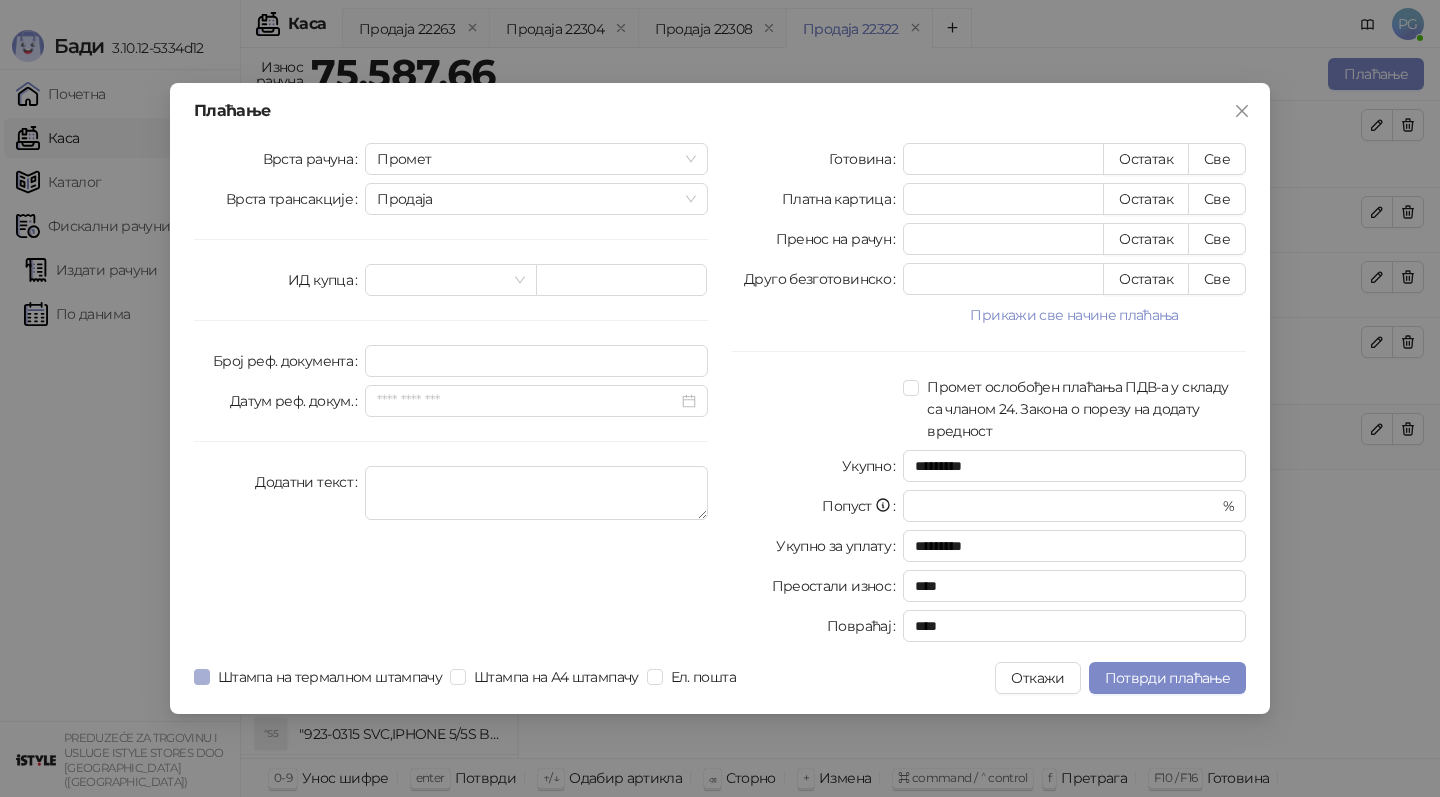 click on "Штампа на термалном штампачу" at bounding box center (330, 677) 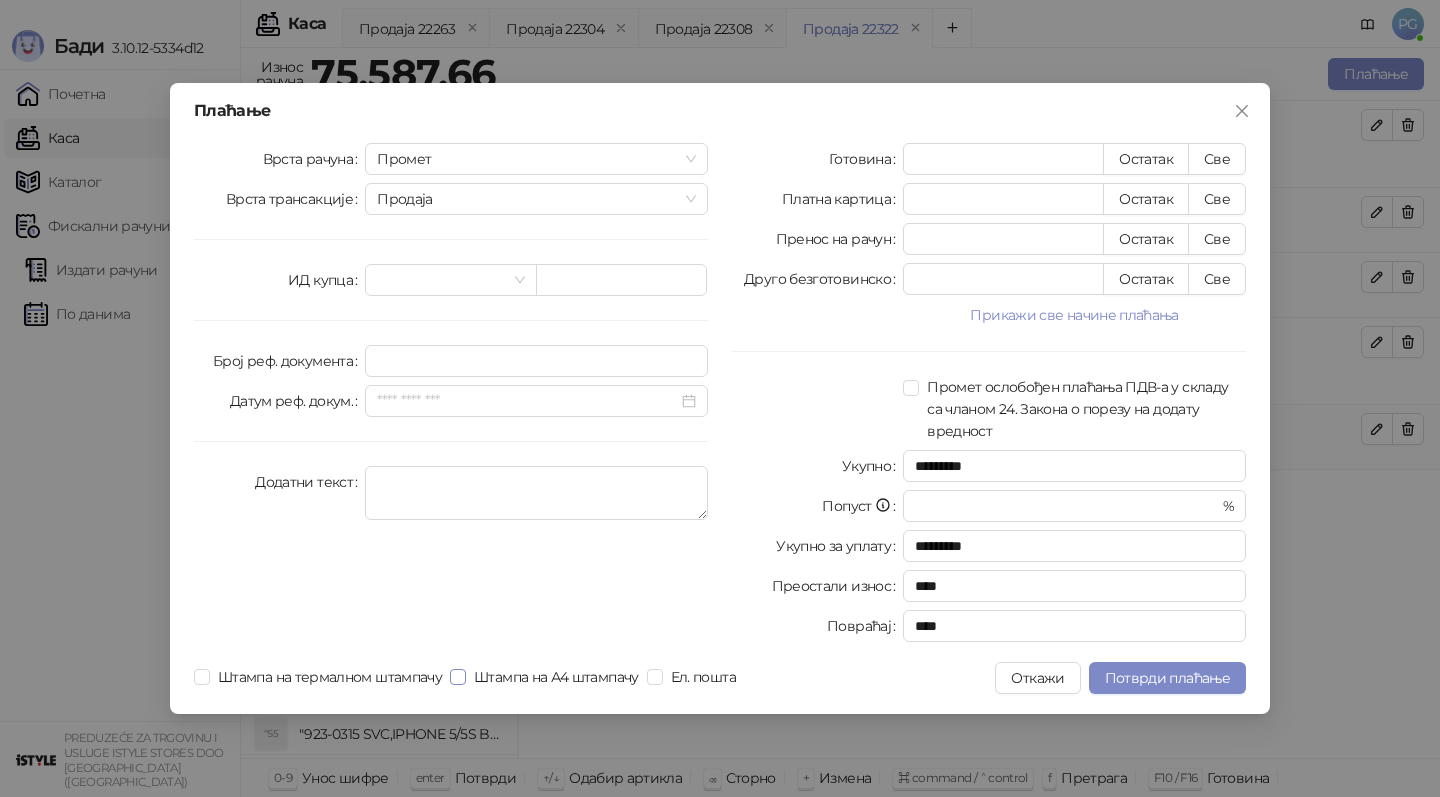 click on "Штампа на А4 штампачу" at bounding box center [556, 677] 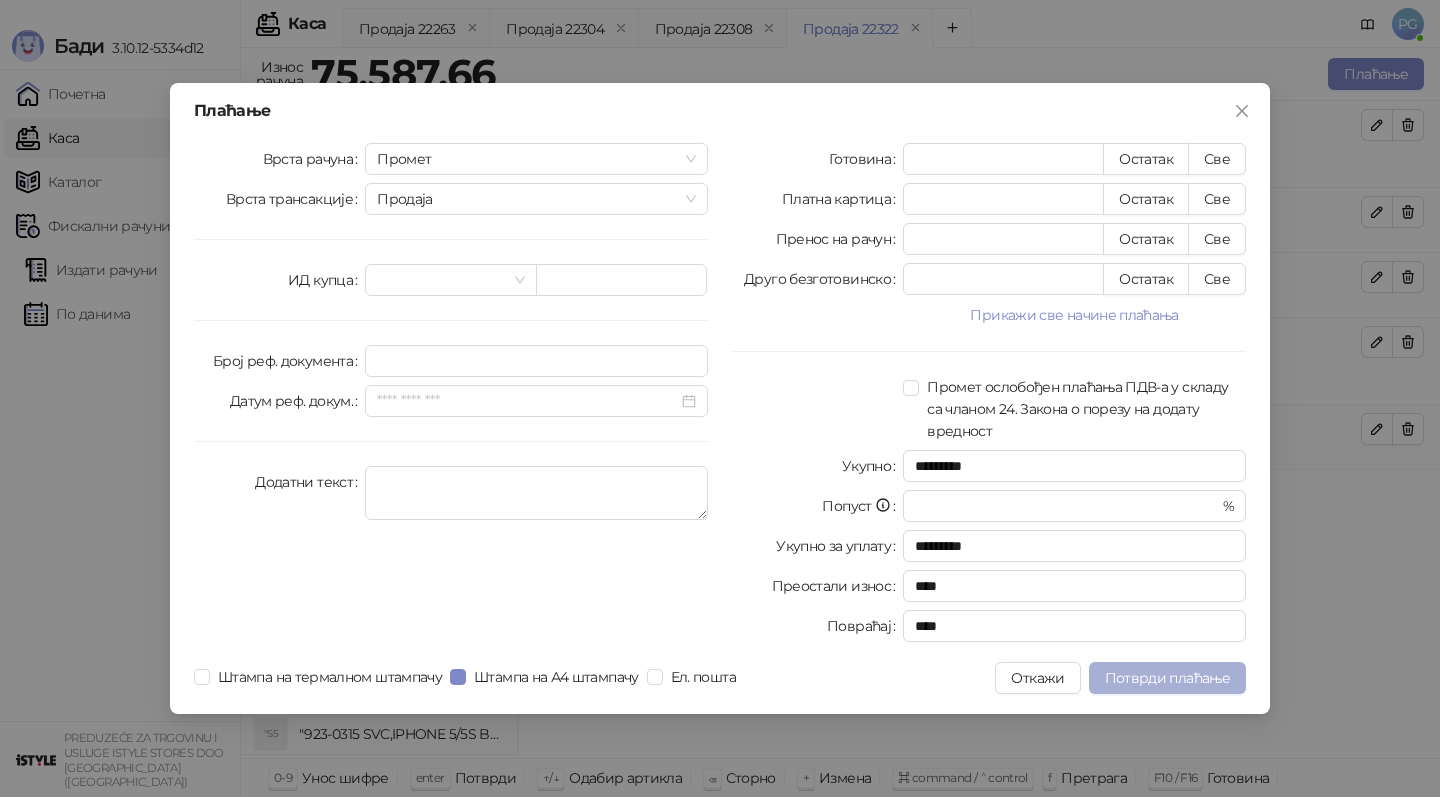 click on "Потврди плаћање" at bounding box center (1167, 678) 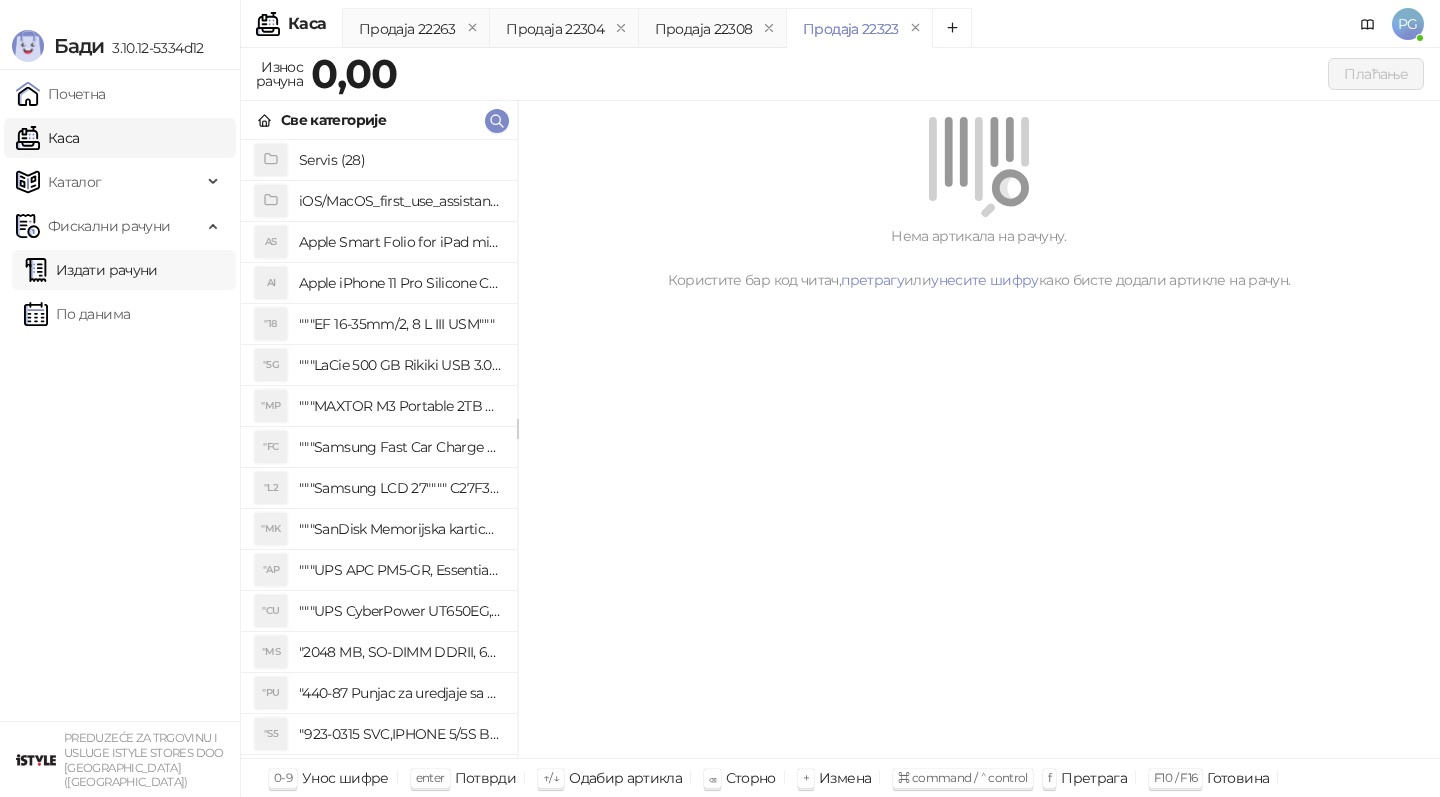 click on "Издати рачуни" at bounding box center (91, 270) 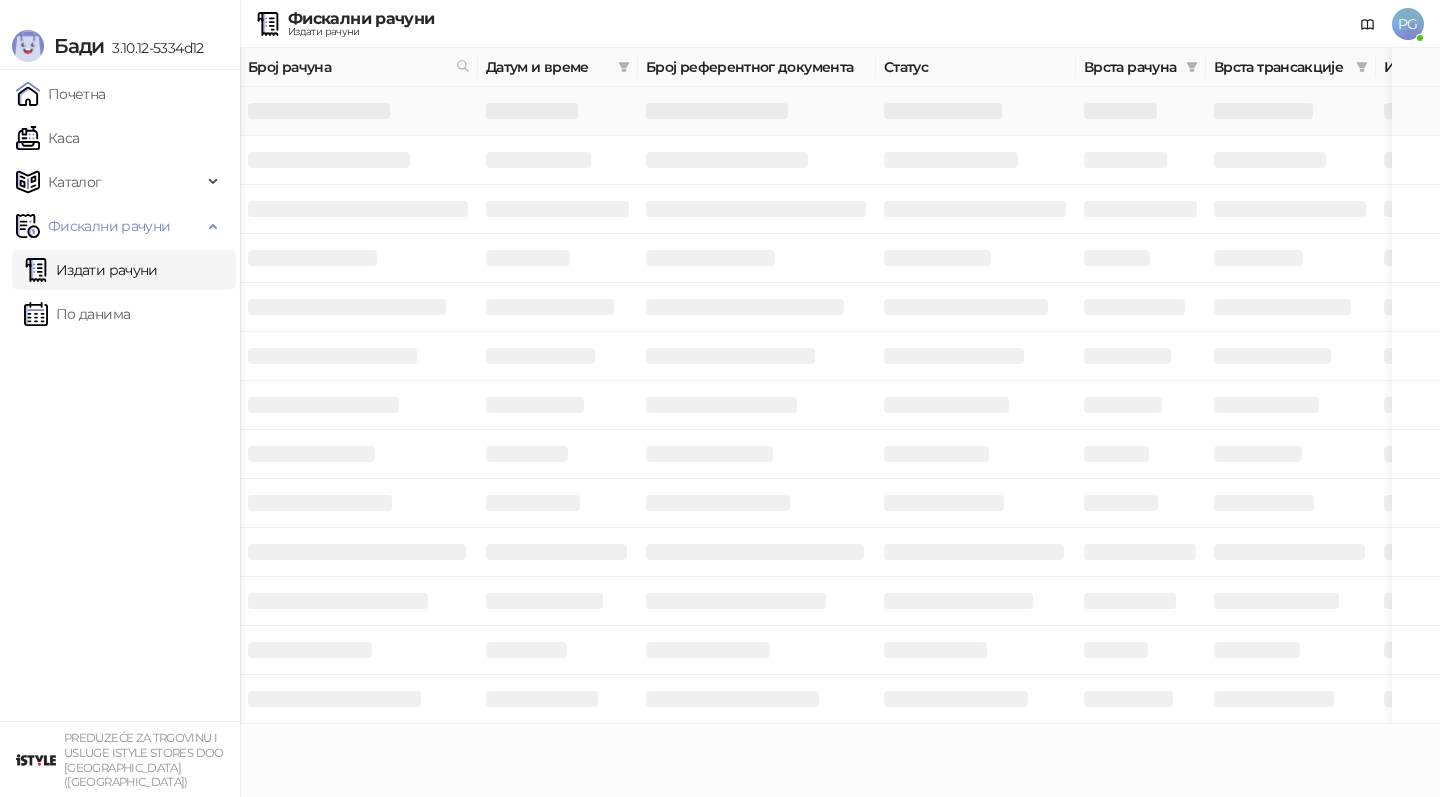 scroll, scrollTop: 0, scrollLeft: 600, axis: horizontal 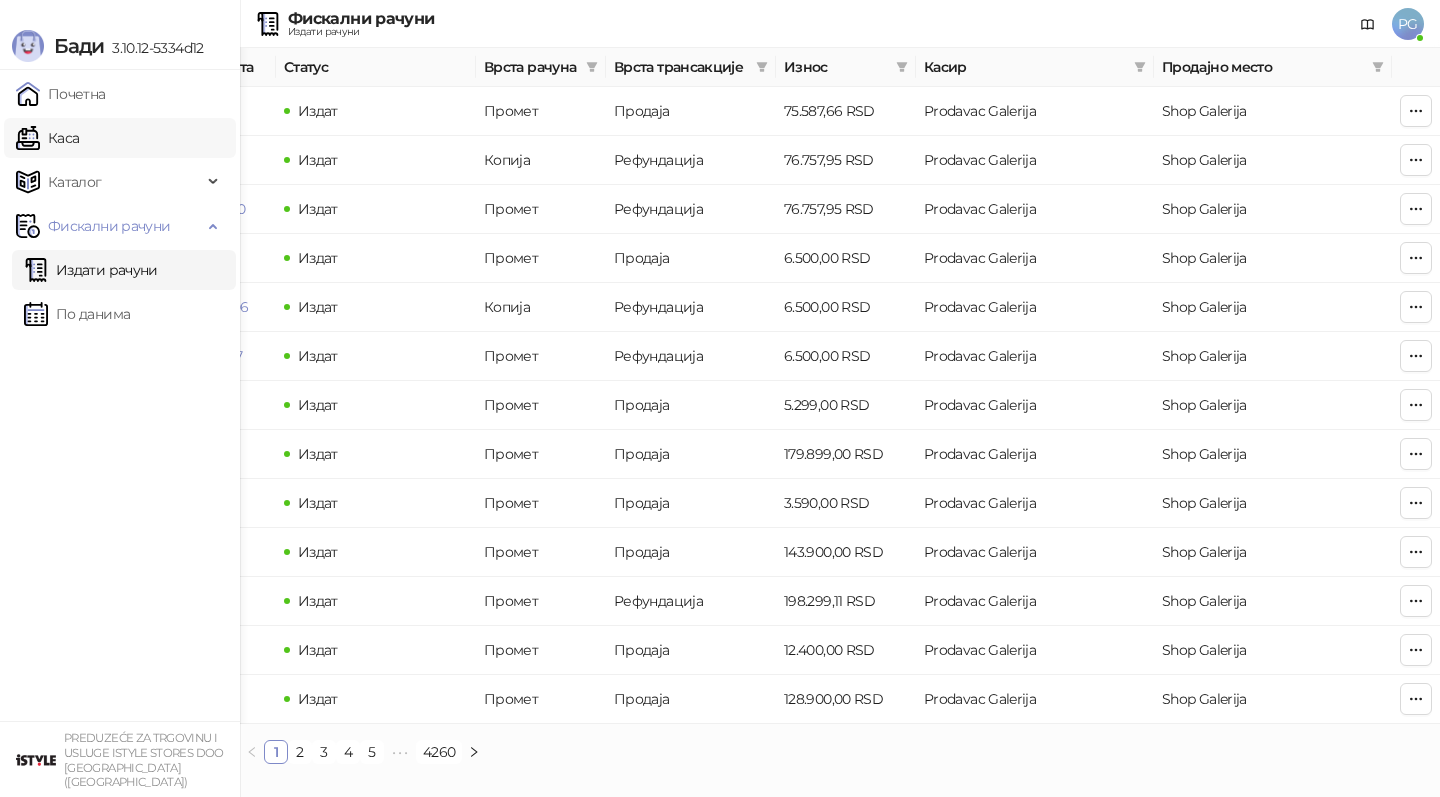 click on "Каса" at bounding box center (47, 138) 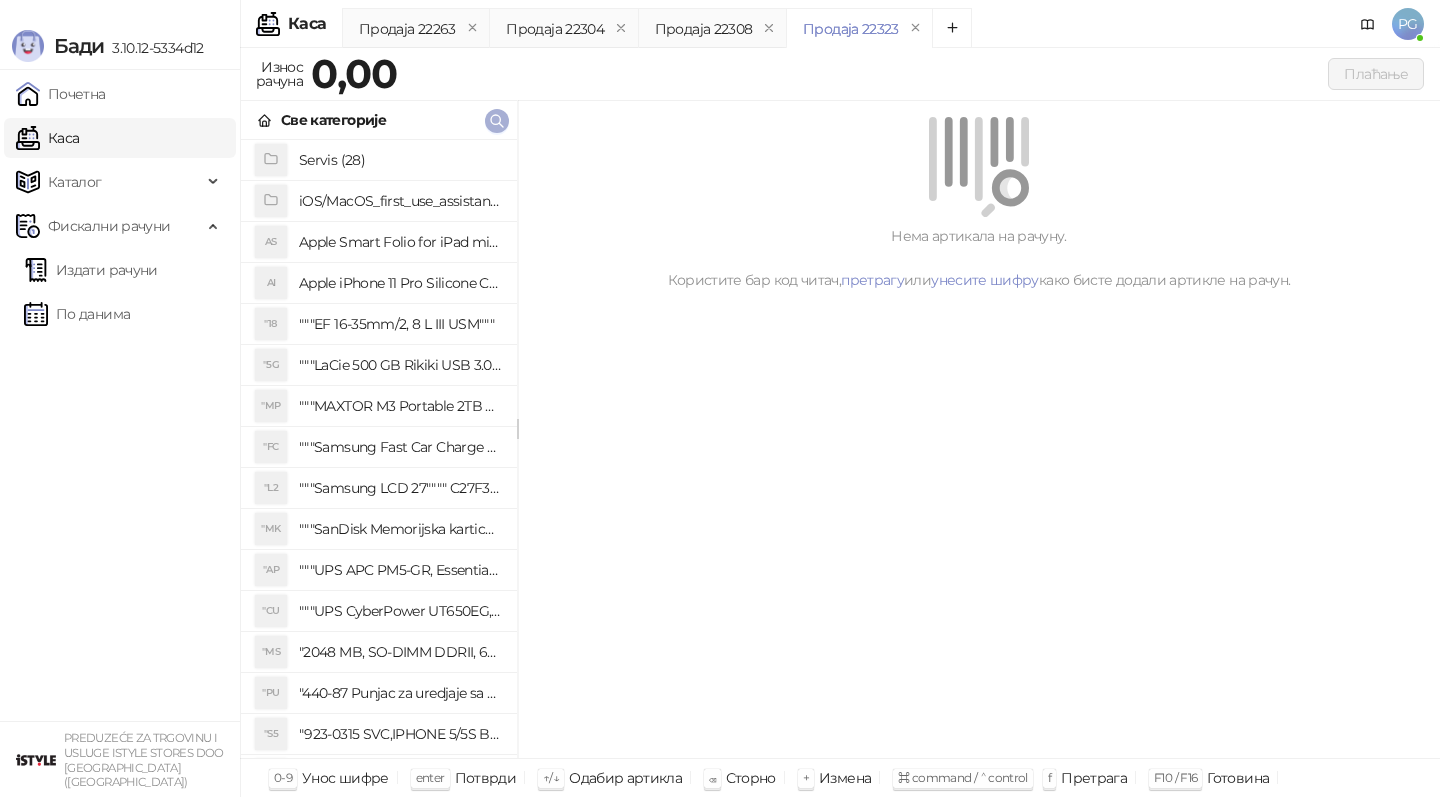 click 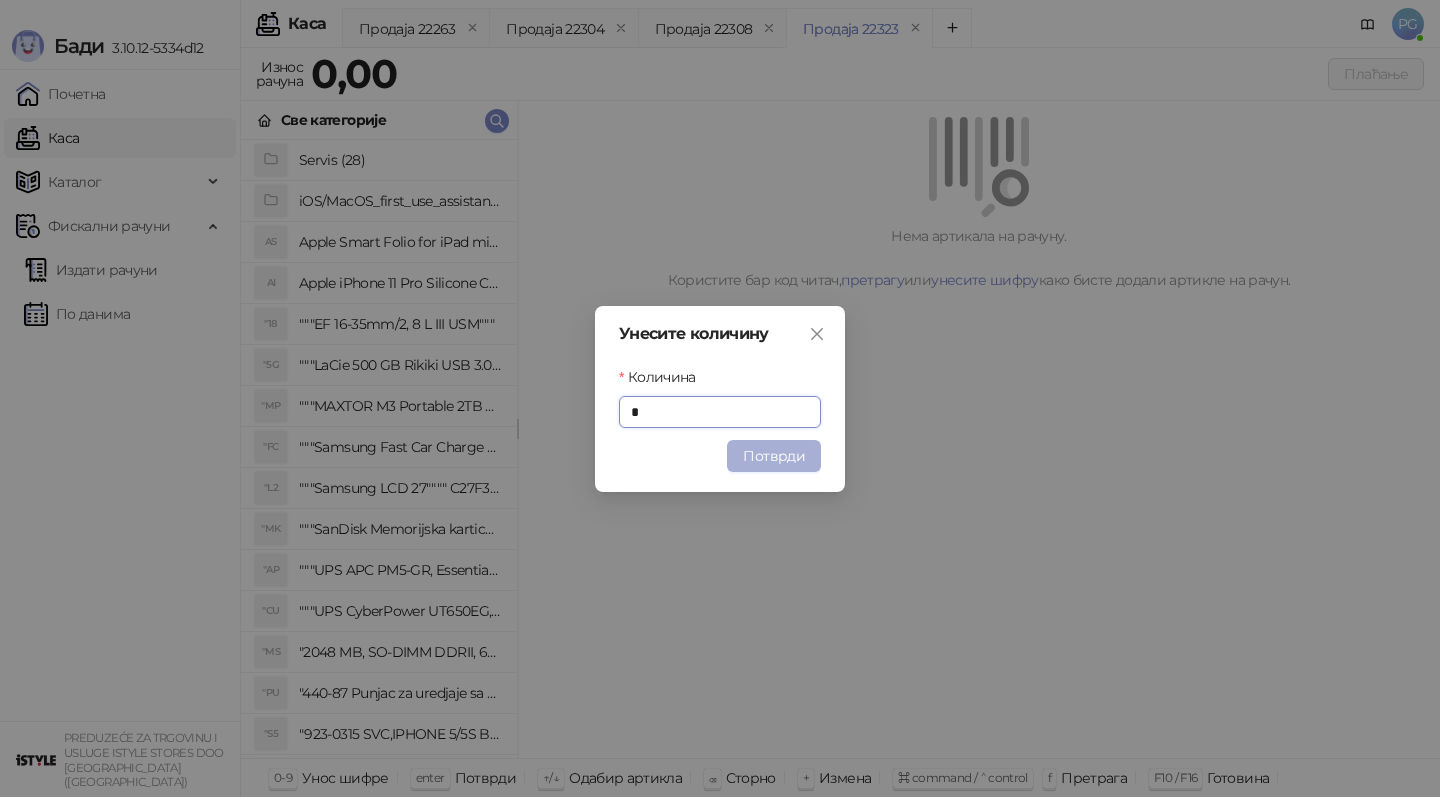 click on "Потврди" at bounding box center (774, 456) 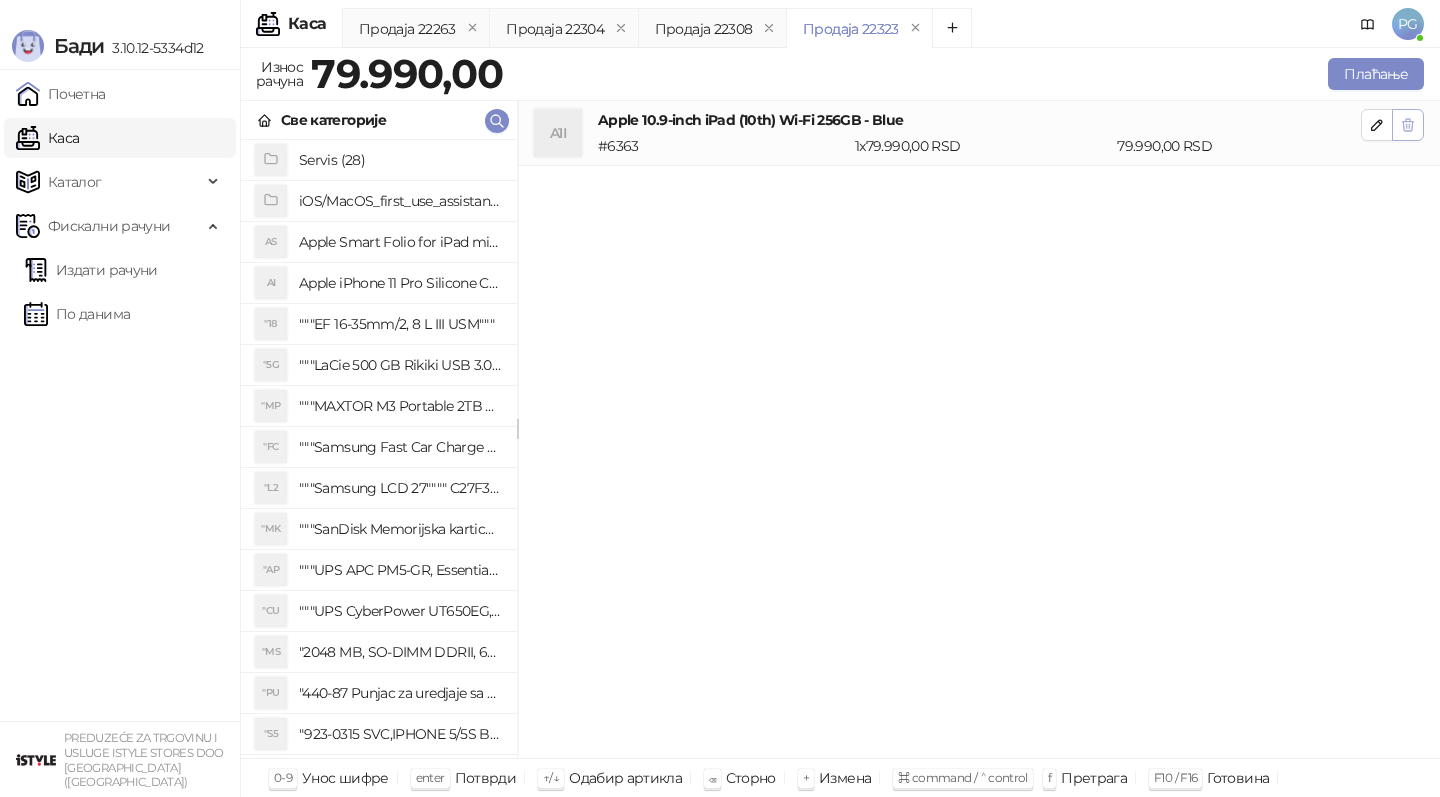click 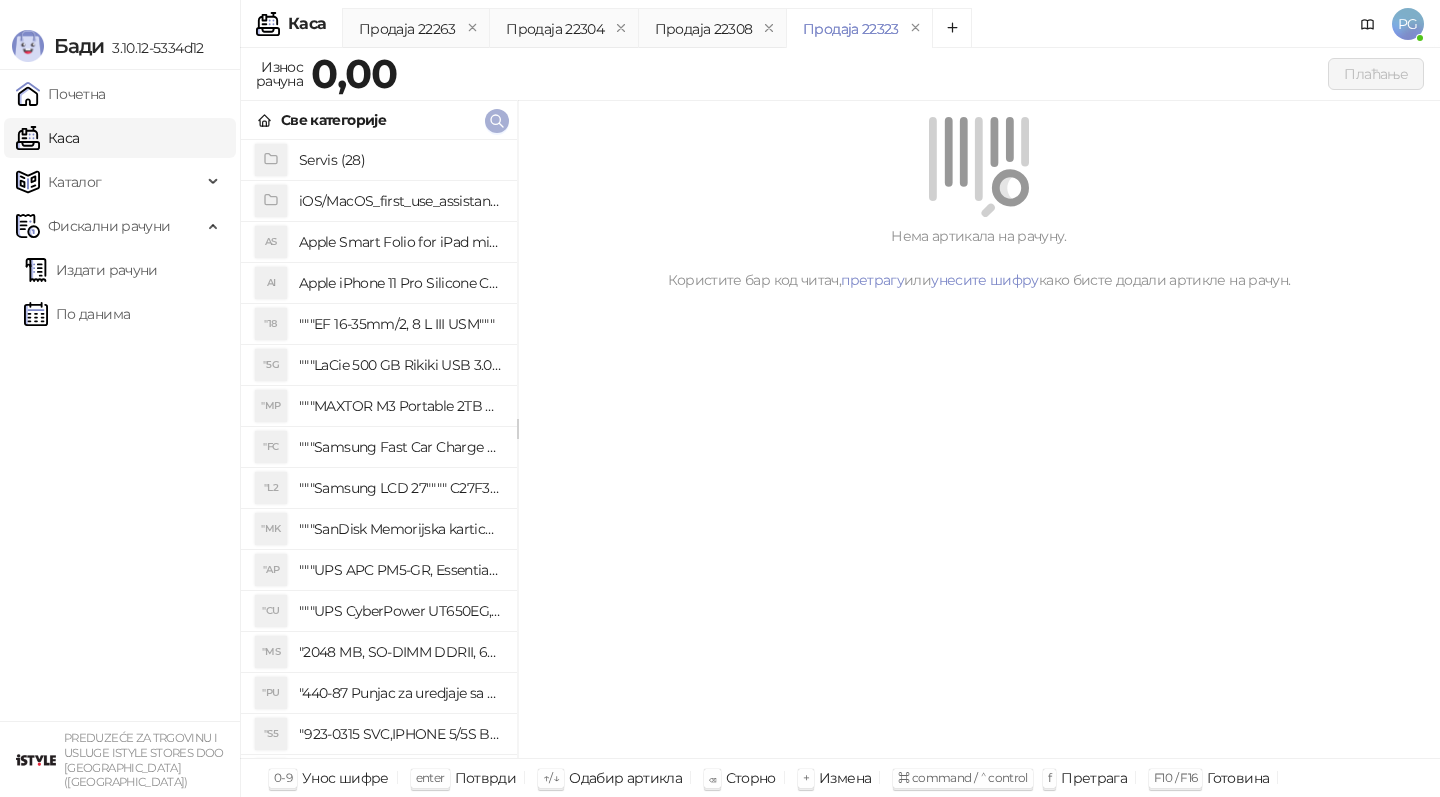 click 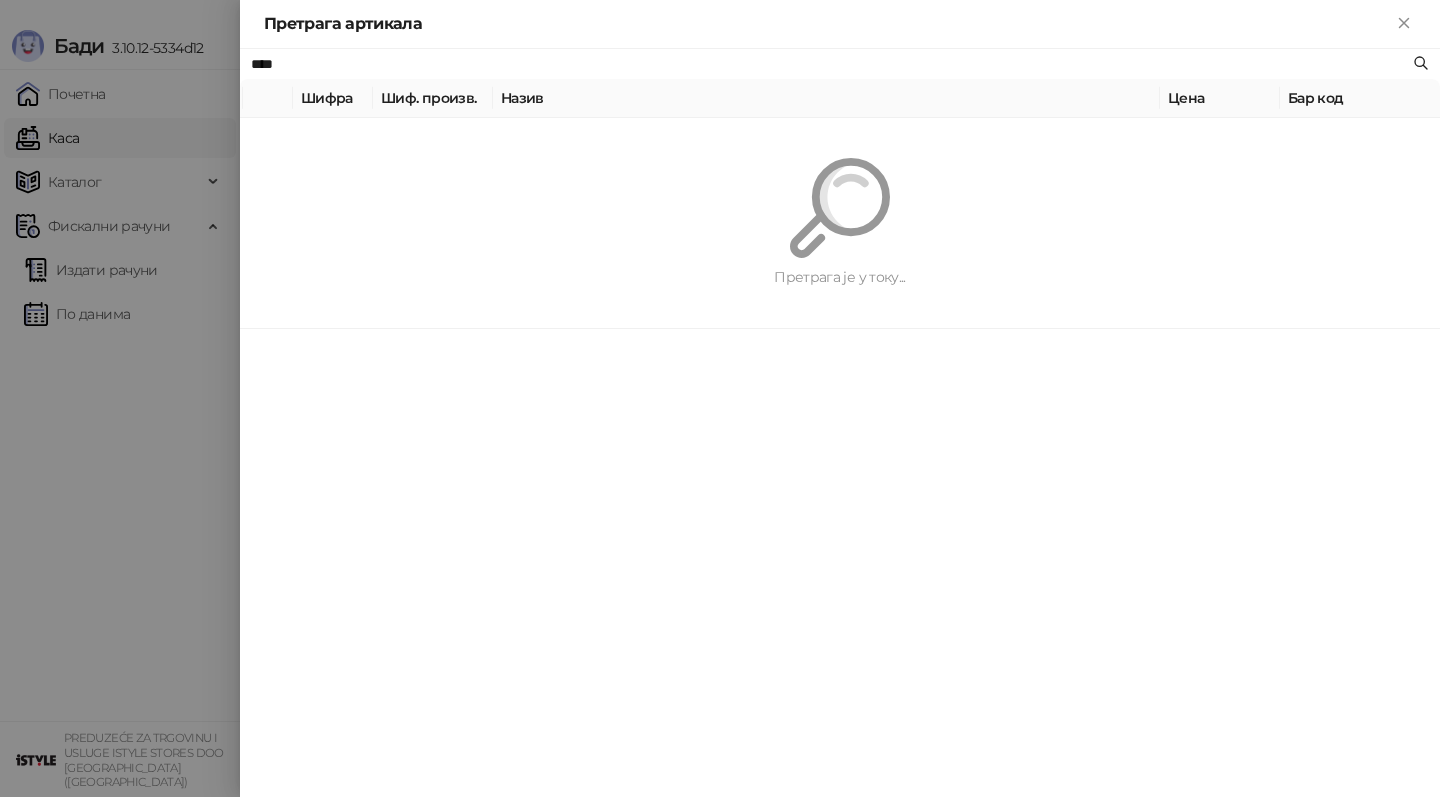 type on "*****" 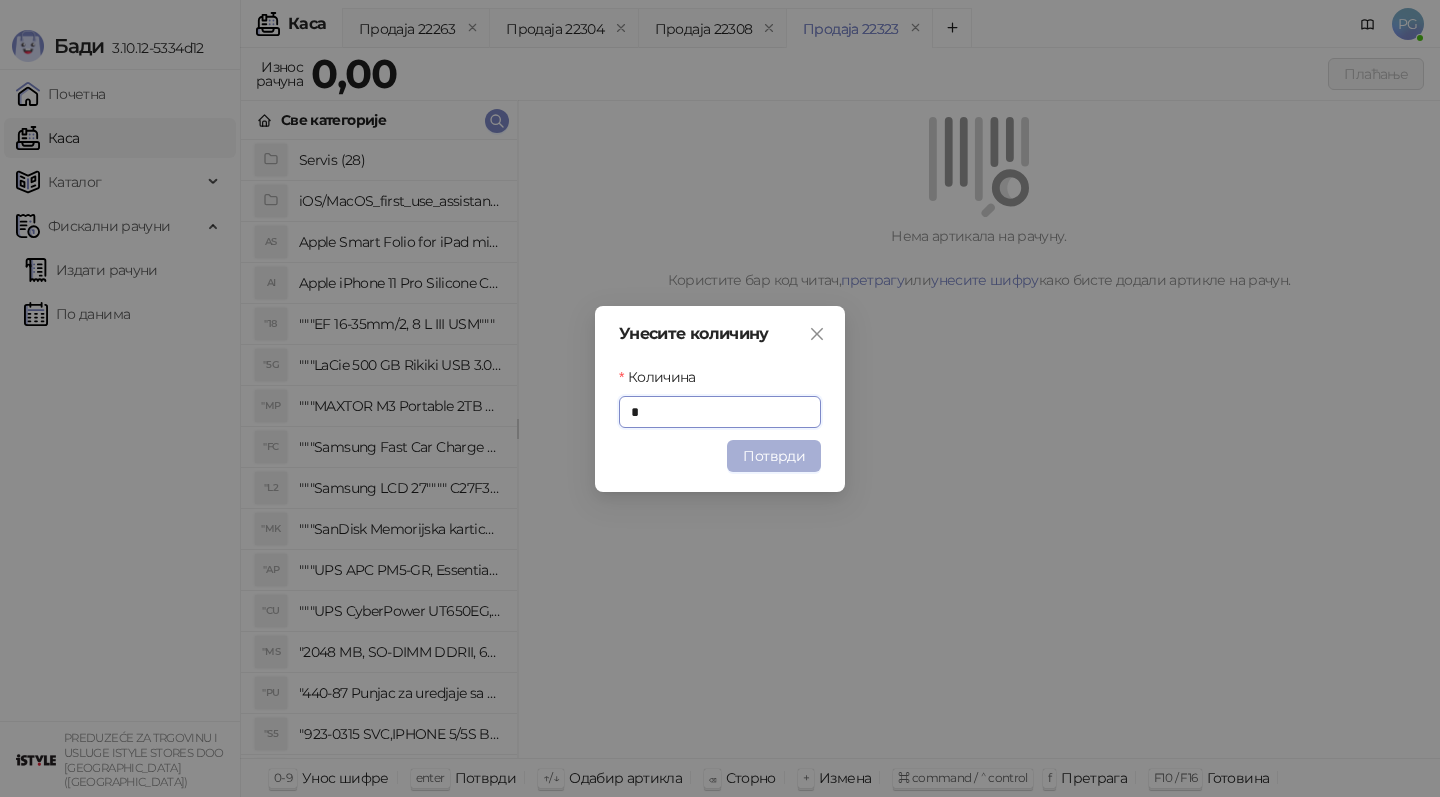 click on "Потврди" at bounding box center (774, 456) 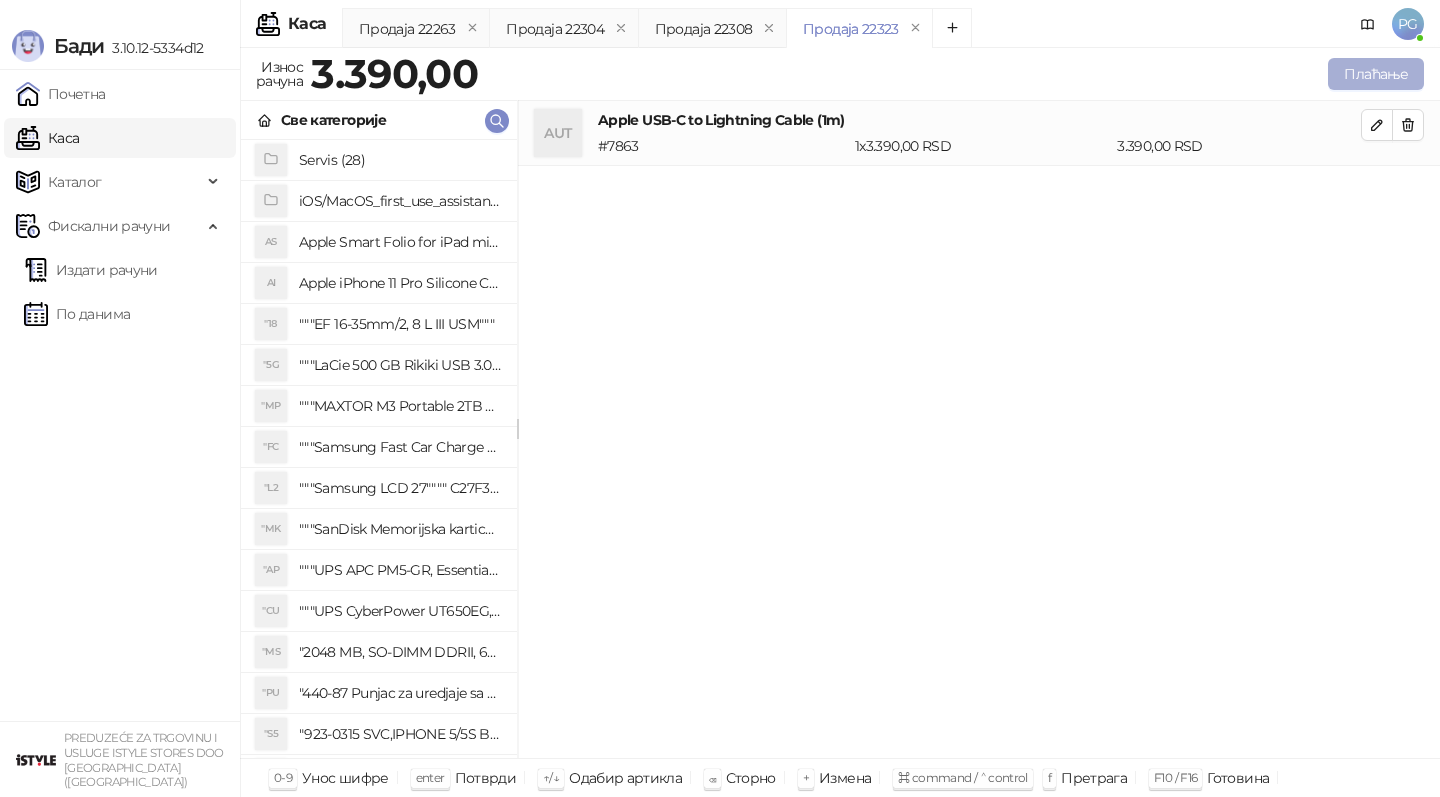 click on "Плаћање" at bounding box center [1376, 74] 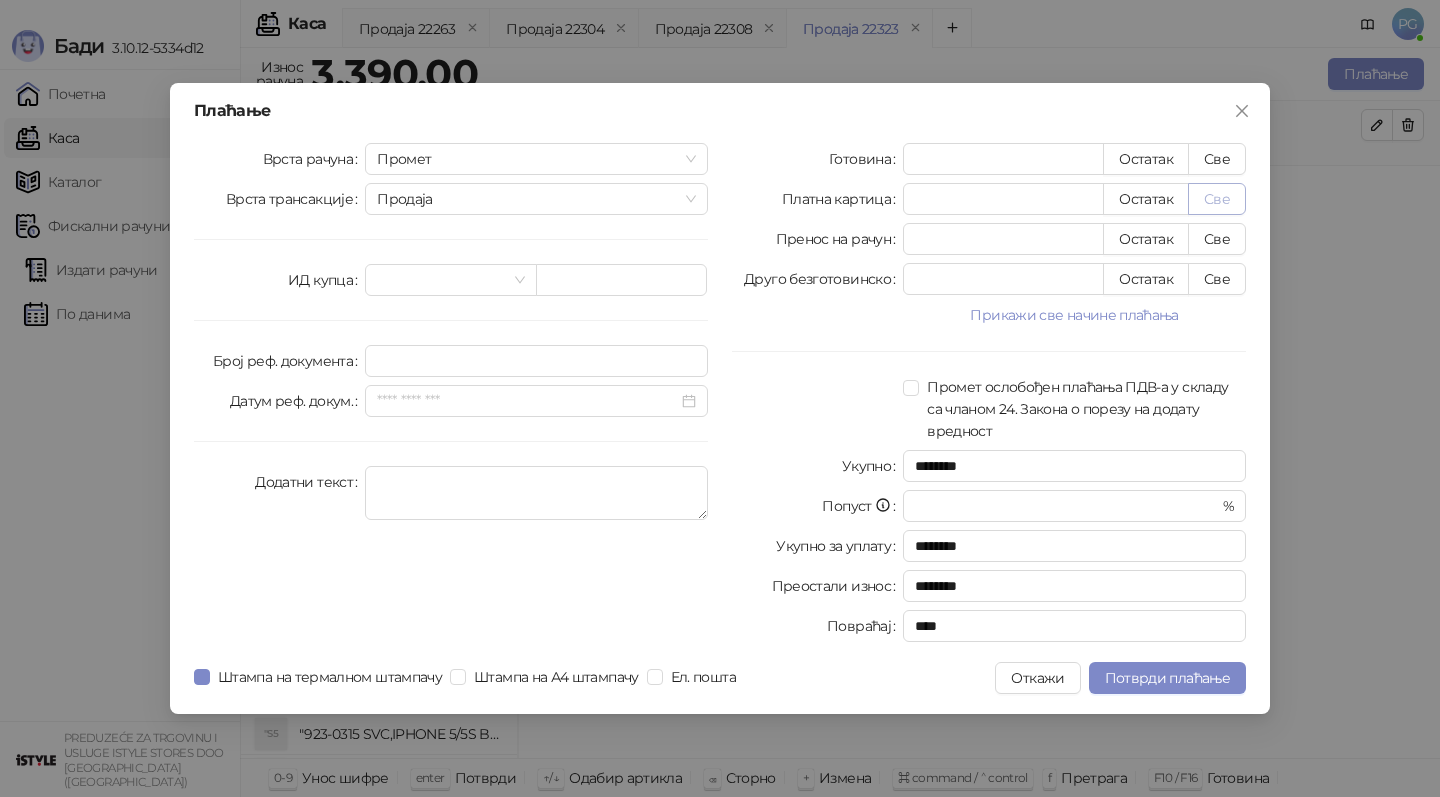 click on "Све" at bounding box center (1217, 199) 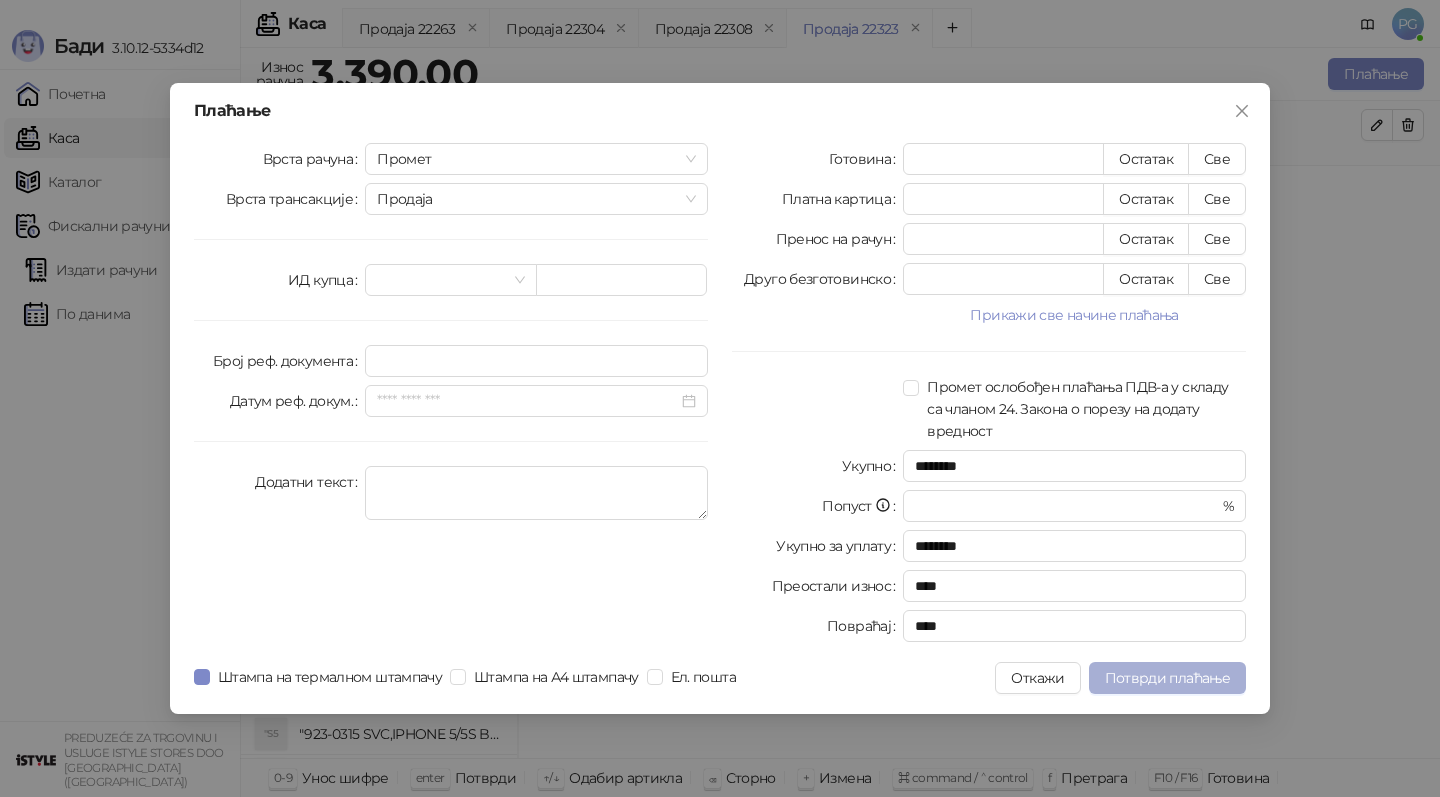 click on "Потврди плаћање" at bounding box center (1167, 678) 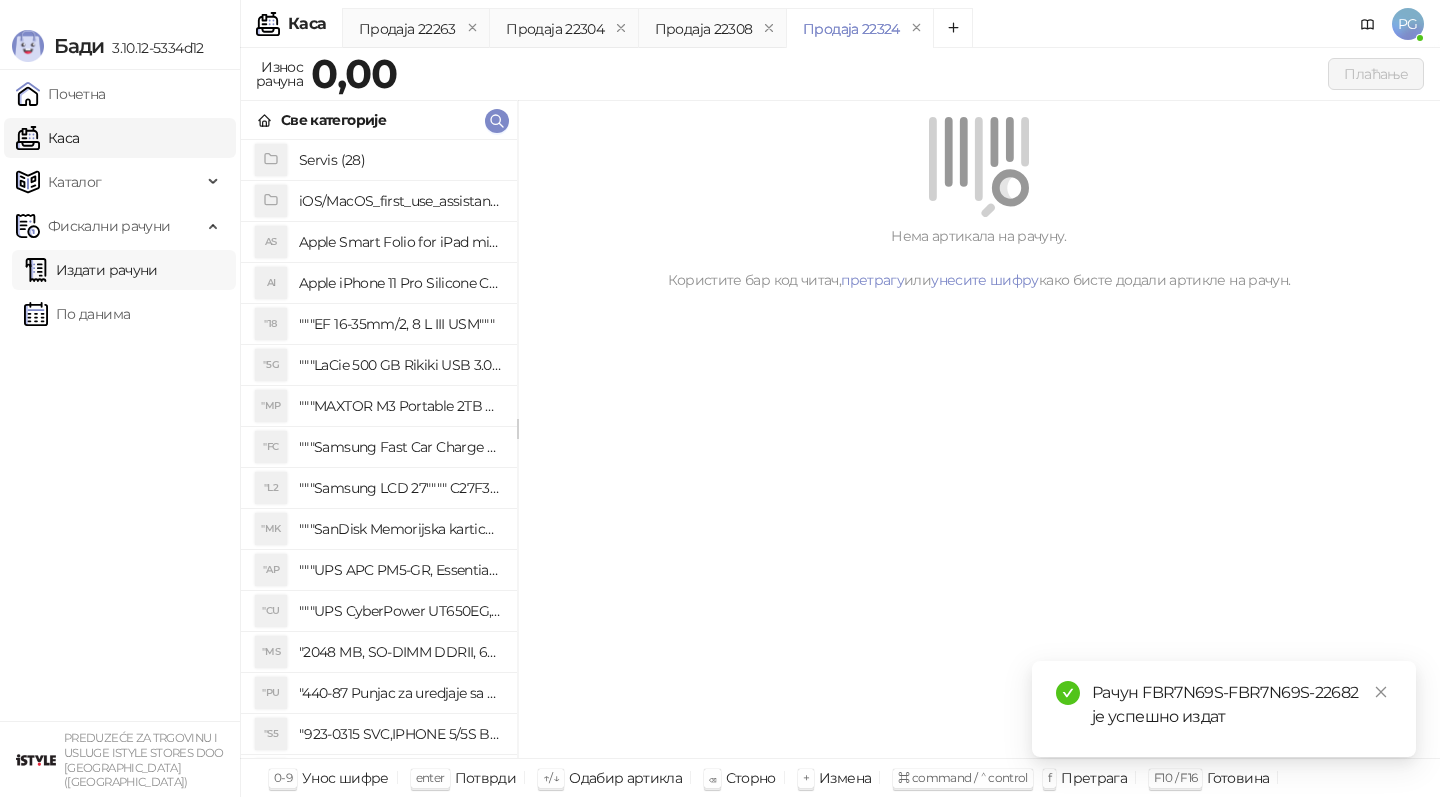 click on "Издати рачуни" at bounding box center [91, 270] 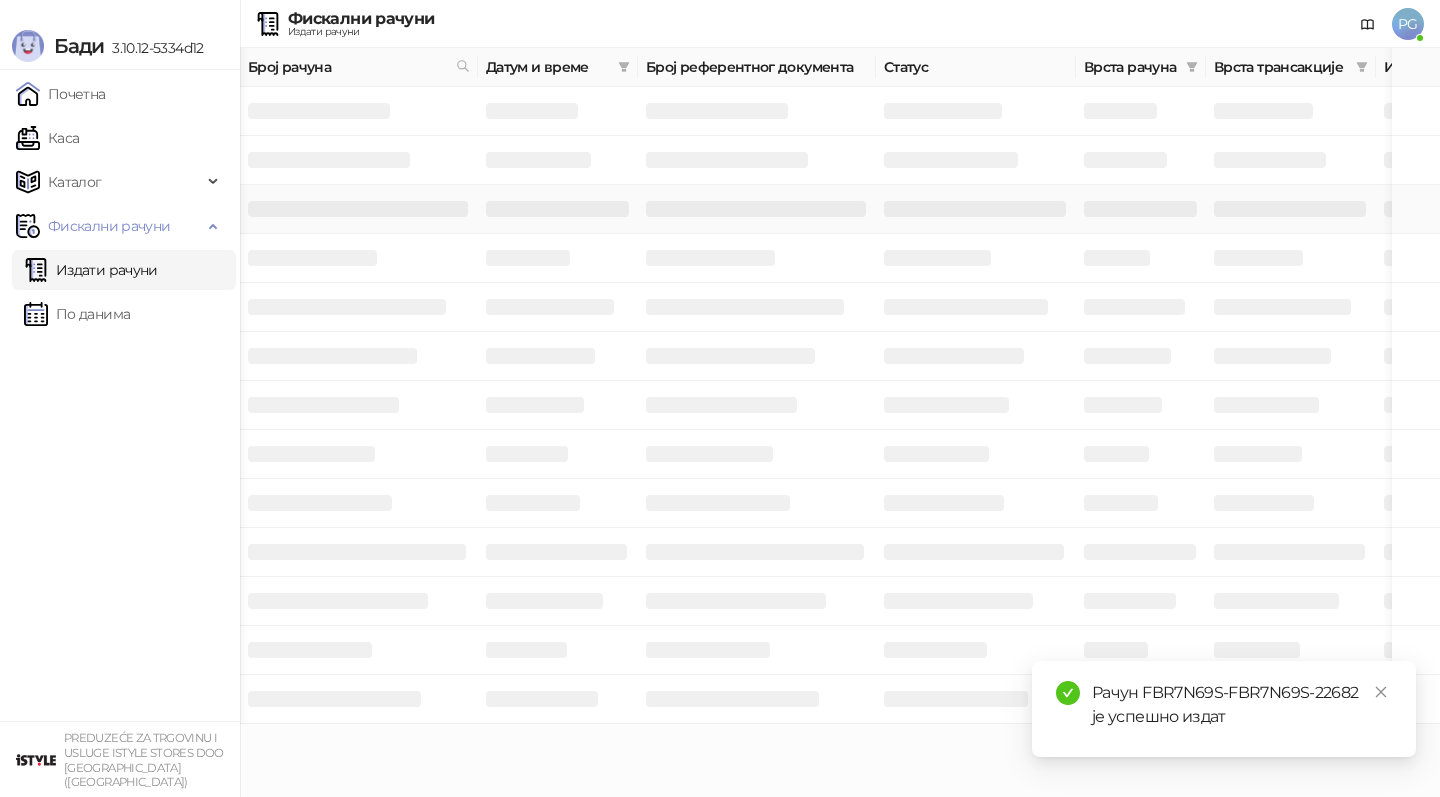 scroll, scrollTop: 0, scrollLeft: 600, axis: horizontal 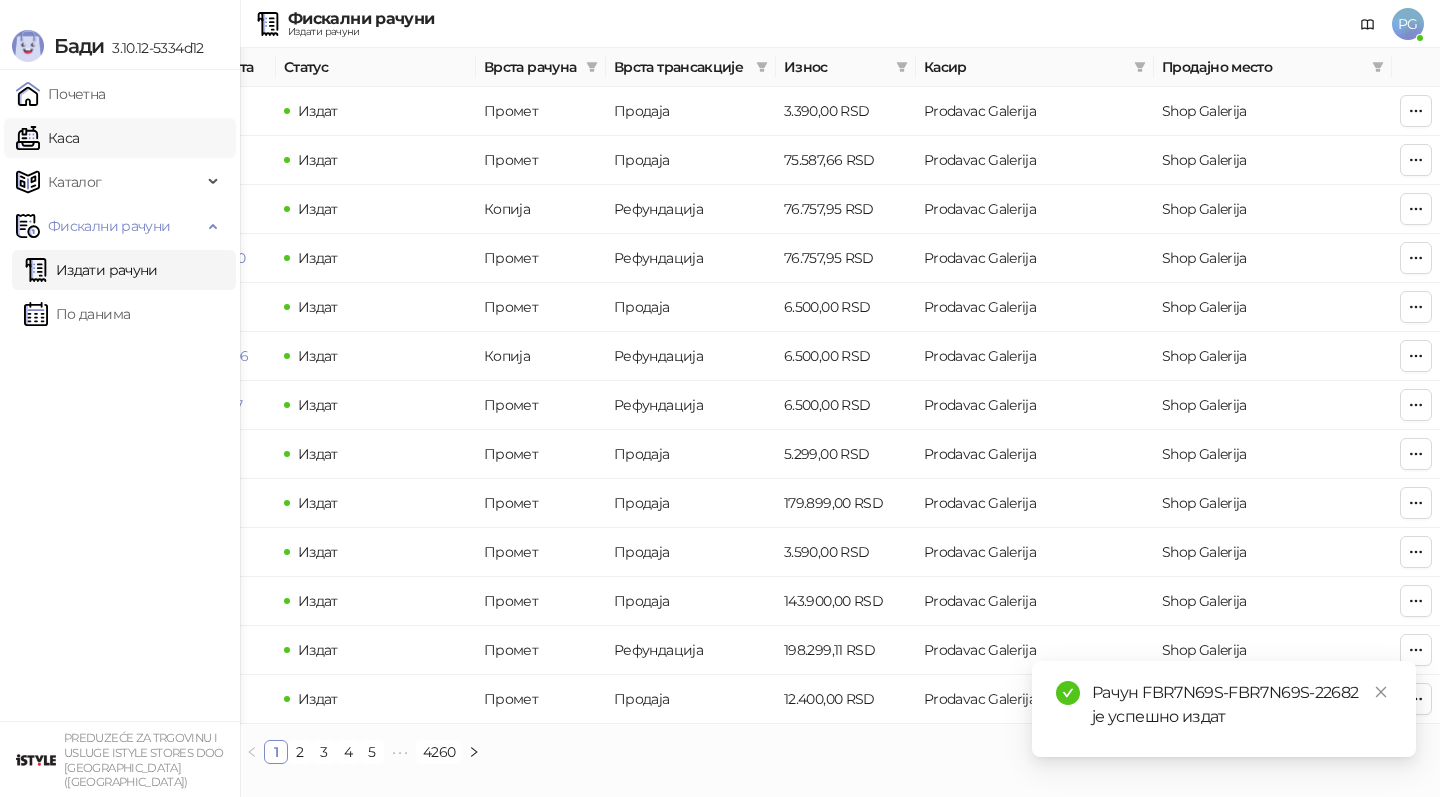 click on "Каса" at bounding box center (47, 138) 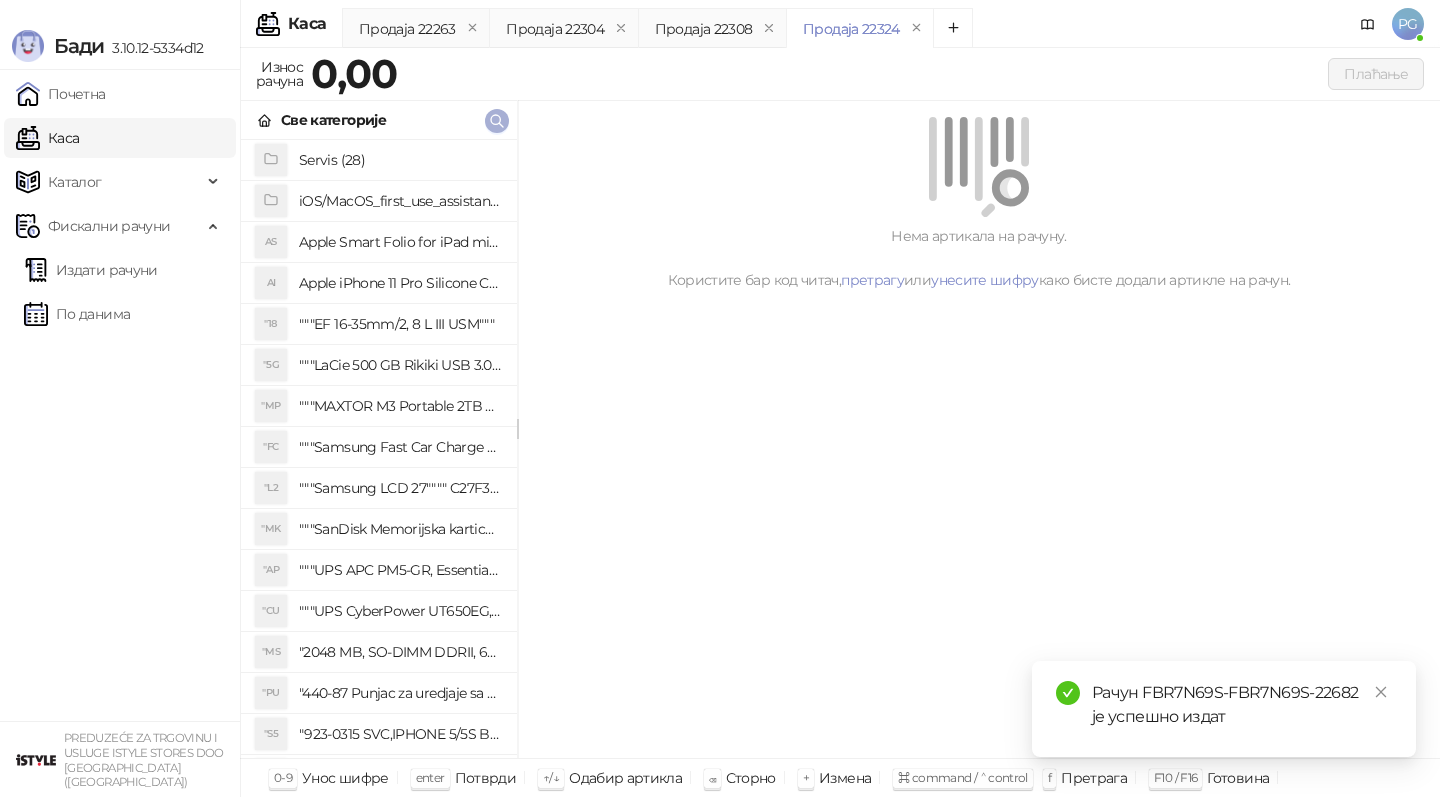 click at bounding box center [497, 121] 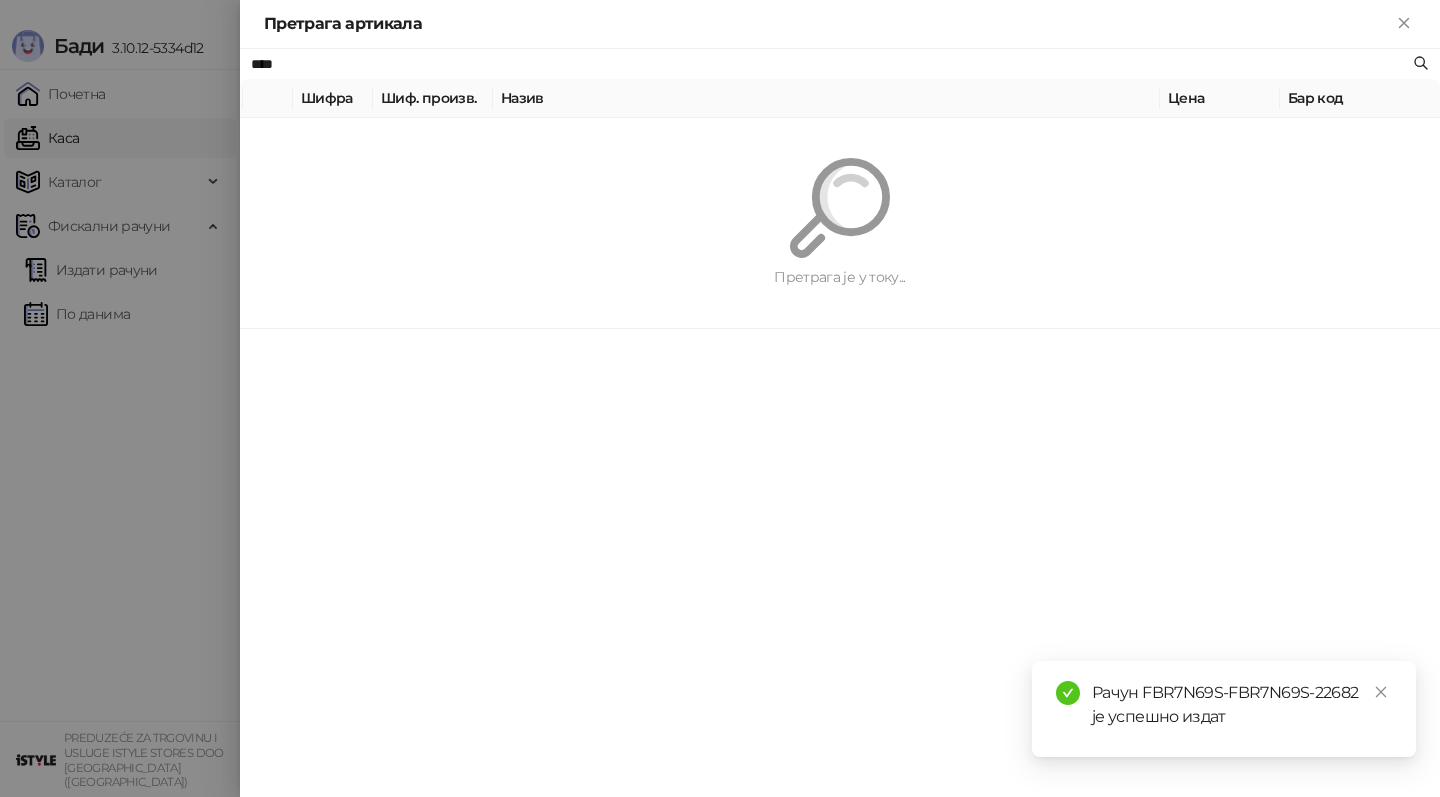 type on "****" 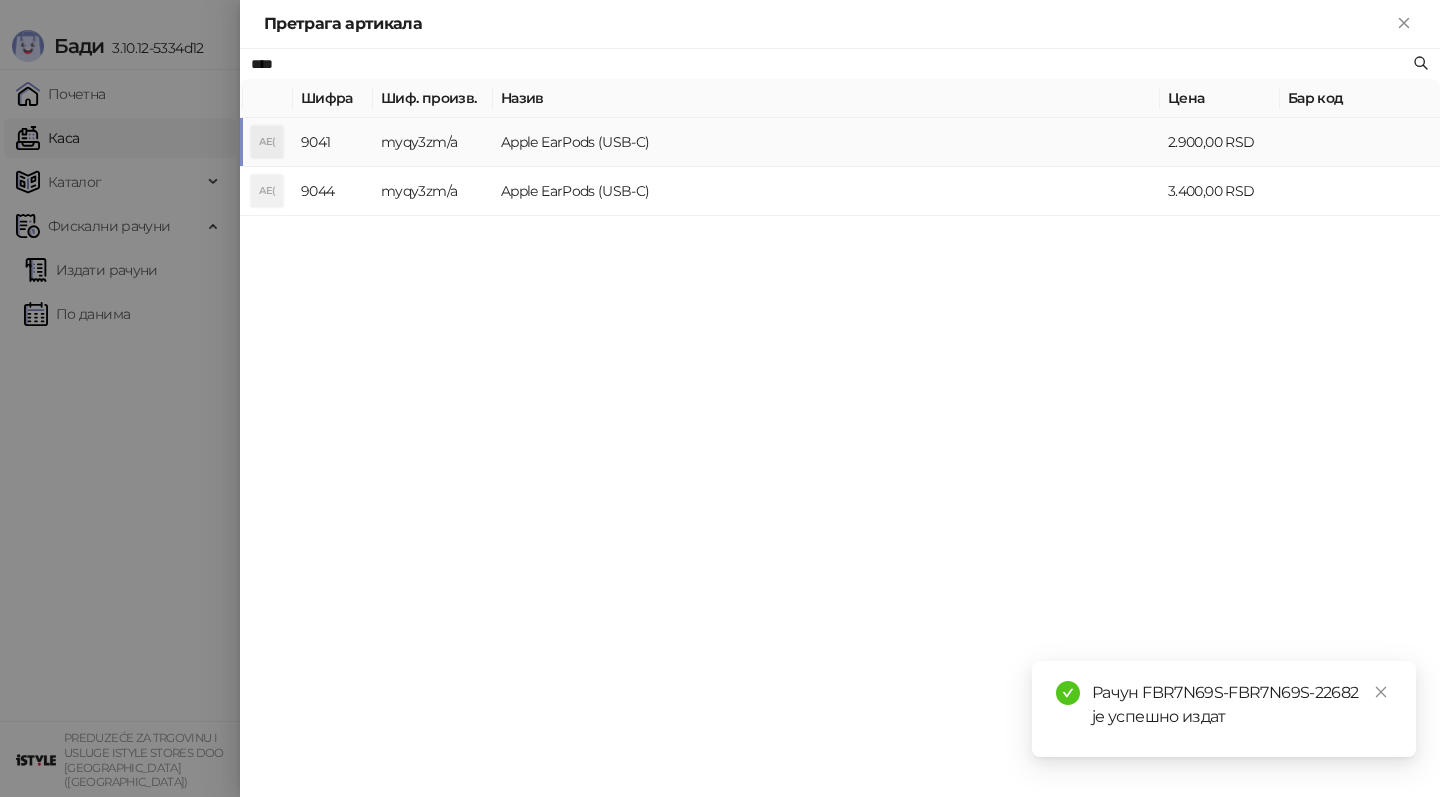 click on "Apple EarPods (USB-C)" at bounding box center (826, 142) 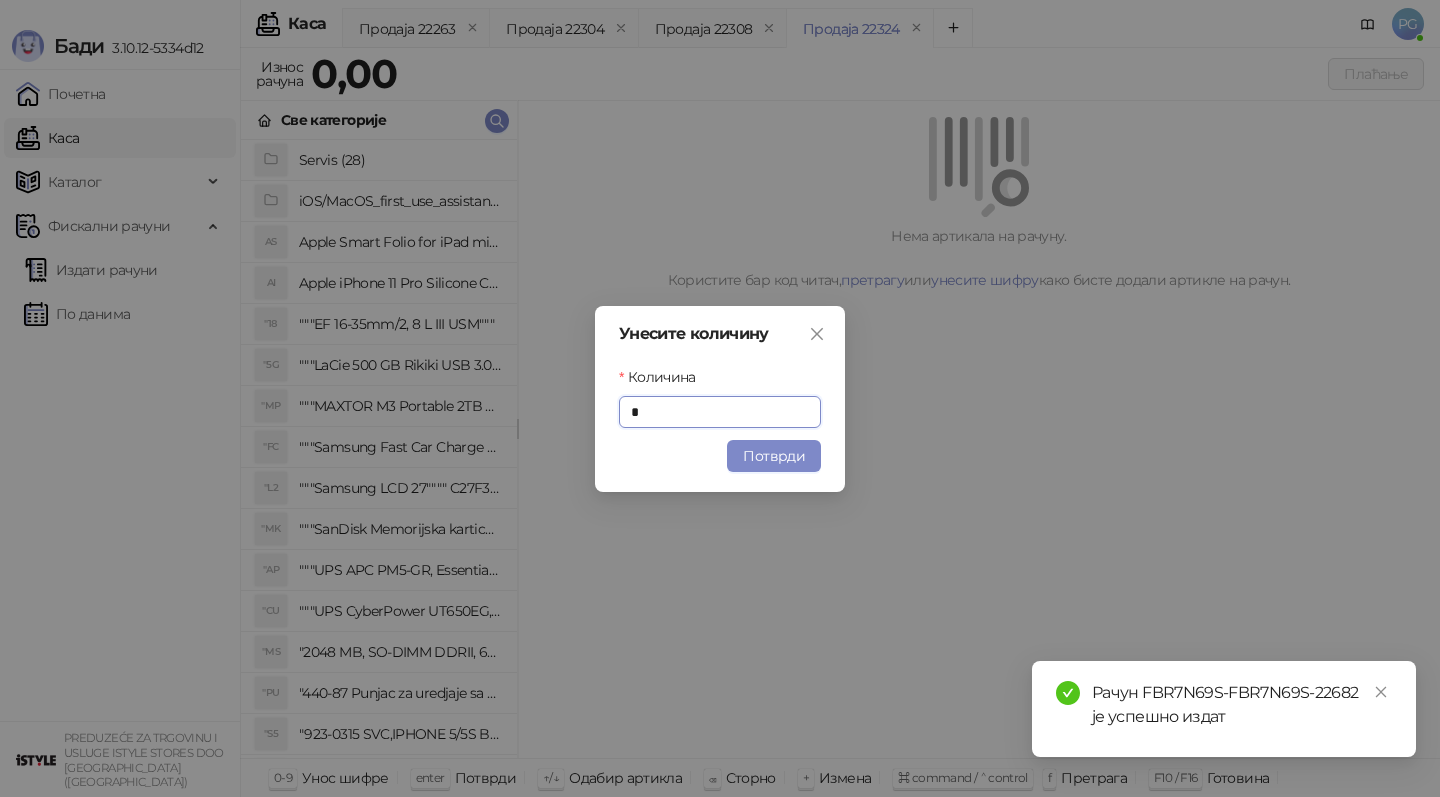 click on "Потврди" at bounding box center (774, 456) 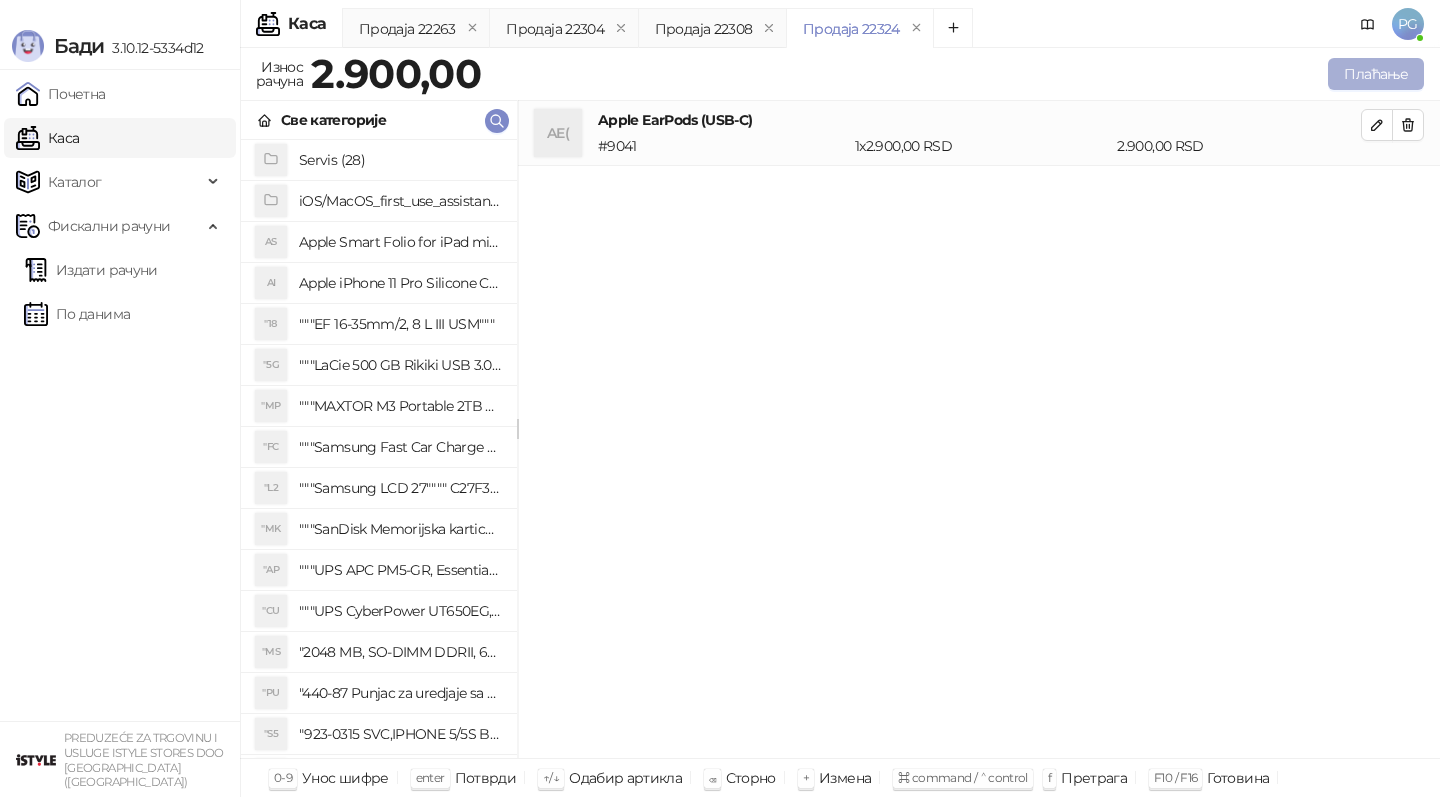 click on "Плаћање" at bounding box center [1376, 74] 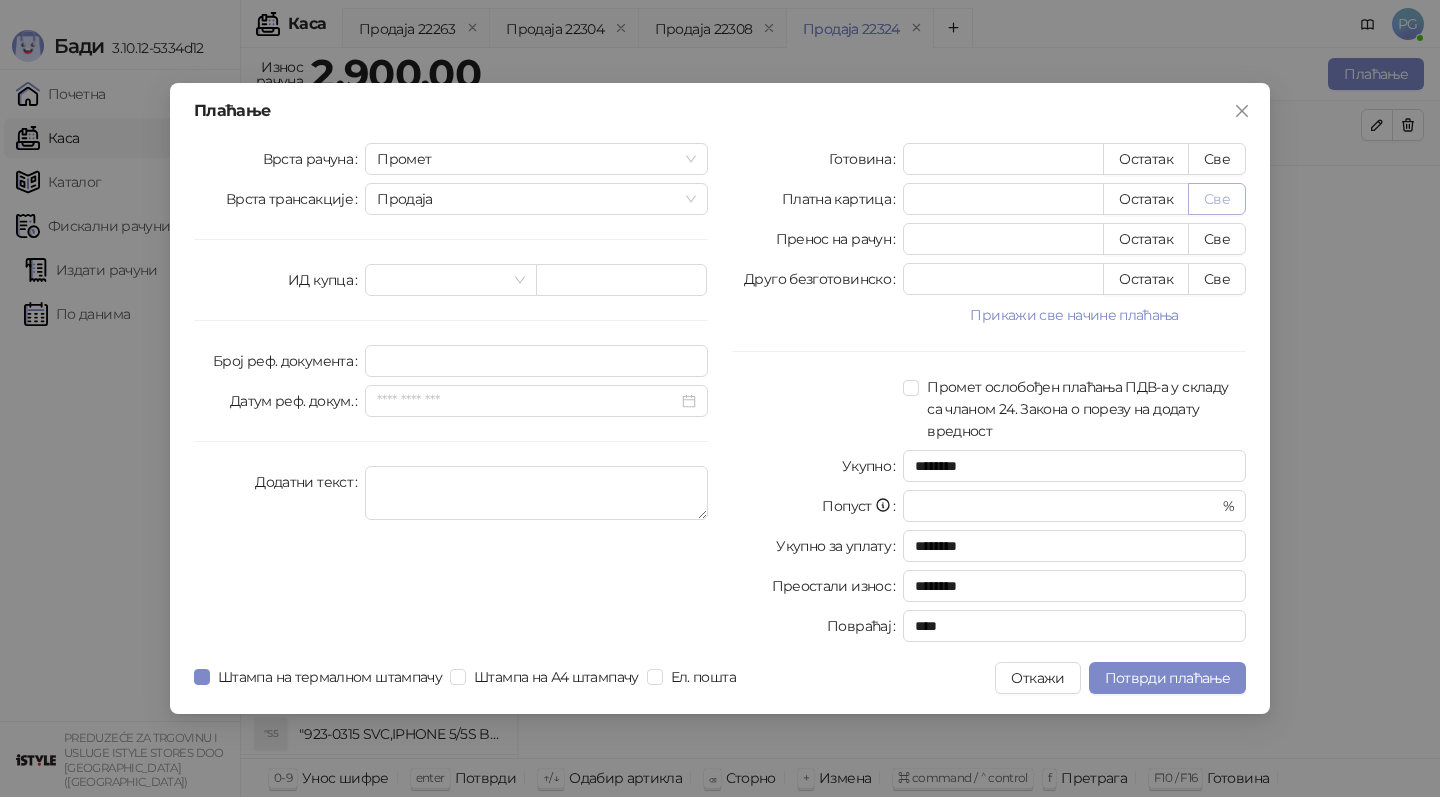 click on "Све" at bounding box center (1217, 199) 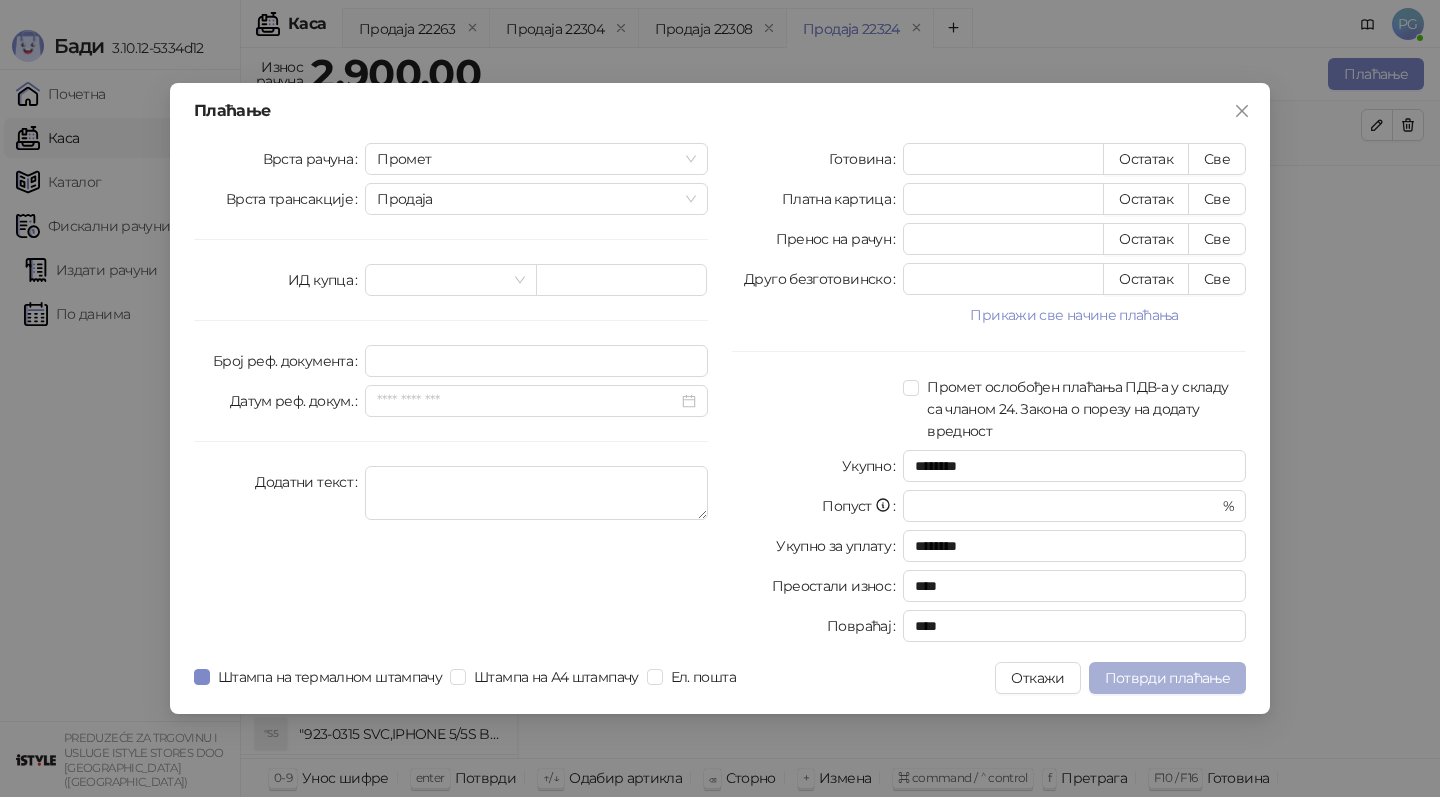 click on "Потврди плаћање" at bounding box center (1167, 678) 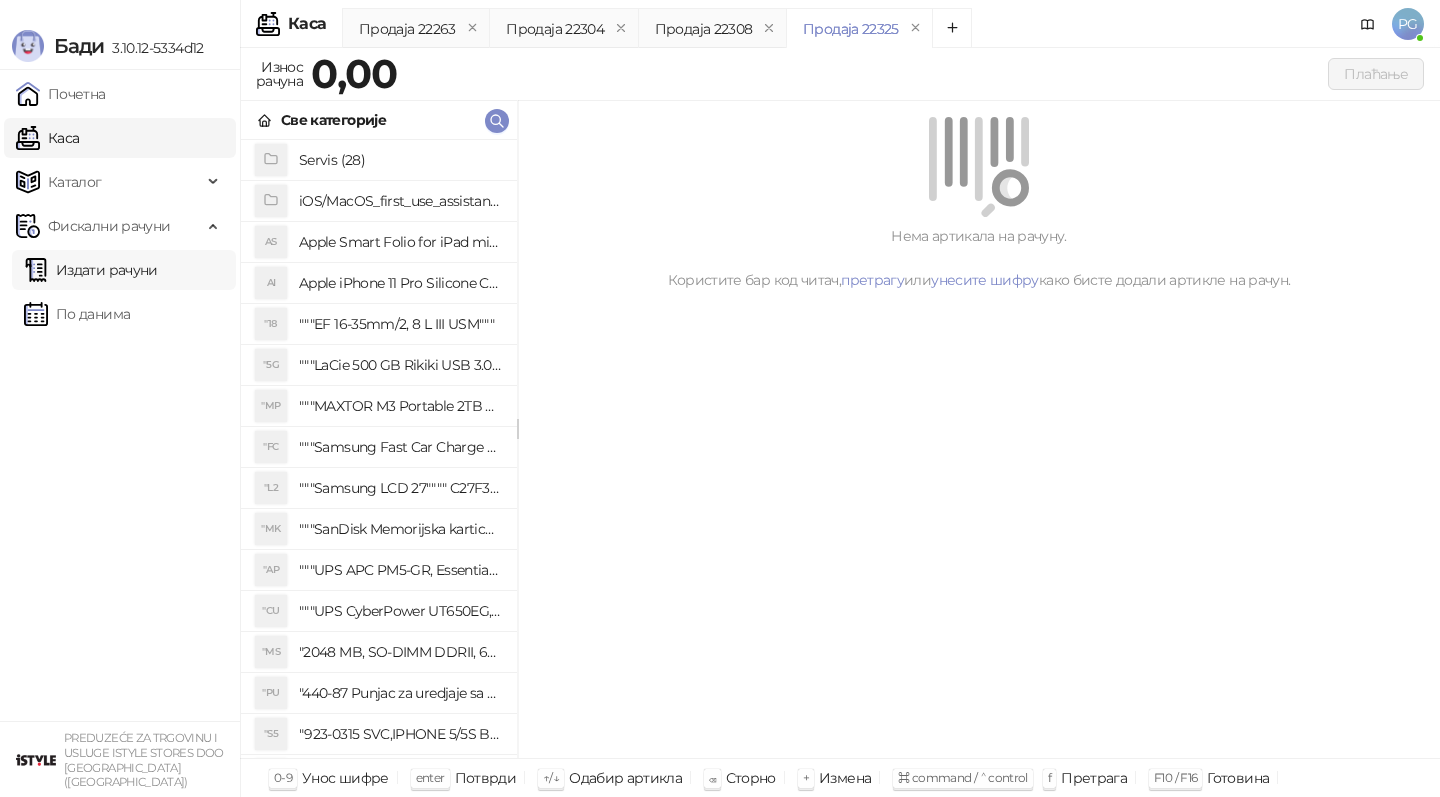 click on "Издати рачуни" at bounding box center (91, 270) 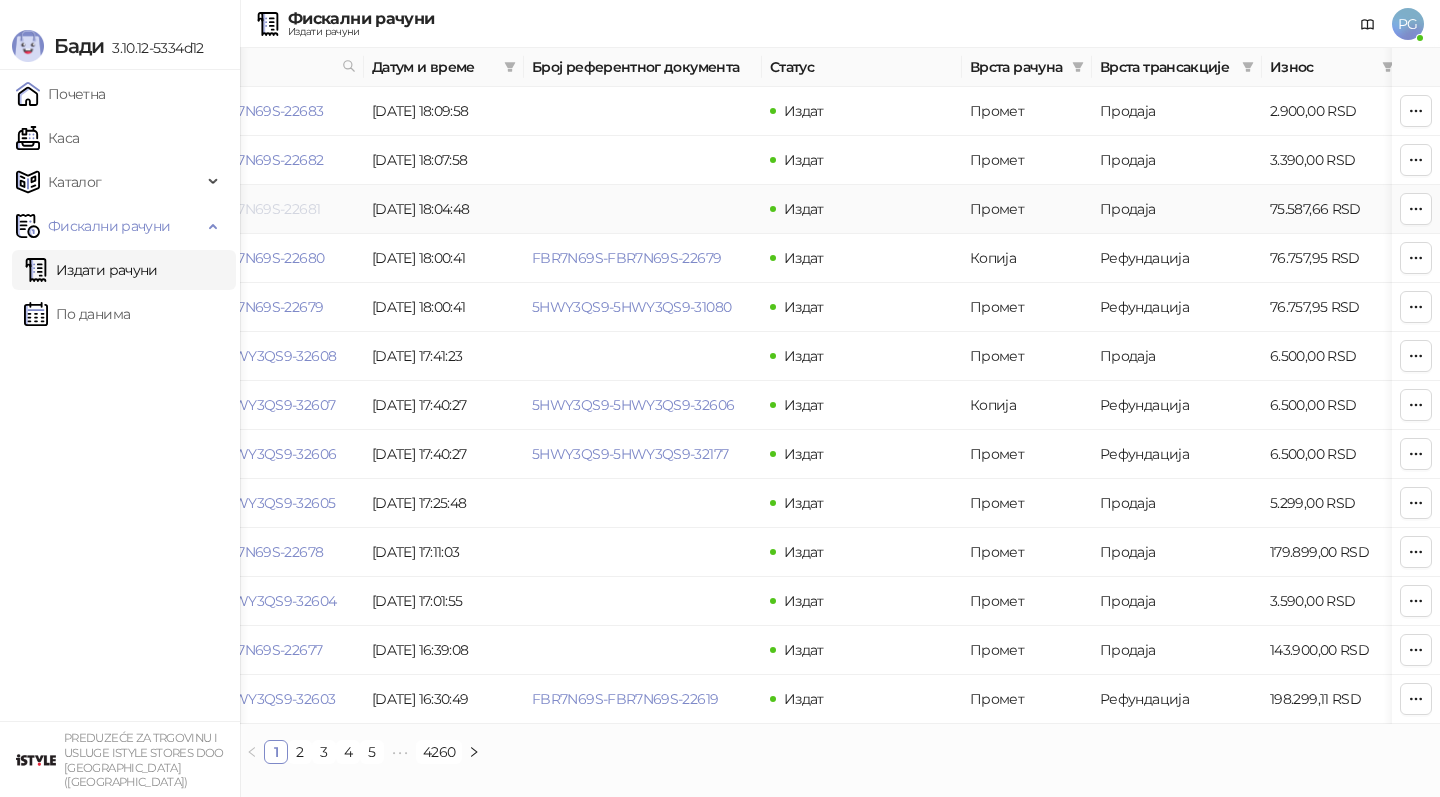 scroll, scrollTop: 0, scrollLeft: 0, axis: both 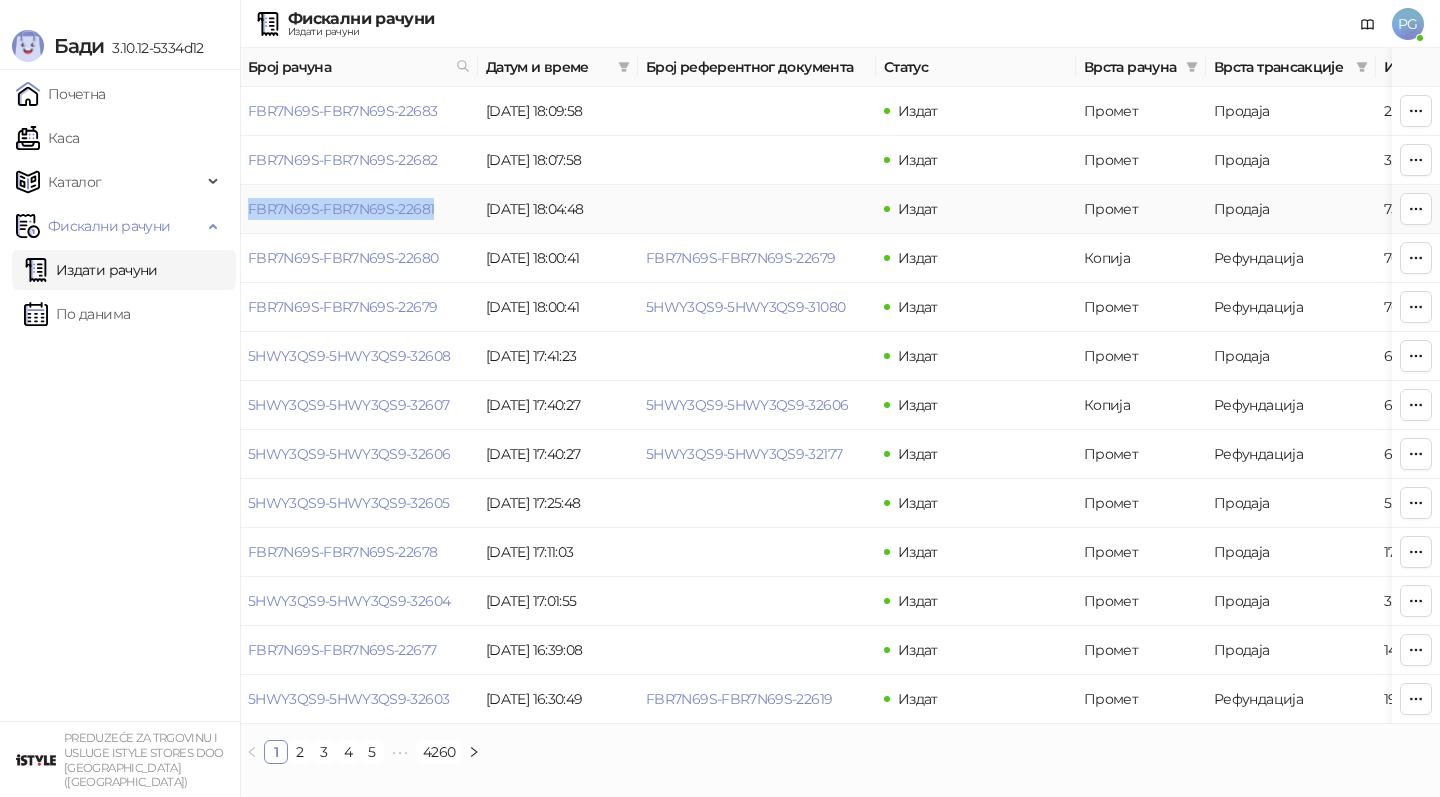 drag, startPoint x: 243, startPoint y: 210, endPoint x: 475, endPoint y: 207, distance: 232.0194 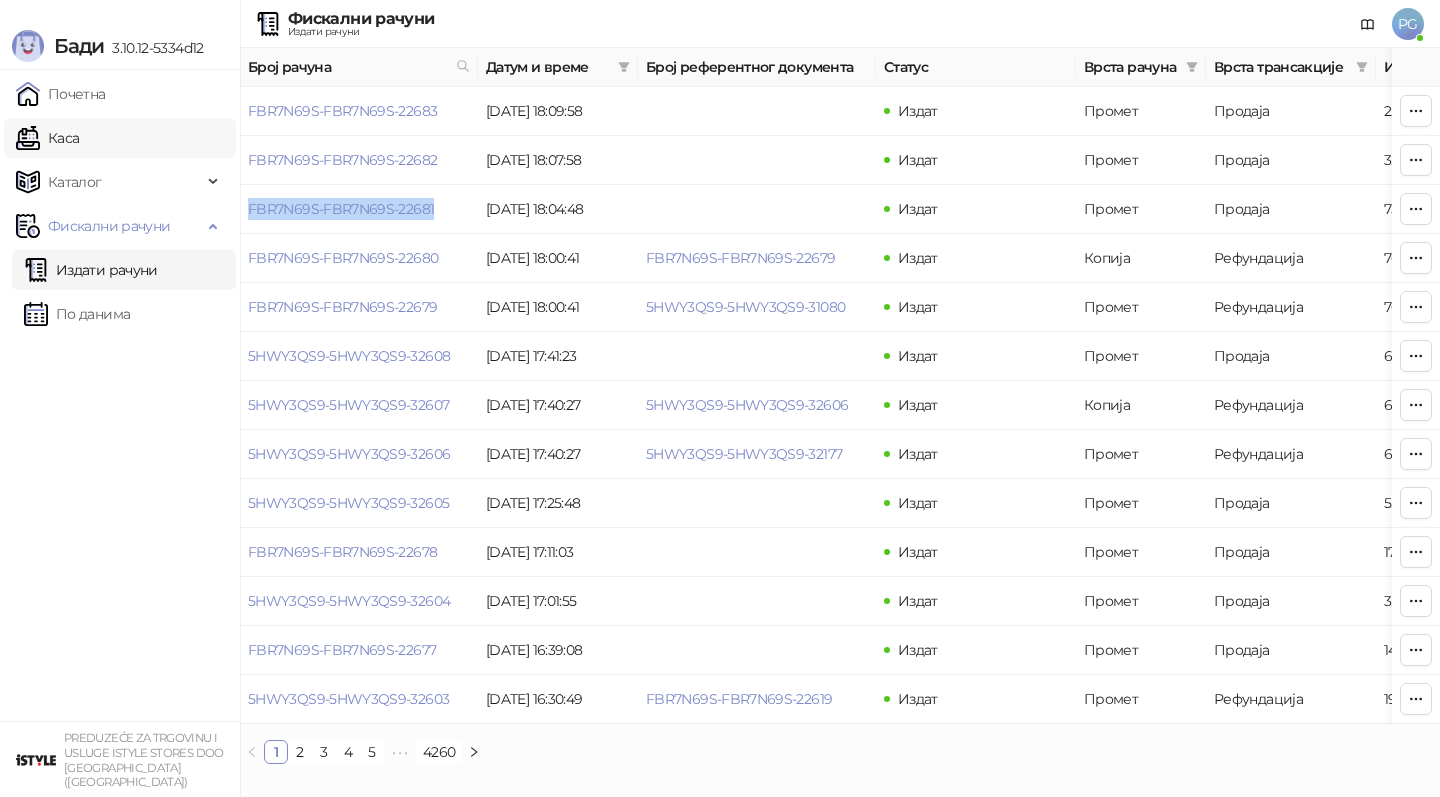 click on "Каса" at bounding box center [47, 138] 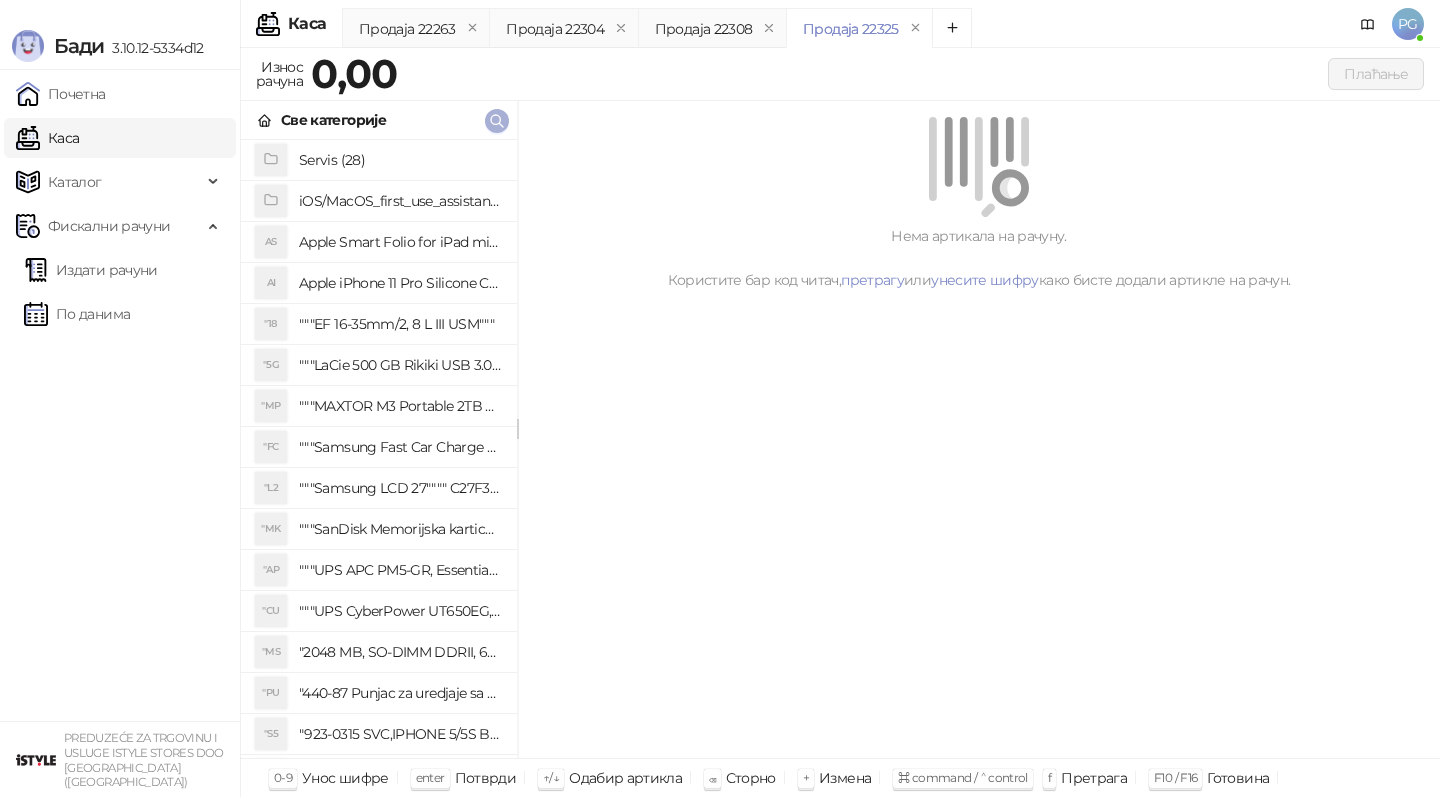 click 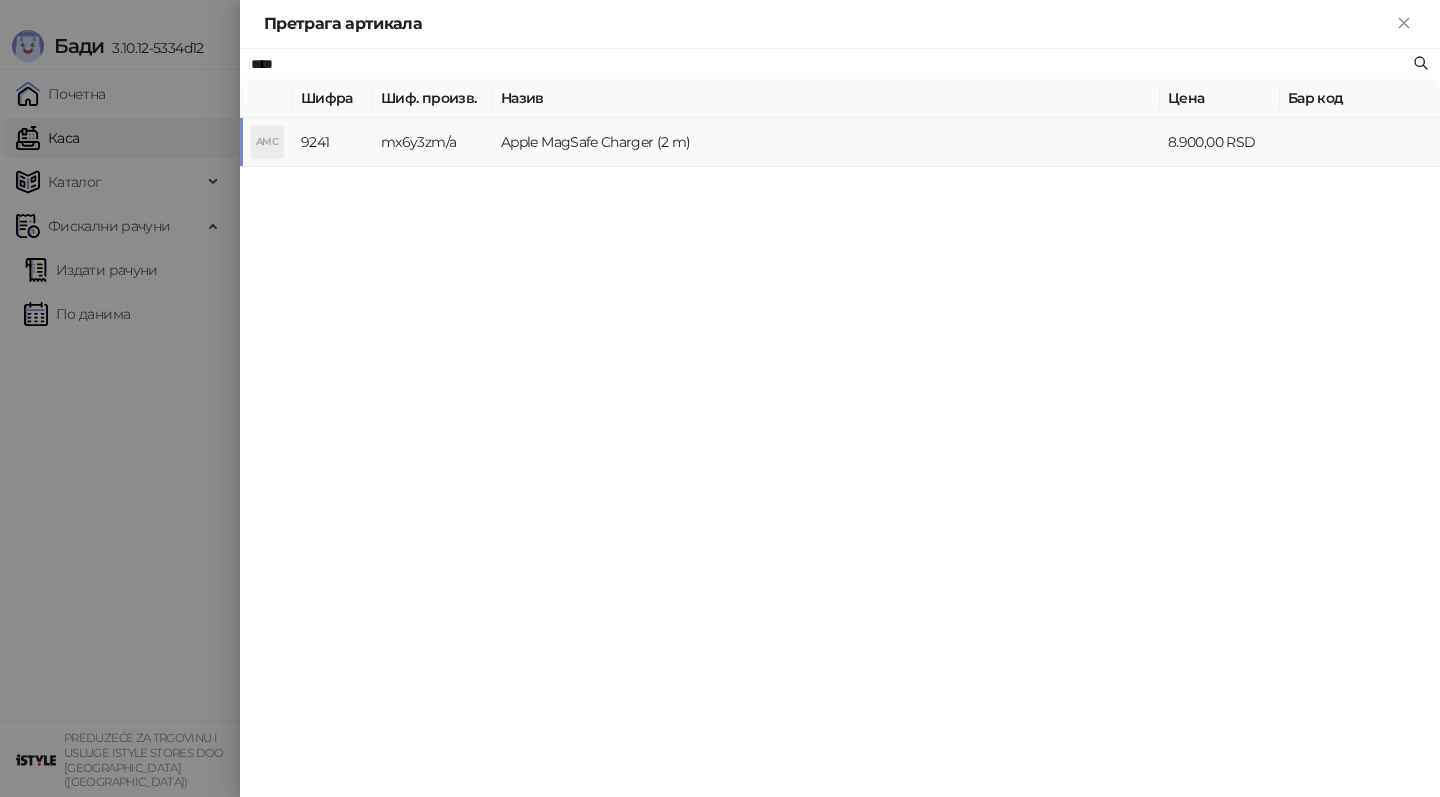 type on "****" 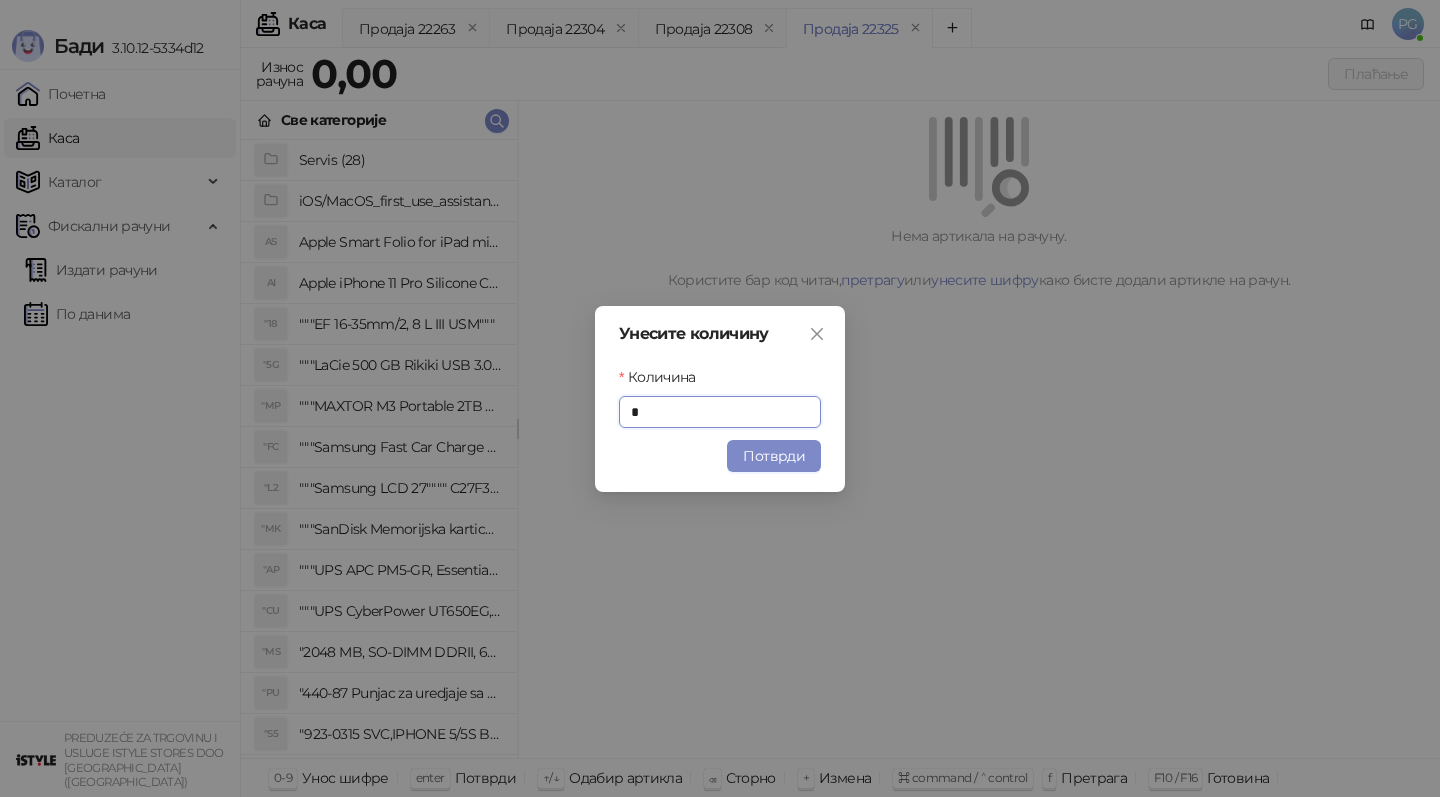 click on "Унесите количину Количина * Потврди" at bounding box center [720, 399] 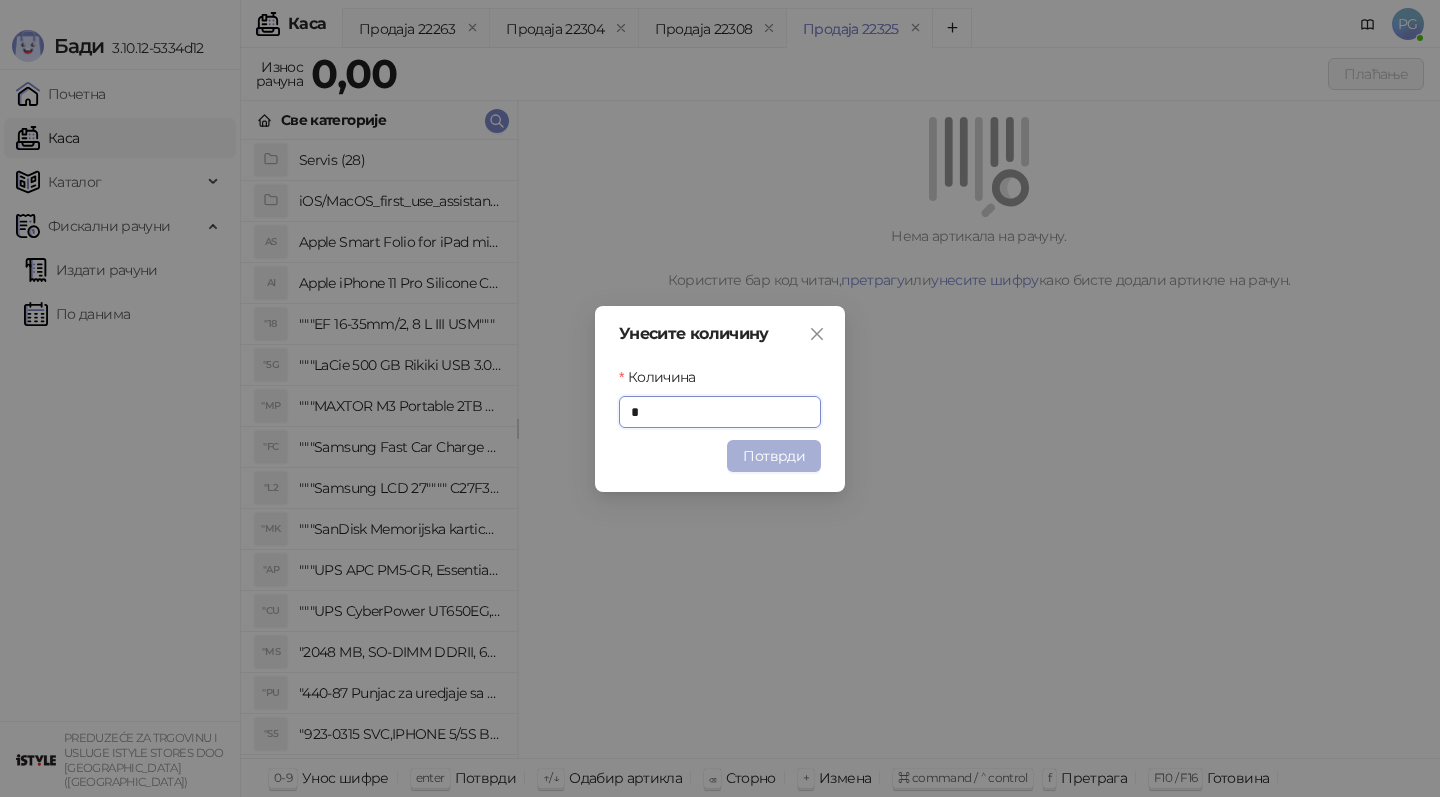 click on "Потврди" at bounding box center (774, 456) 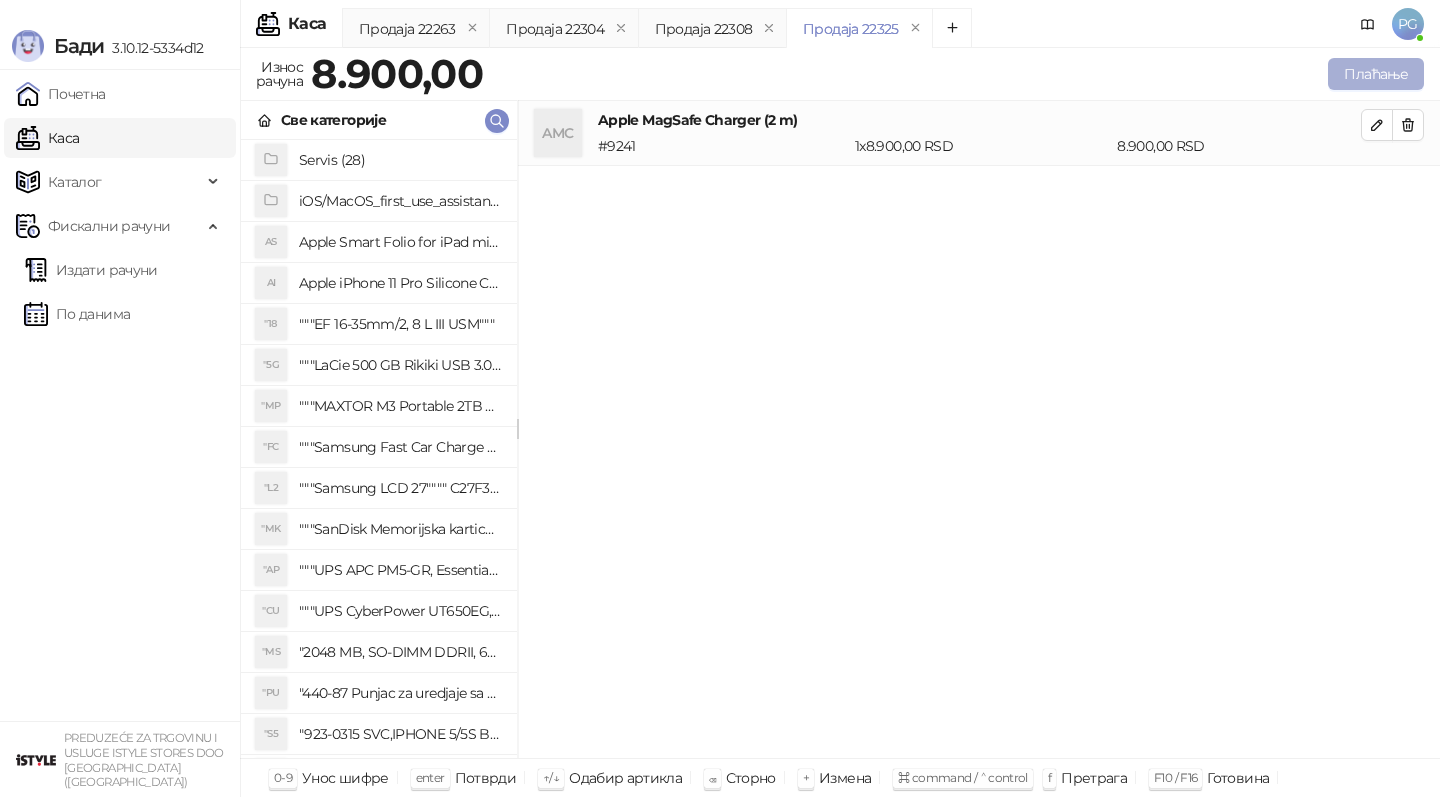 click on "Плаћање" at bounding box center [1376, 74] 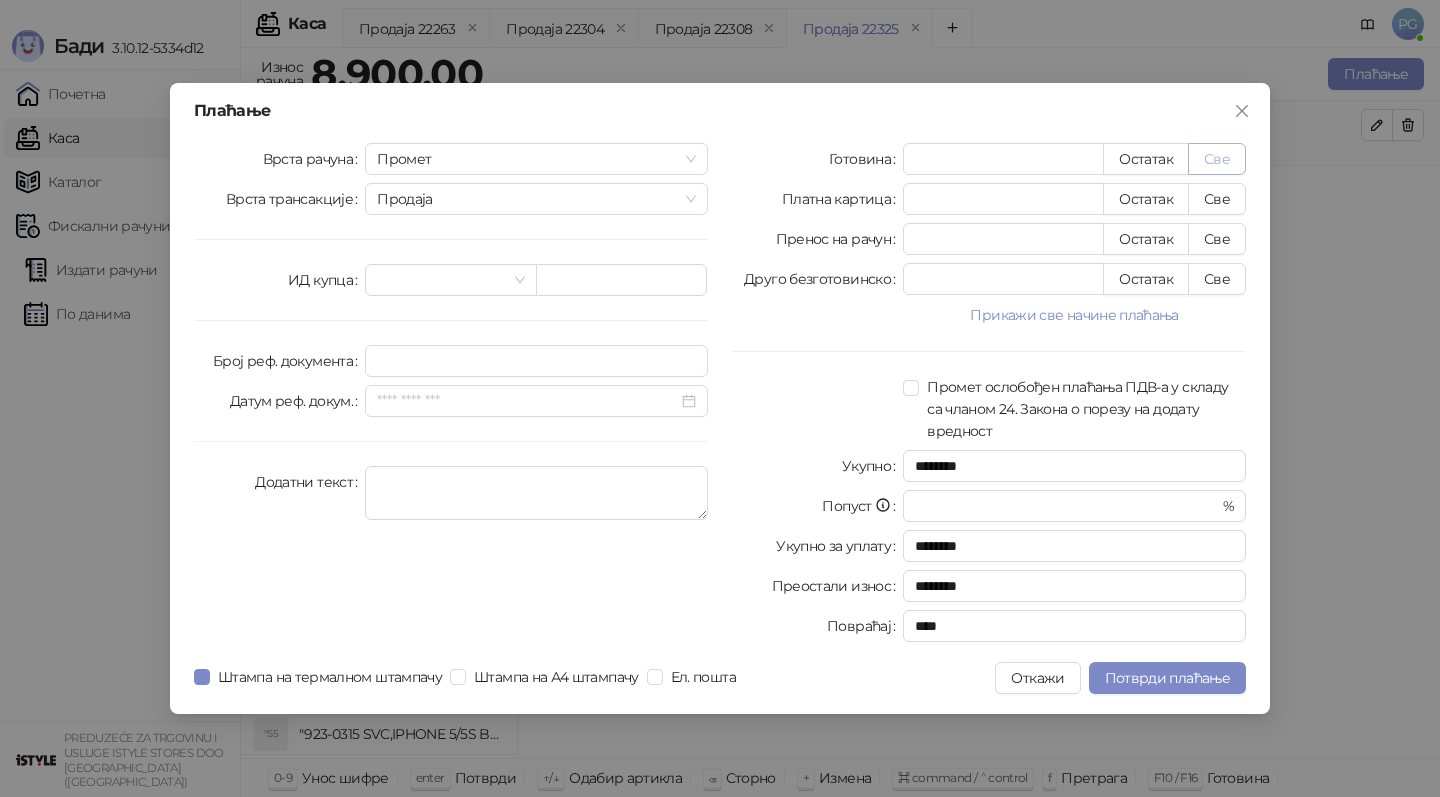 click on "Све" at bounding box center (1217, 159) 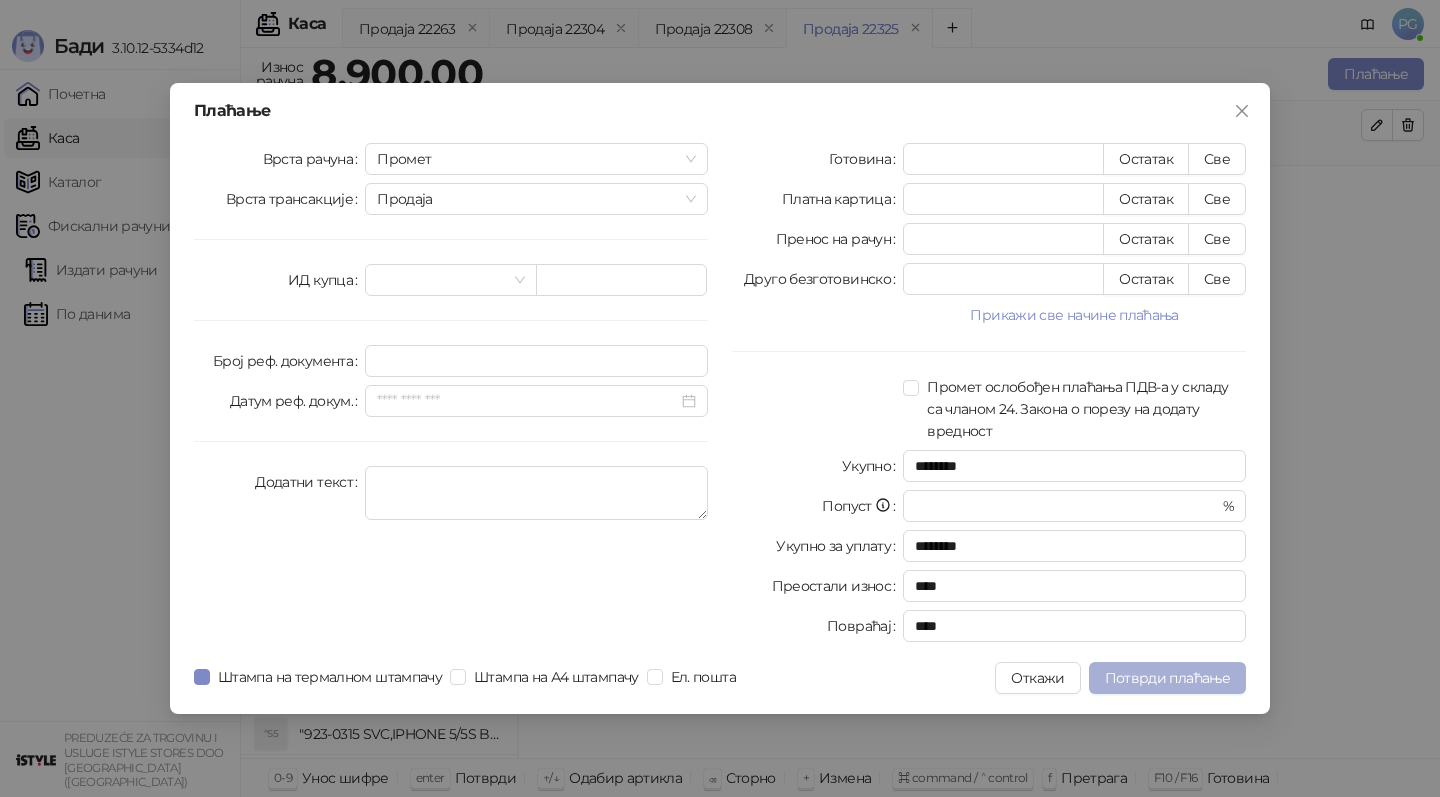 click on "Потврди плаћање" at bounding box center (1167, 678) 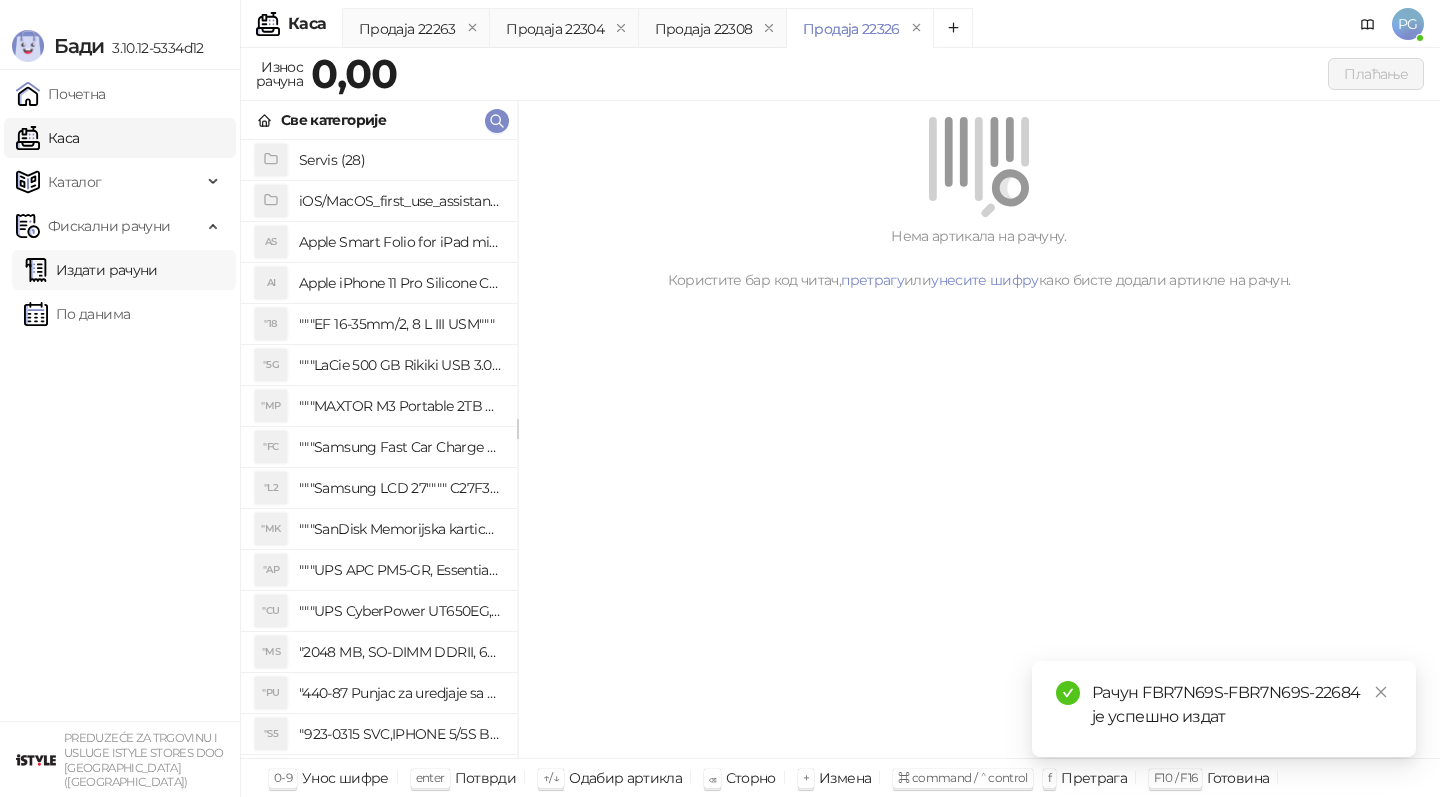 click on "Издати рачуни" at bounding box center [91, 270] 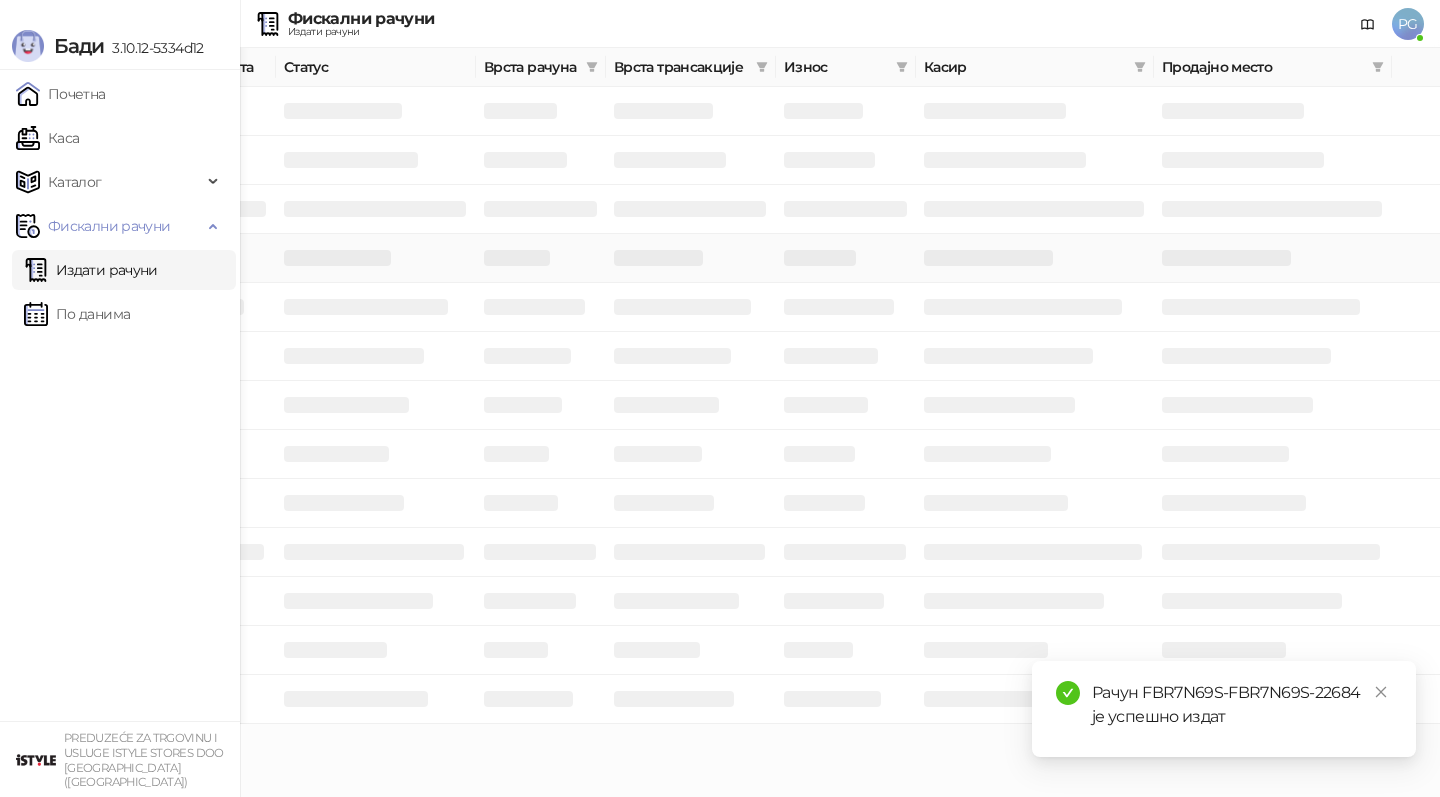 scroll, scrollTop: 0, scrollLeft: 0, axis: both 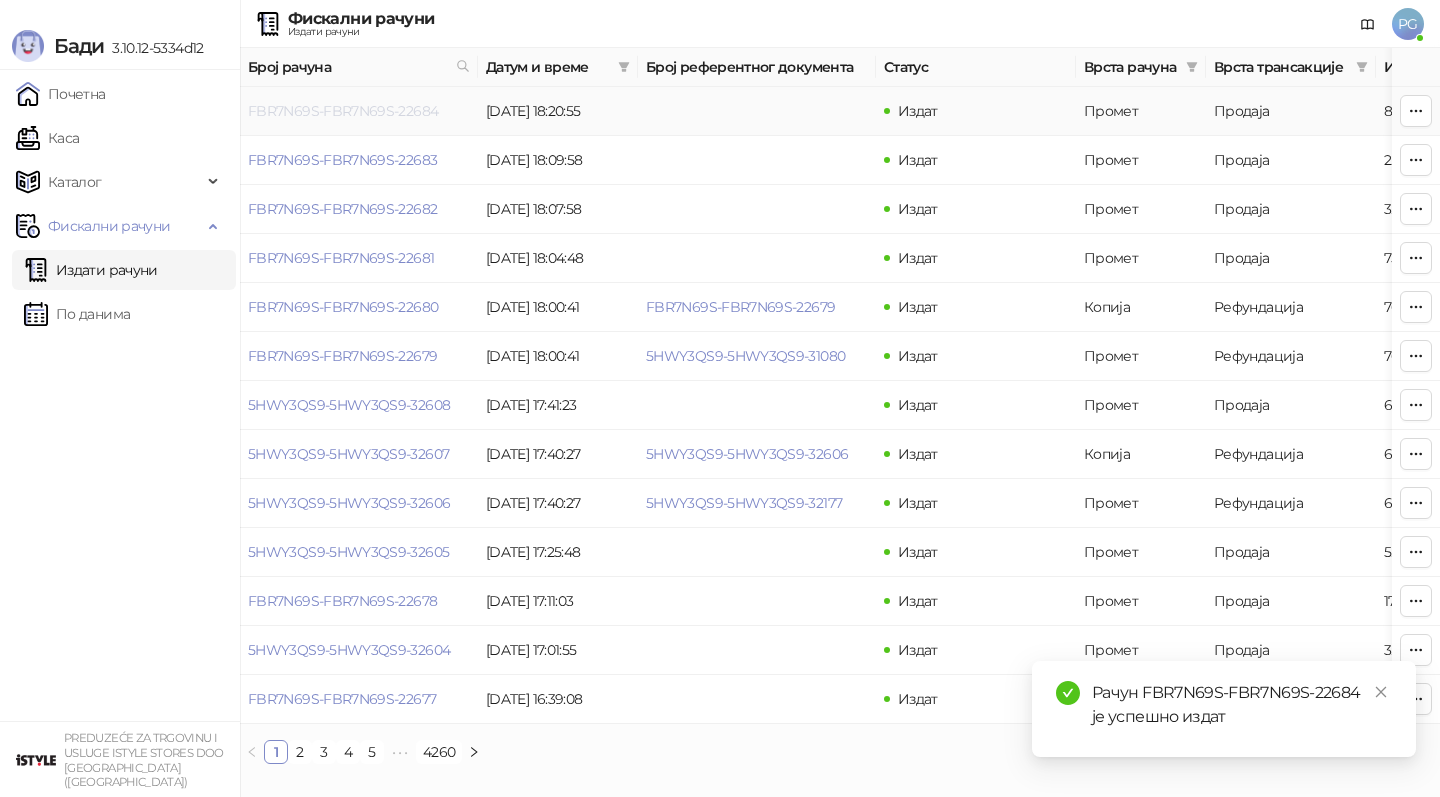 click on "FBR7N69S-FBR7N69S-22684" at bounding box center (343, 111) 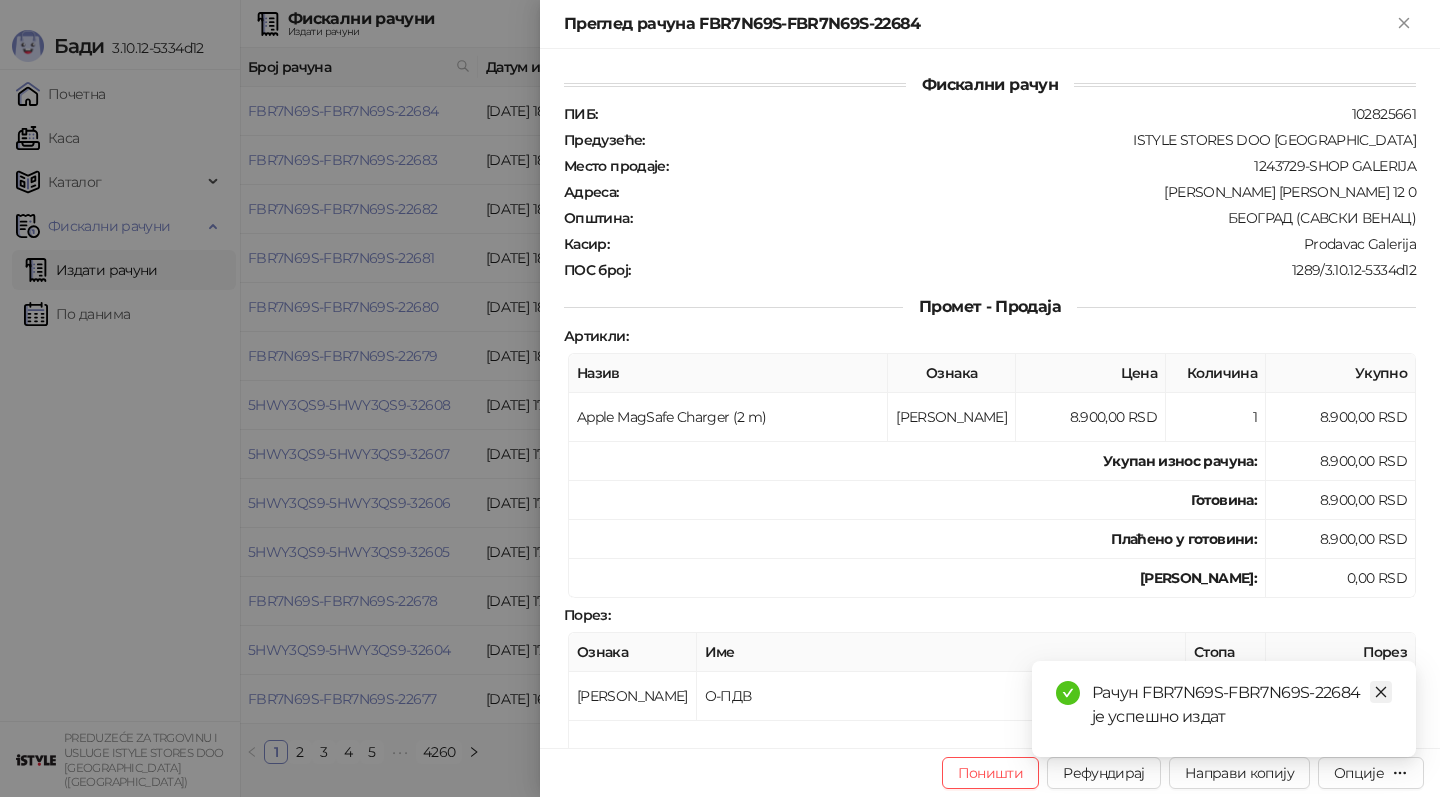click 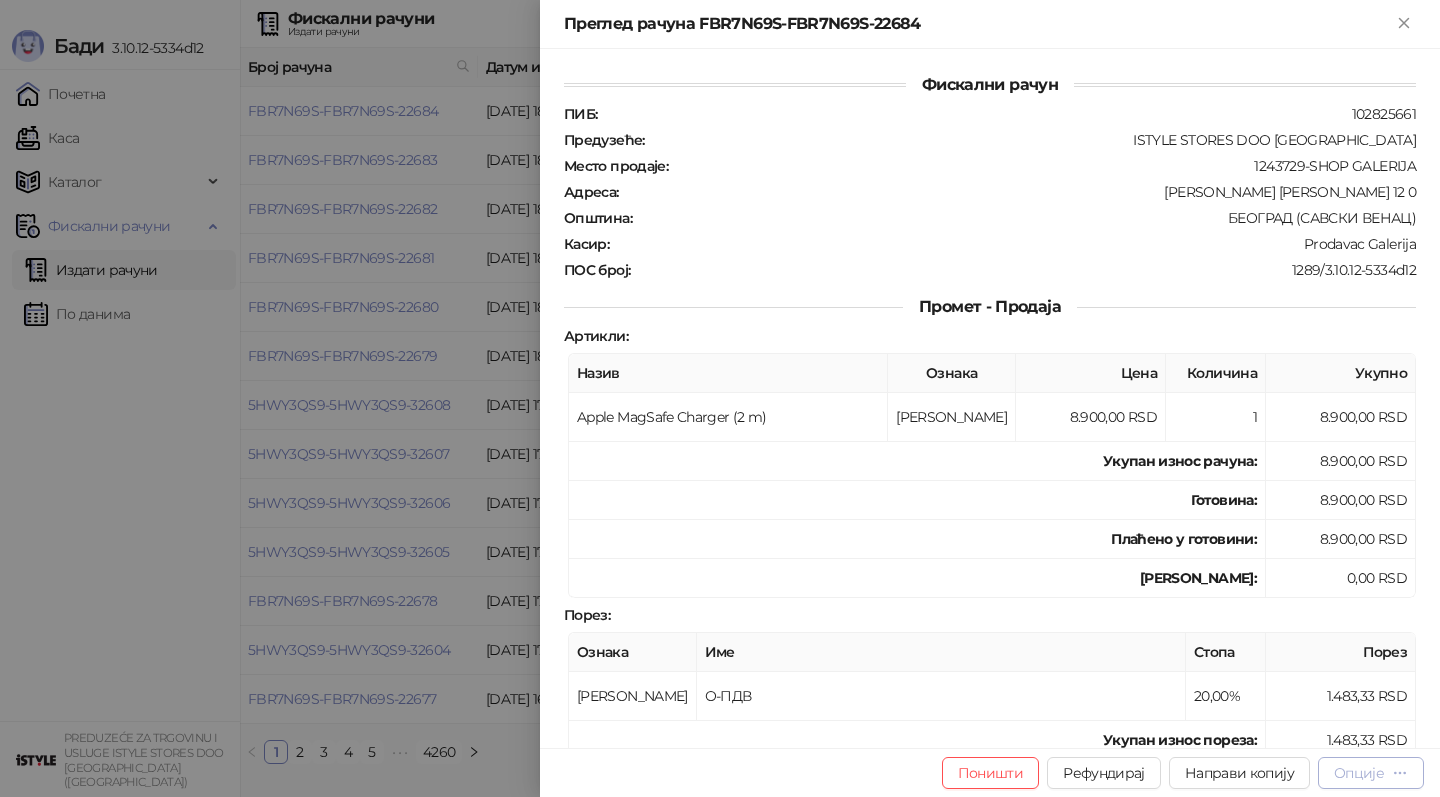 click on "Опције" at bounding box center [1359, 773] 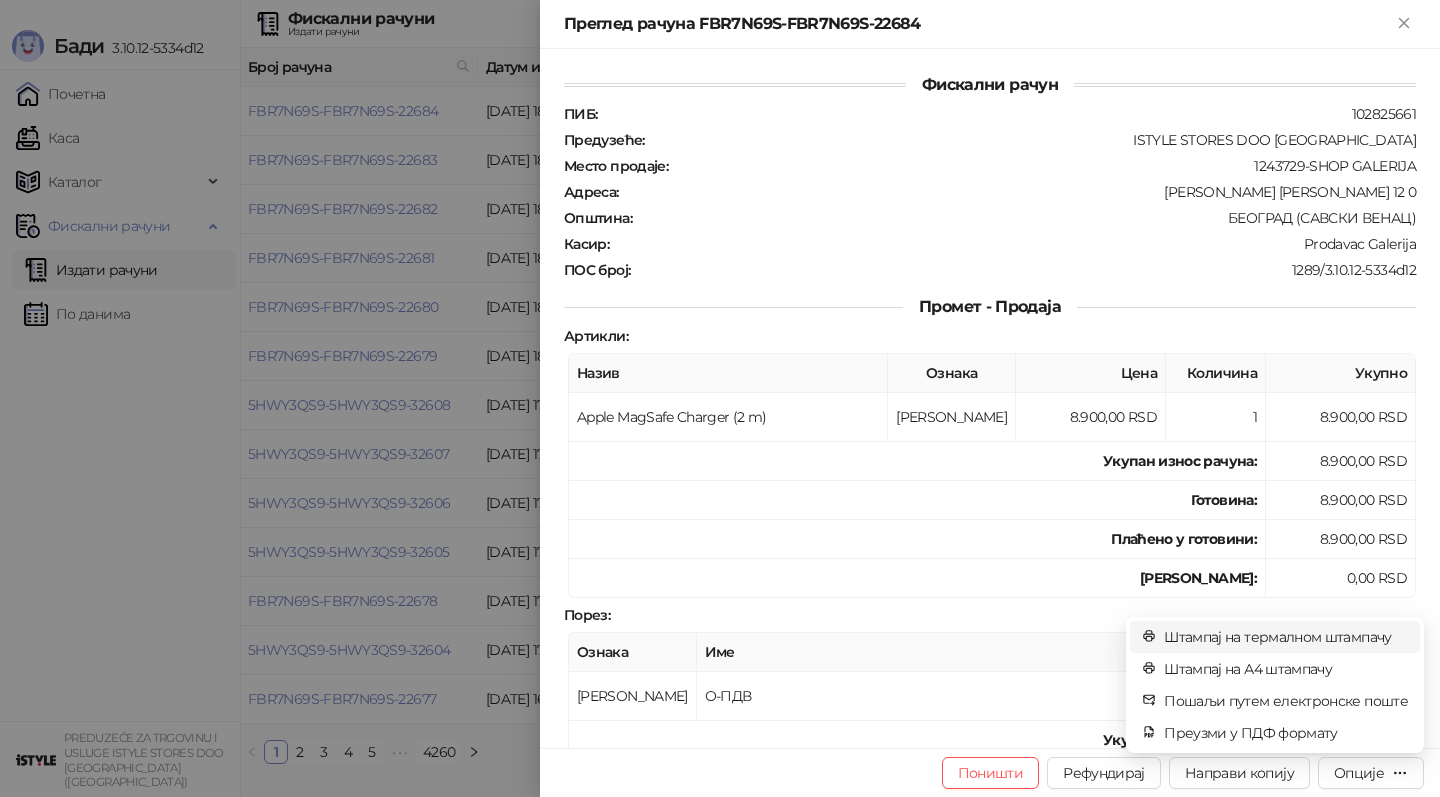 click on "Штампај на термалном штампачу" at bounding box center (1286, 637) 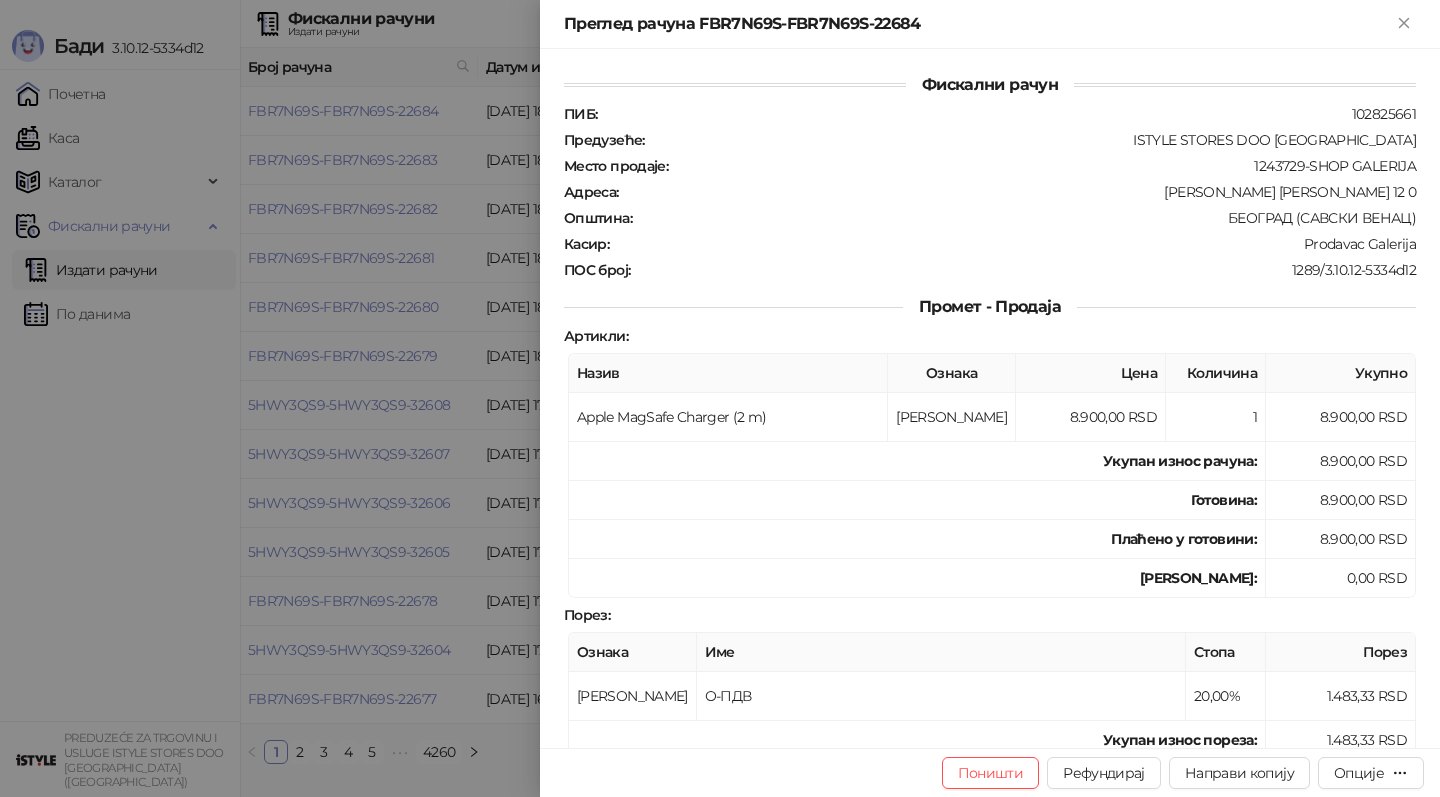 click at bounding box center (720, 398) 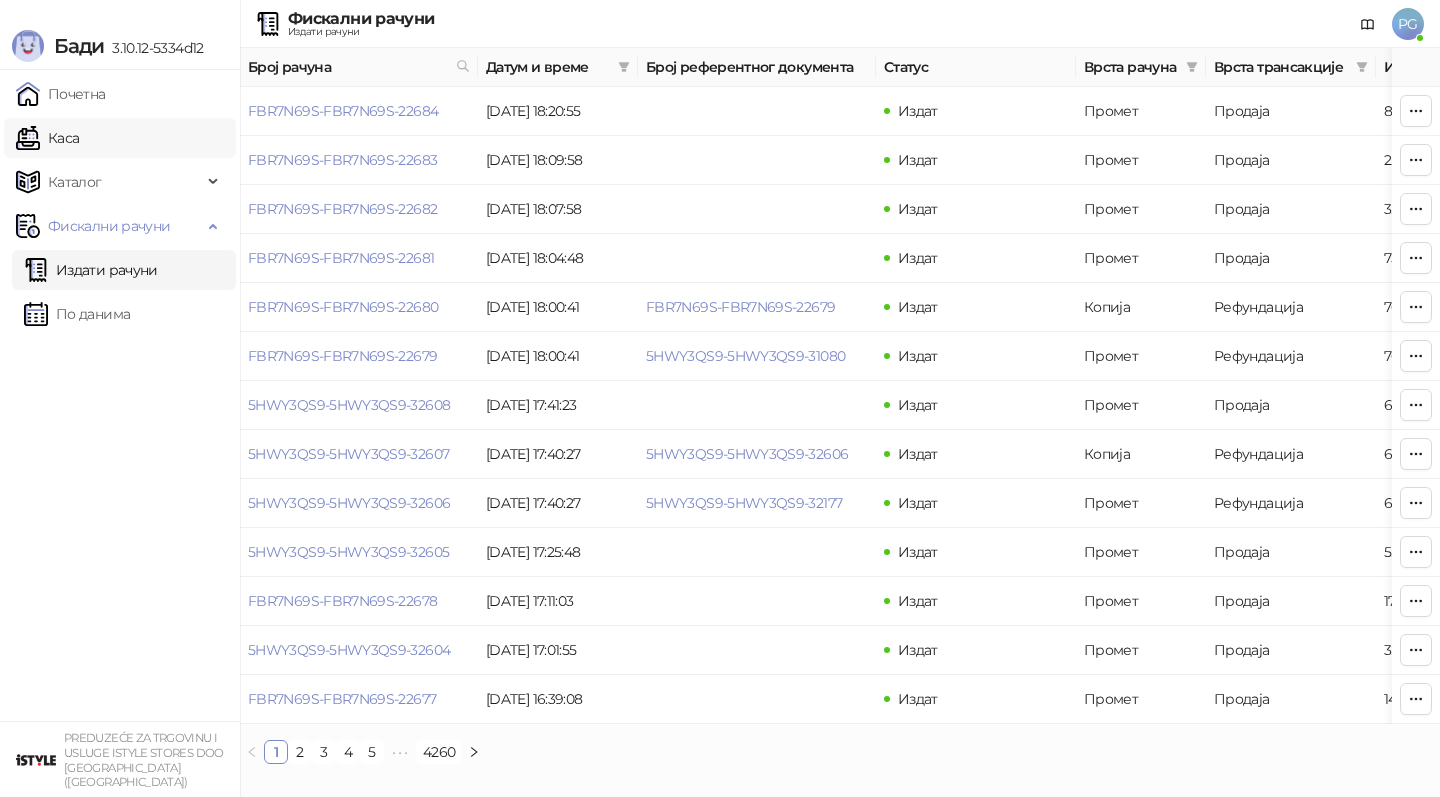 click on "Каса" at bounding box center [47, 138] 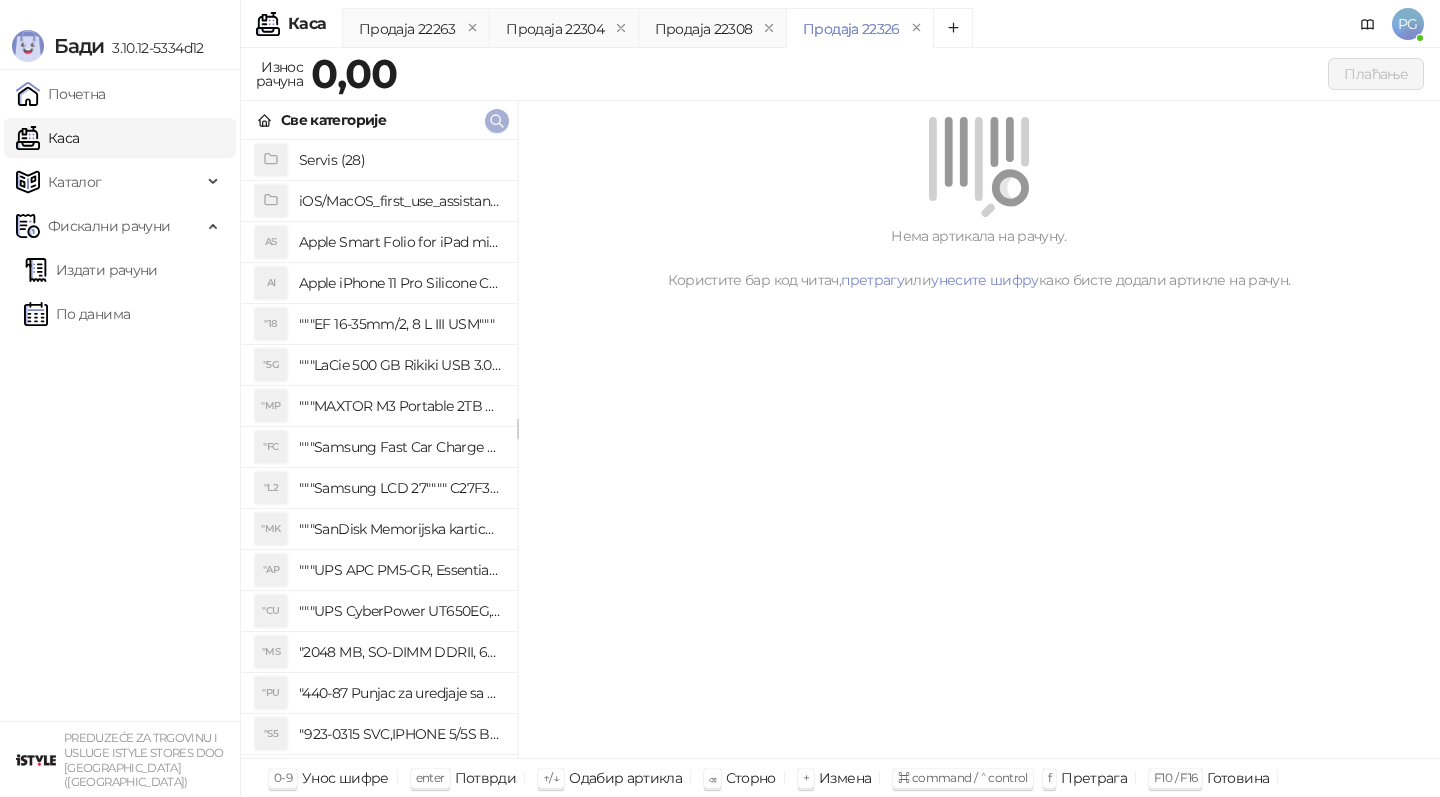 click 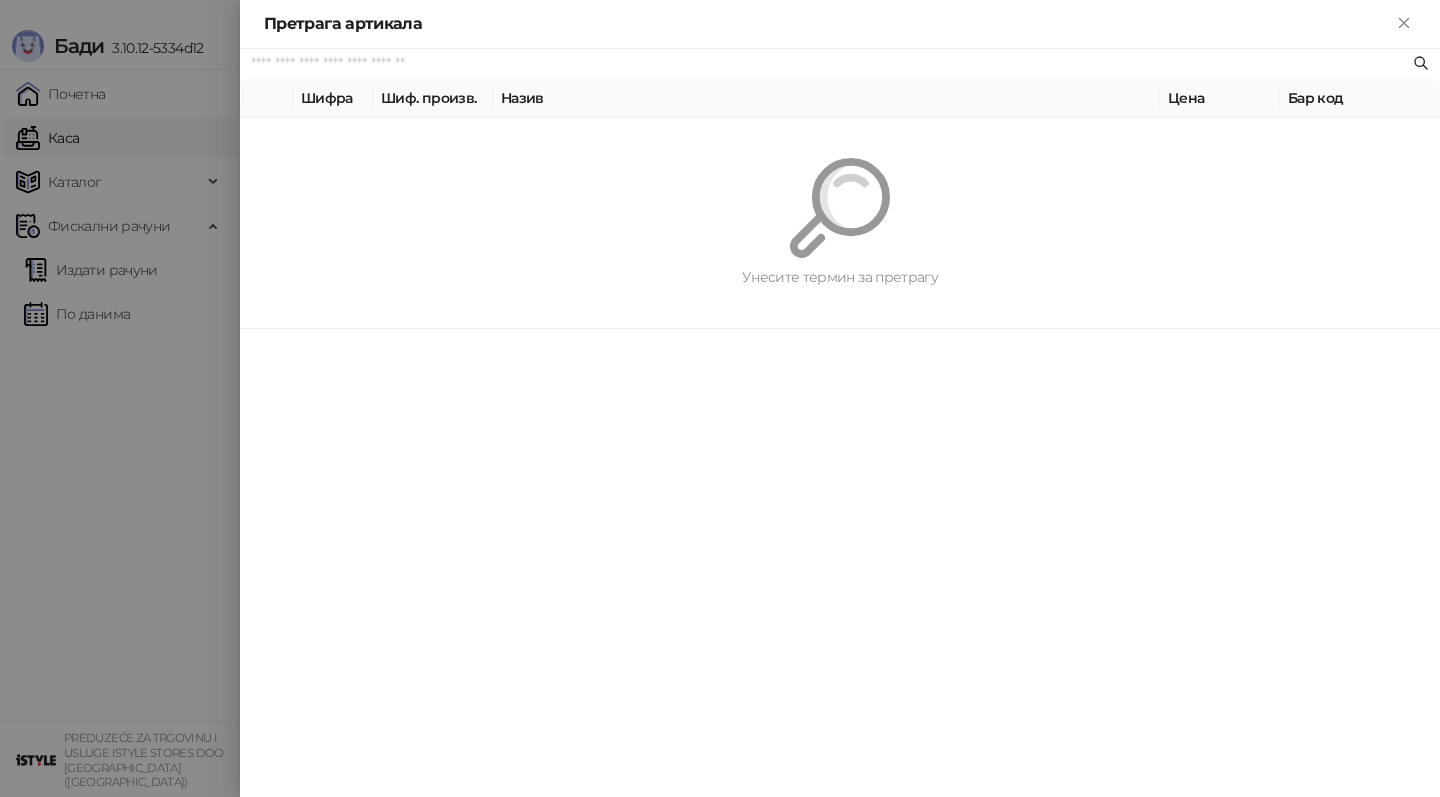 paste on "*********" 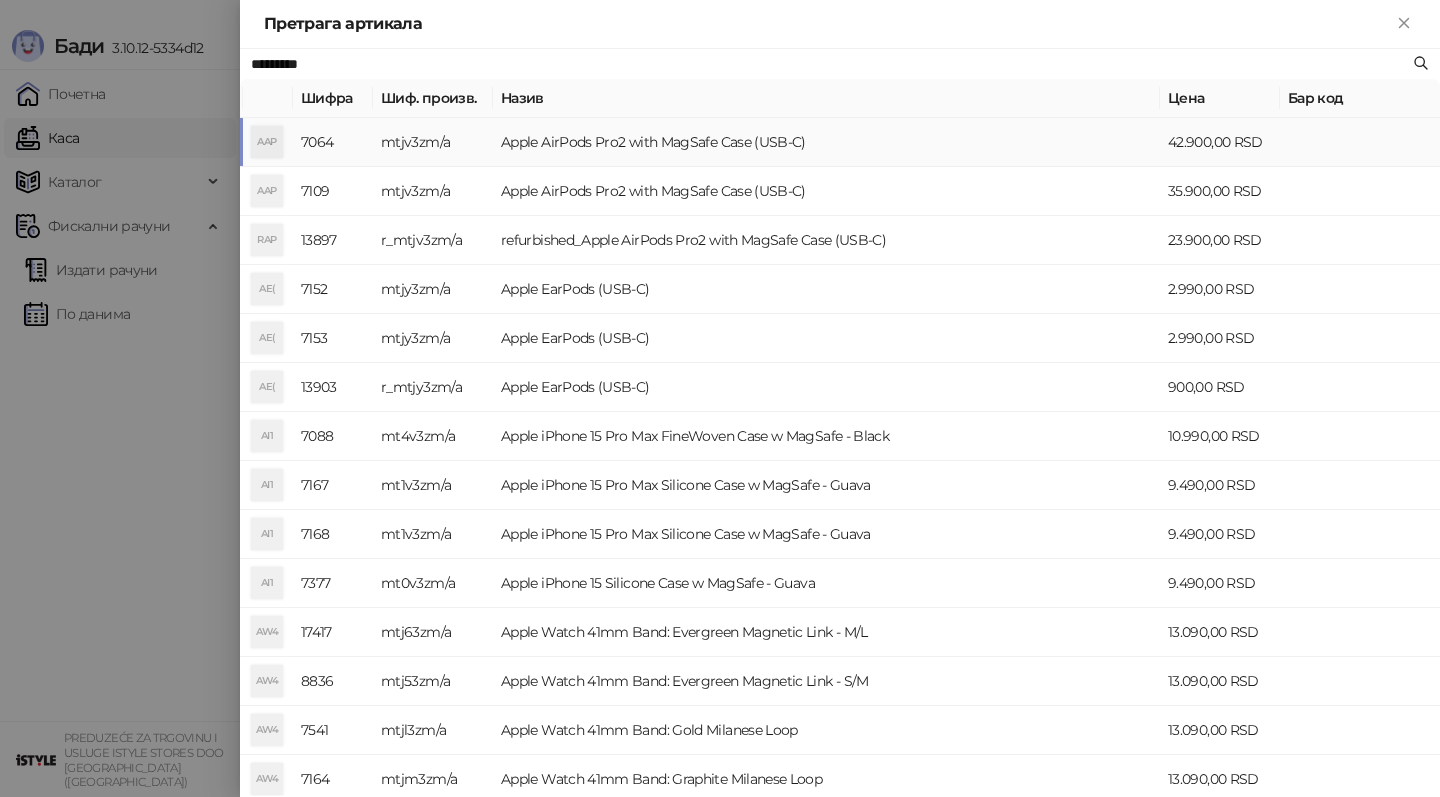 type on "*********" 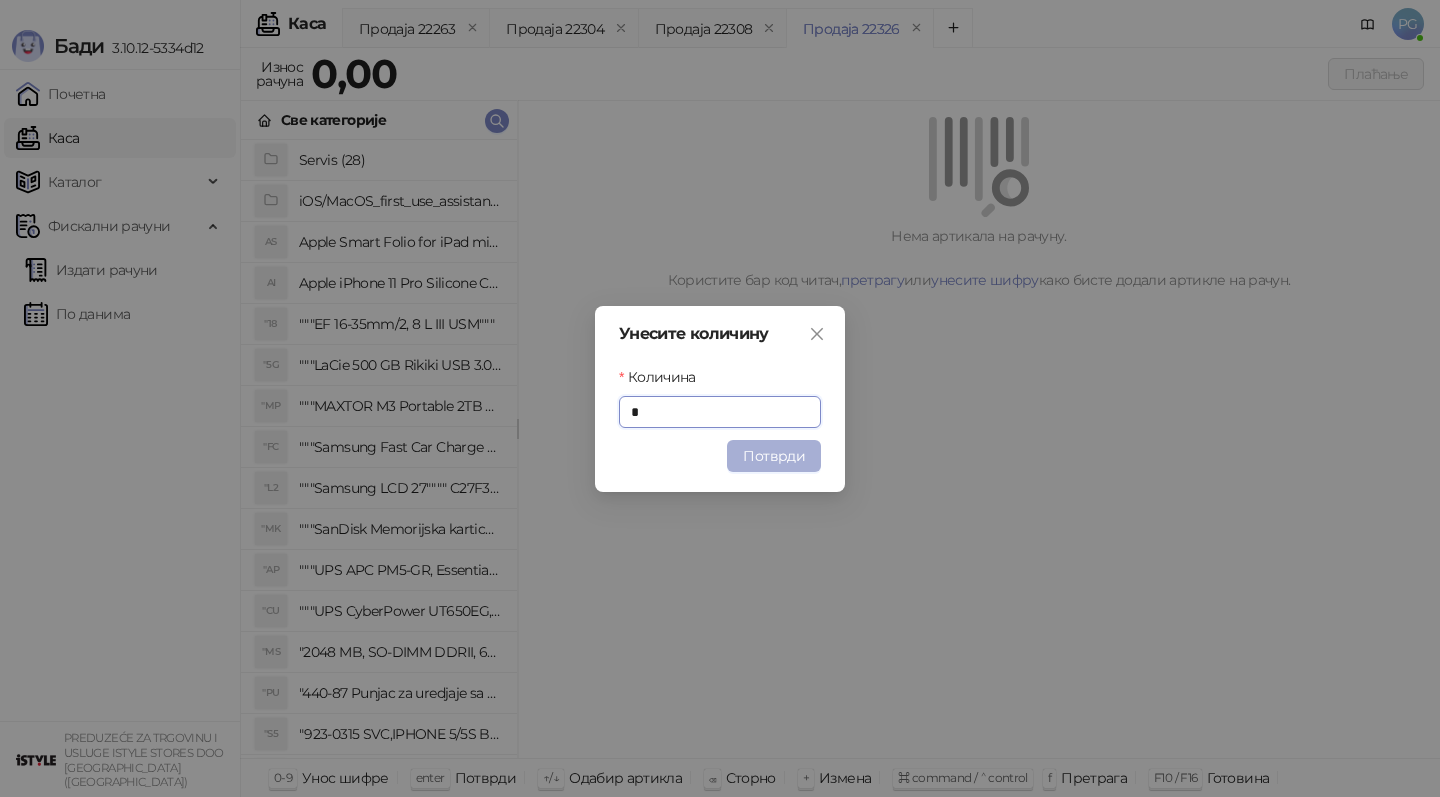click on "Потврди" at bounding box center [774, 456] 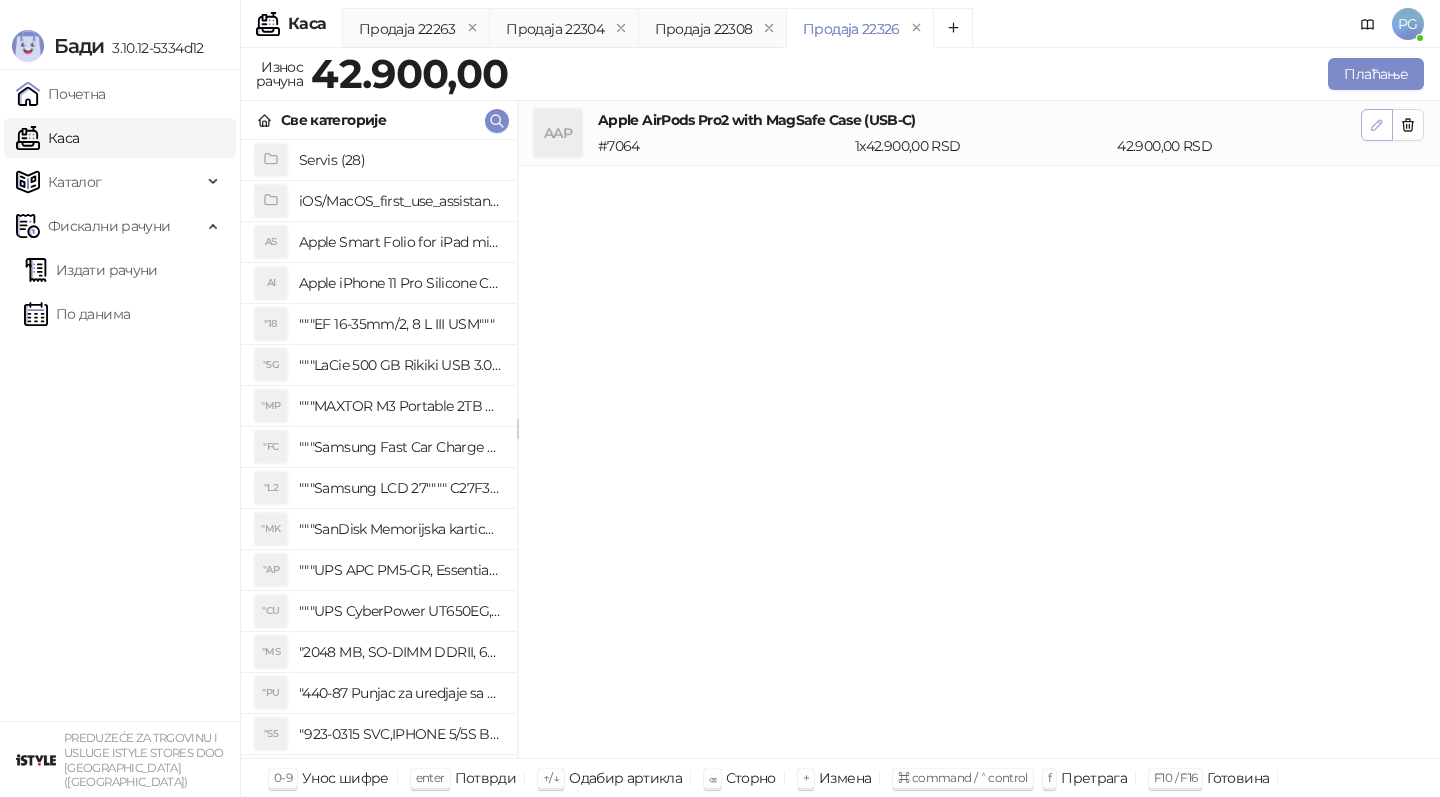 click 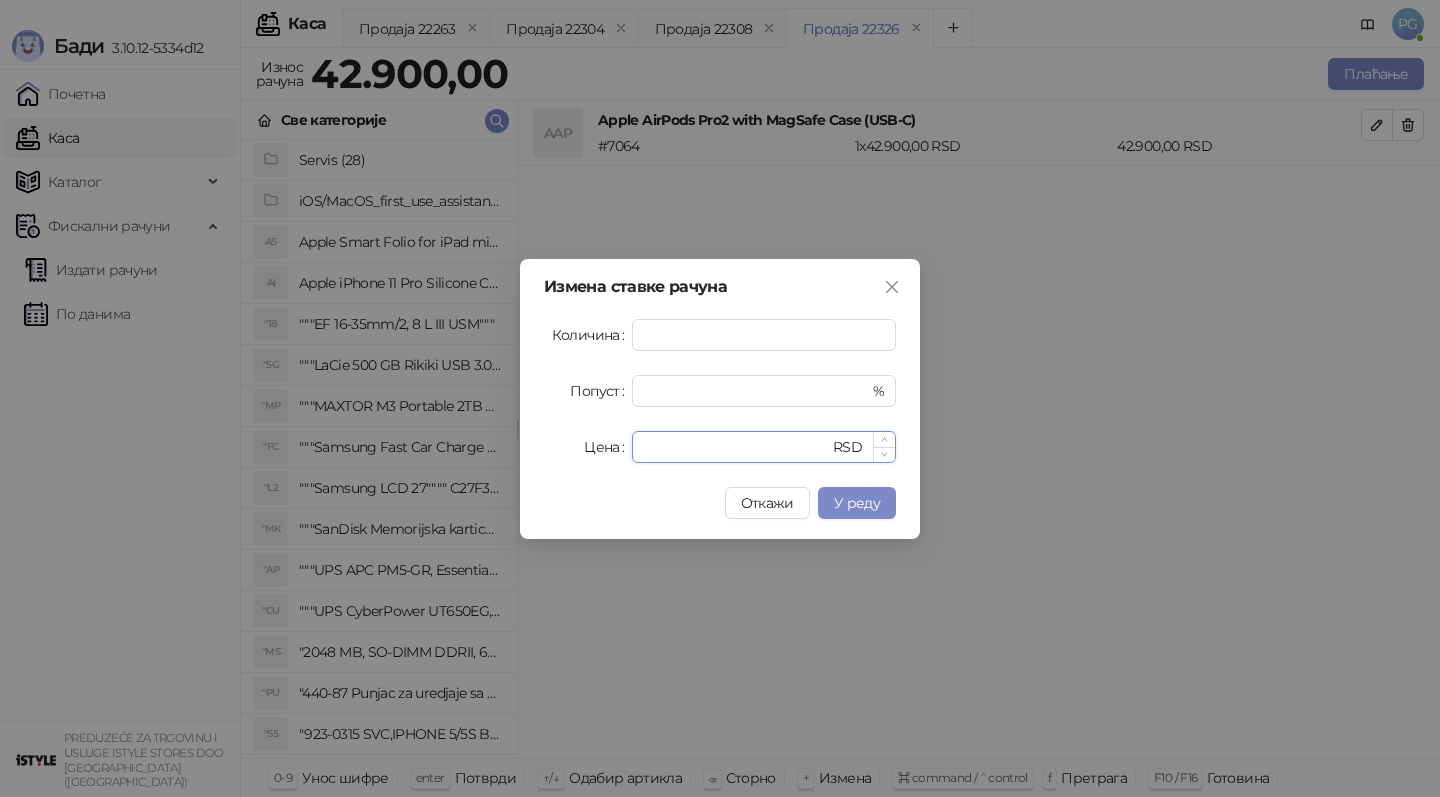 click on "*****" at bounding box center [736, 447] 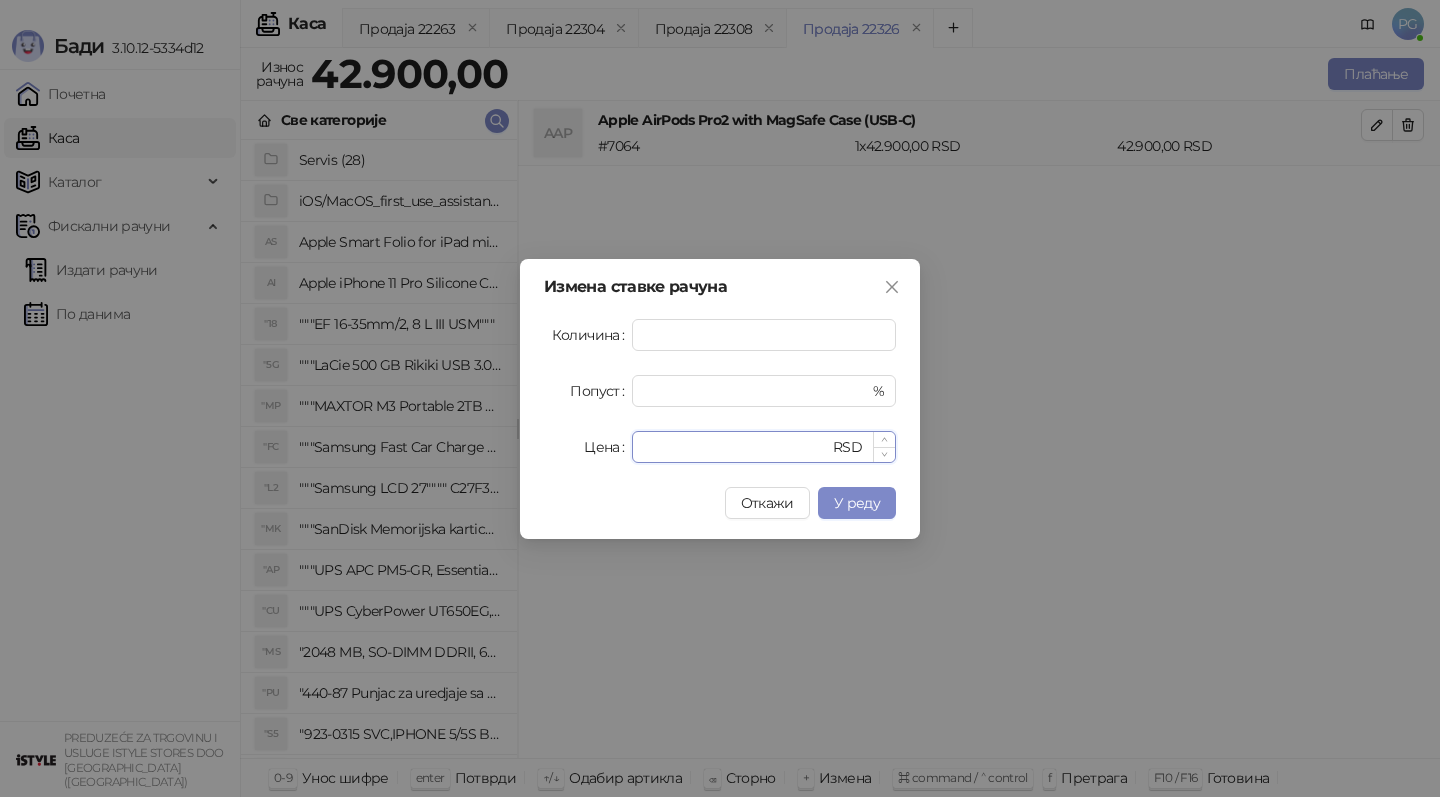 type on "*****" 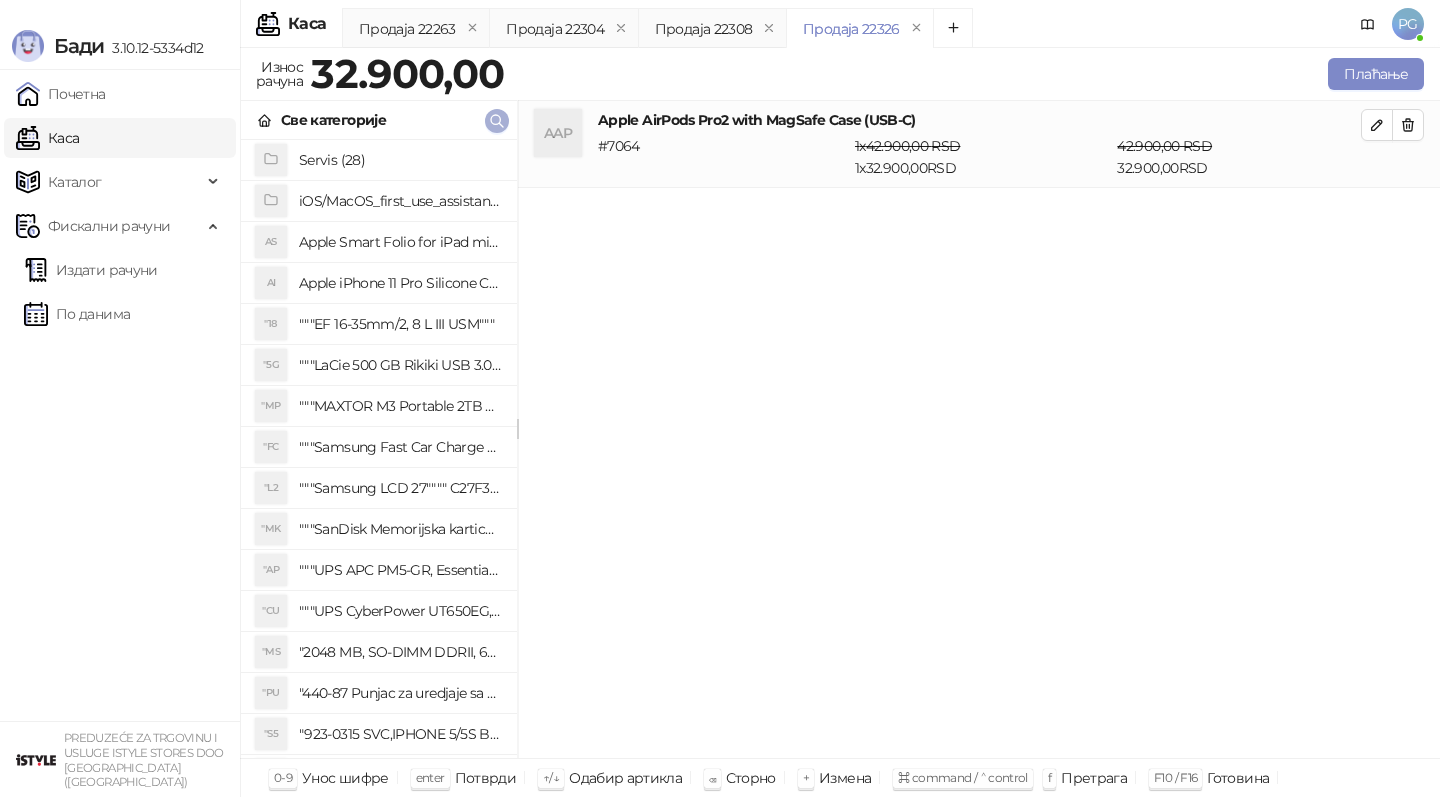 click 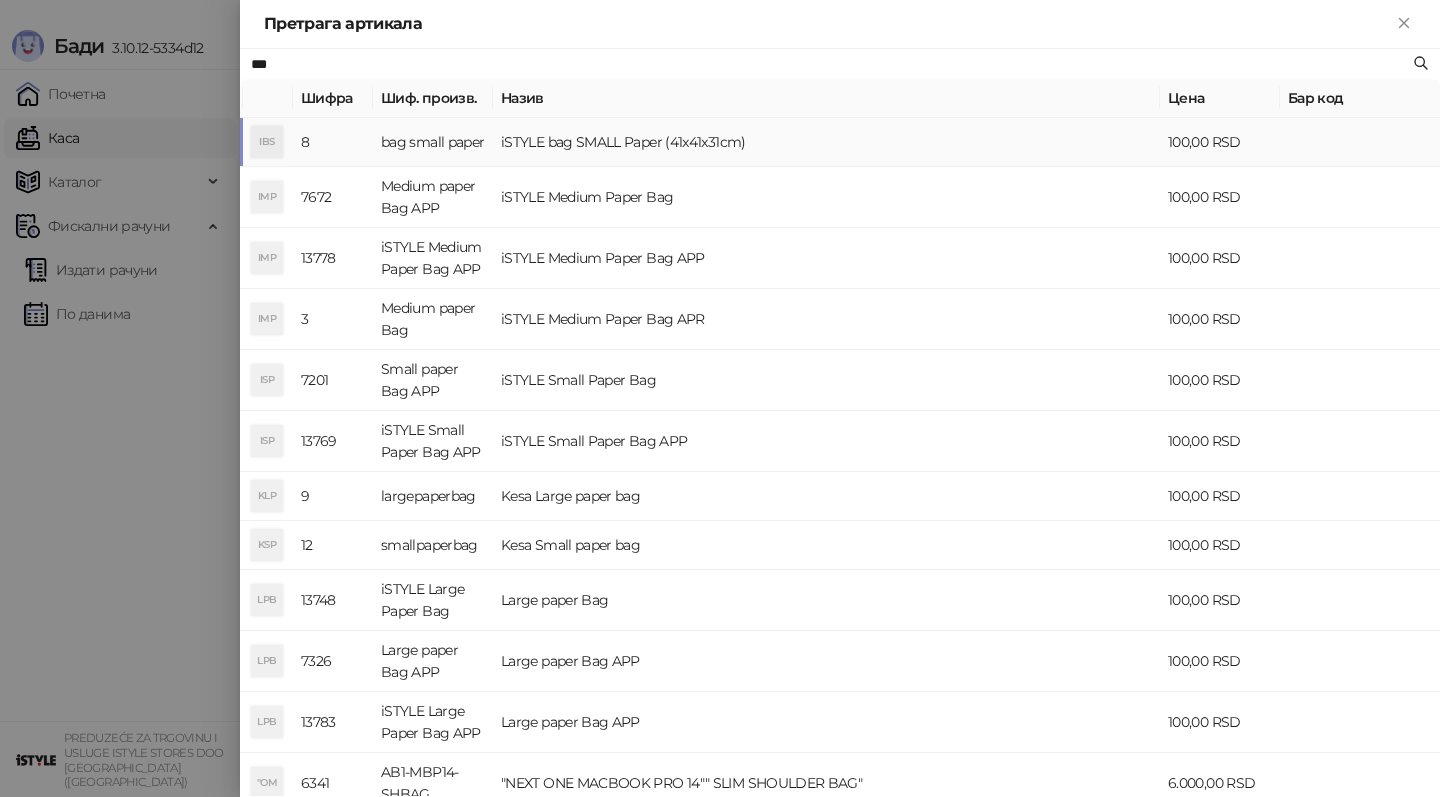 type on "***" 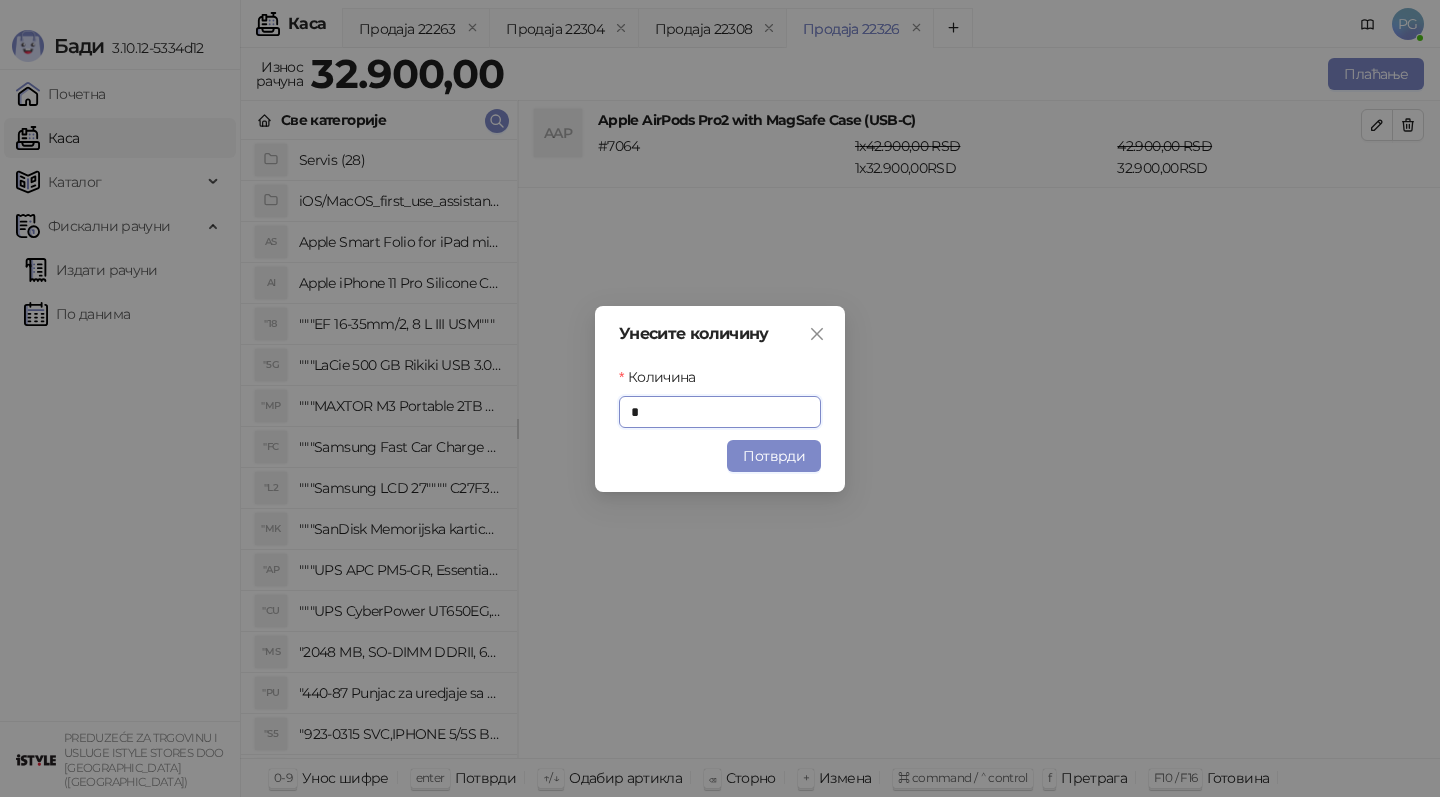 click on "Потврди" at bounding box center (774, 456) 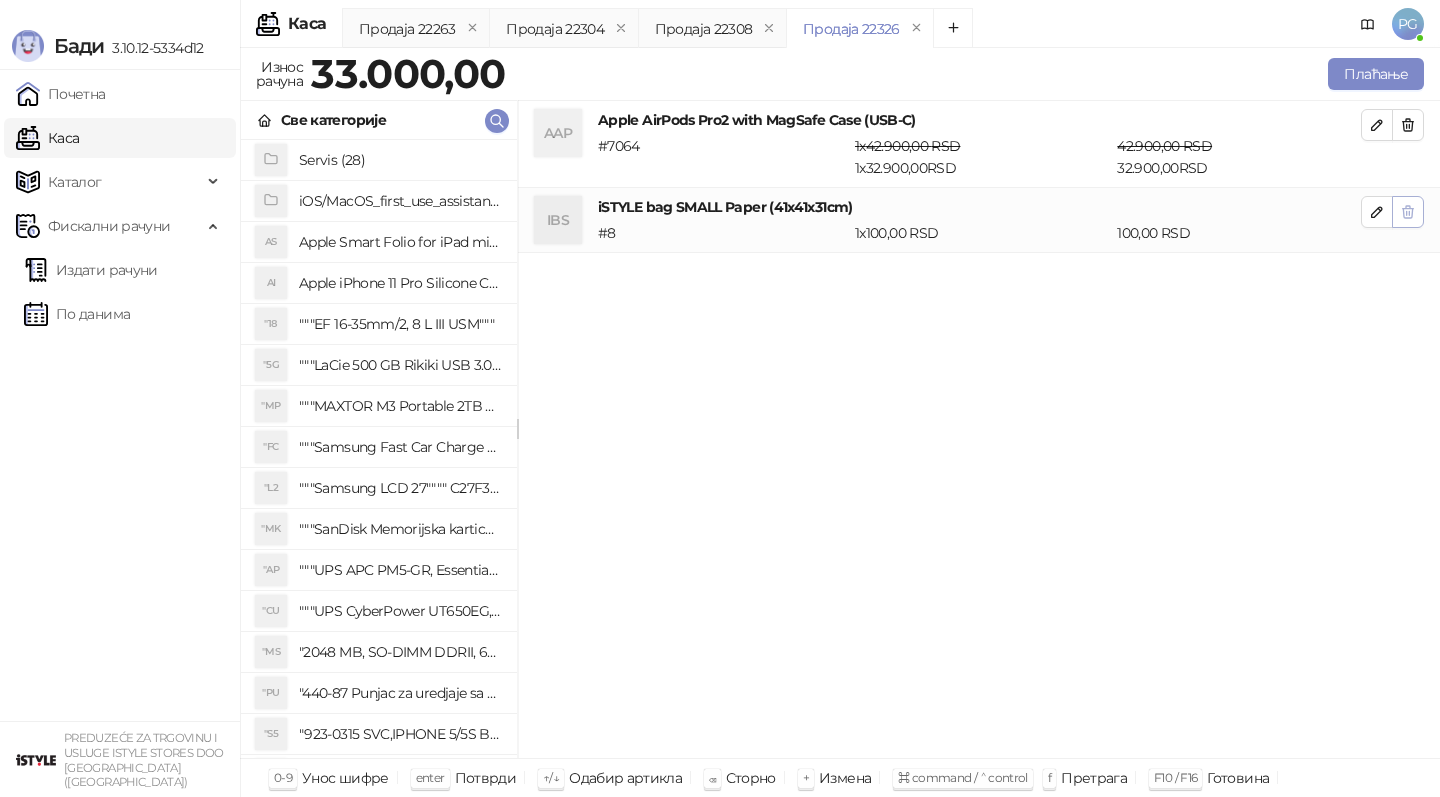 click 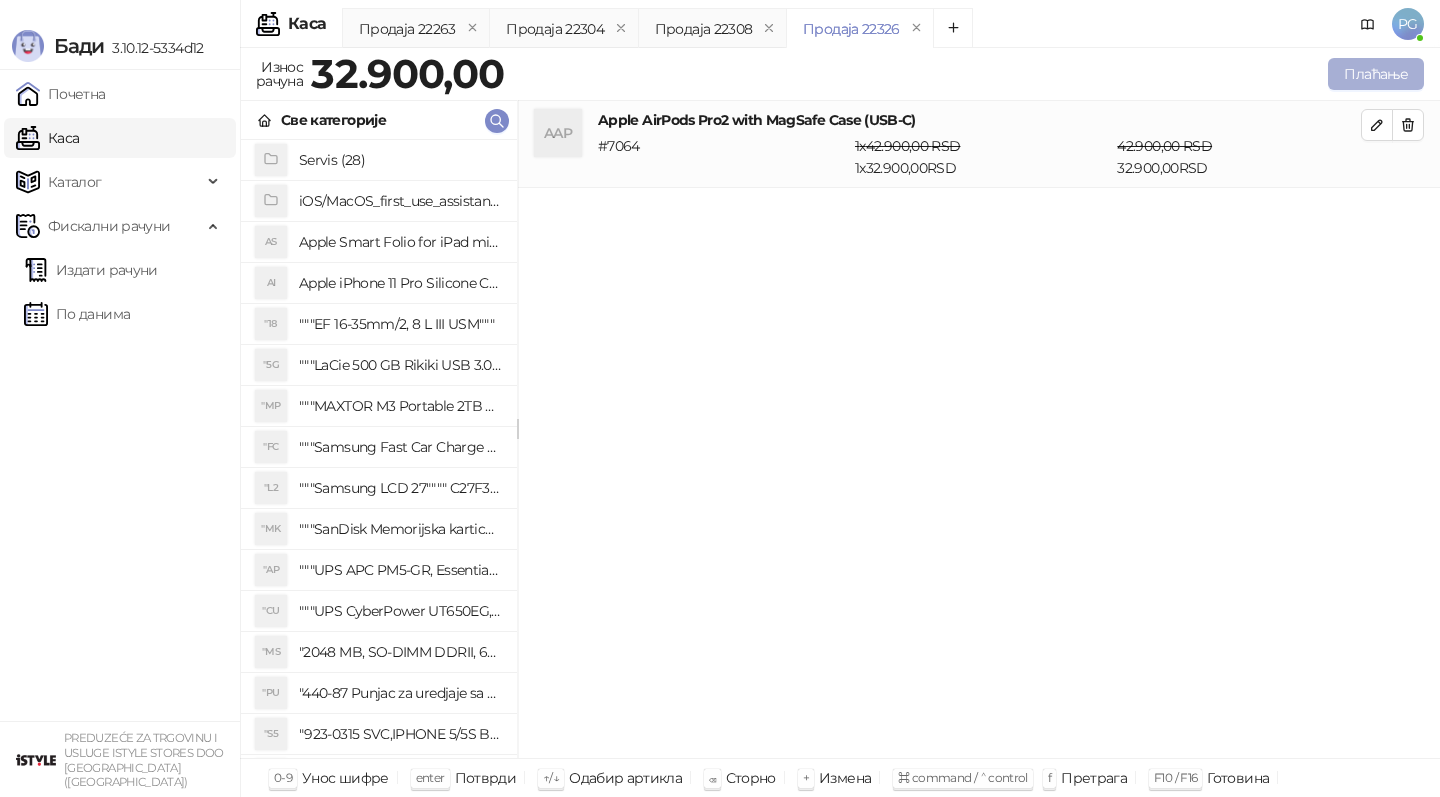 click on "Плаћање" at bounding box center [1376, 74] 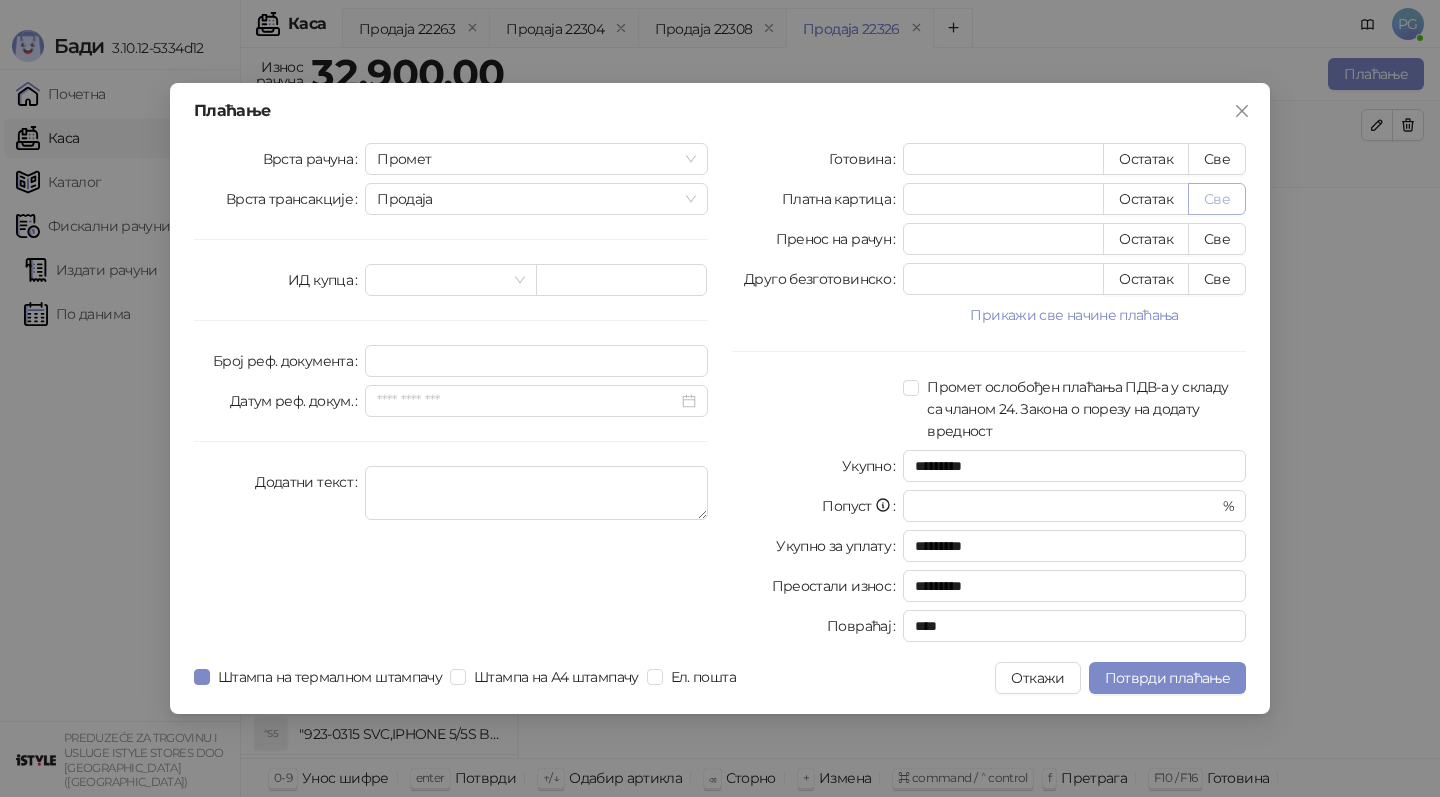 click on "Све" at bounding box center [1217, 199] 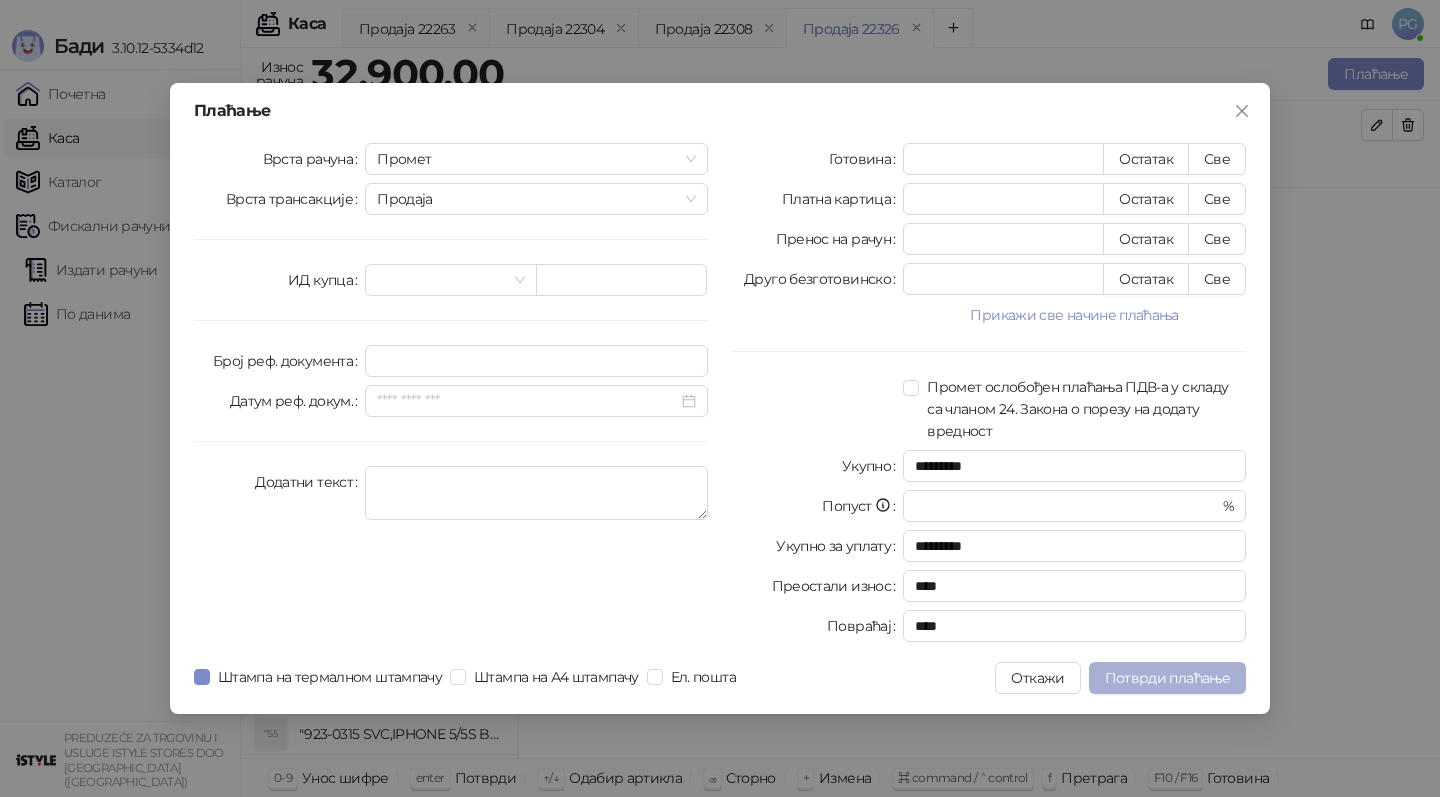 click on "Потврди плаћање" at bounding box center (1167, 678) 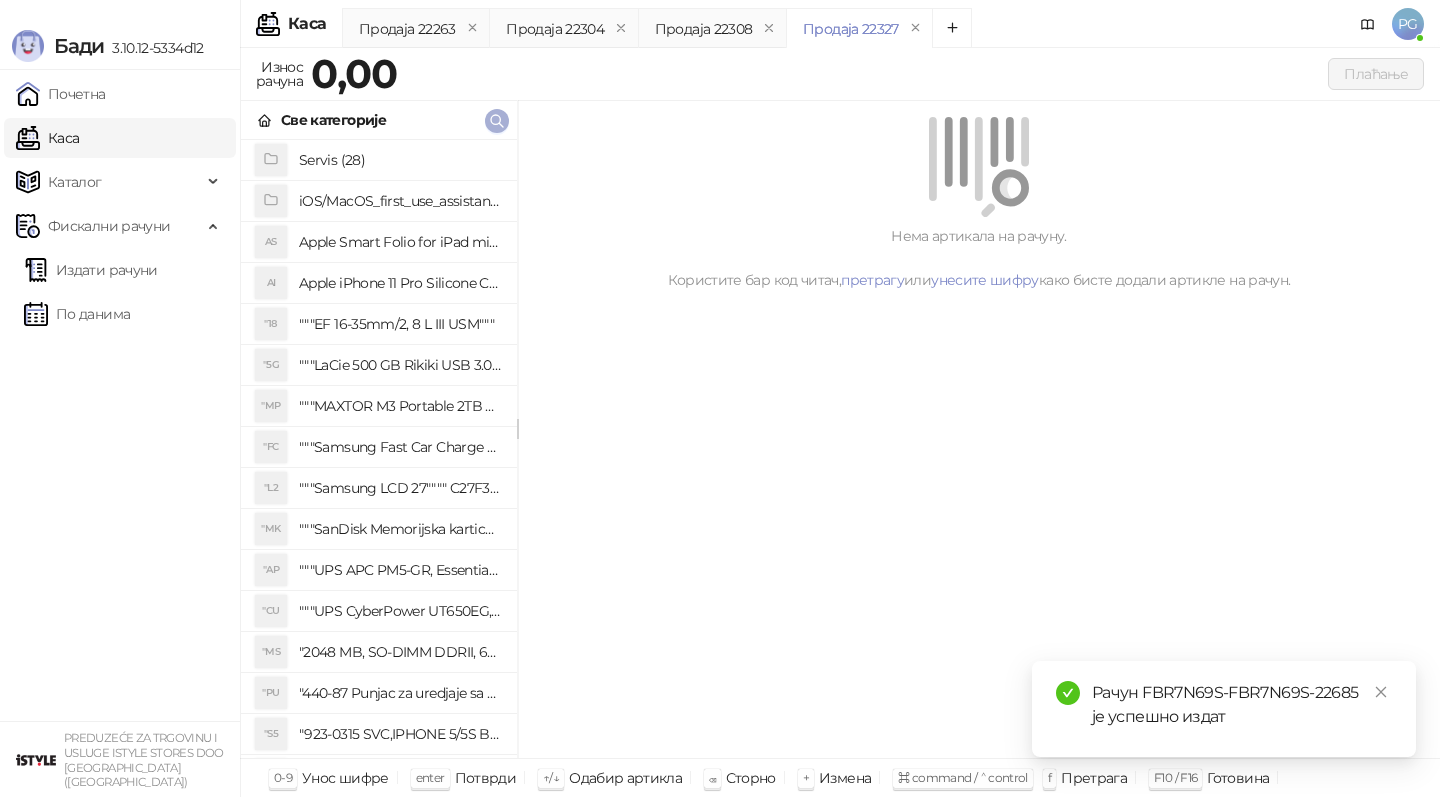 click at bounding box center (497, 121) 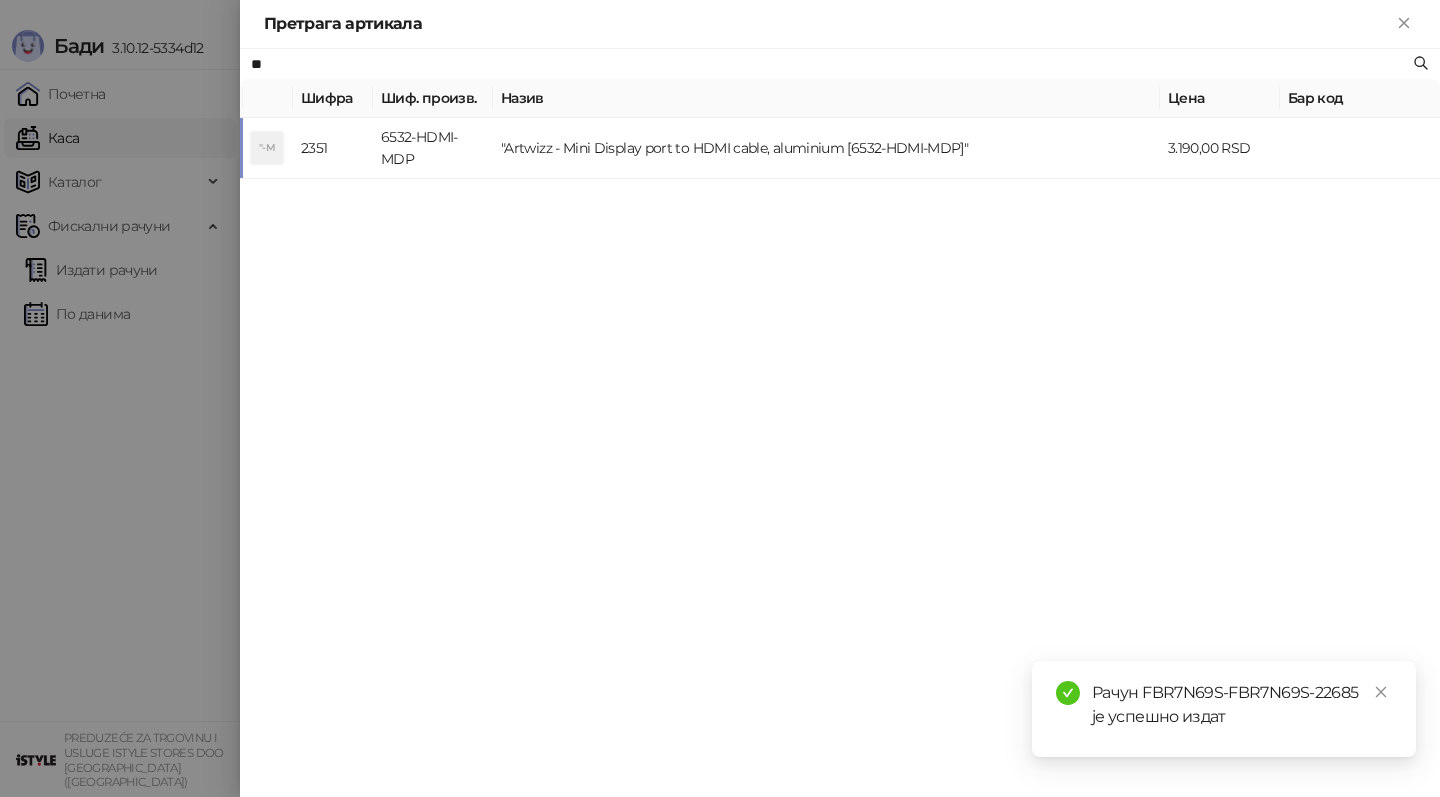 type on "*" 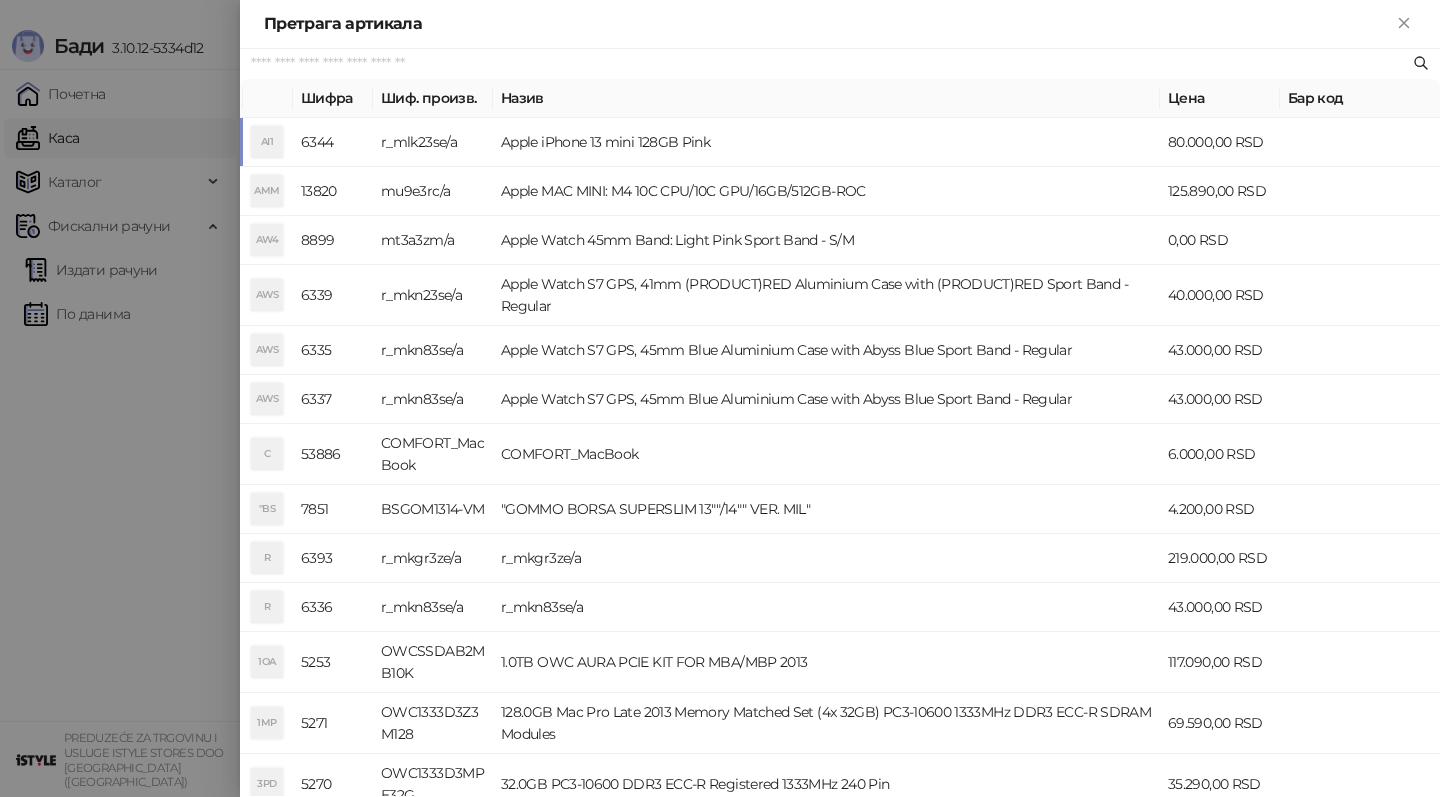 paste on "********" 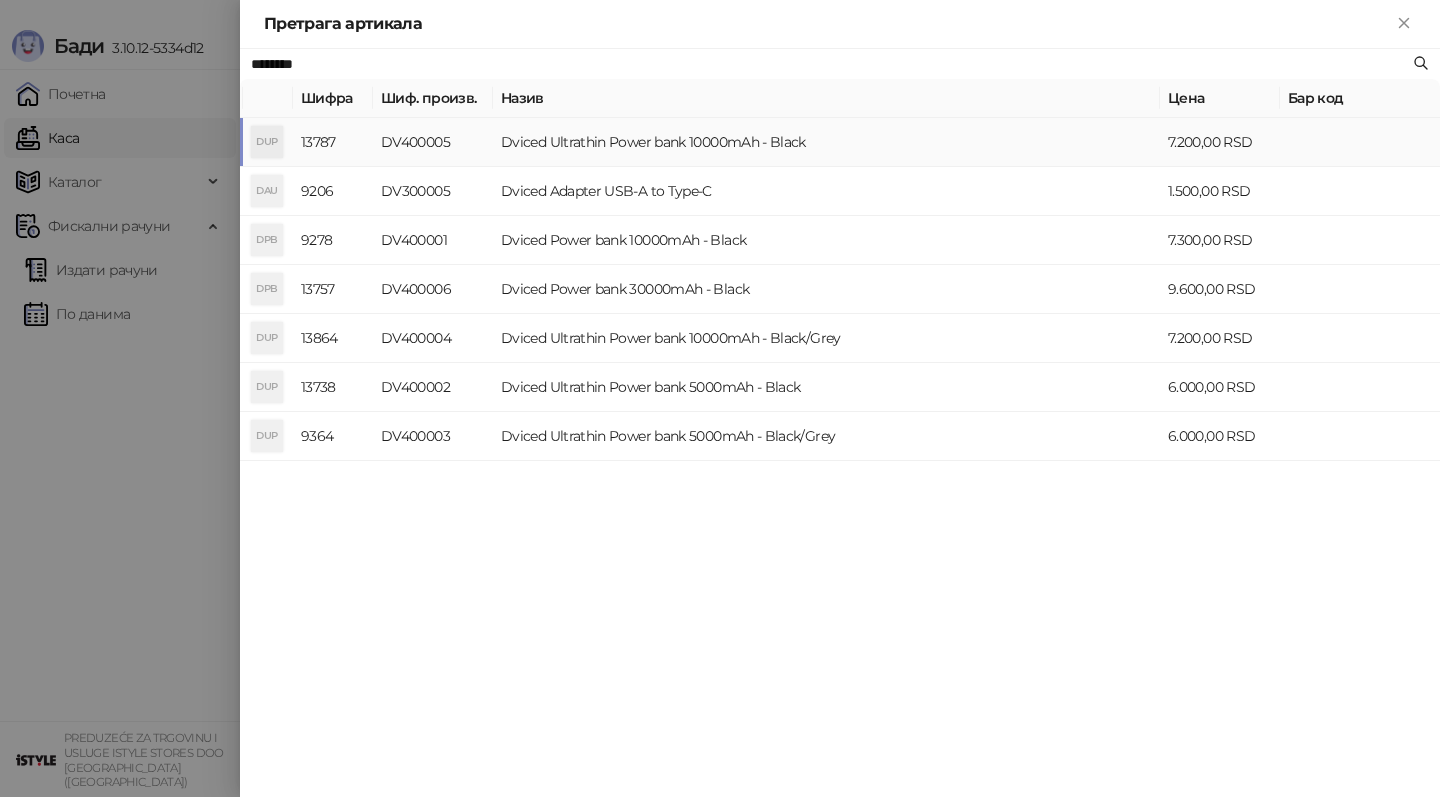 click on "Dviced Ultrathin Power bank 10000mAh - Black" at bounding box center [826, 142] 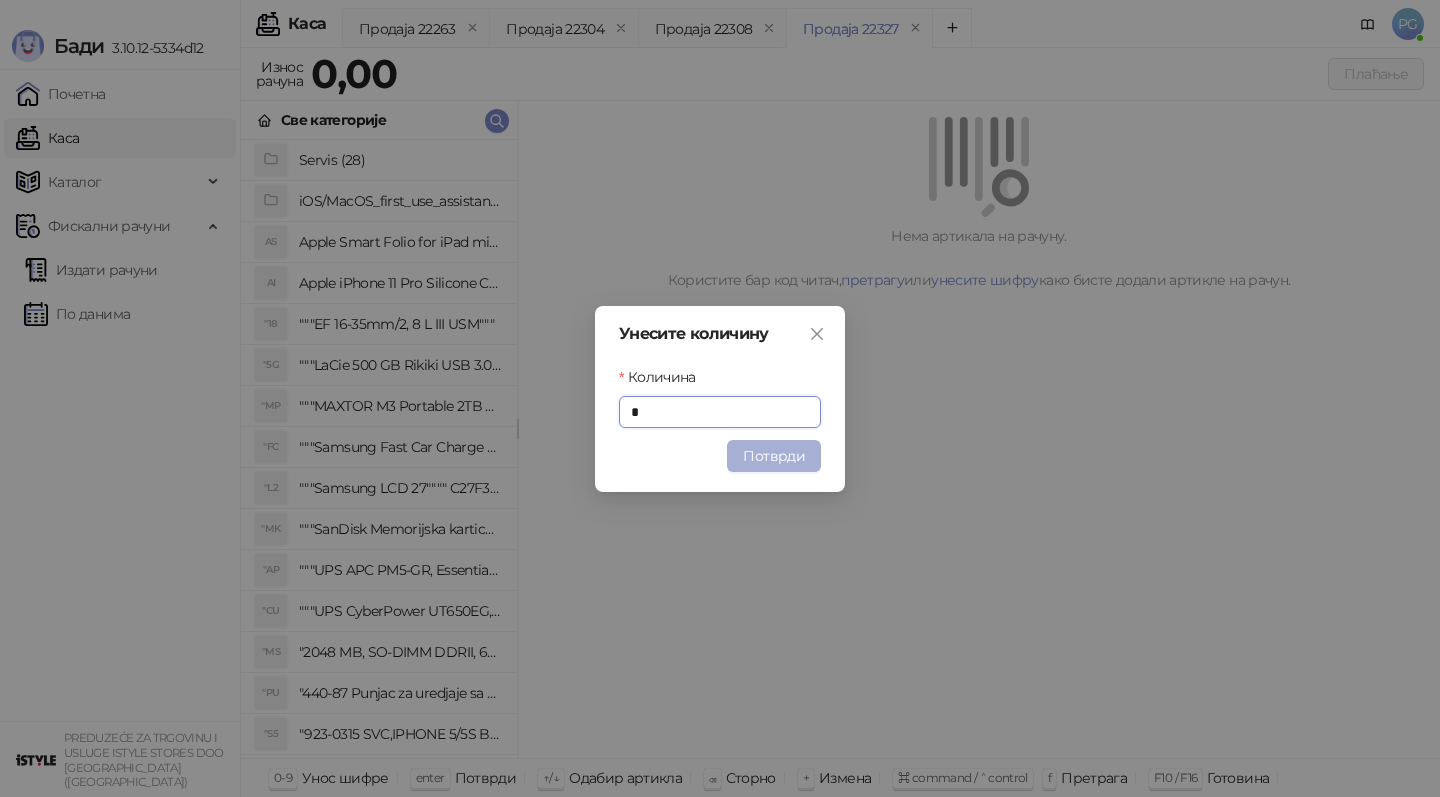 click on "Потврди" at bounding box center (774, 456) 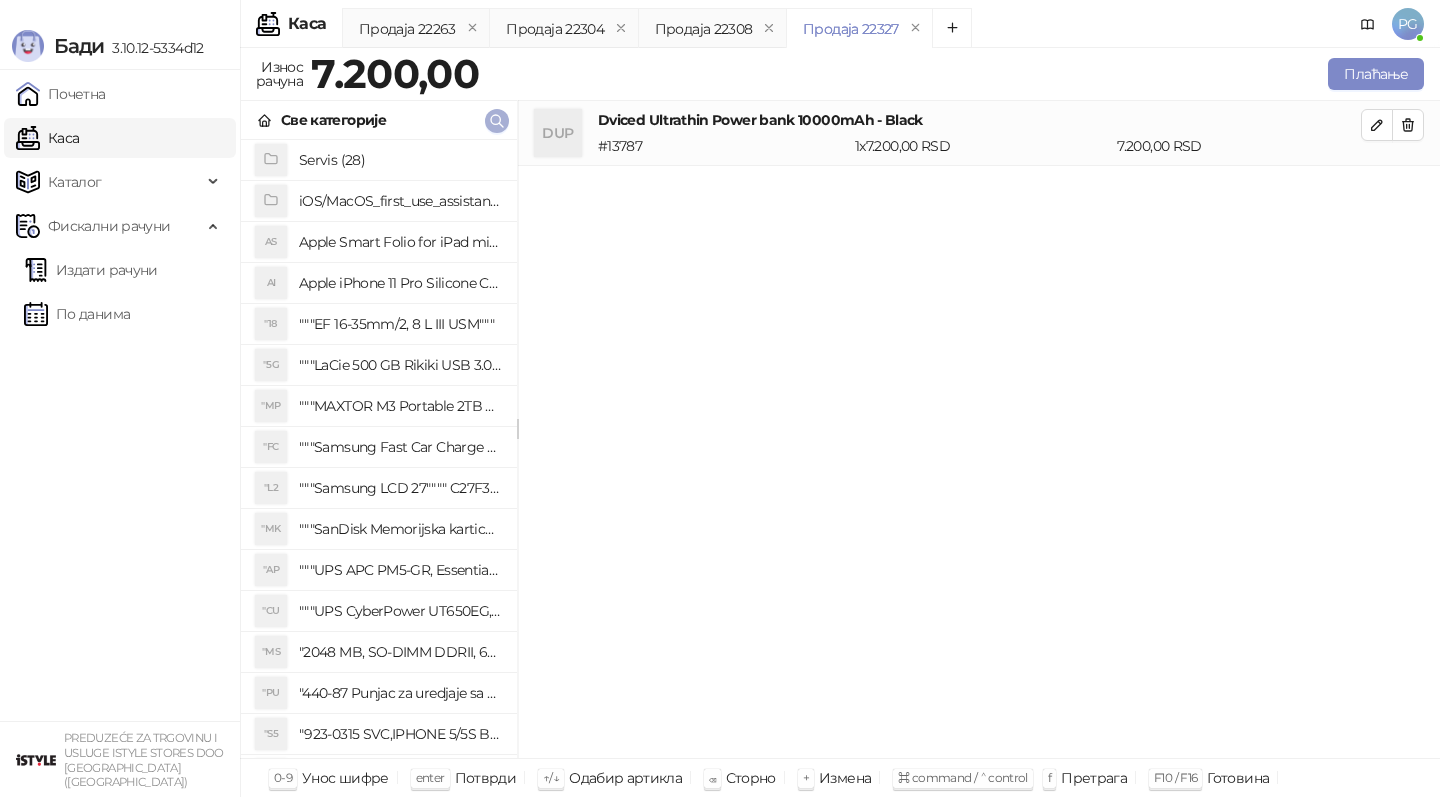 click 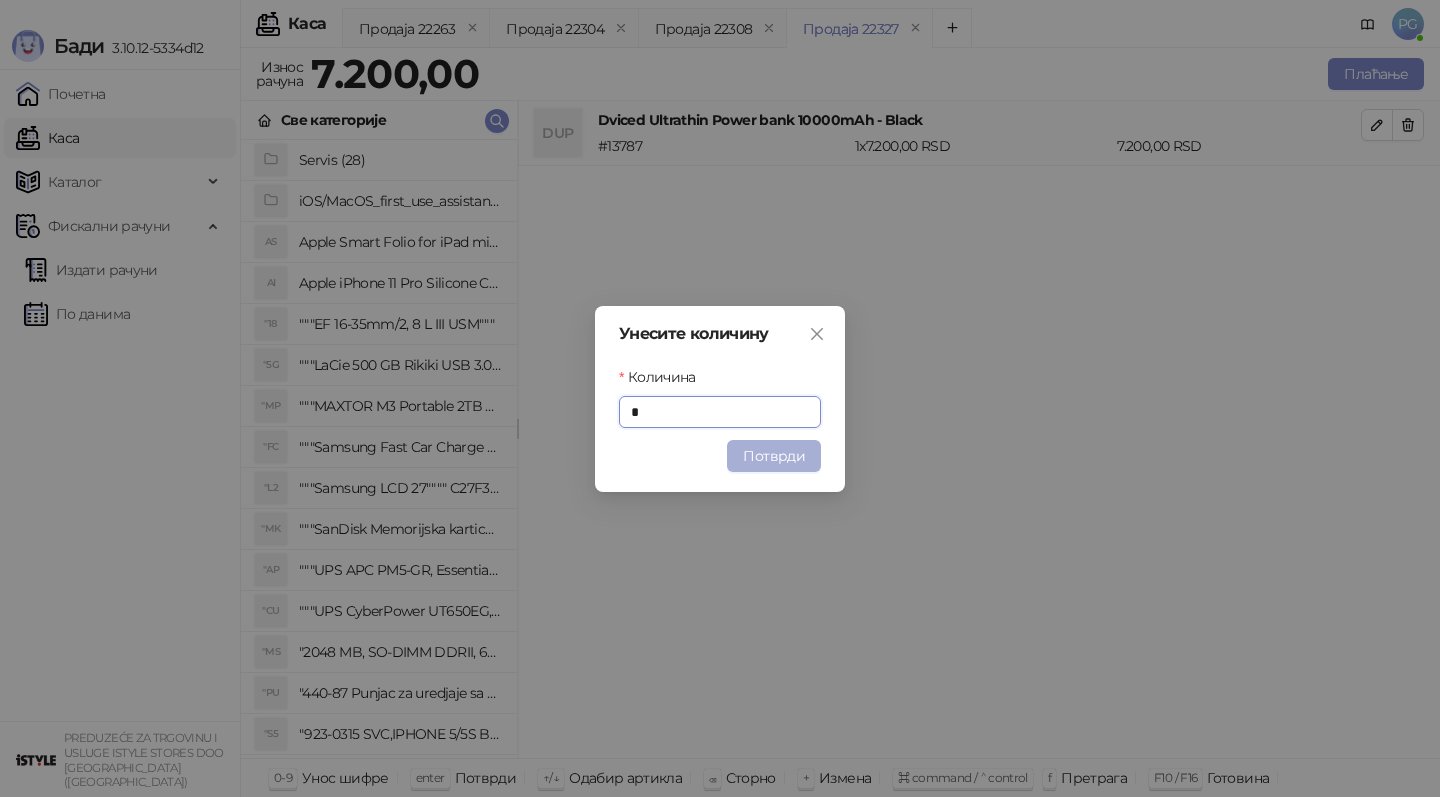 click on "Потврди" at bounding box center [774, 456] 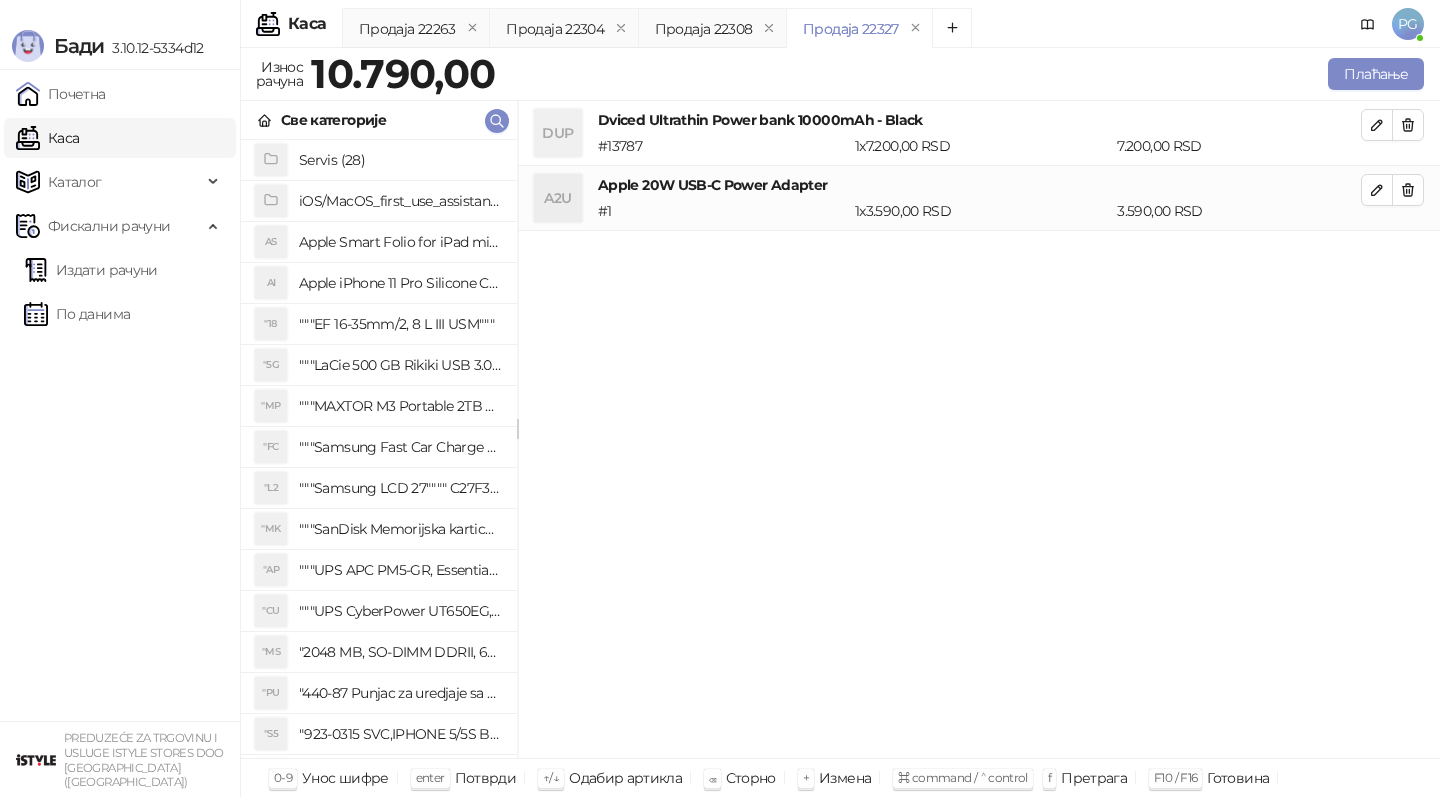 click 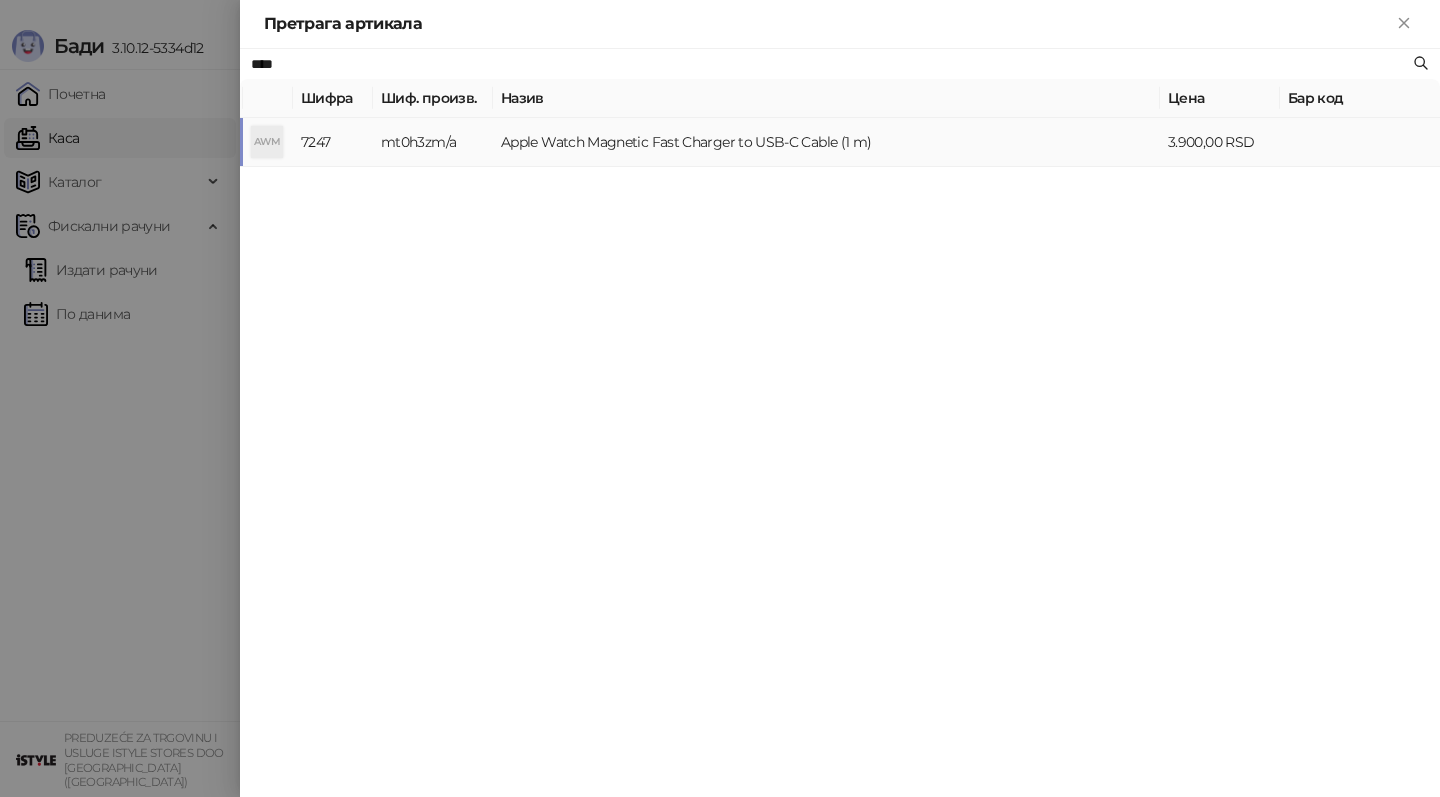 type on "****" 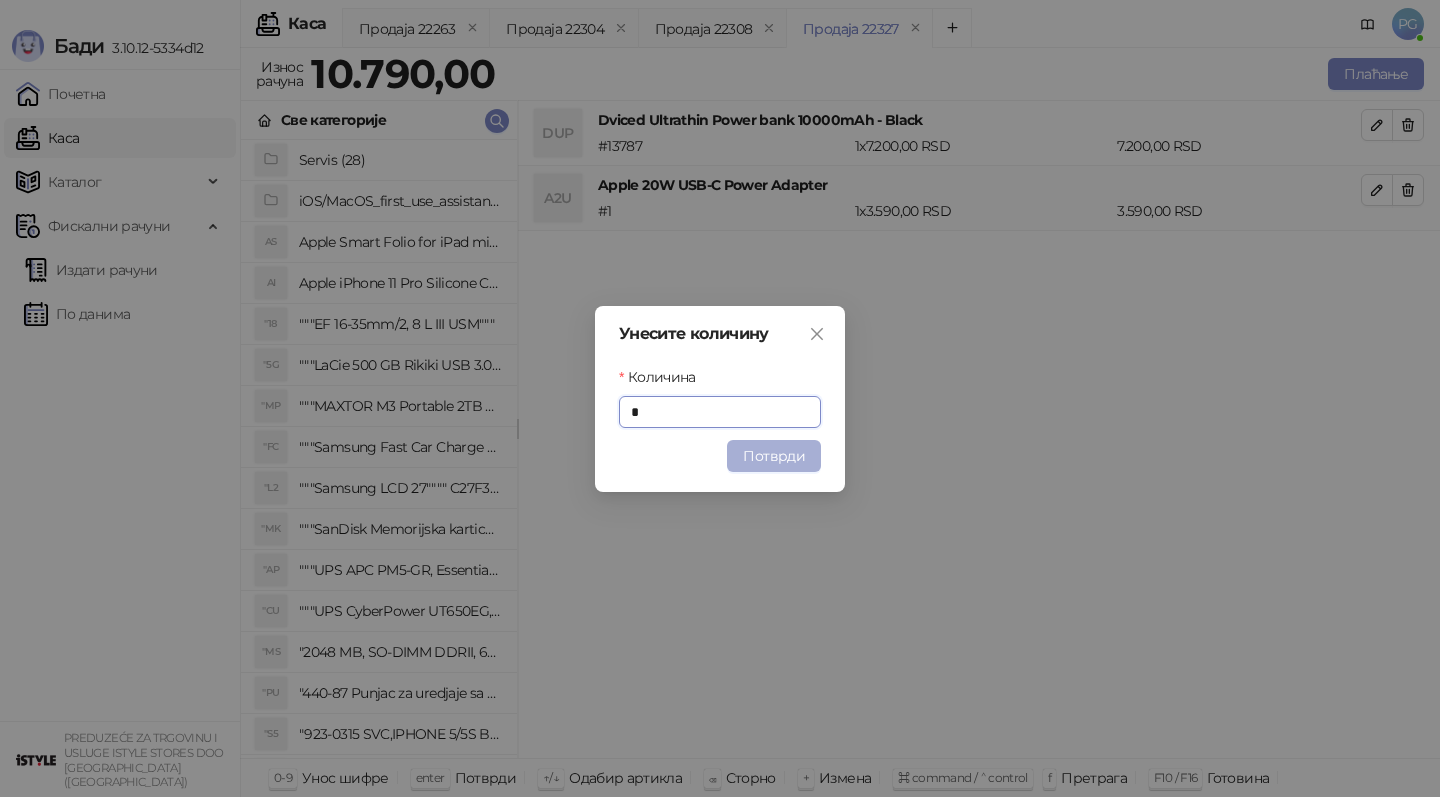 click on "Потврди" at bounding box center [774, 456] 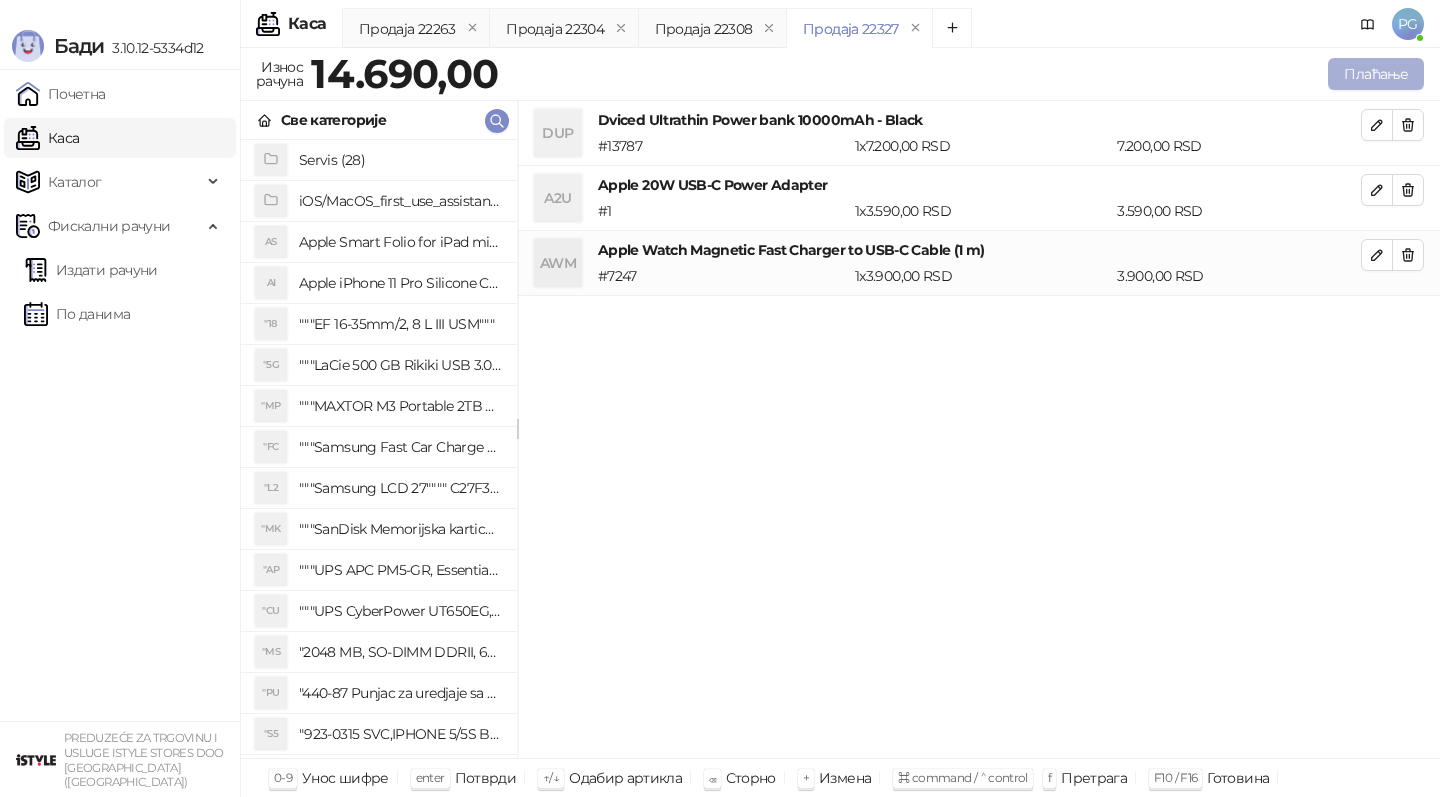 click on "Плаћање" at bounding box center [1376, 74] 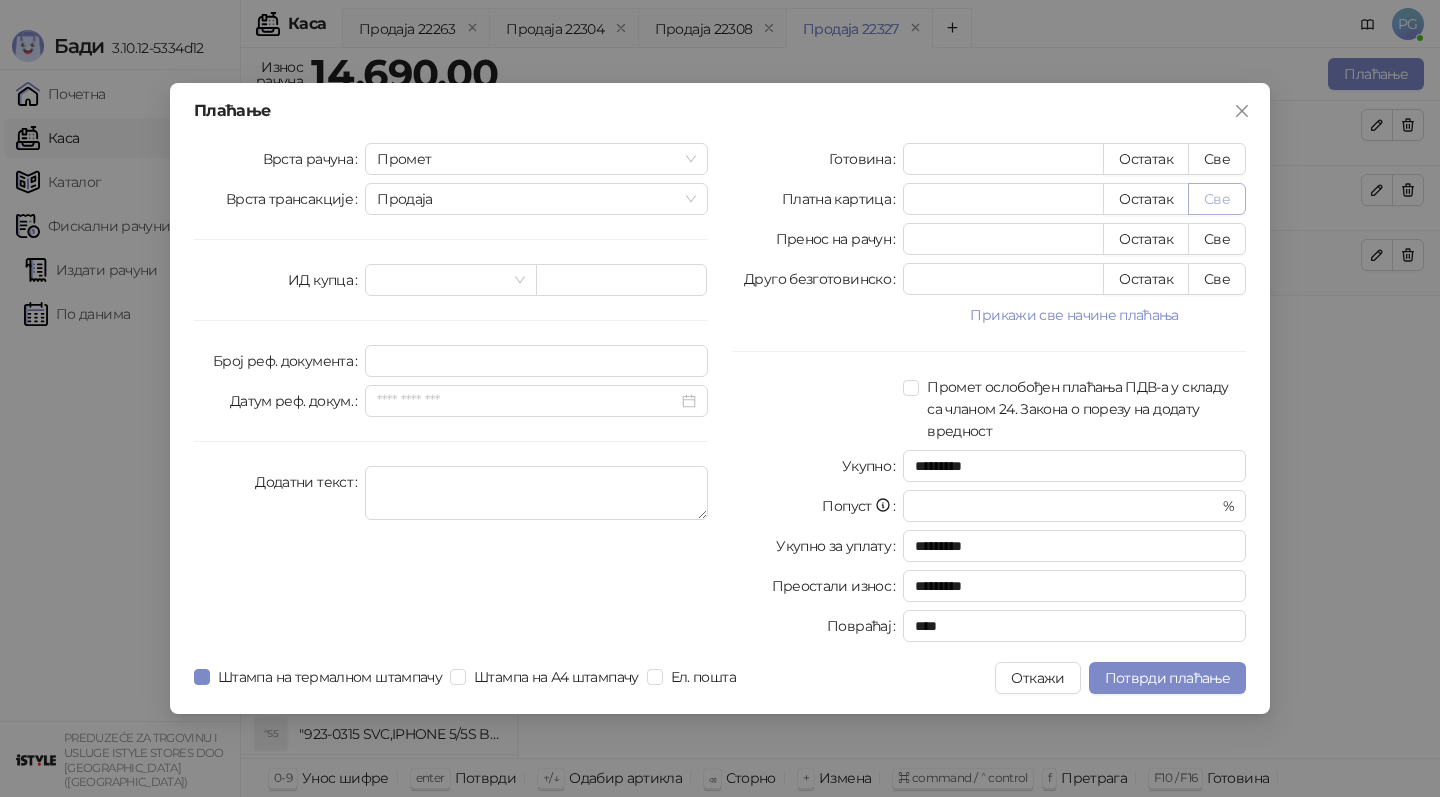 click on "Све" at bounding box center [1217, 199] 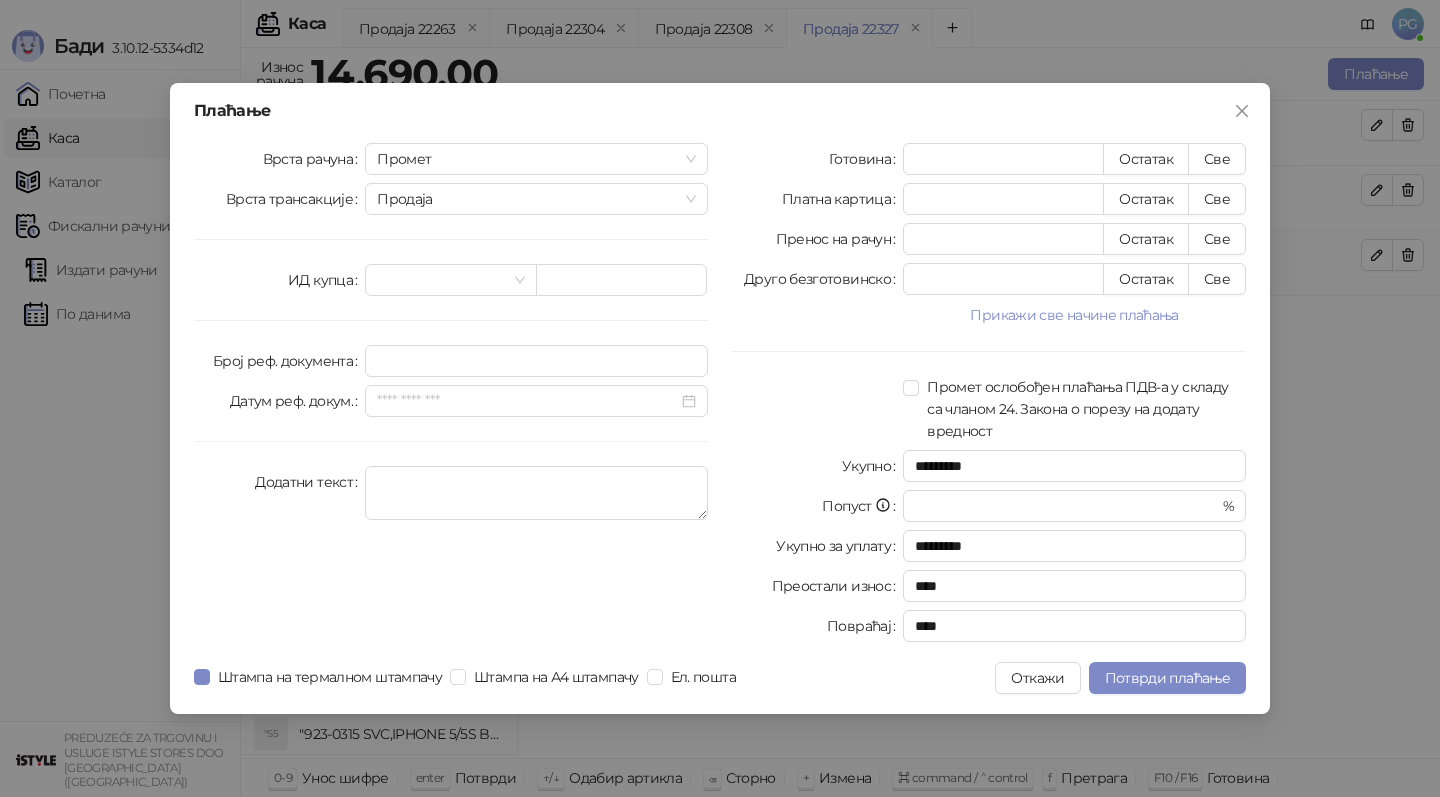 click on "Плаћање Врста рачуна Промет Врста трансакције Продаја ИД купца Број реф. документа Датум реф. докум. Додатни текст Готовина * Остатак Све Платна картица ***** Остатак Све Пренос на рачун * Остатак Све Друго безготовинско * Остатак Све Прикажи све начине плаћања Чек * Остатак Све Ваучер * Остатак Све Инстант плаћање * Остатак Све   Промет ослобођен плаћања ПДВ-а у складу са чланом 24. Закона о порезу на додату вредност Укупно ********* Попуст   * % Укупно за уплату ********* Преостали износ **** Повраћај **** Штампа на термалном штампачу Штампа на А4 штампачу Ел. пошта Откажи" at bounding box center [720, 398] 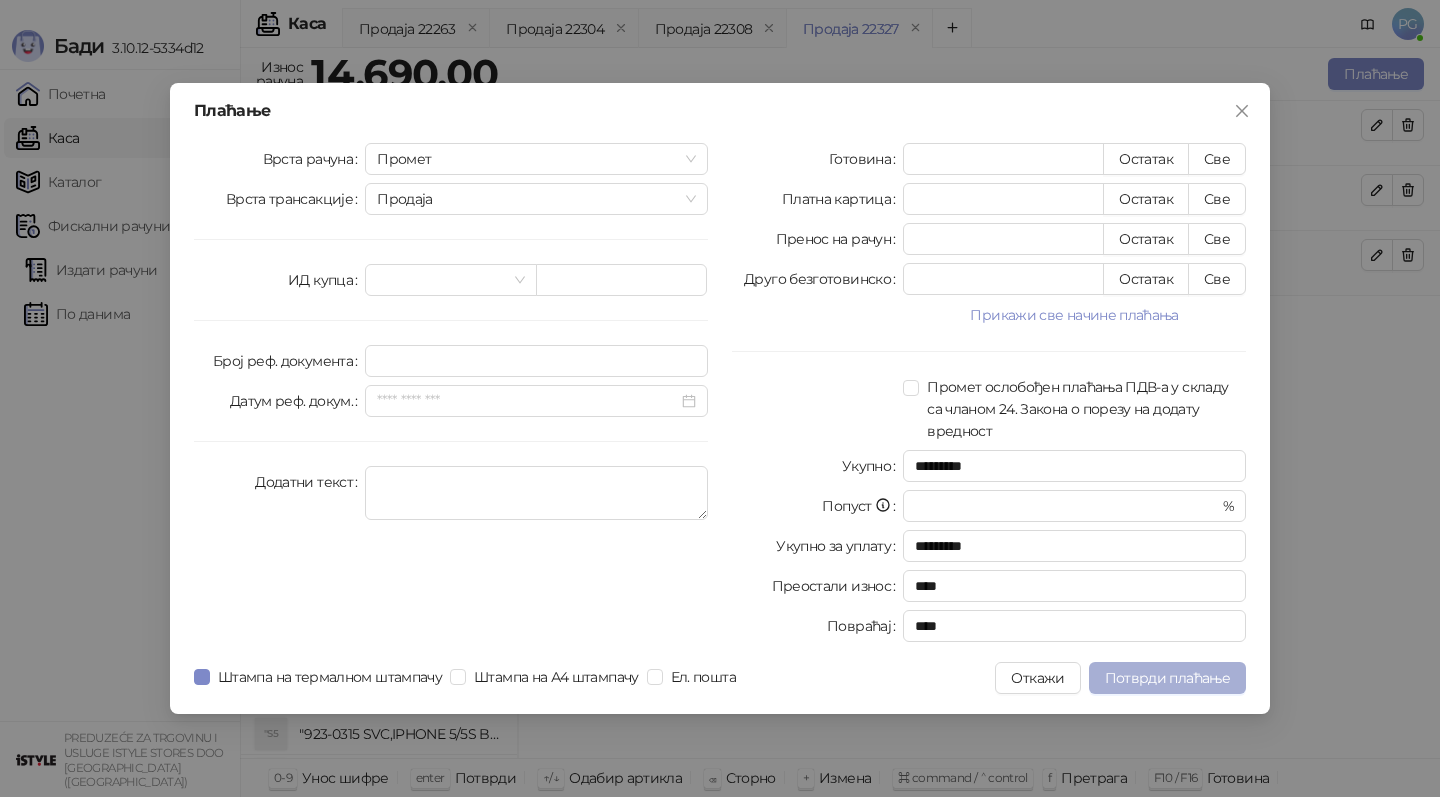 click on "Потврди плаћање" at bounding box center [1167, 678] 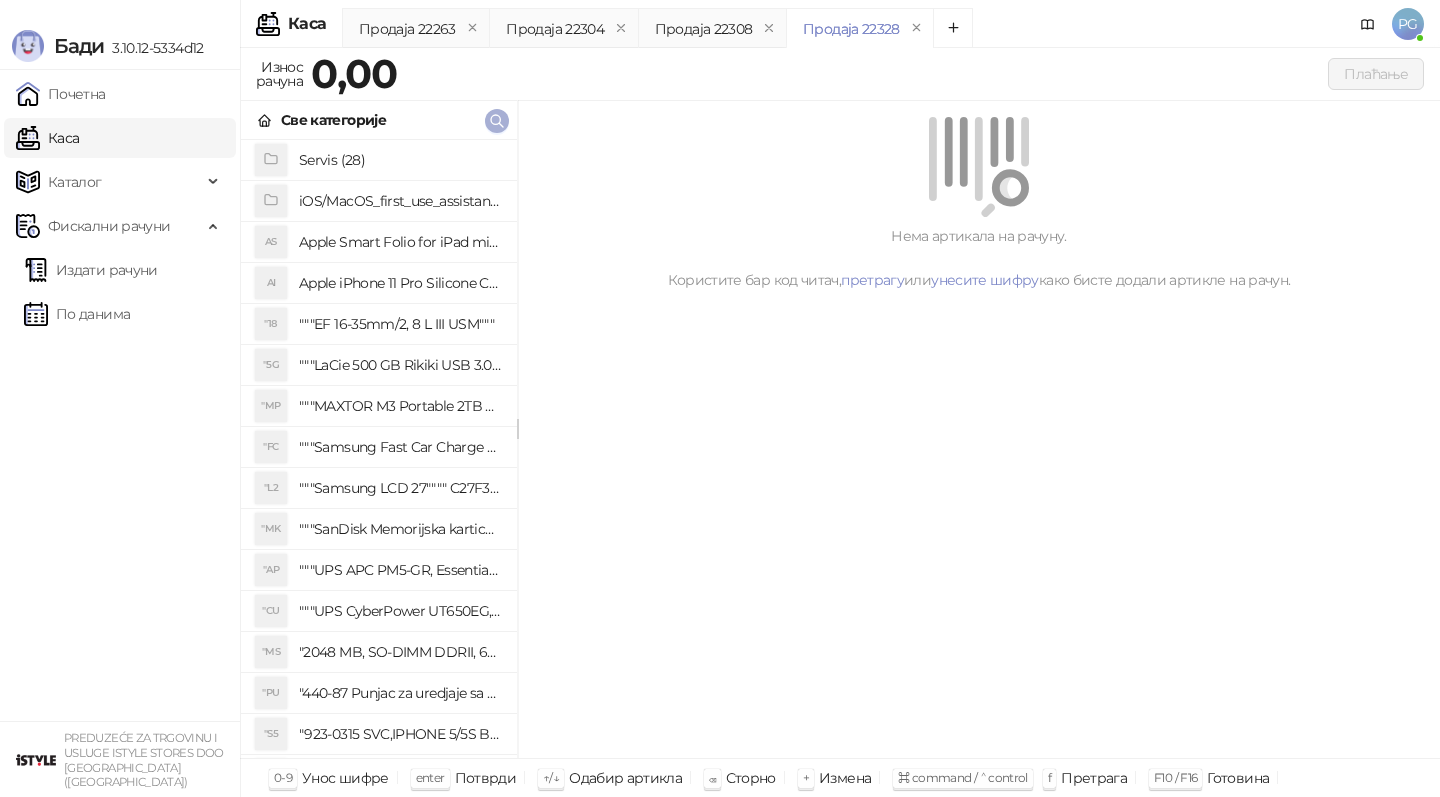 click 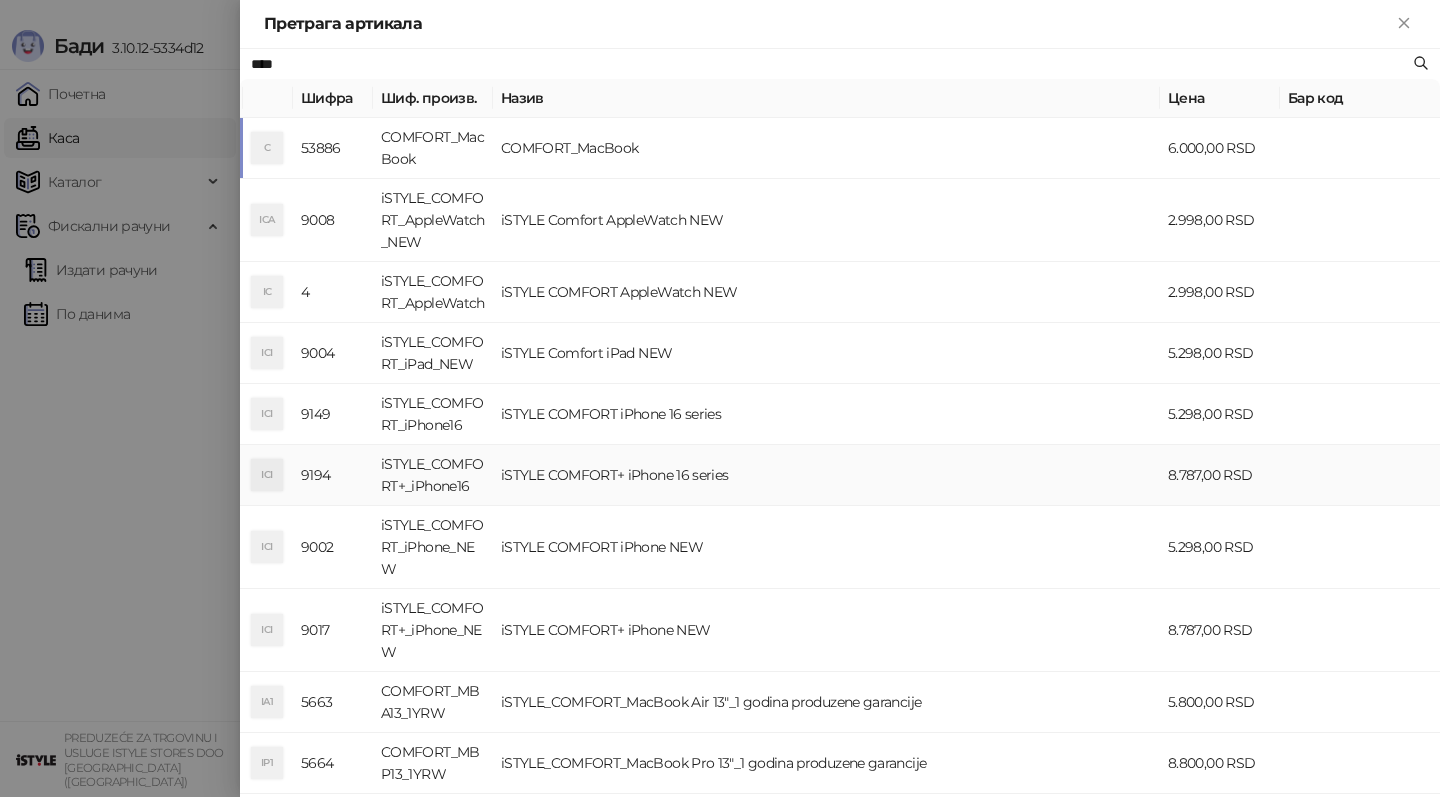 click on "iSTYLE COMFORT+ iPhone 16 series" at bounding box center (826, 475) 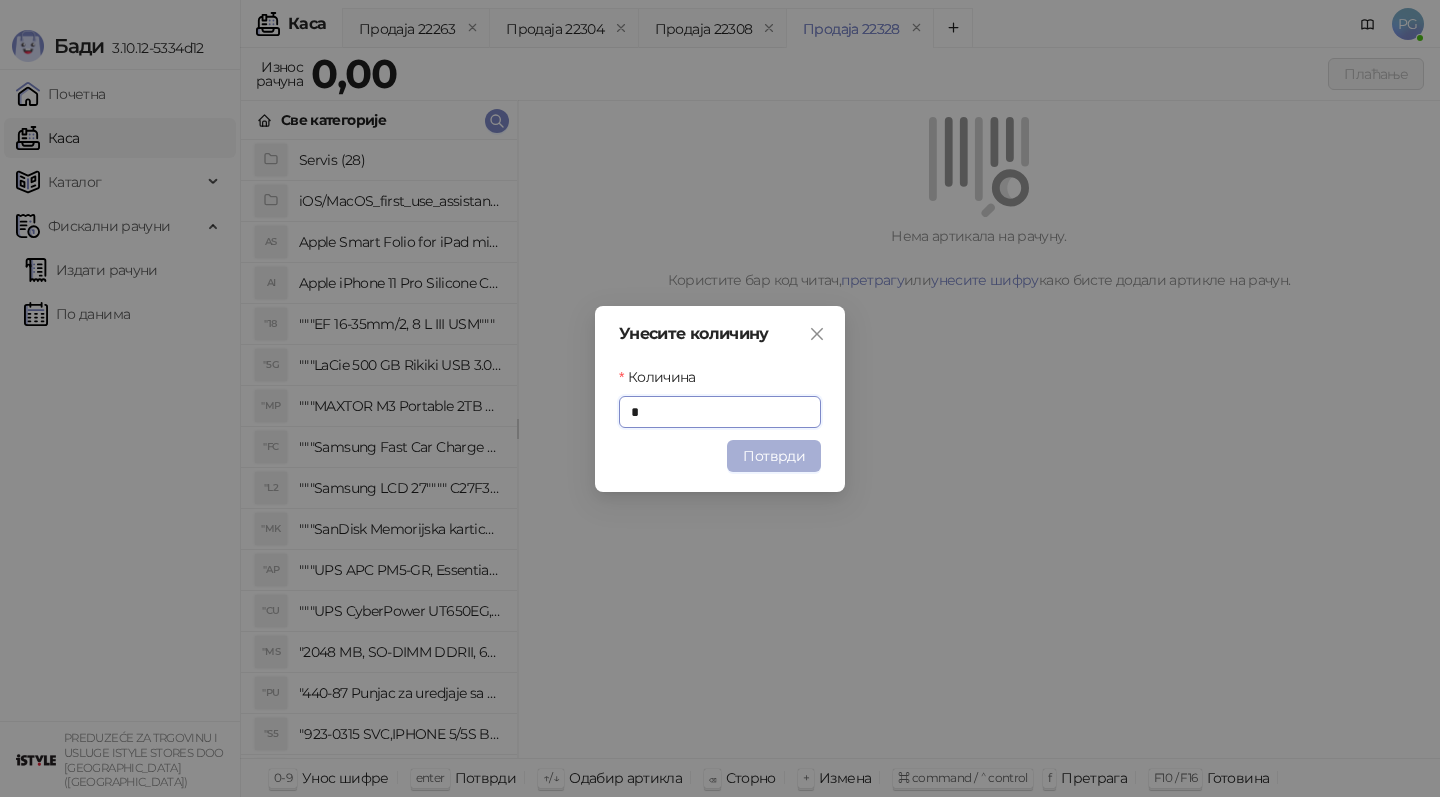 click on "Потврди" at bounding box center [774, 456] 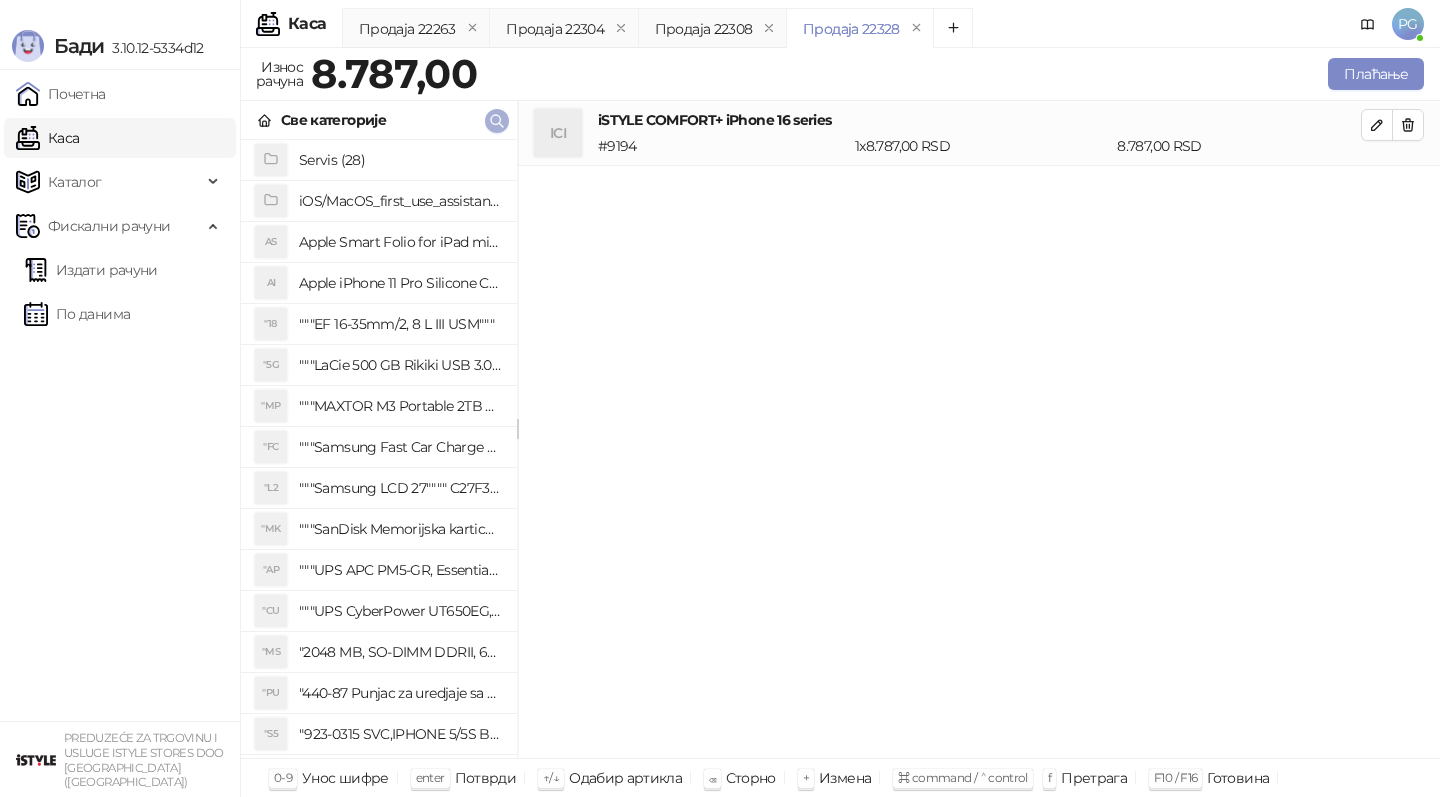click 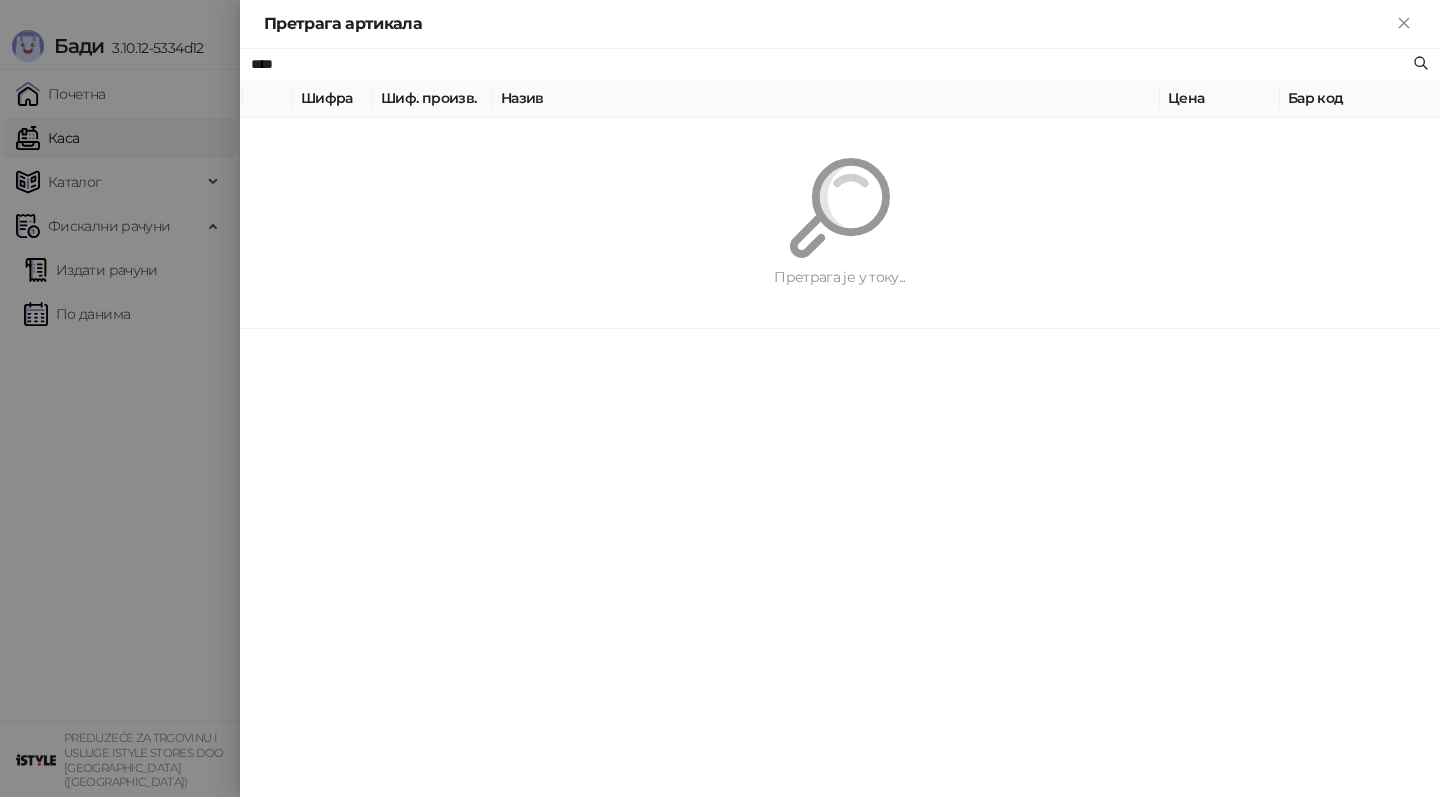 paste on "**********" 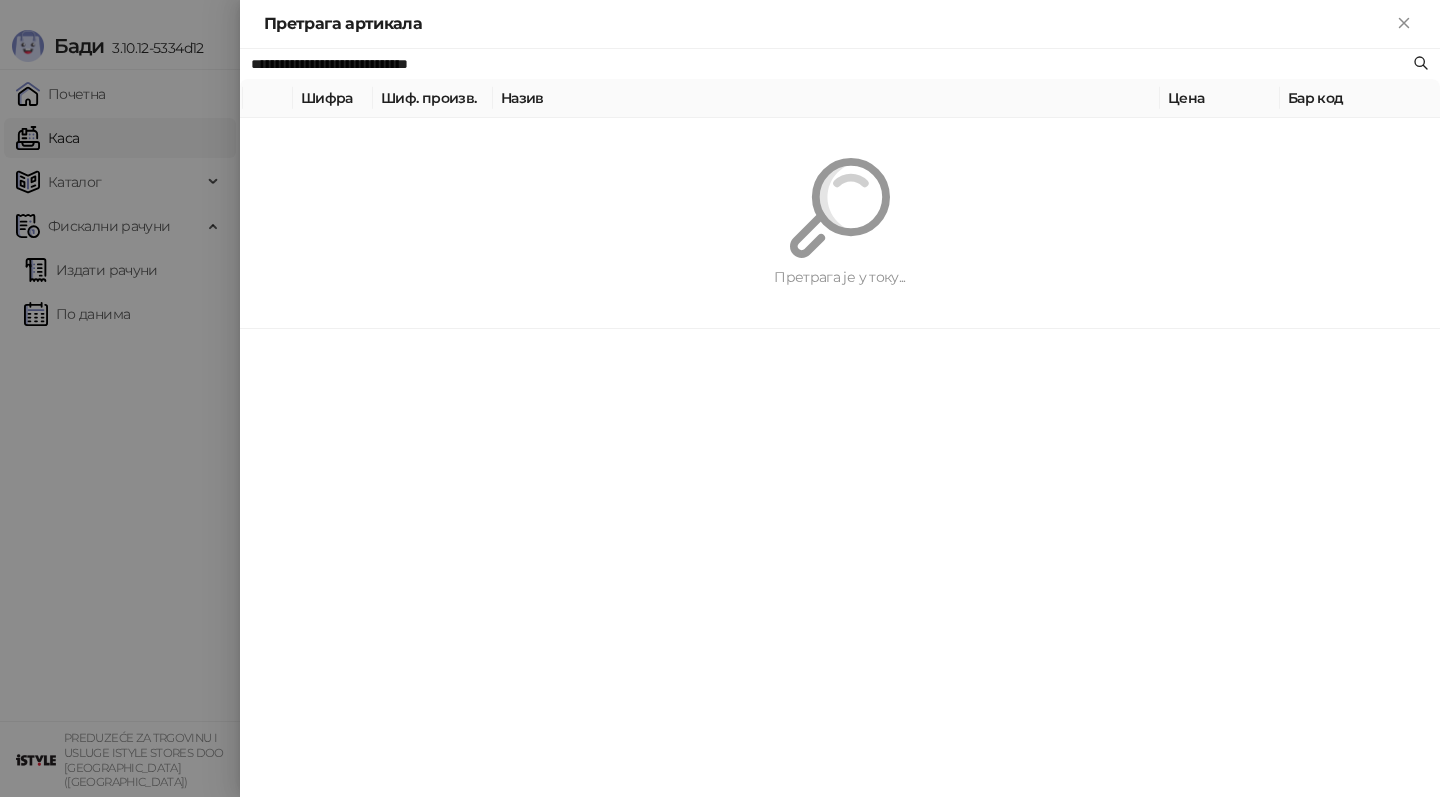 type on "**********" 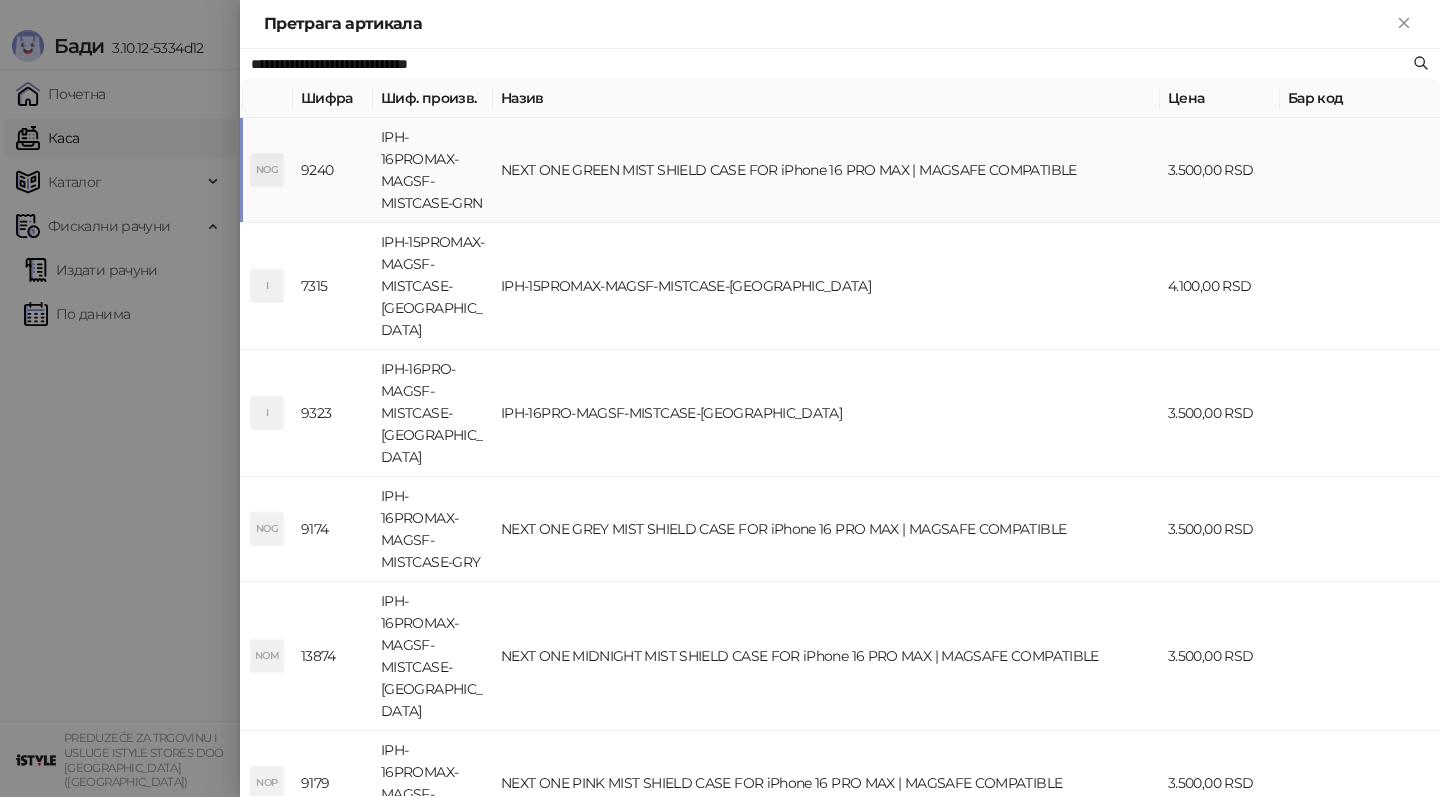 click on "NEXT ONE GREEN MIST SHIELD CASE FOR iPhone 16 PRO MAX | MAGSAFE COMPATIBLE" at bounding box center [826, 170] 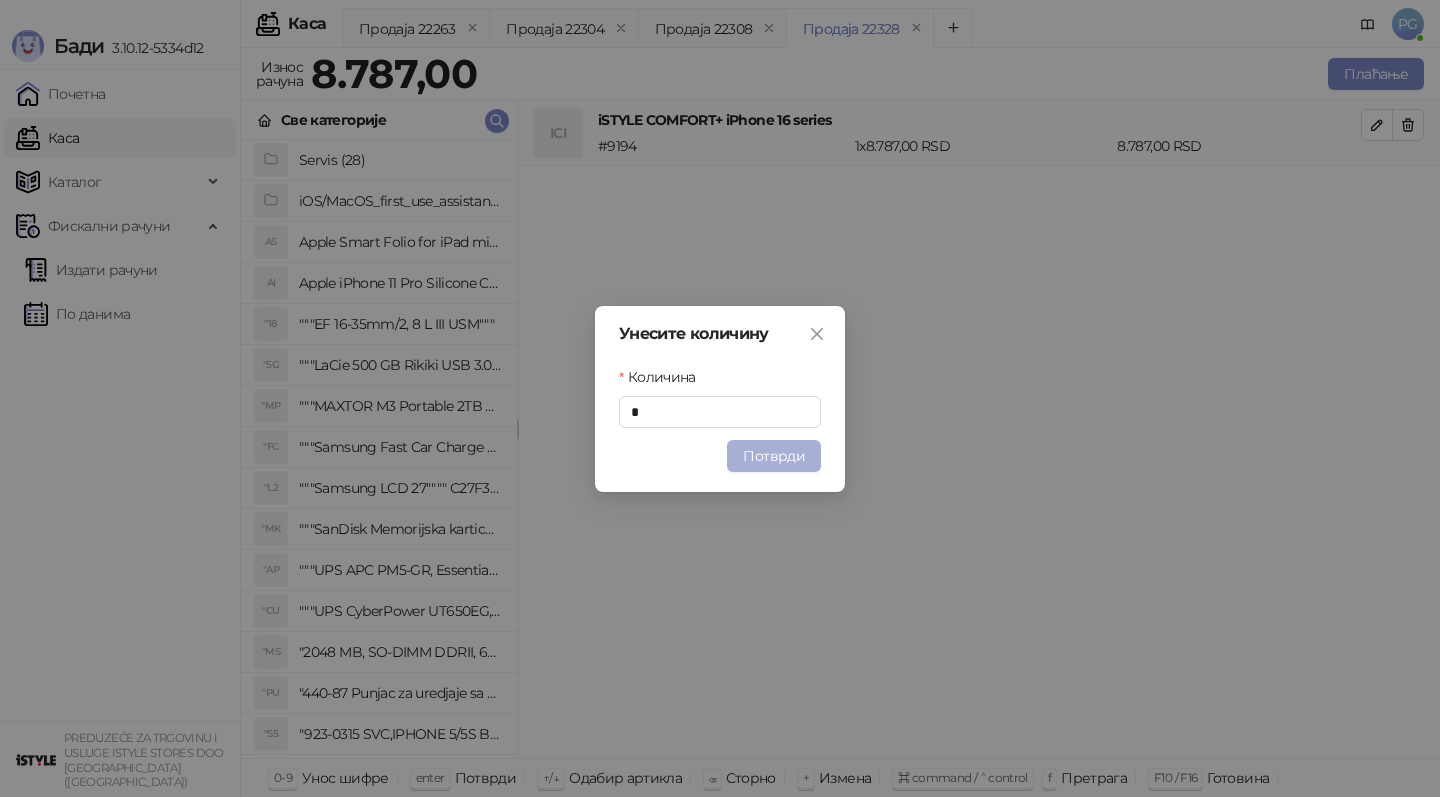 click on "Унесите количину Количина * Потврди" at bounding box center [720, 399] 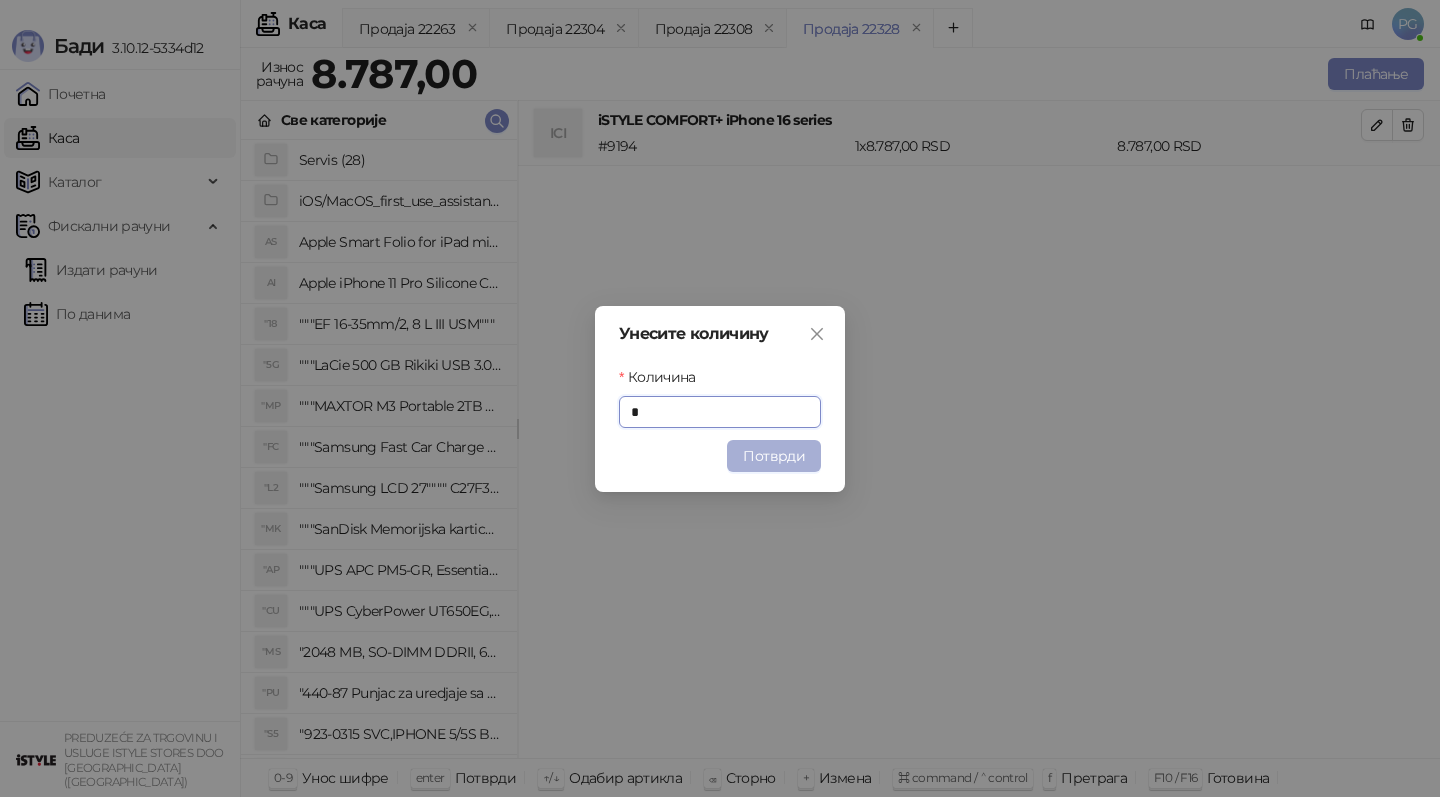 click on "Потврди" at bounding box center [774, 456] 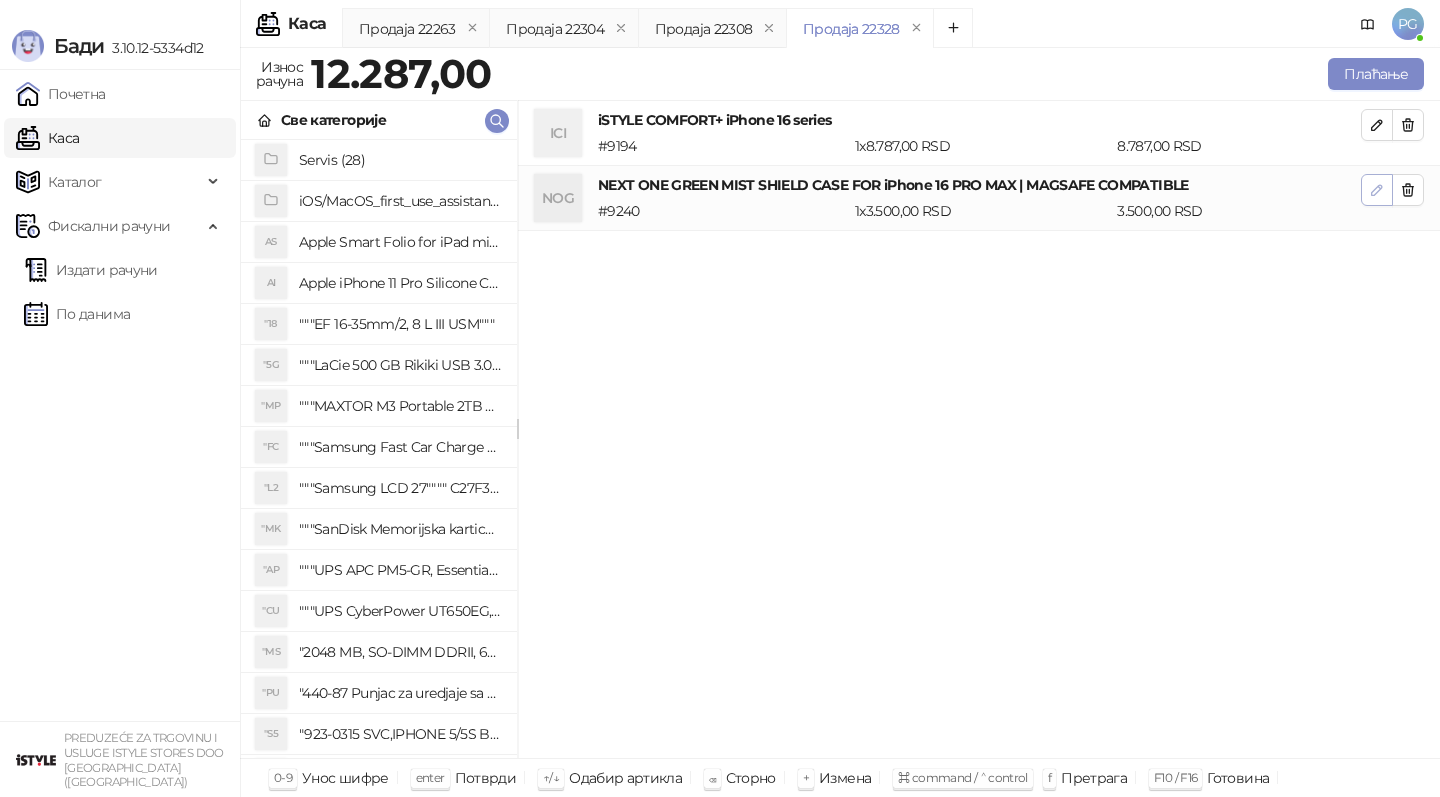 click 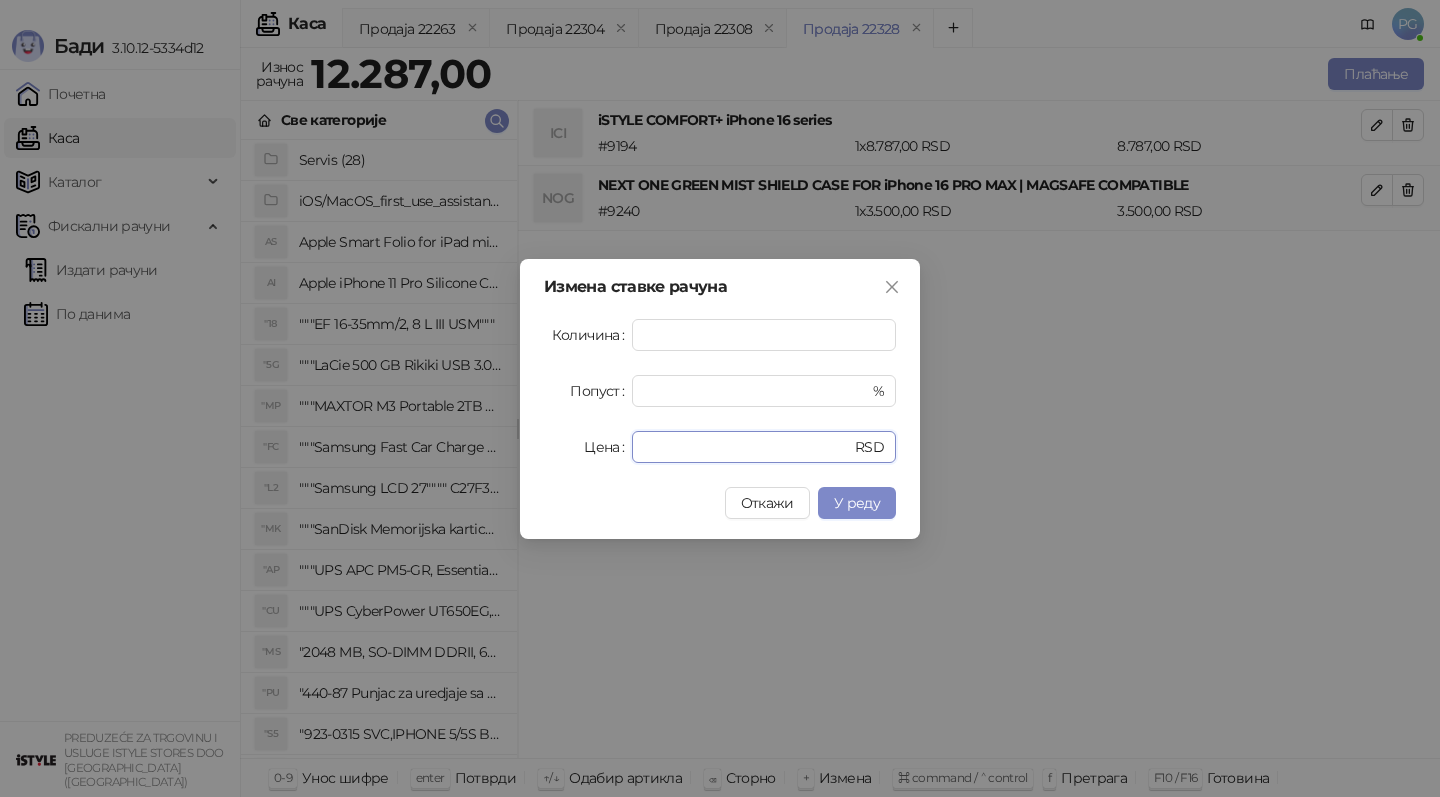 drag, startPoint x: 726, startPoint y: 442, endPoint x: 507, endPoint y: 440, distance: 219.00912 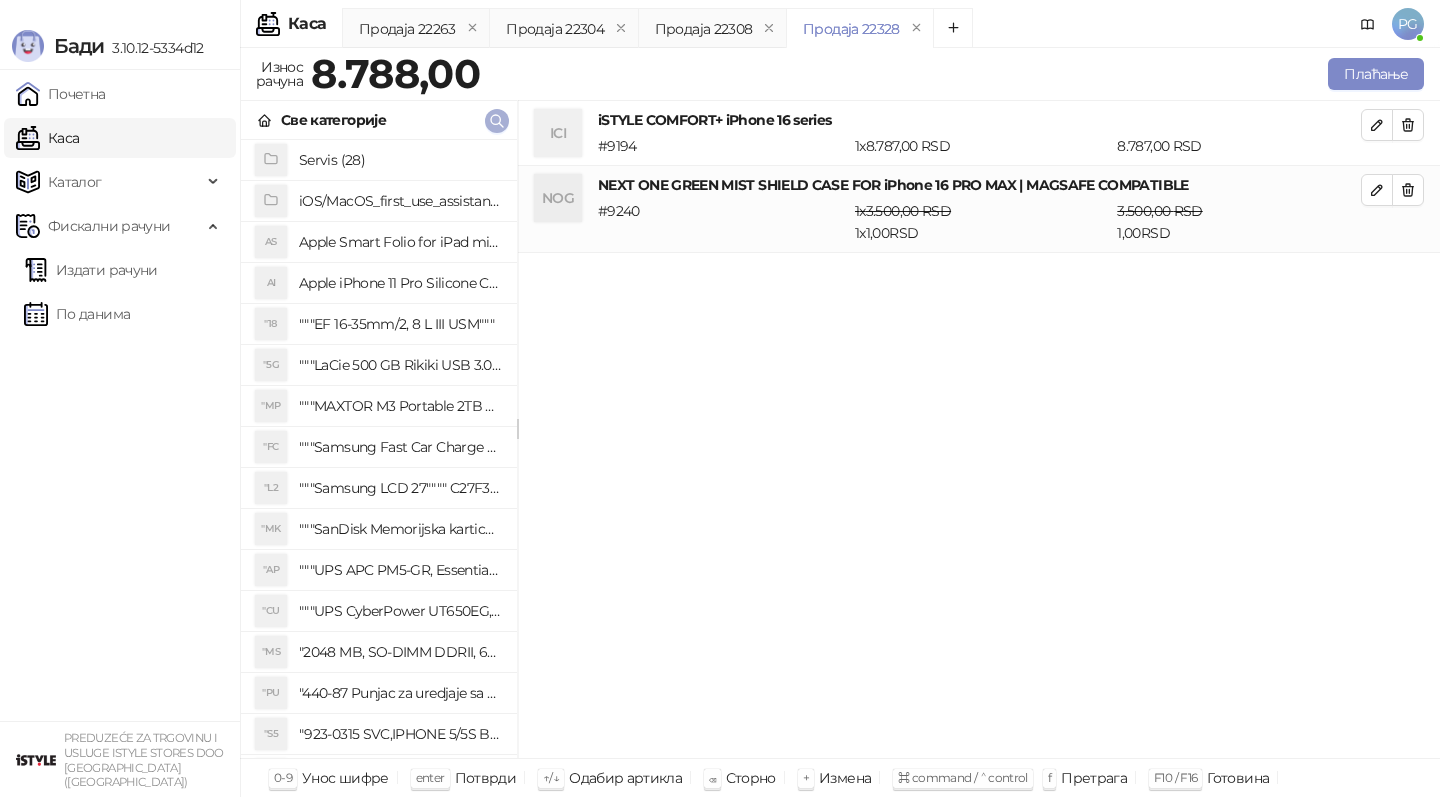 click 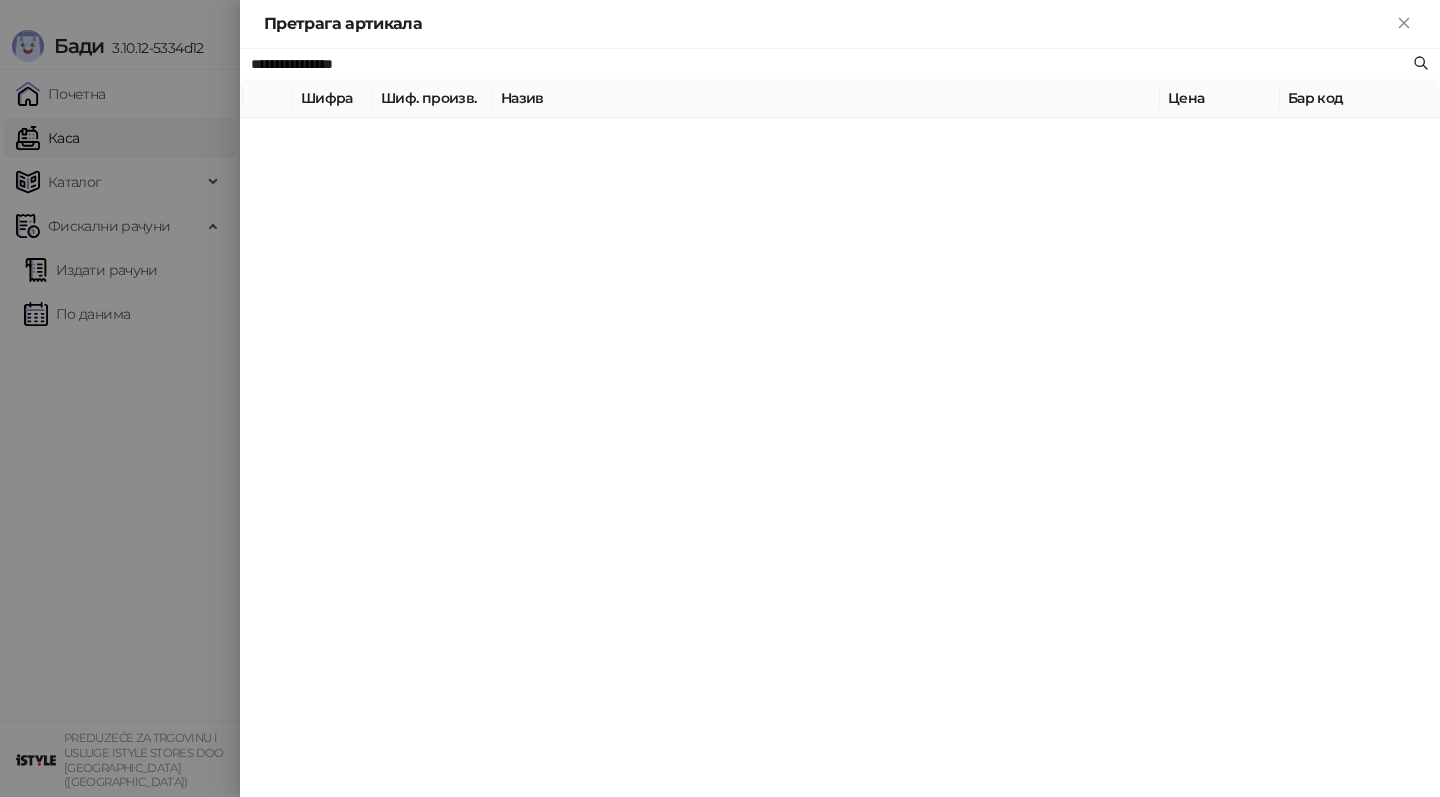 type on "**********" 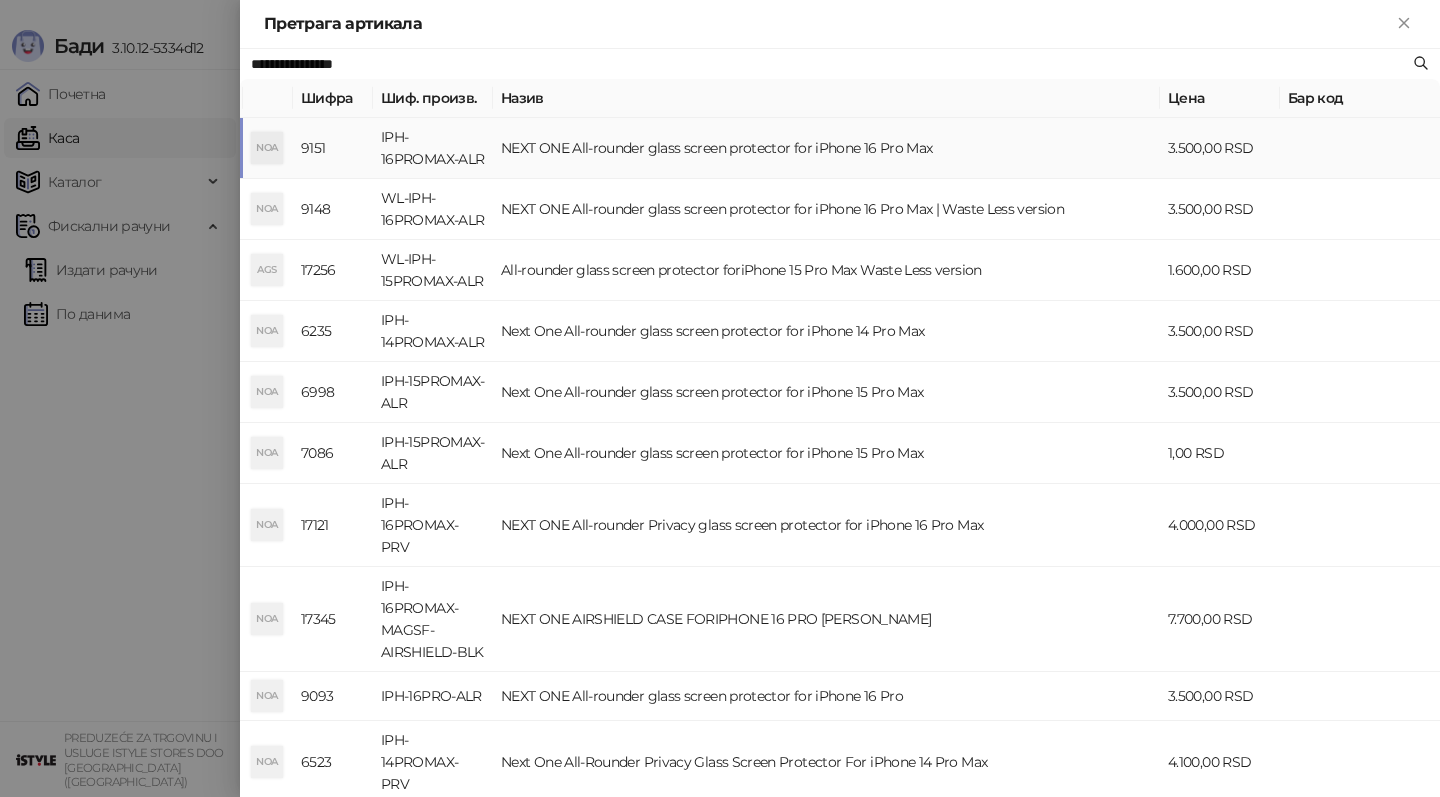 click on "NEXT ONE All-rounder glass screen protector for iPhone 16 Pro Max" at bounding box center (826, 148) 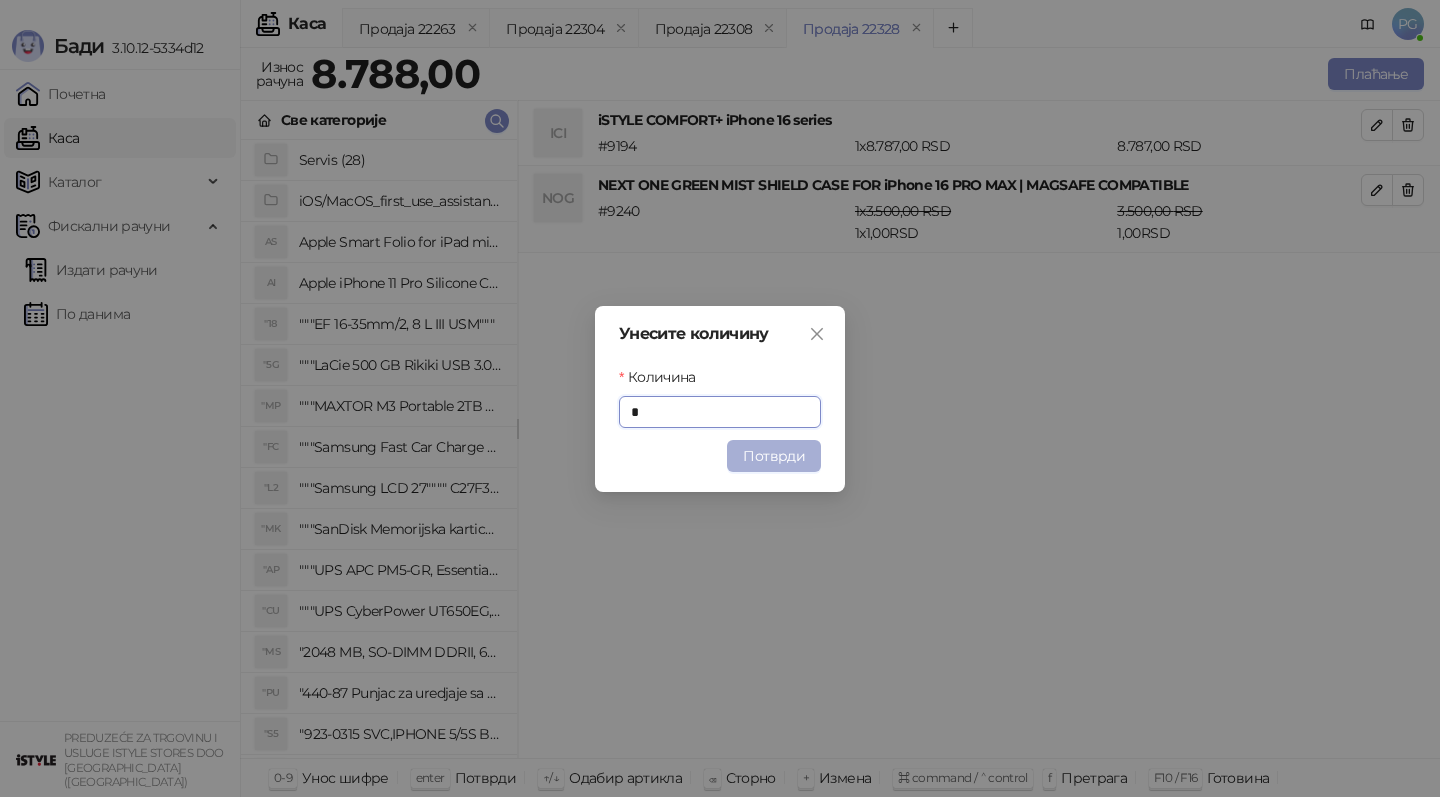 click on "Потврди" at bounding box center [774, 456] 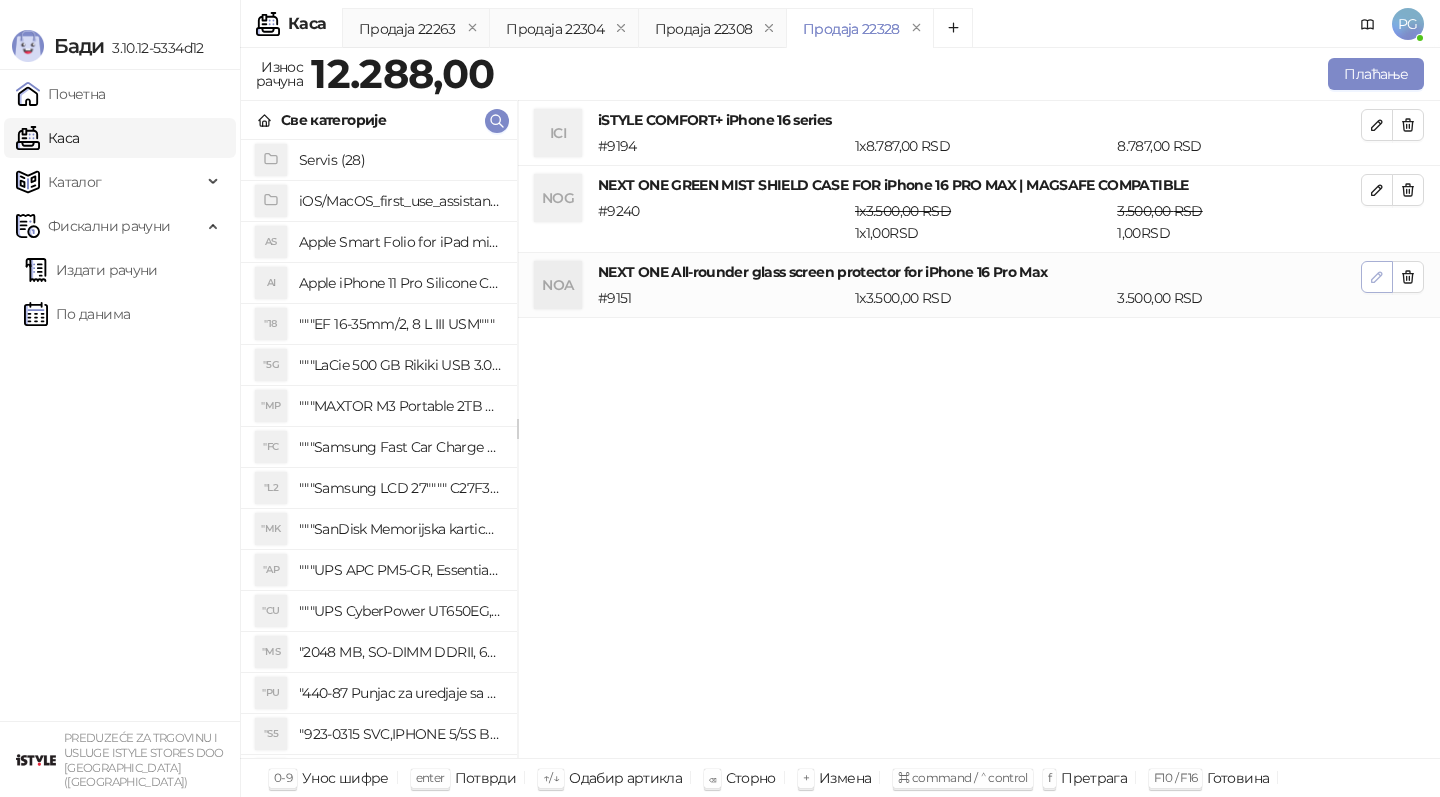 click 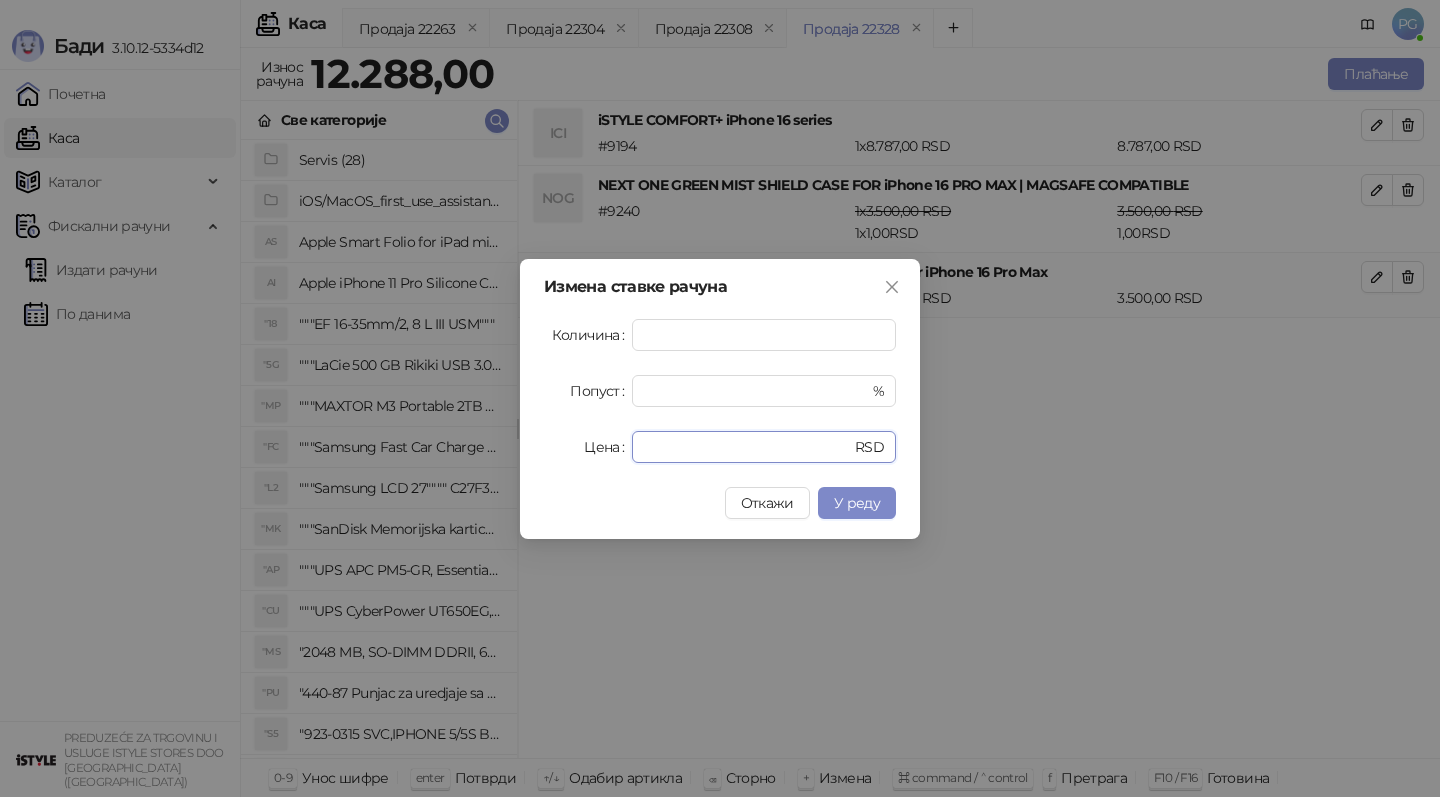 drag, startPoint x: 727, startPoint y: 450, endPoint x: 549, endPoint y: 449, distance: 178.0028 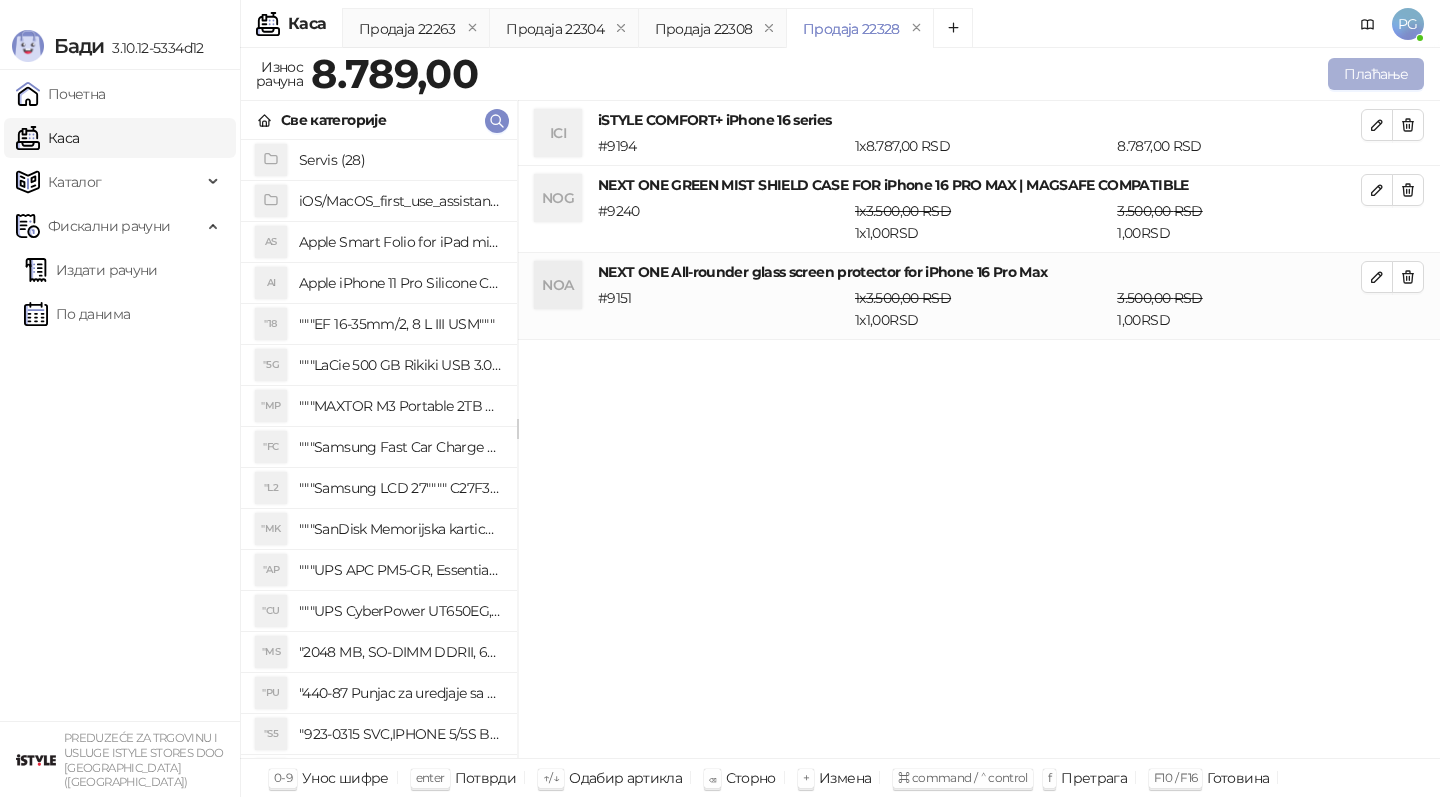 click on "Плаћање" at bounding box center (1376, 74) 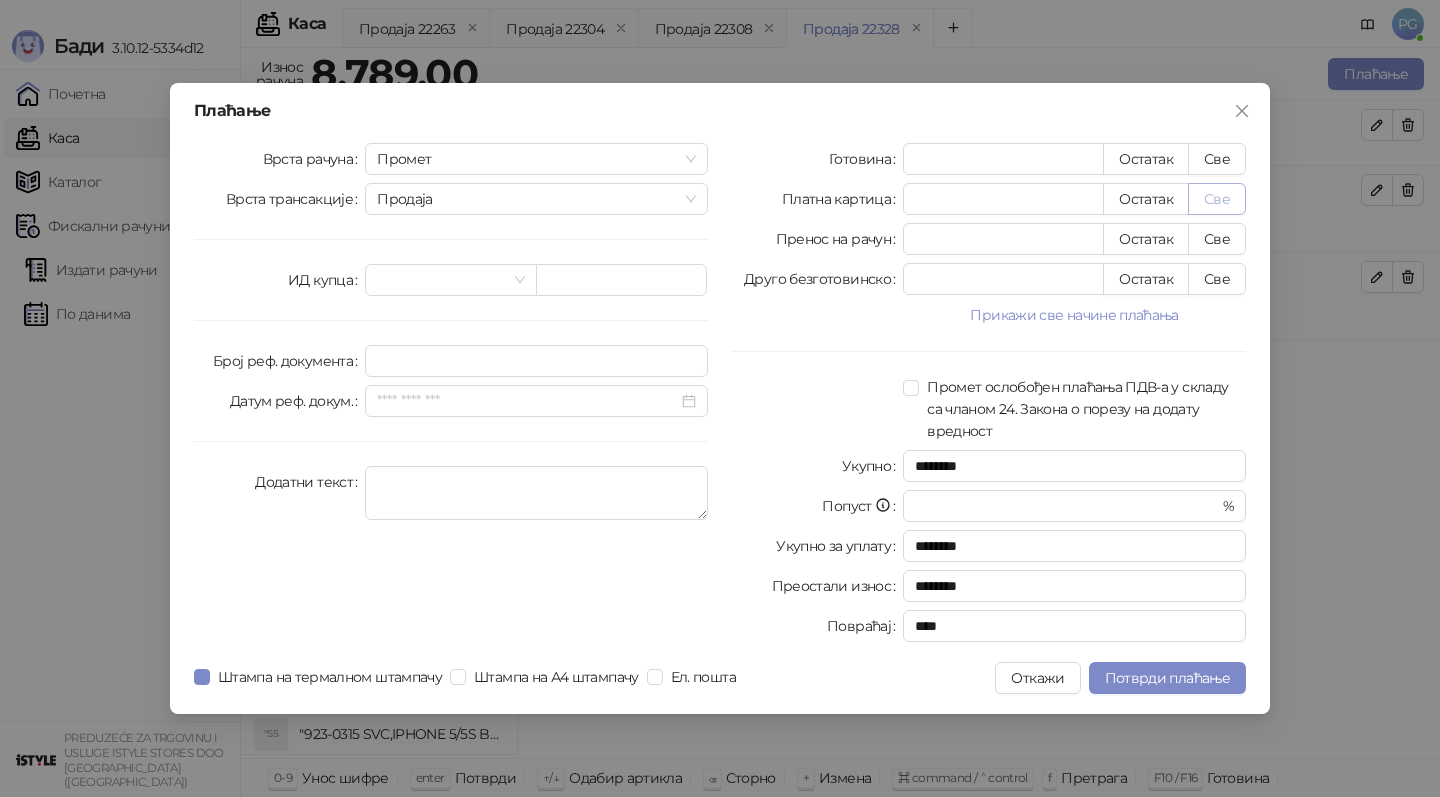 click on "Све" at bounding box center (1217, 199) 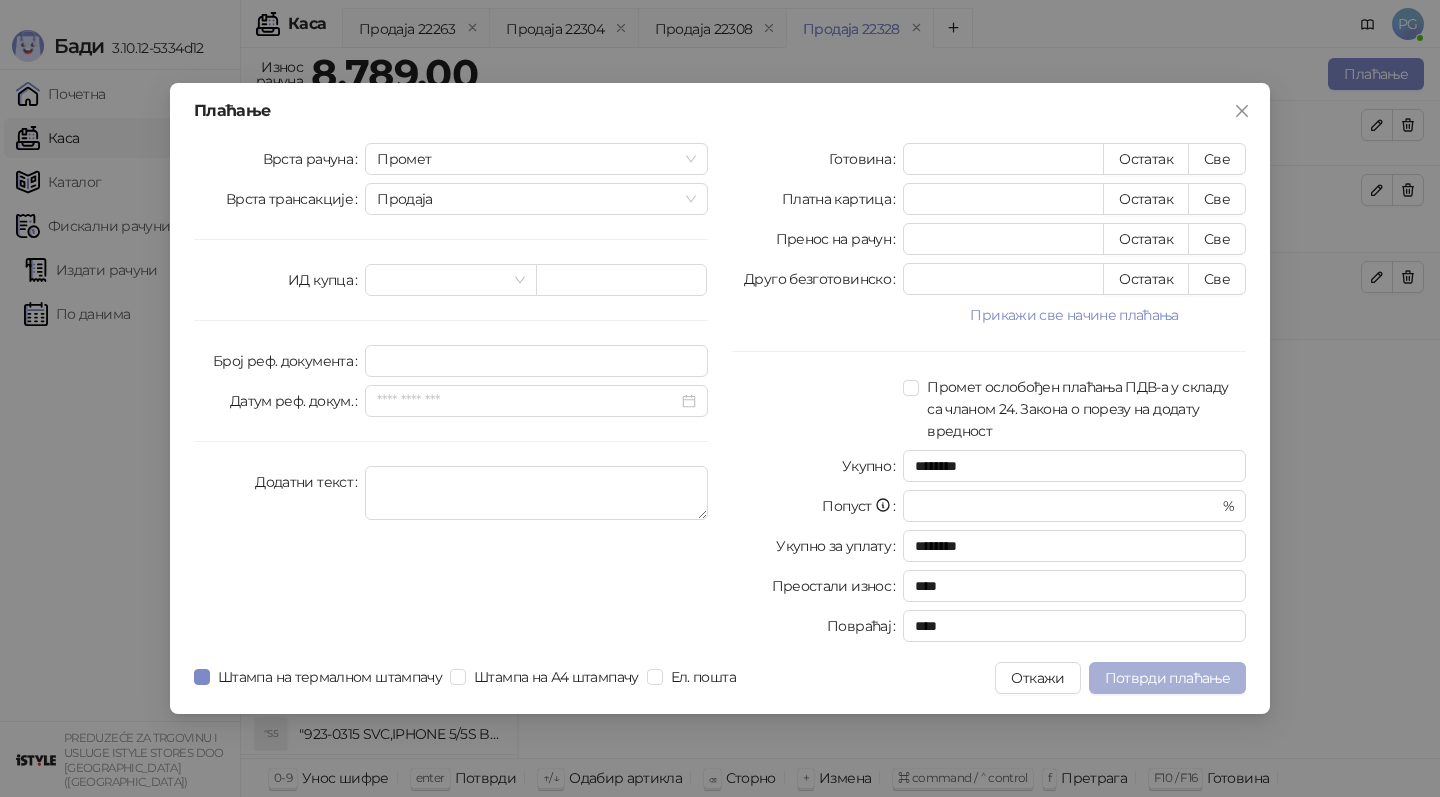 click on "Потврди плаћање" at bounding box center [1167, 678] 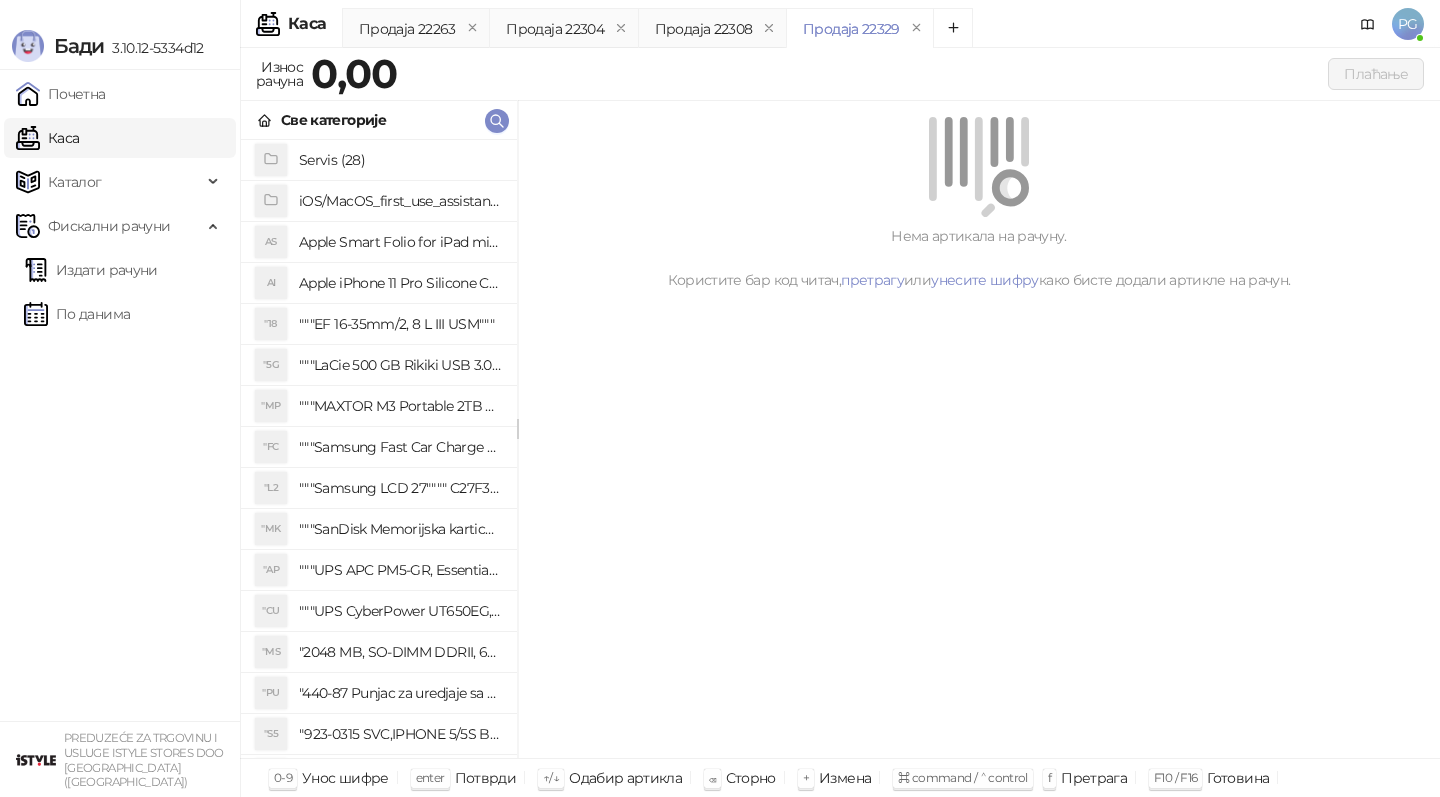 click on "Све категорије" at bounding box center [379, 120] 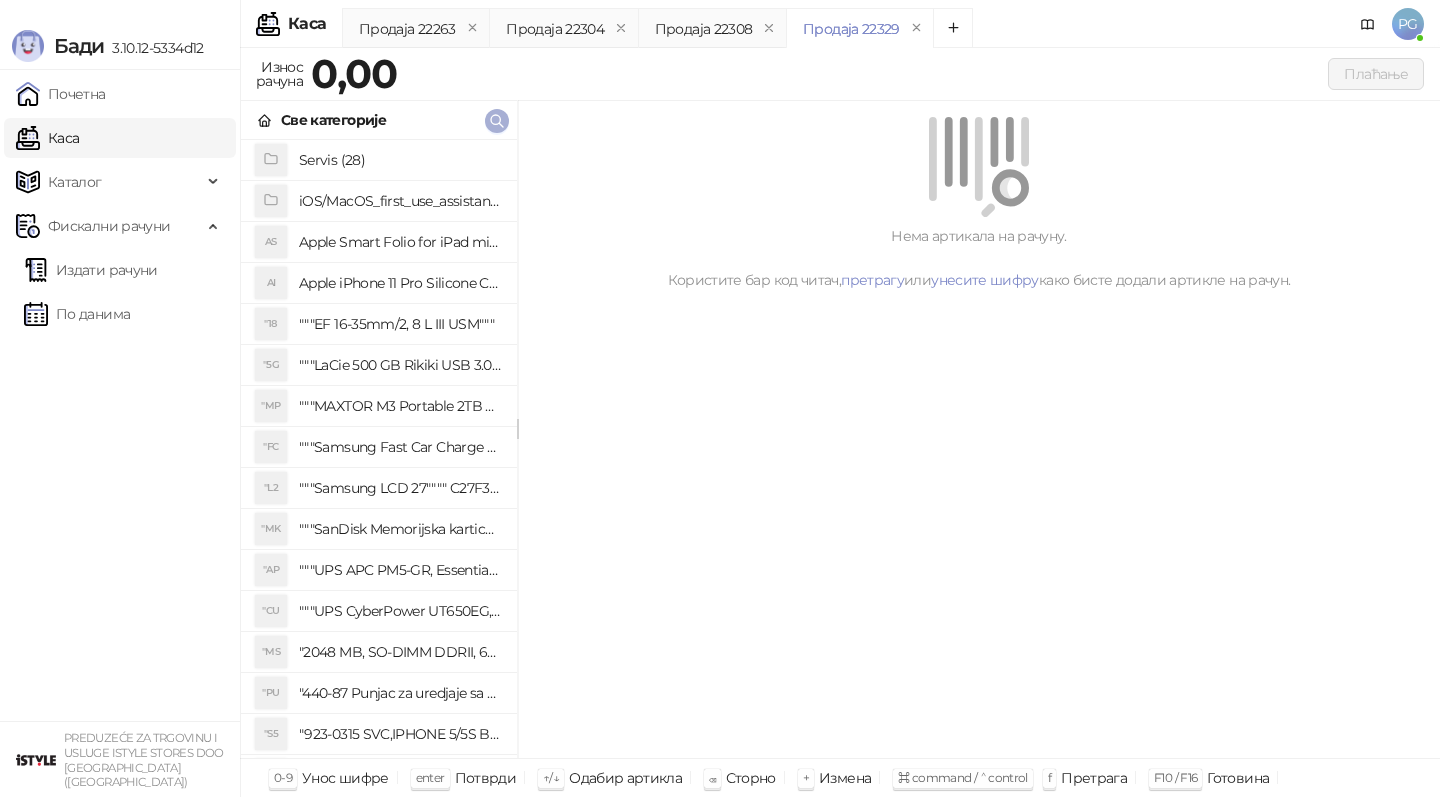 click 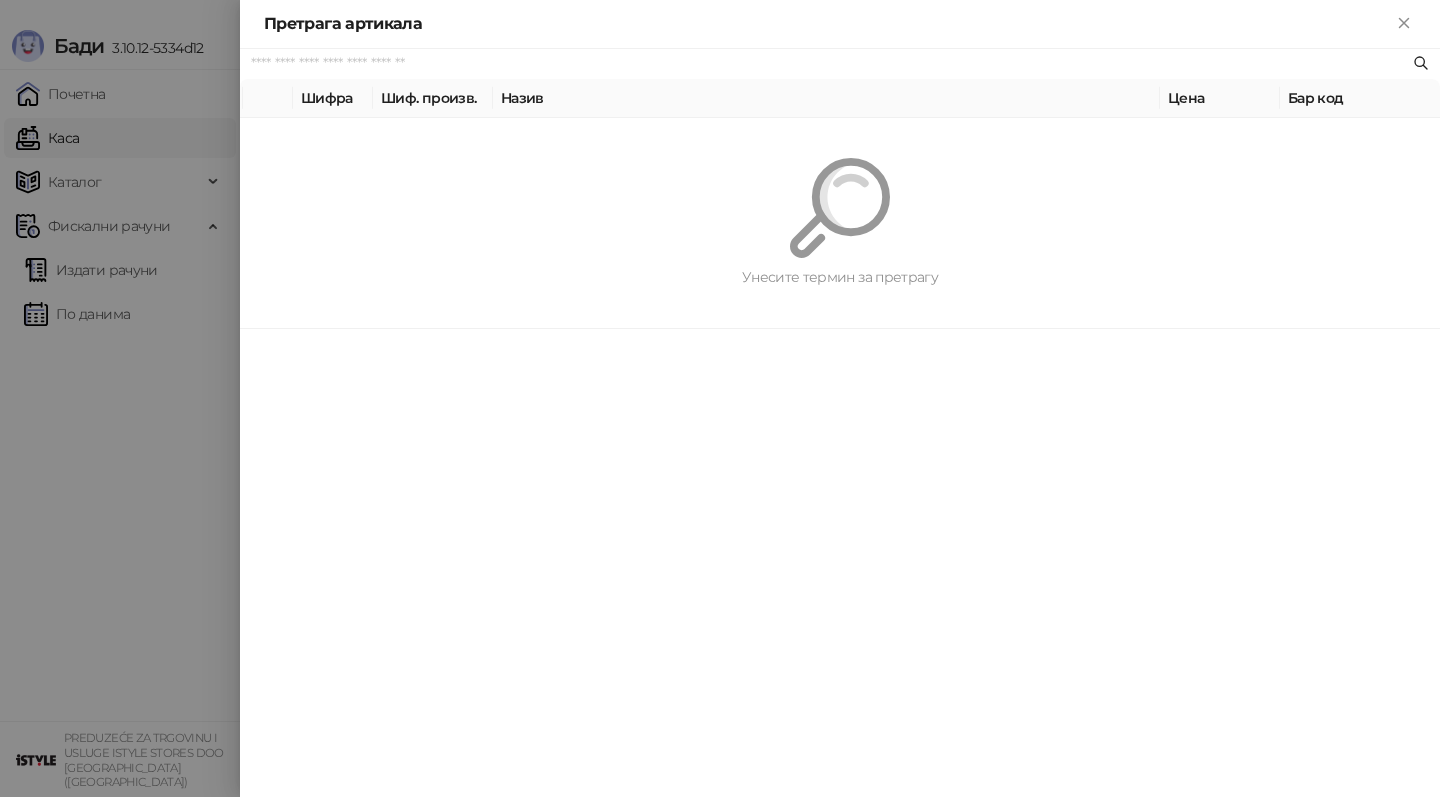 paste on "*********" 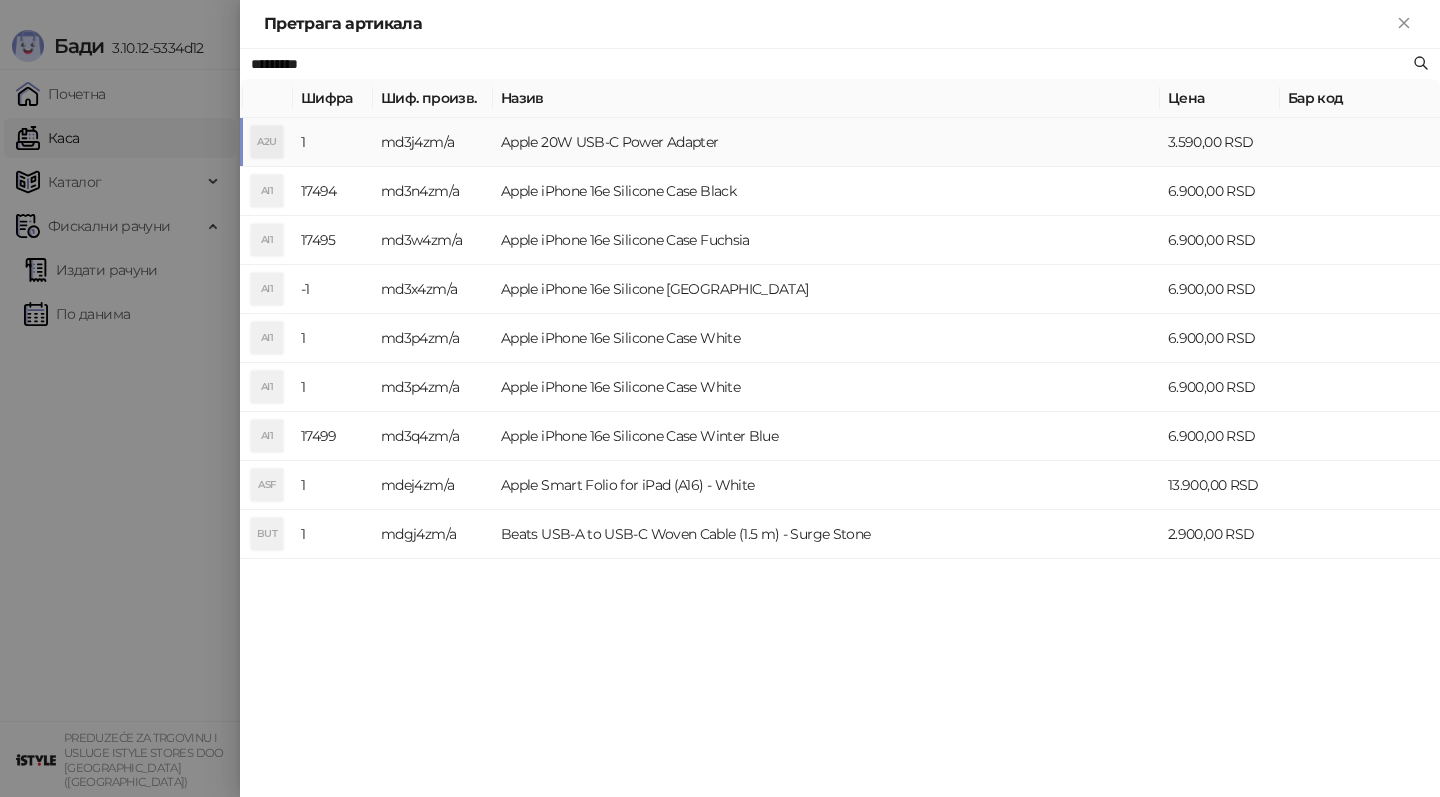type on "*********" 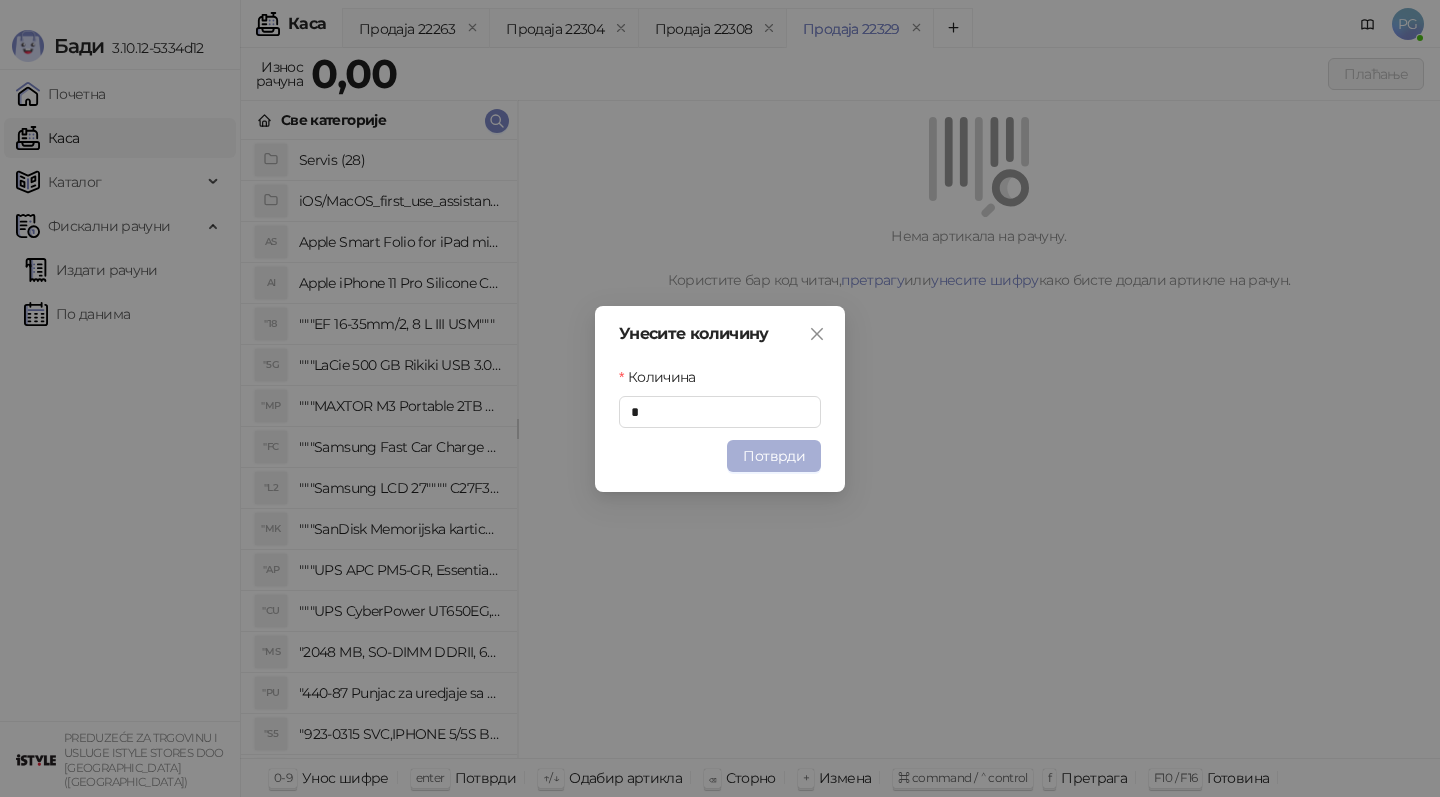 click on "Потврди" at bounding box center [774, 456] 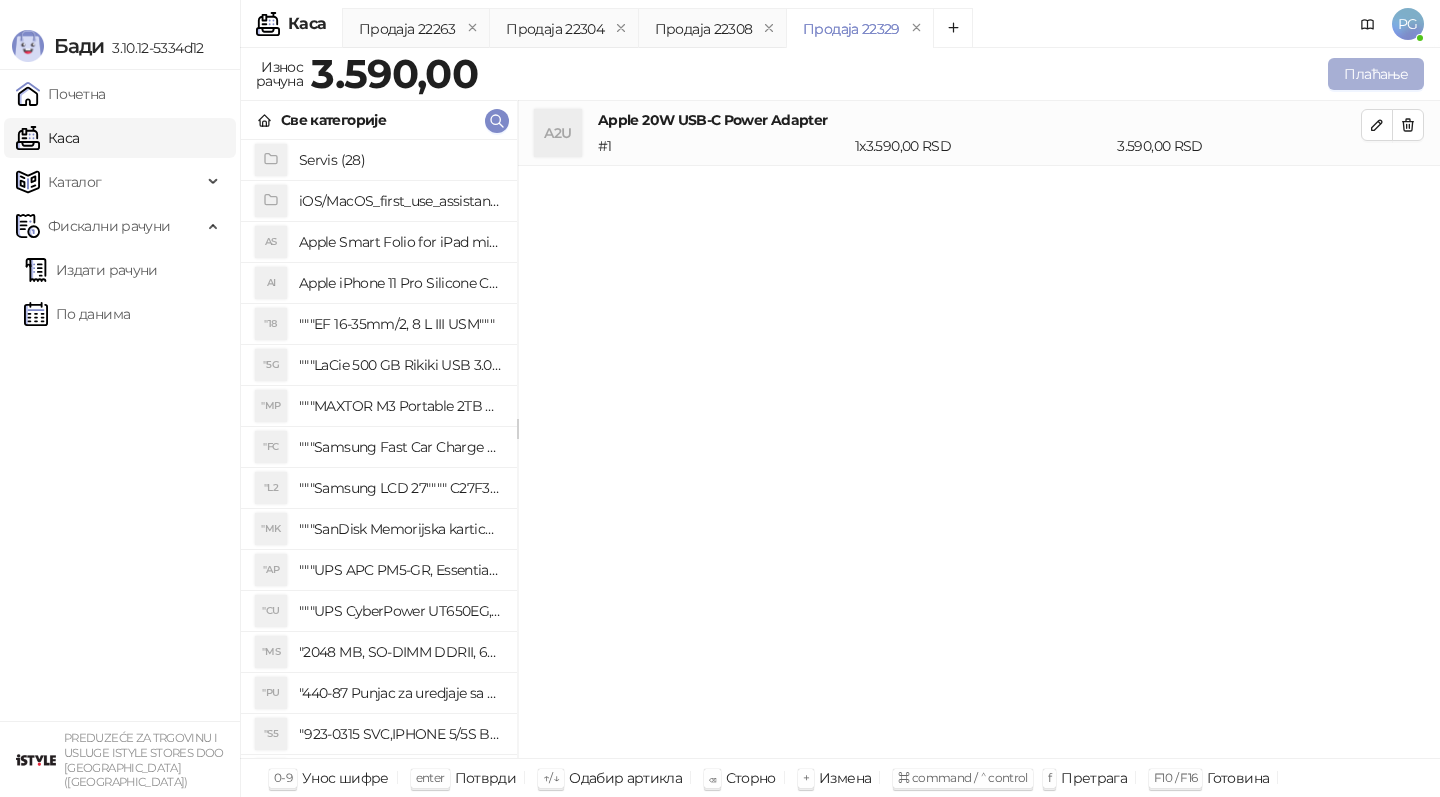 click on "Плаћање" at bounding box center (1376, 74) 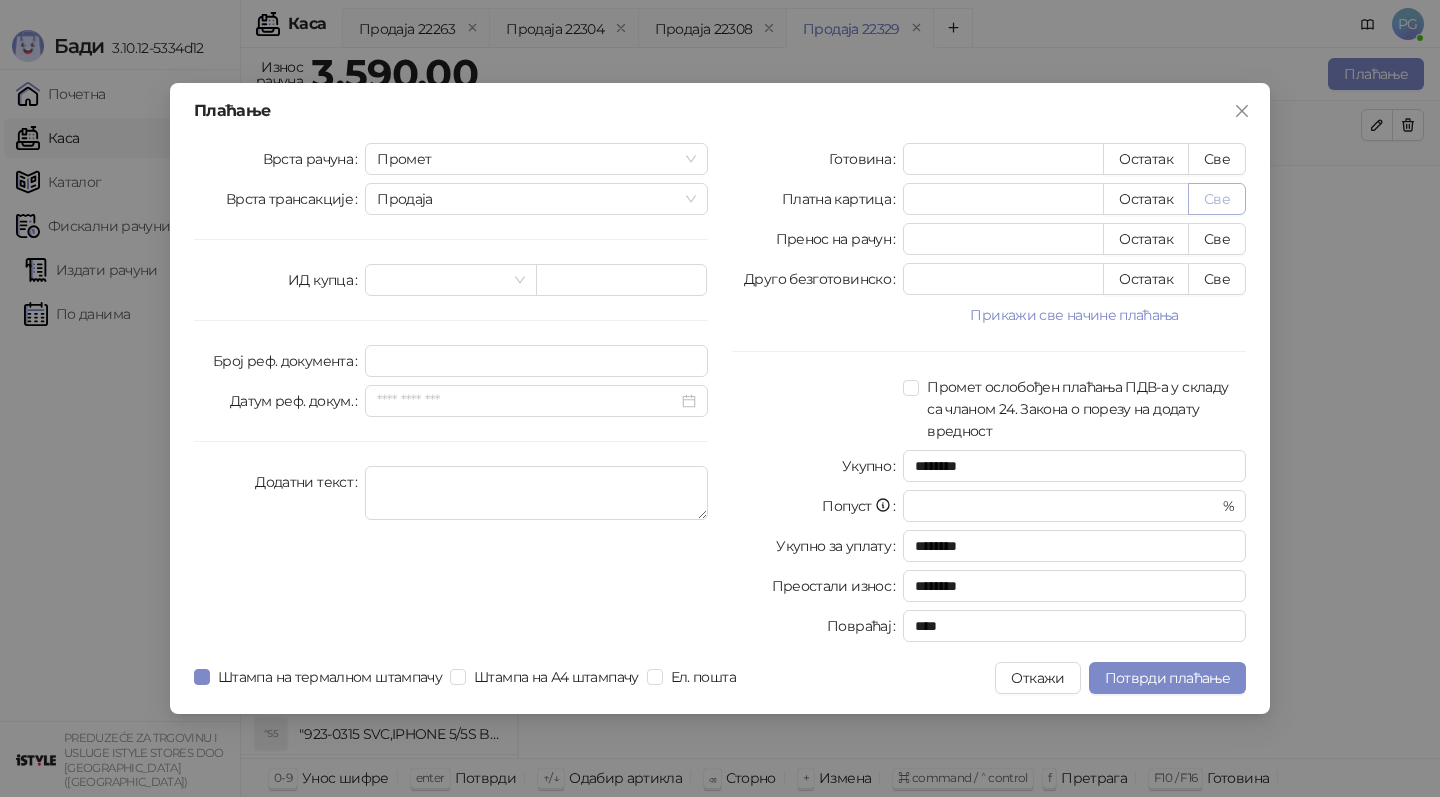 click on "Све" at bounding box center (1217, 199) 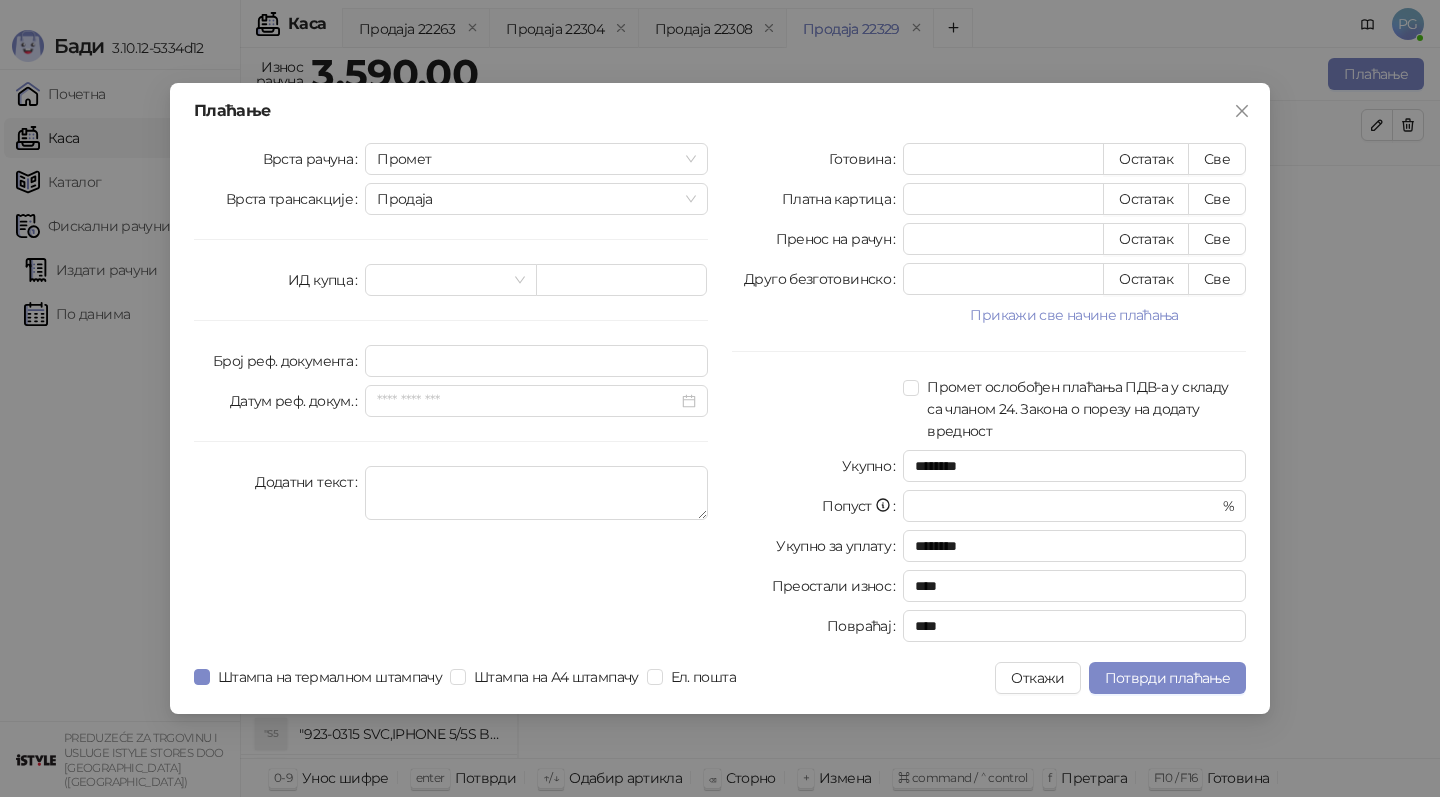 click on "Плаћање Врста рачуна Промет Врста трансакције Продаја ИД купца Број реф. документа Датум реф. докум. Додатни текст Готовина * Остатак Све Платна картица **** Остатак Све Пренос на рачун * Остатак Све Друго безготовинско * Остатак Све Прикажи све начине плаћања Чек * Остатак Све Ваучер * Остатак Све Инстант плаћање * Остатак Све   Промет ослобођен плаћања ПДВ-а у складу са чланом 24. Закона о порезу на додату вредност Укупно ******** Попуст   * % Укупно за уплату ******** Преостали износ **** Повраћај **** Штампа на термалном штампачу Штампа на А4 штампачу Ел. пошта Откажи" at bounding box center [720, 398] 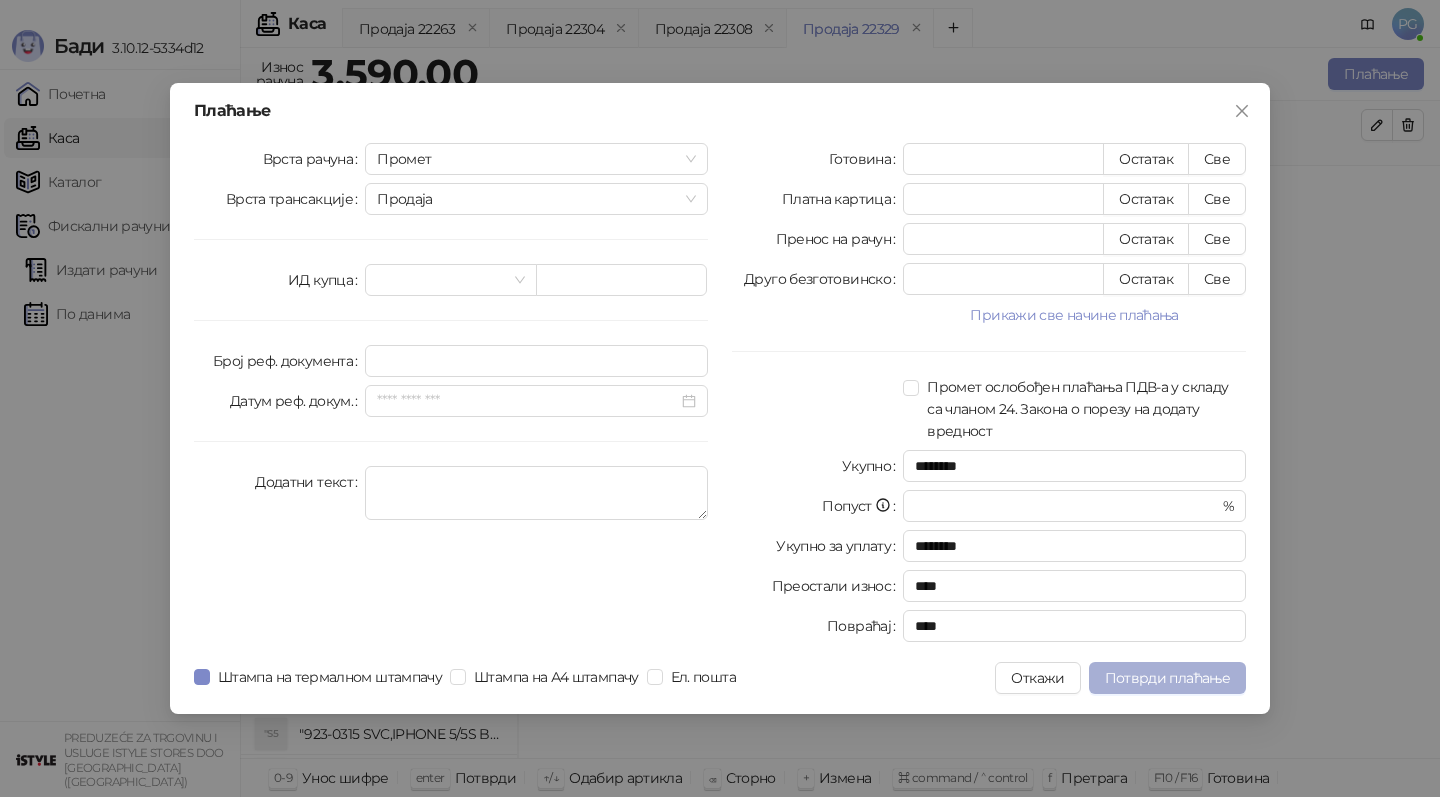click on "Потврди плаћање" at bounding box center (1167, 678) 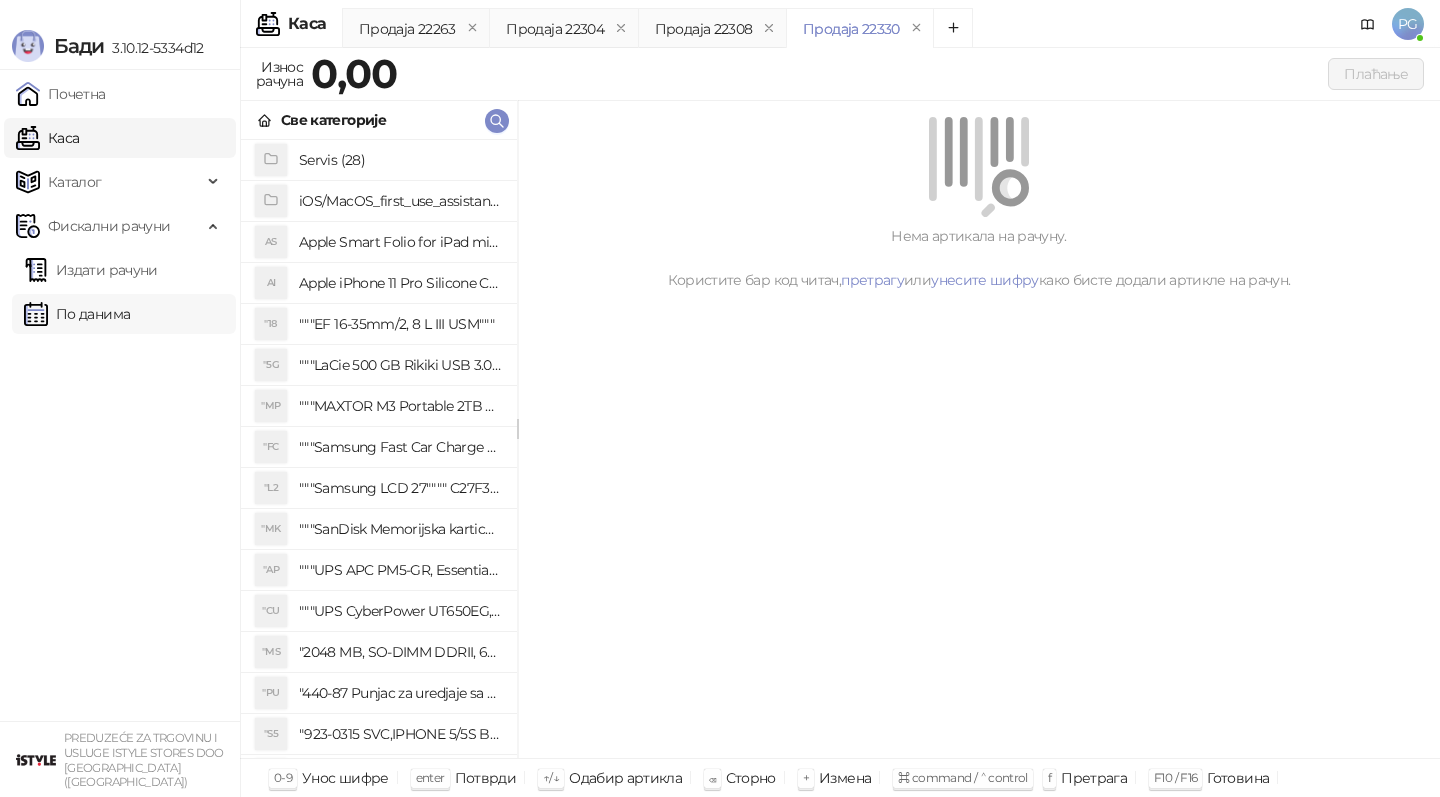 click on "По данима" at bounding box center (77, 314) 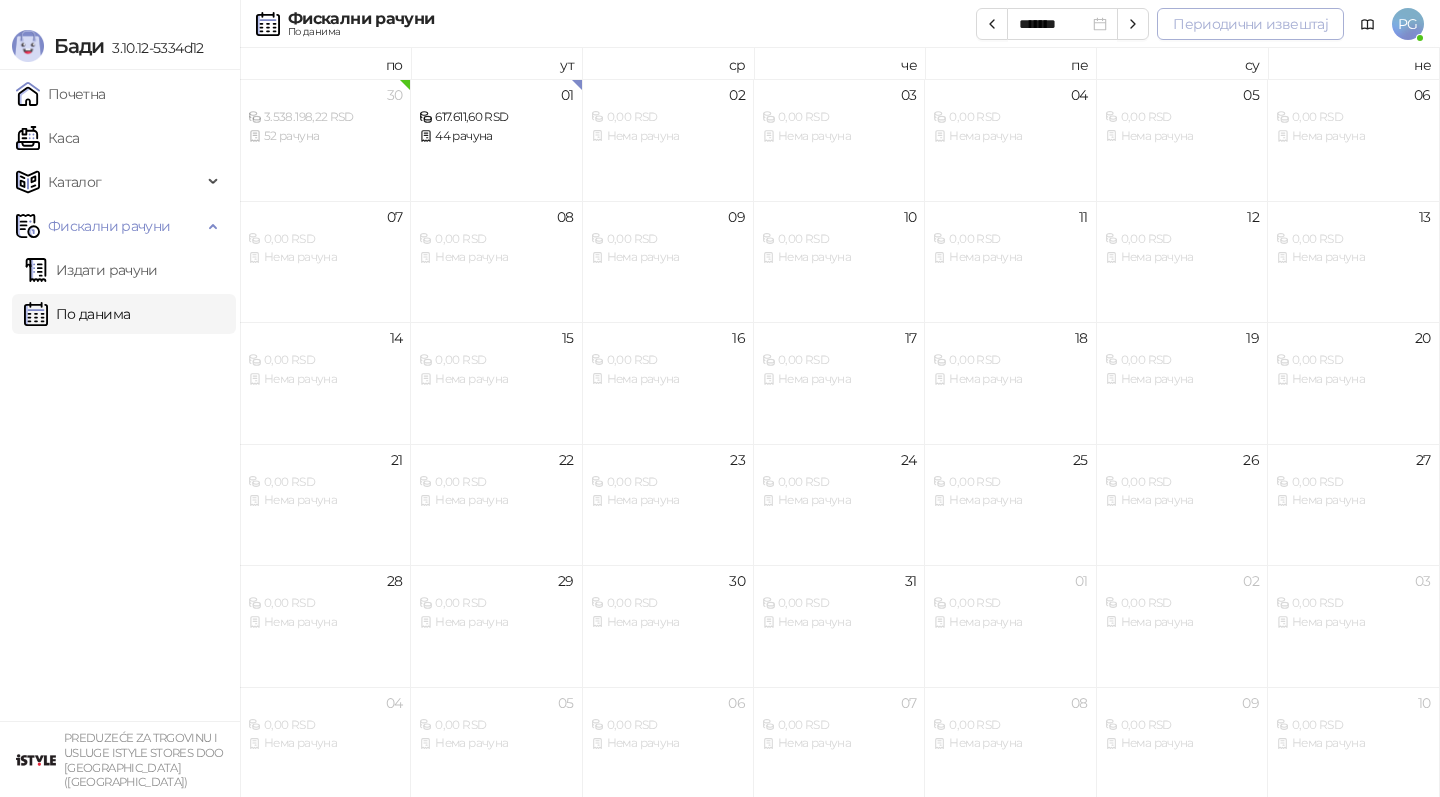 click on "Периодични извештај" at bounding box center [1250, 24] 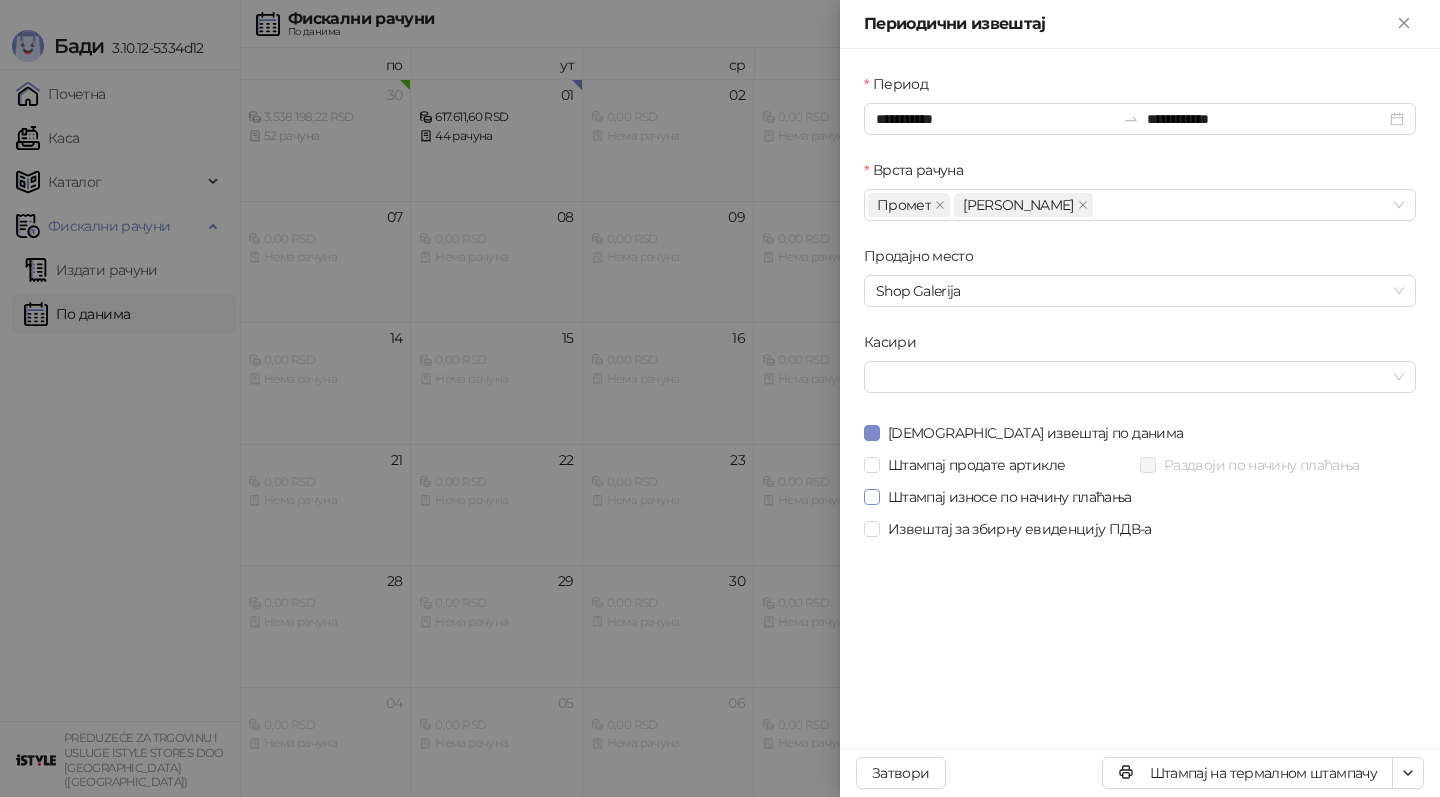 click on "Штампај износе по начину плаћања" at bounding box center [1010, 497] 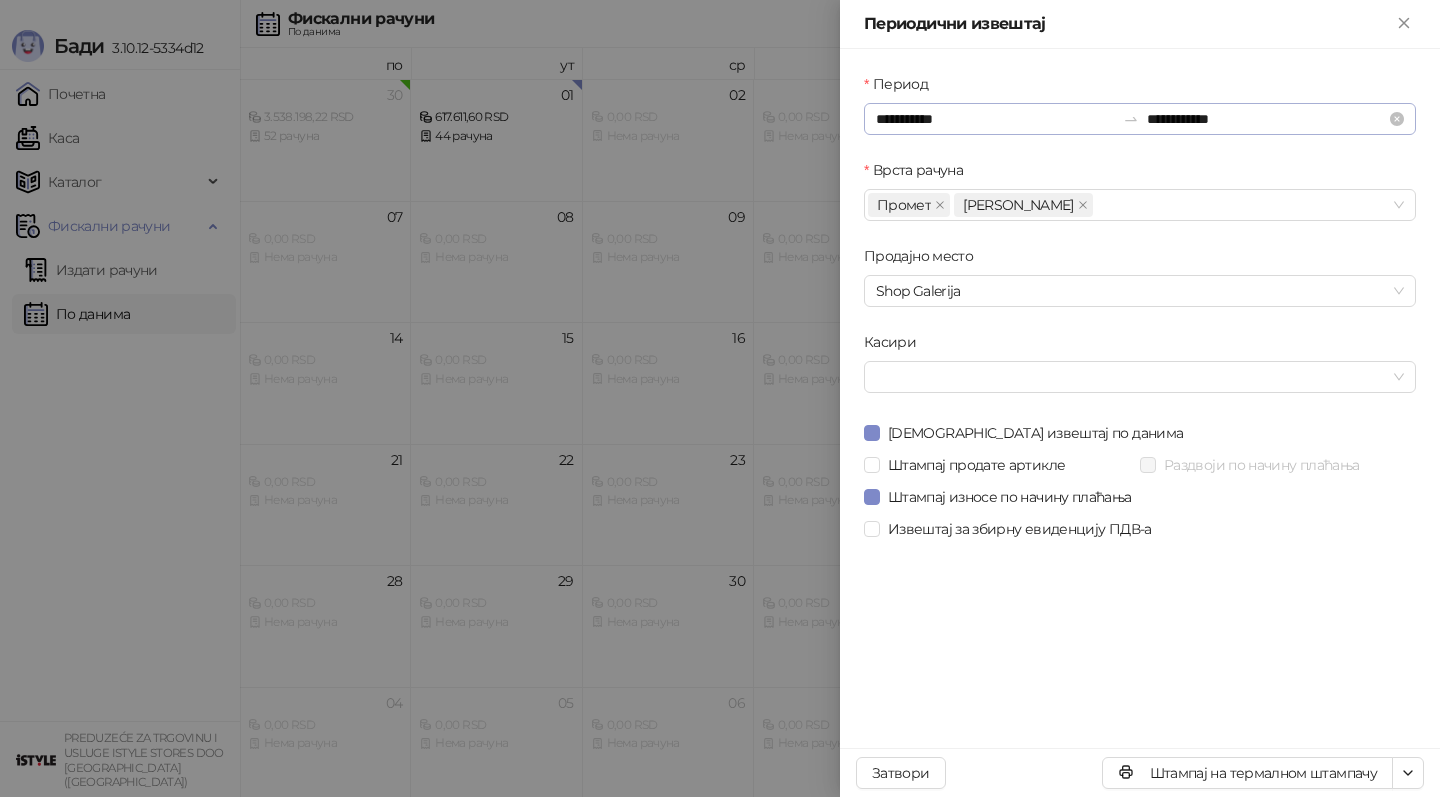 click on "**********" at bounding box center [1140, 119] 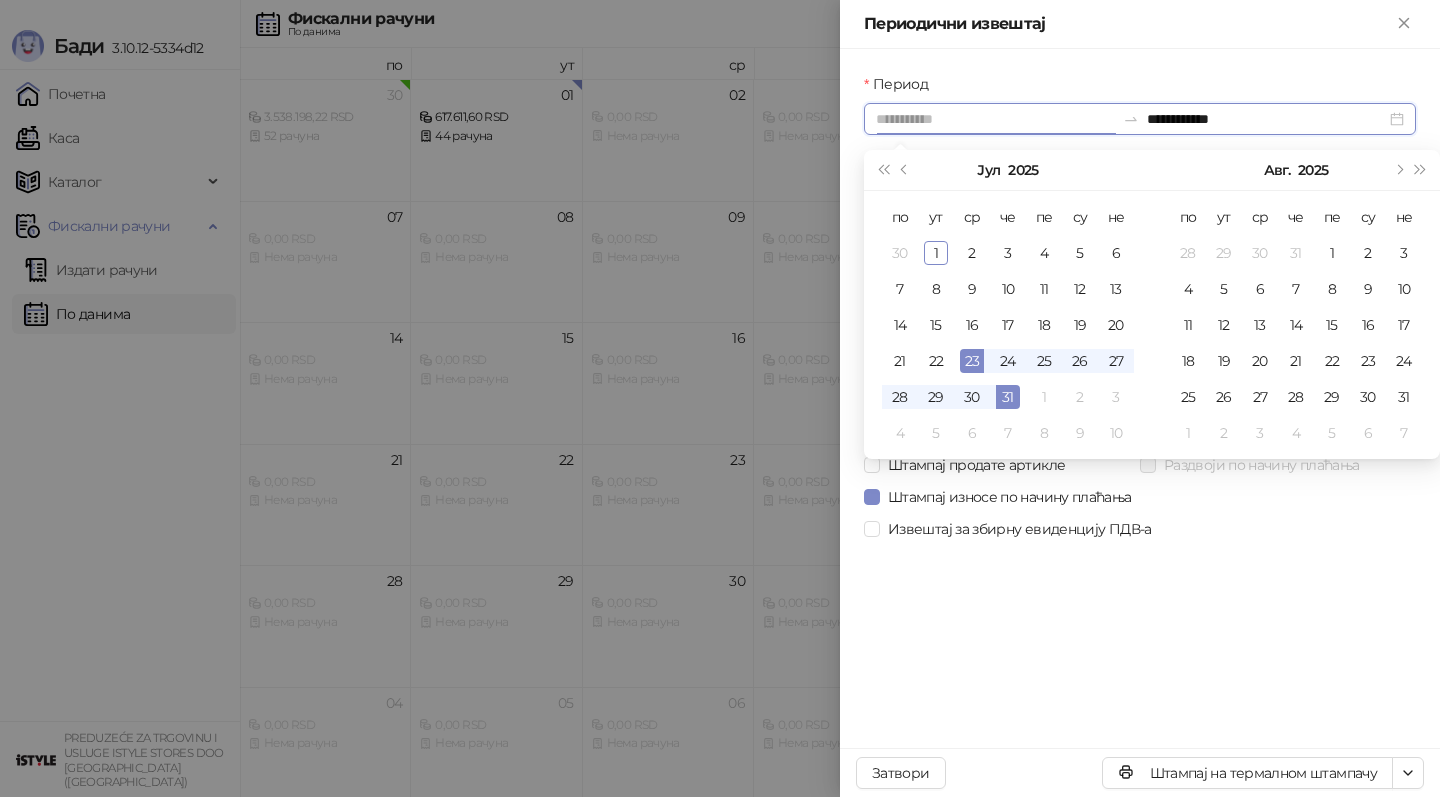 type on "**********" 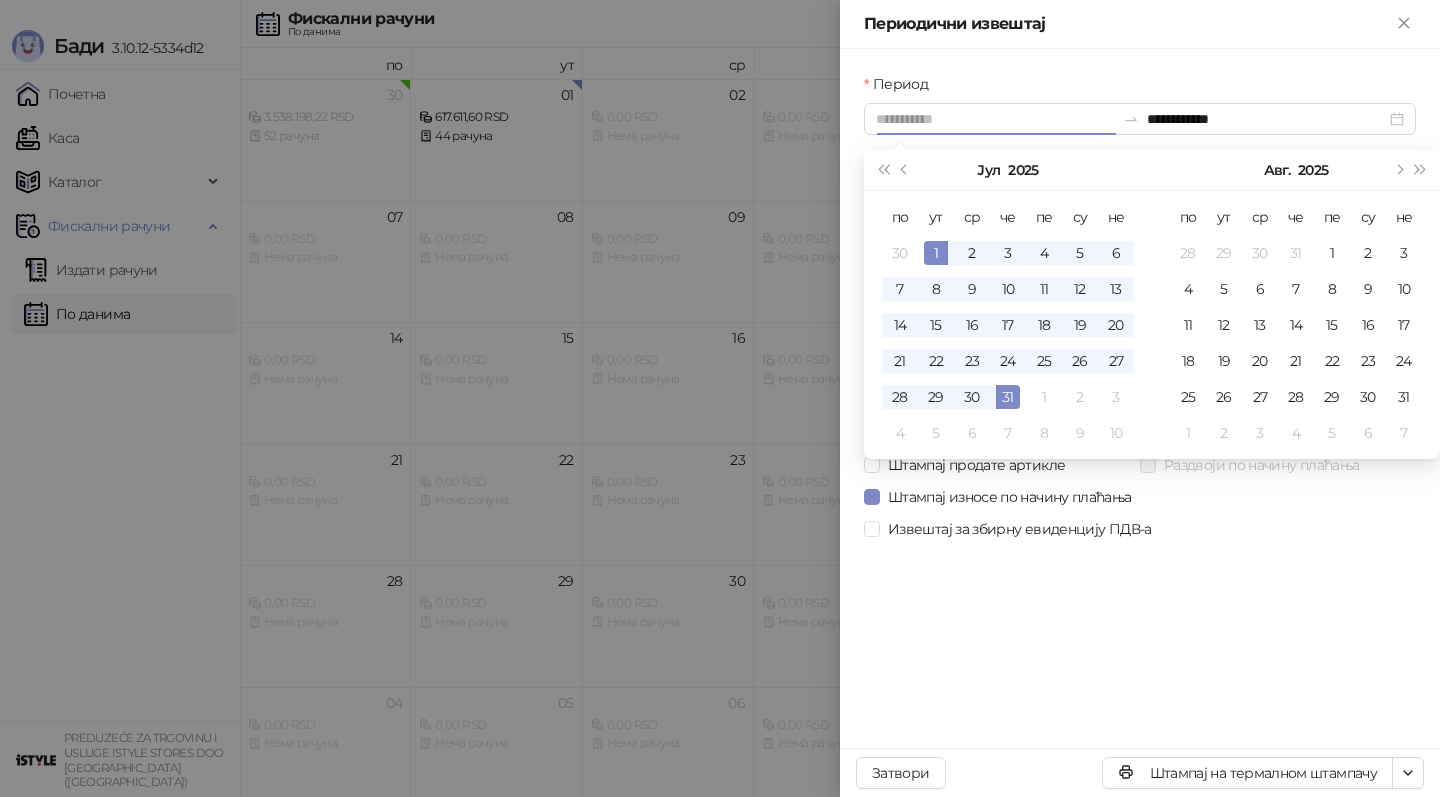 click on "1" at bounding box center (936, 253) 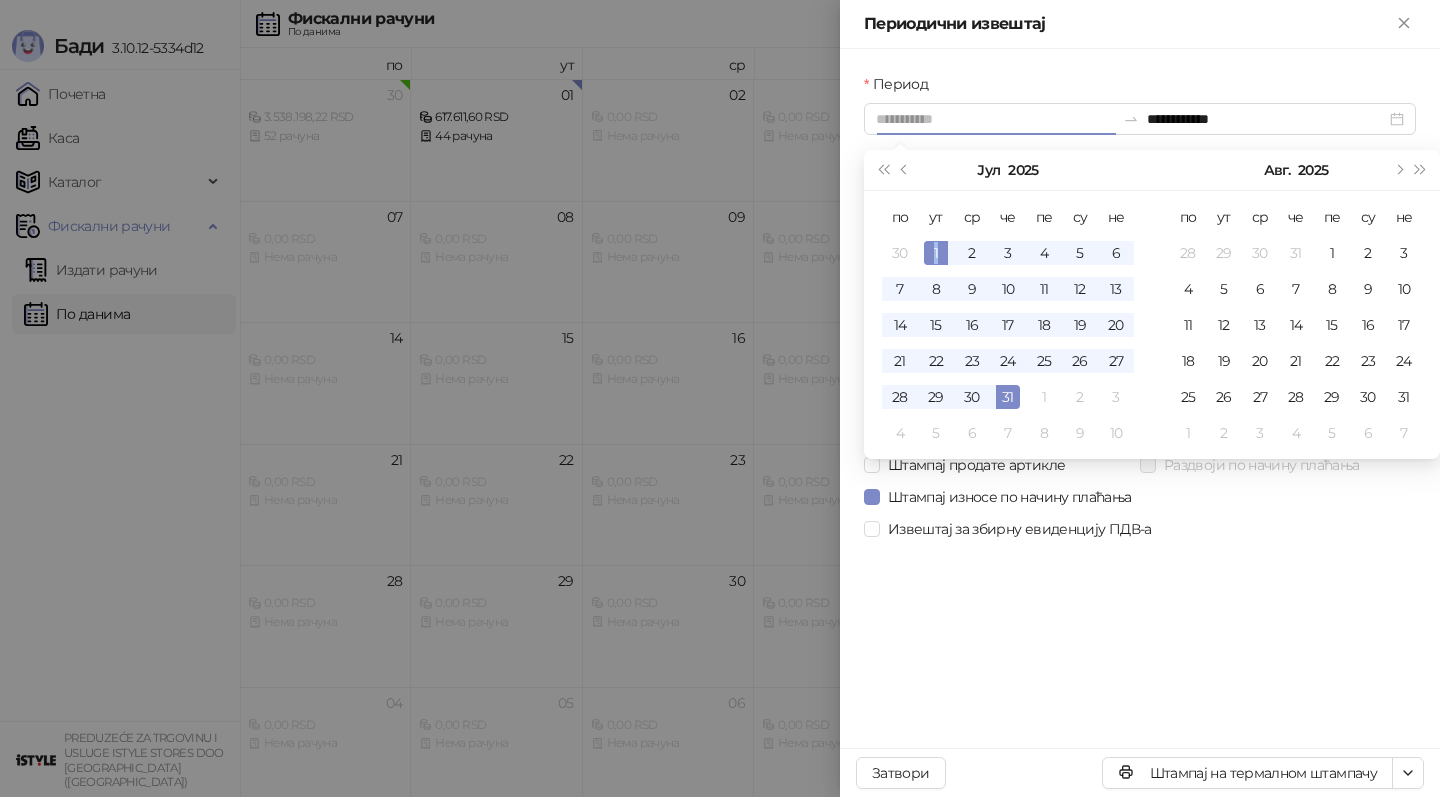 click on "1" at bounding box center [936, 253] 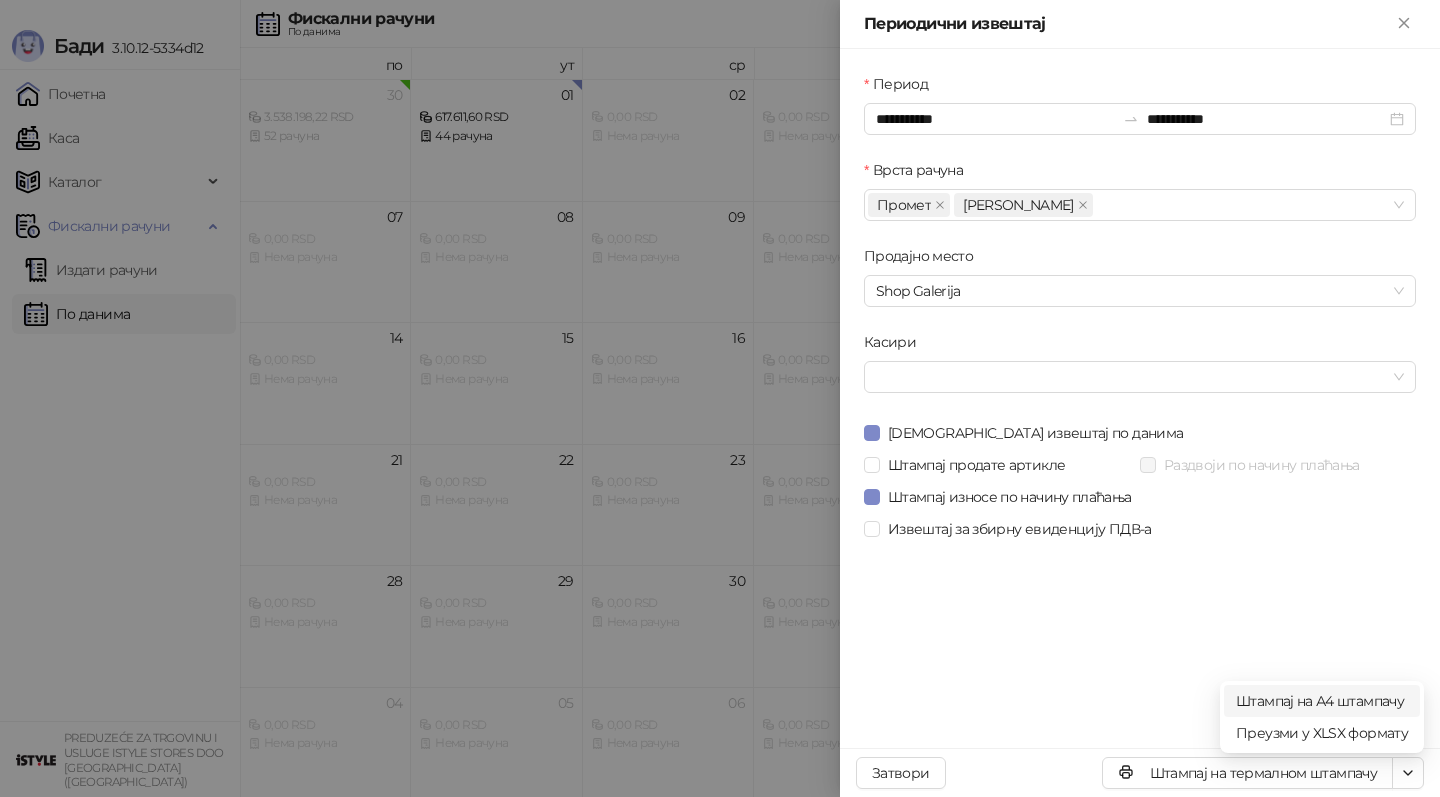click on "Штампај на А4 штампачу" at bounding box center (1322, 701) 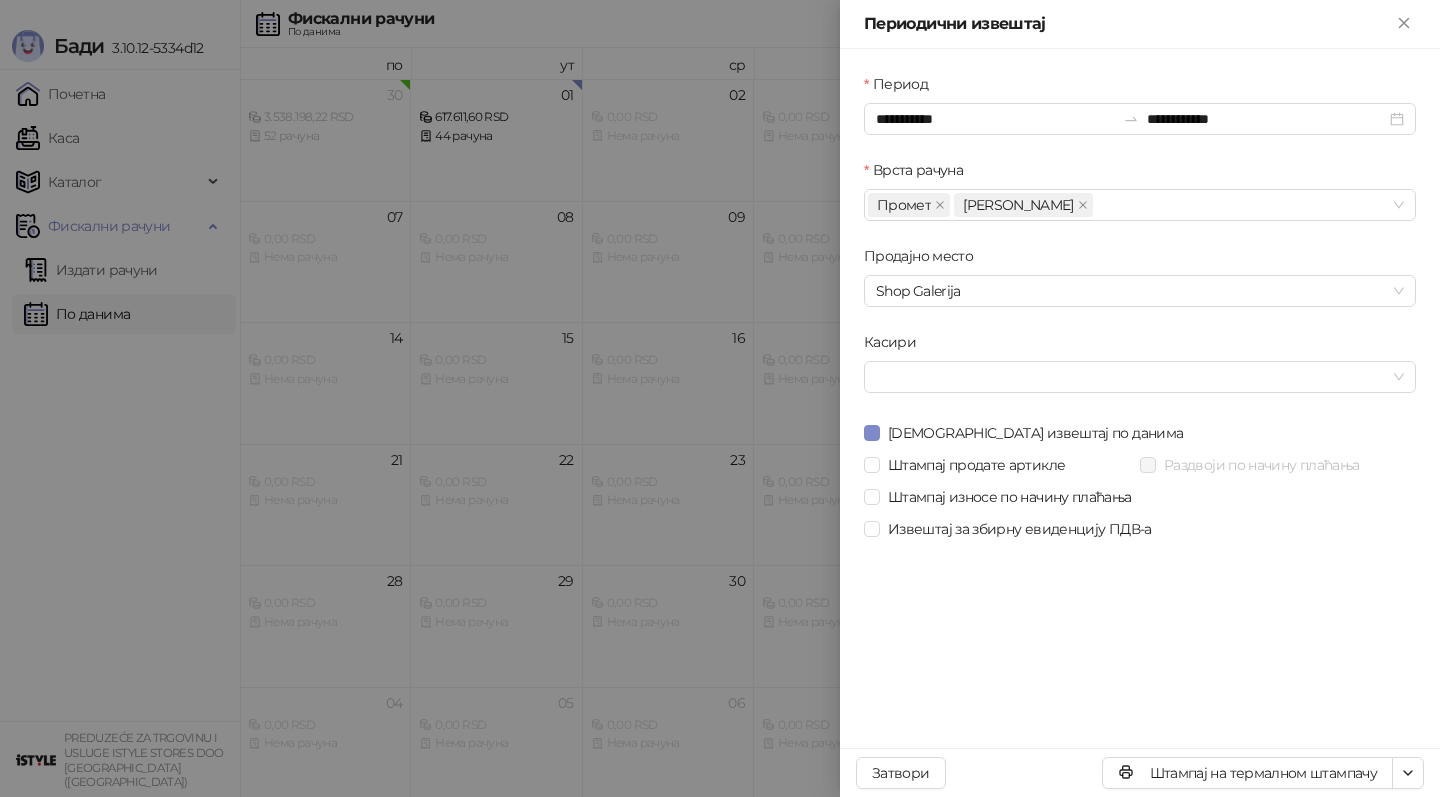 drag, startPoint x: 448, startPoint y: 175, endPoint x: 371, endPoint y: 180, distance: 77.16217 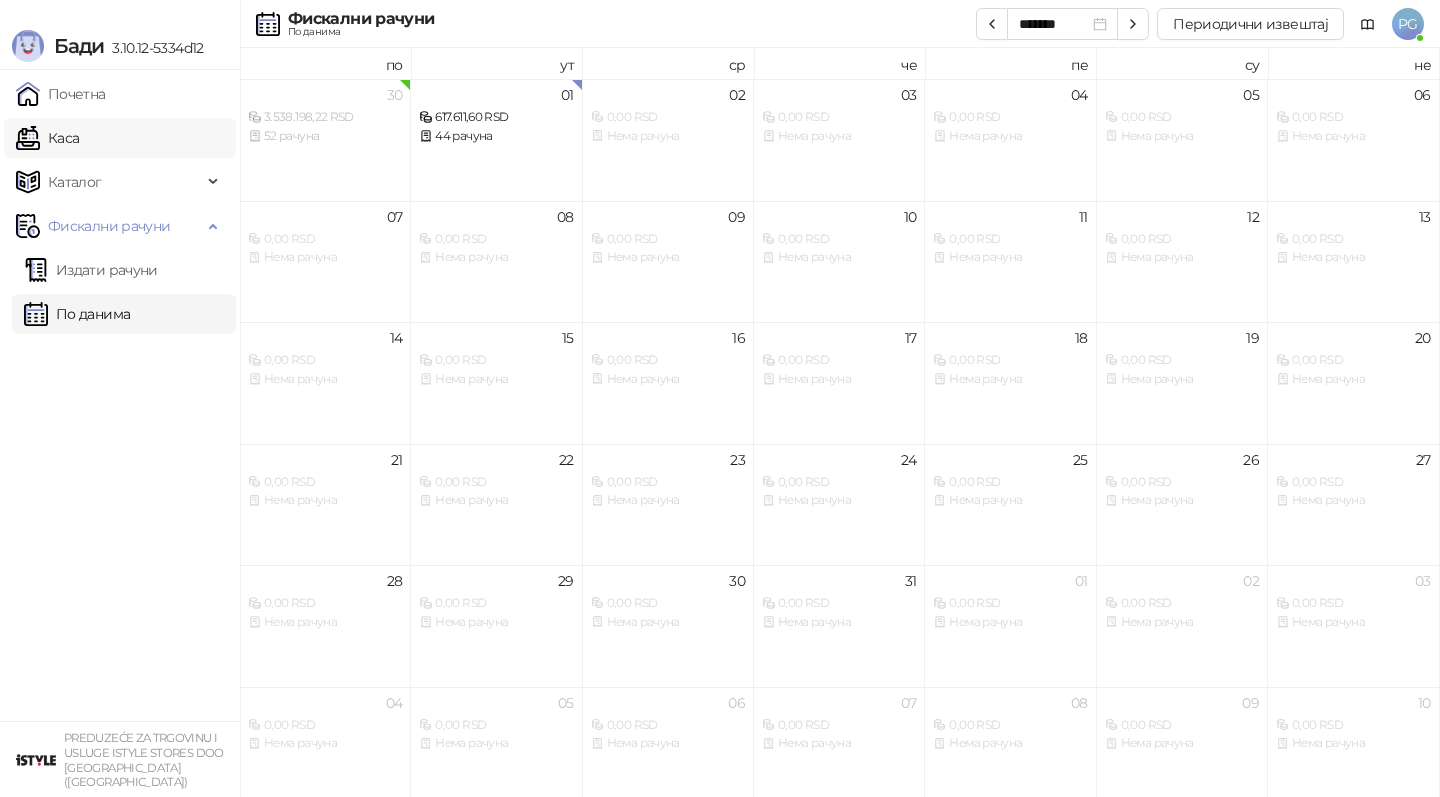 click on "Каса" at bounding box center [47, 138] 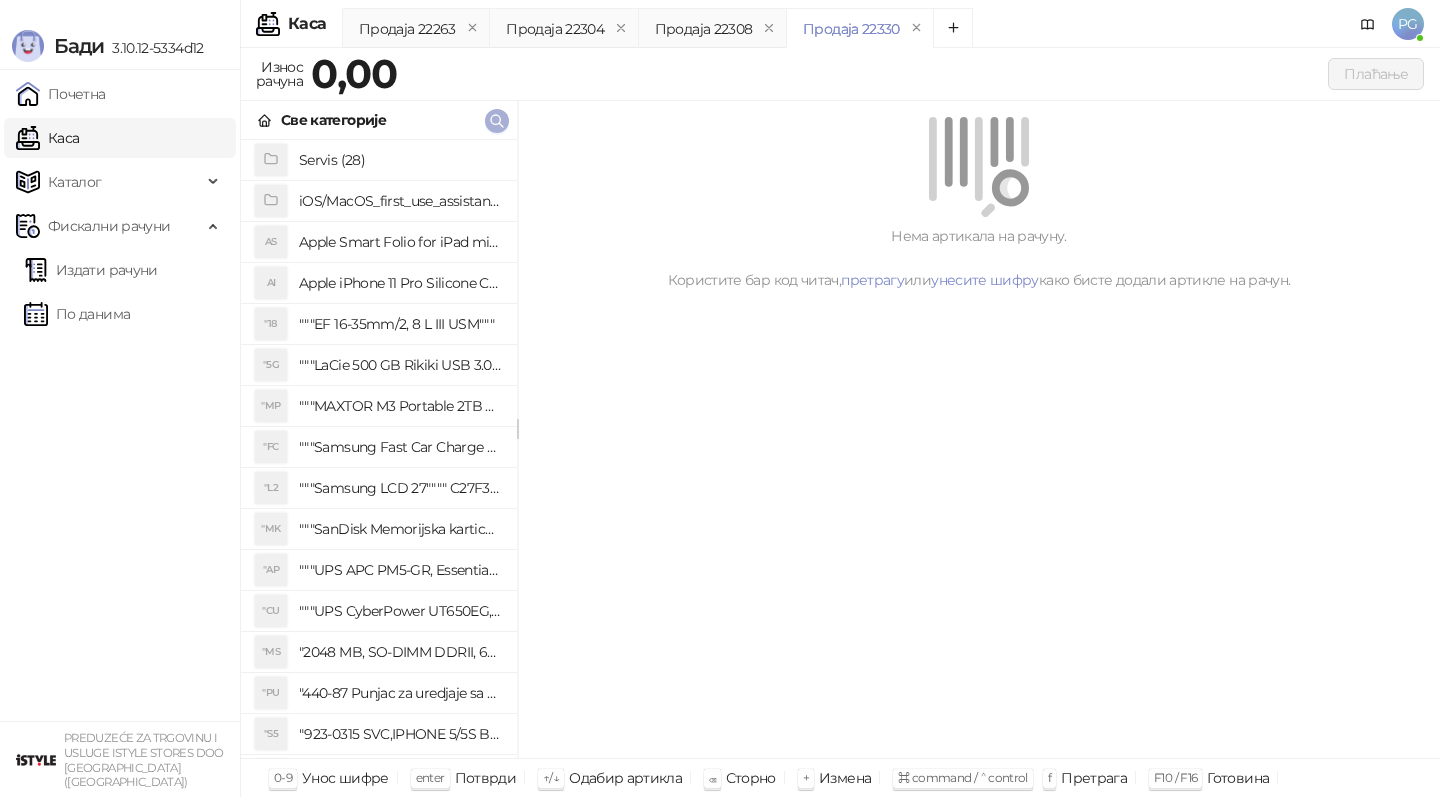 click at bounding box center (497, 121) 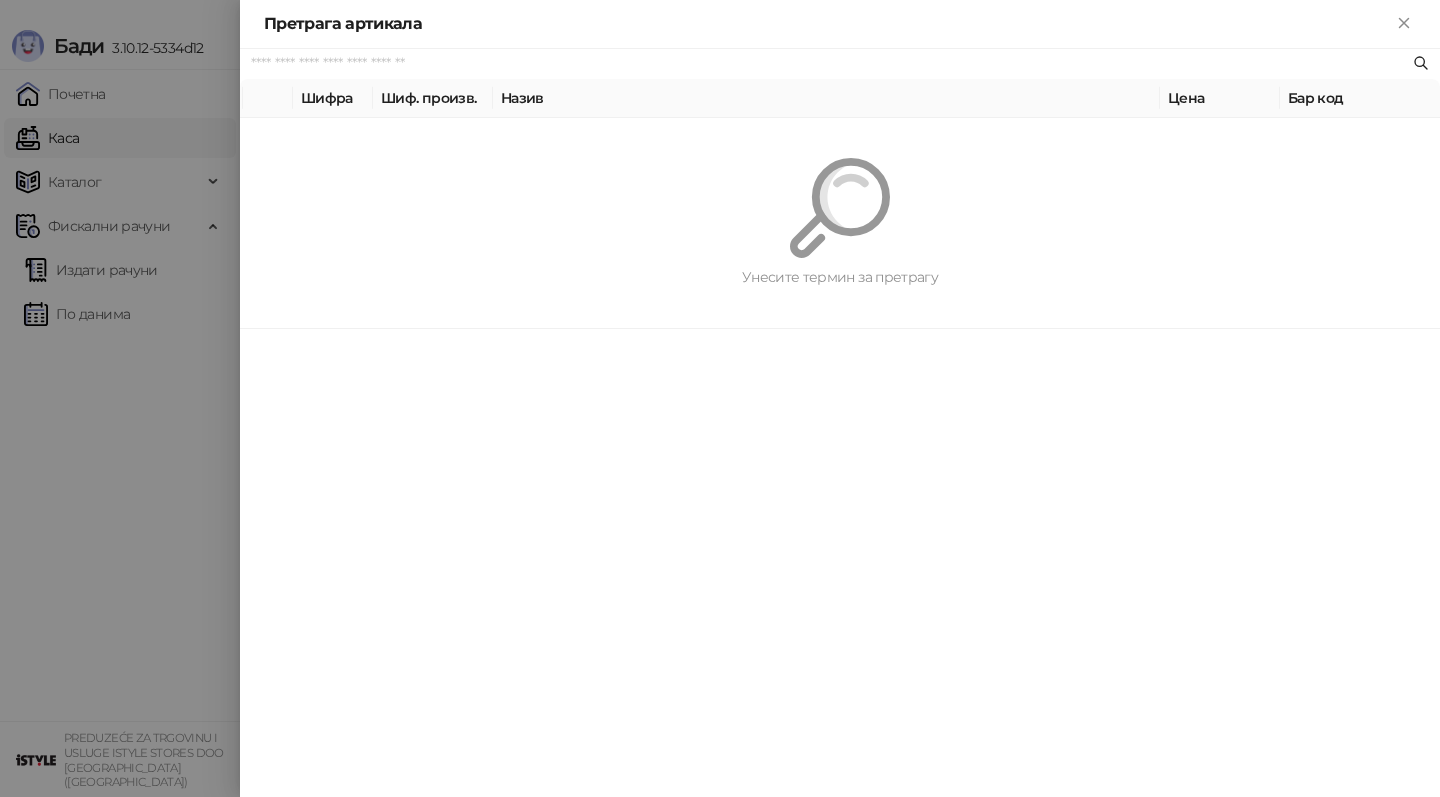 paste on "*********" 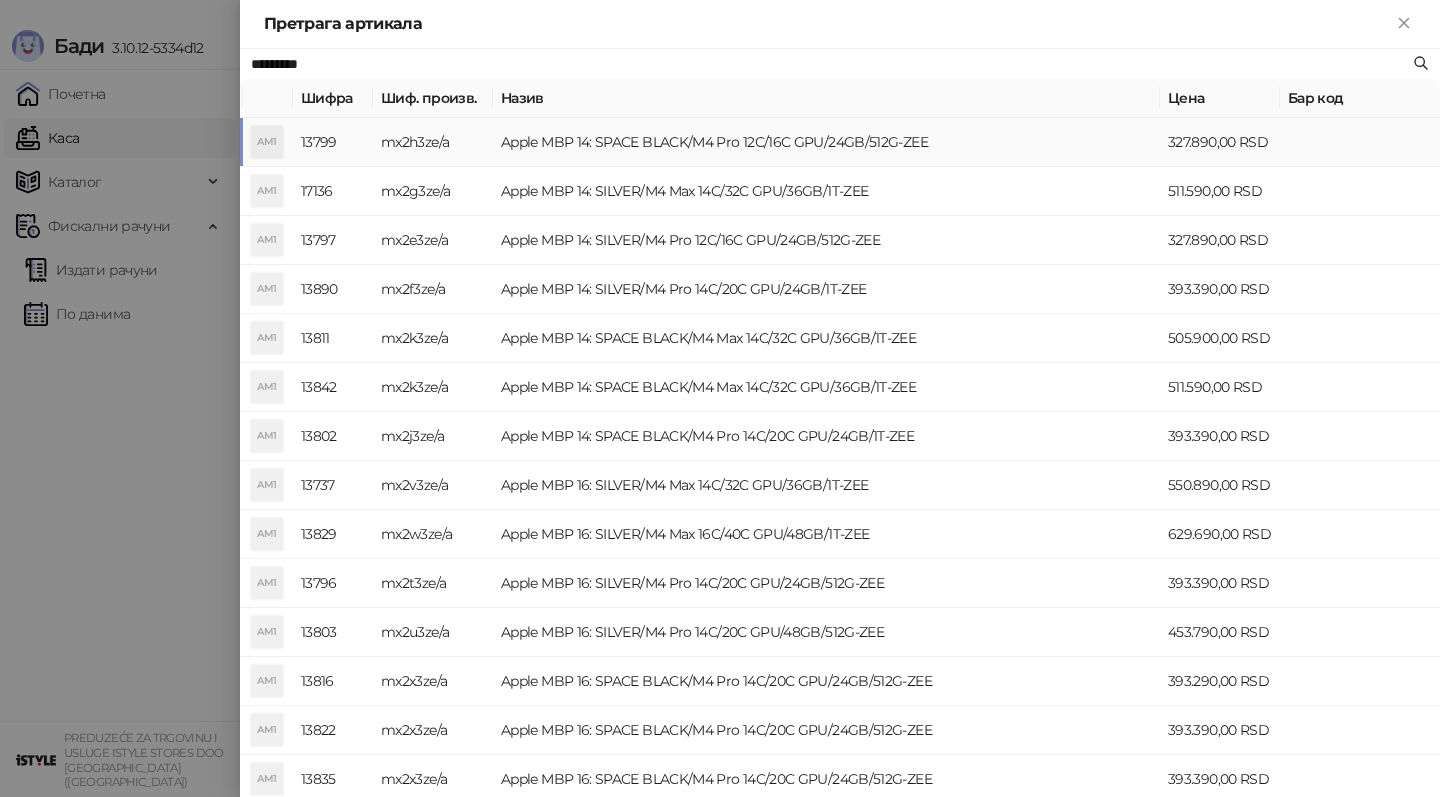 type on "*********" 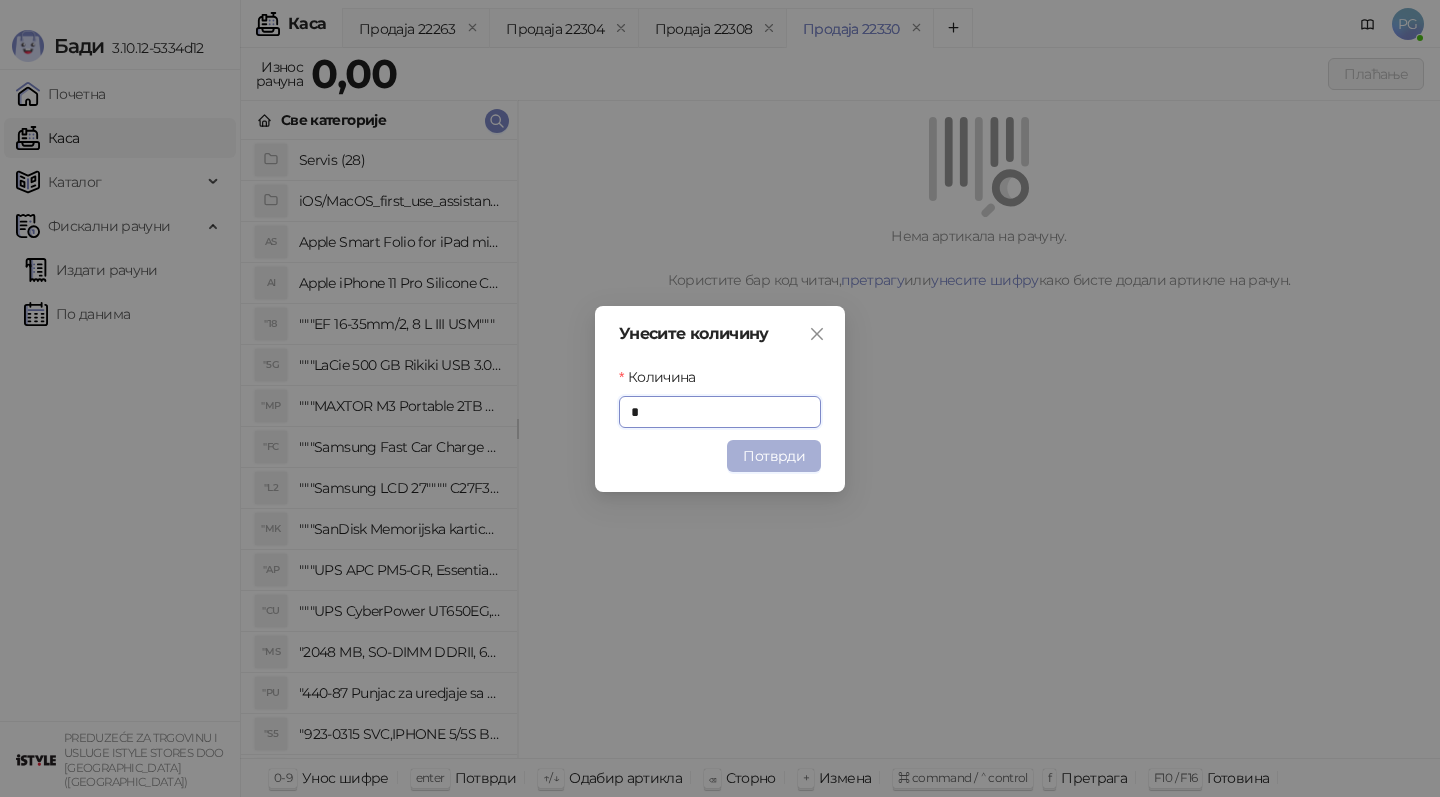 click on "Потврди" at bounding box center [774, 456] 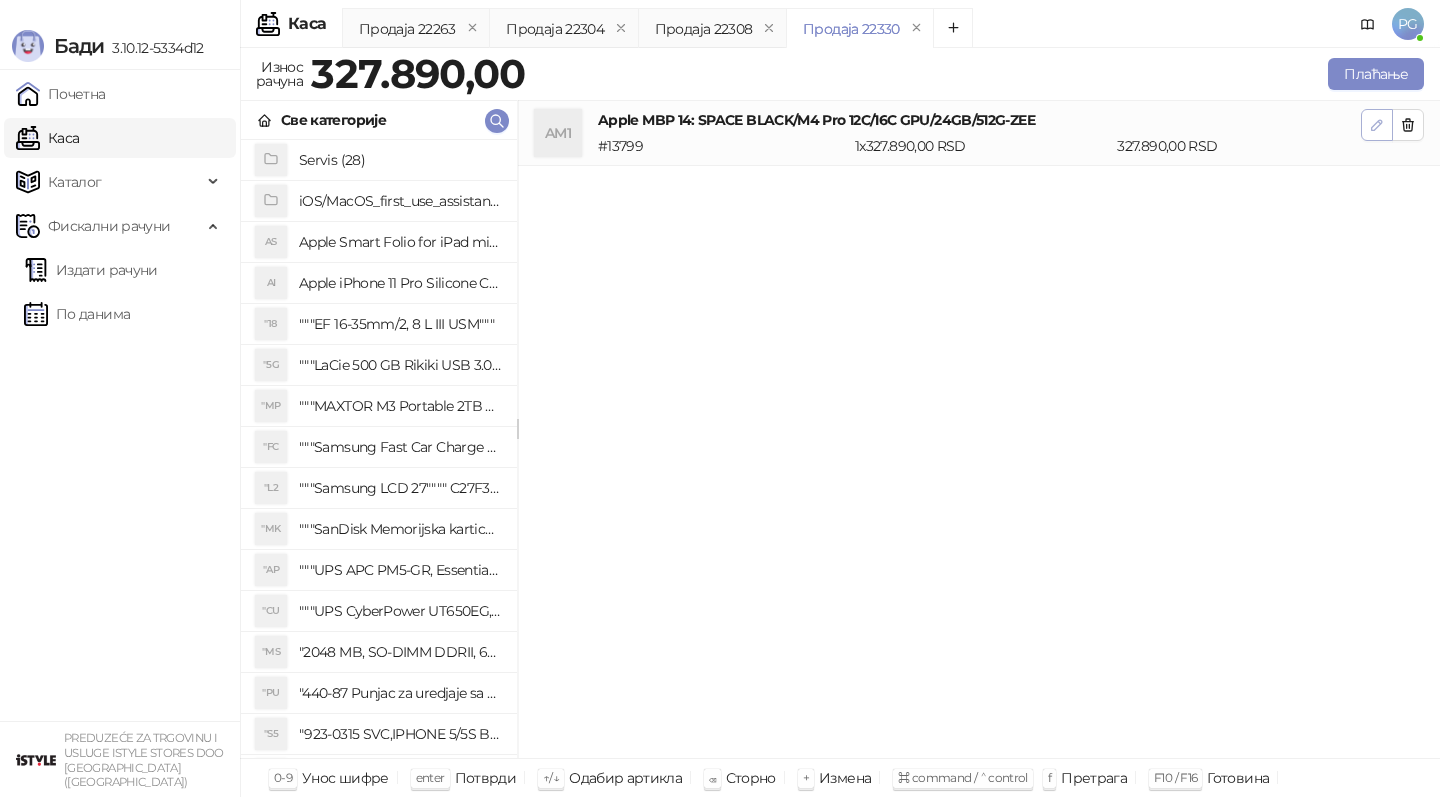 click 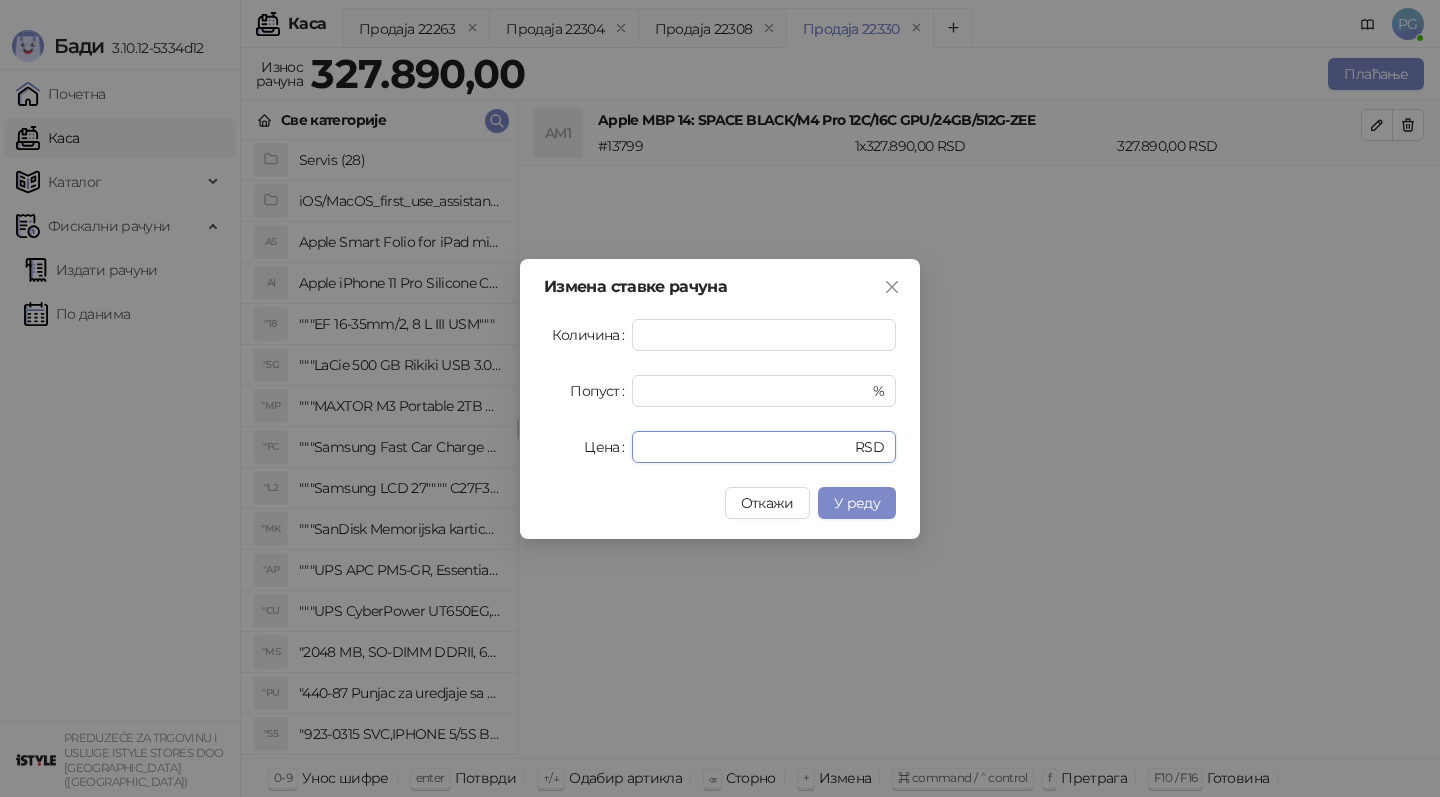 drag, startPoint x: 745, startPoint y: 446, endPoint x: 484, endPoint y: 443, distance: 261.01724 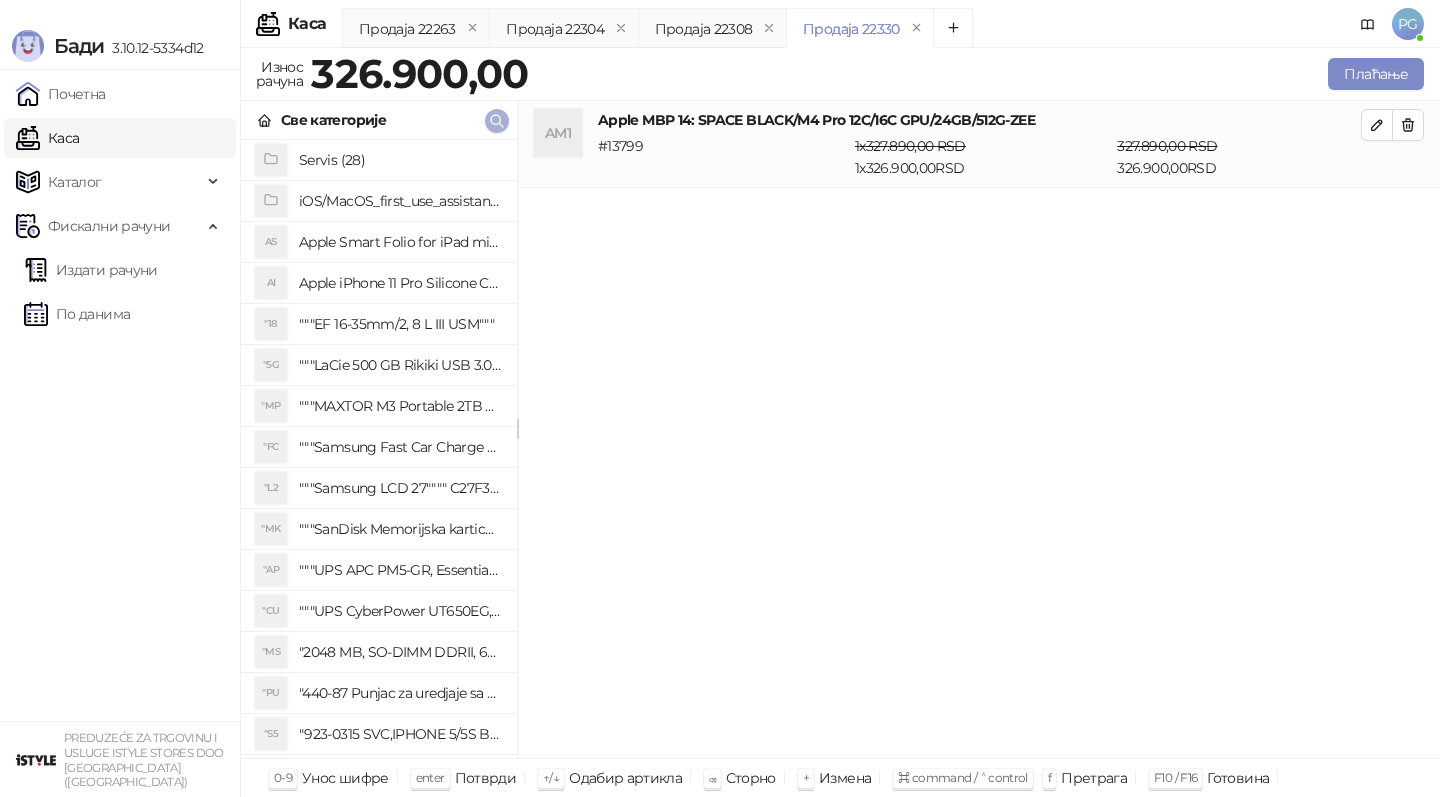 click 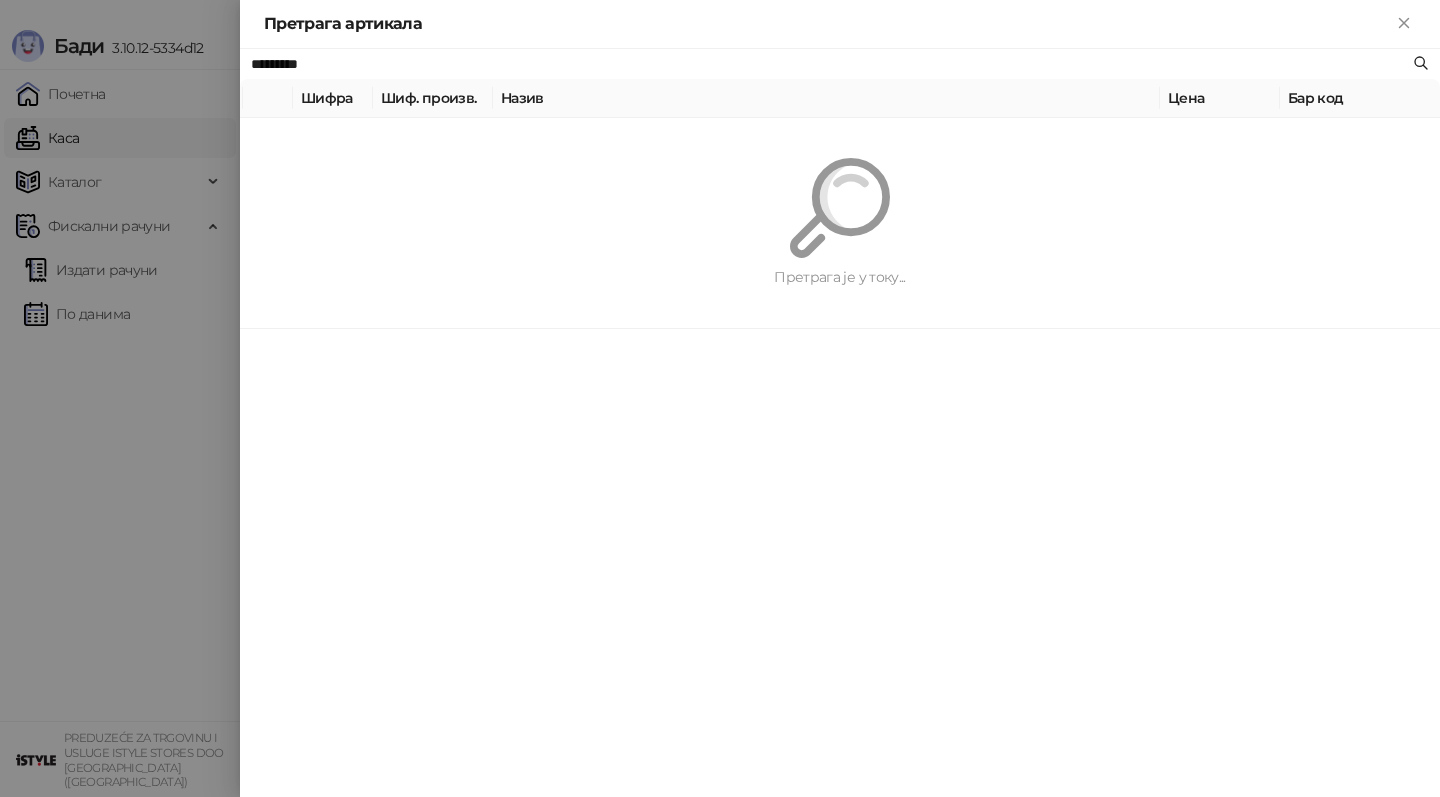paste on "**********" 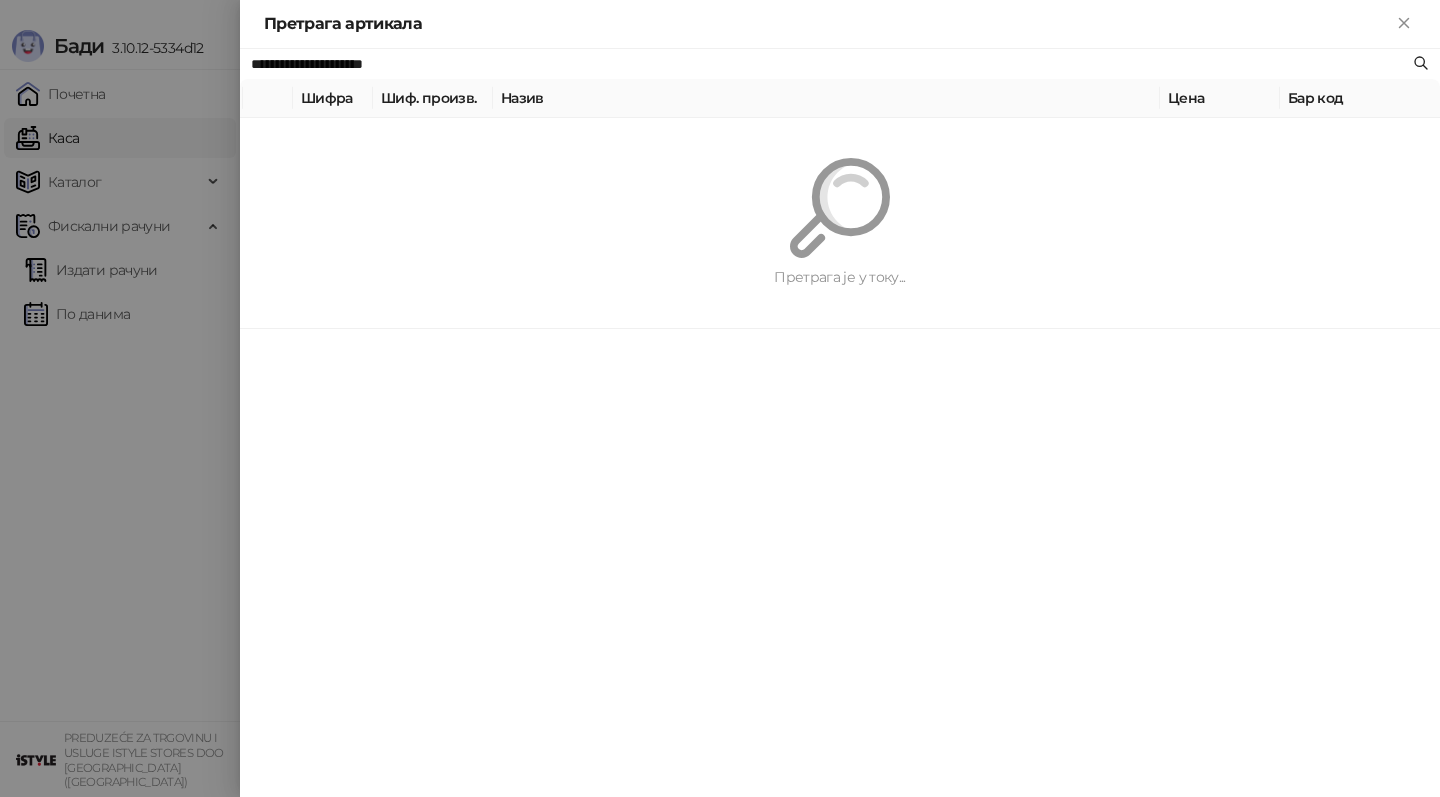 click on "Претрага је у току..." at bounding box center [840, 223] 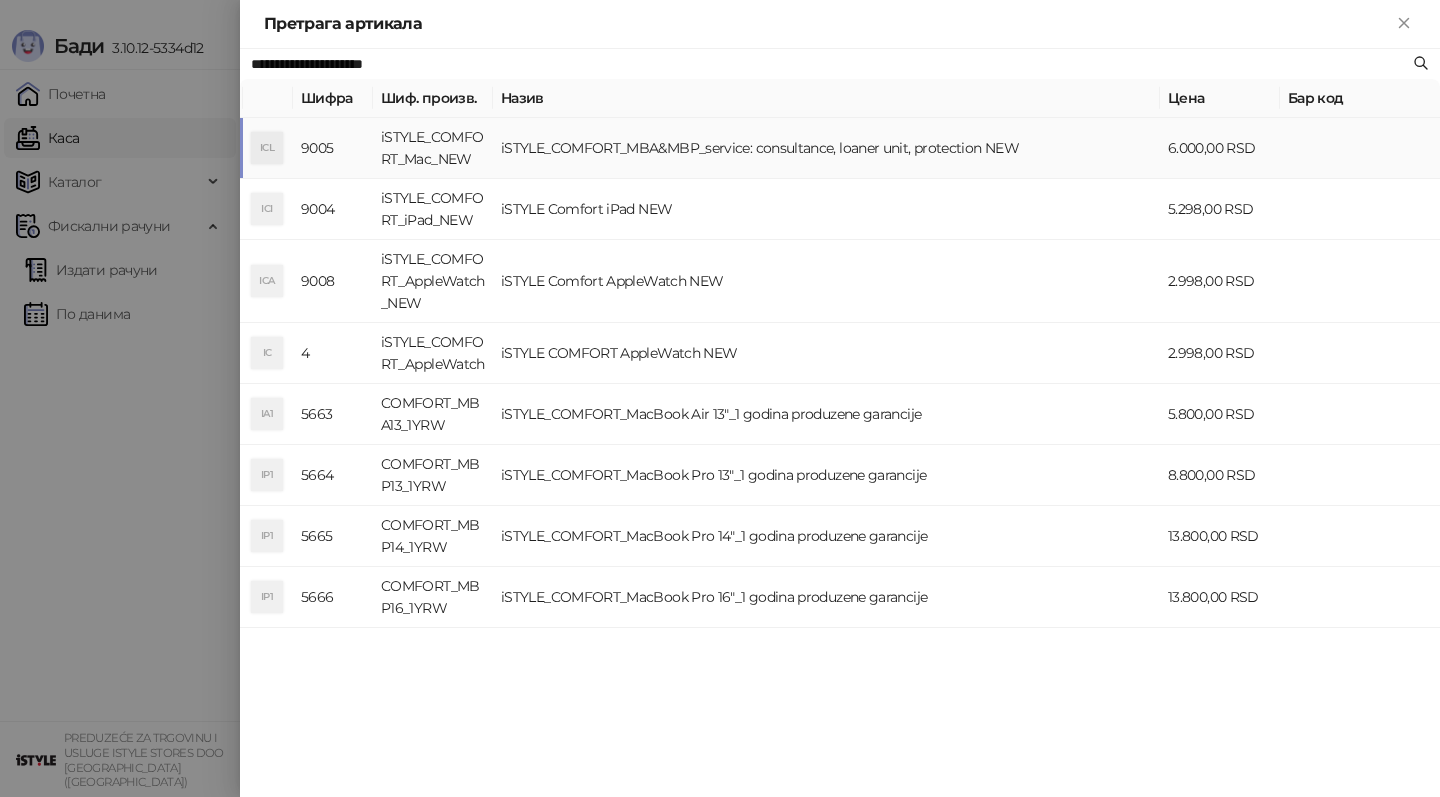 click on "iSTYLE_COMFORT_MBA&MBP_service: consultance, loaner unit, protection NEW" at bounding box center (826, 148) 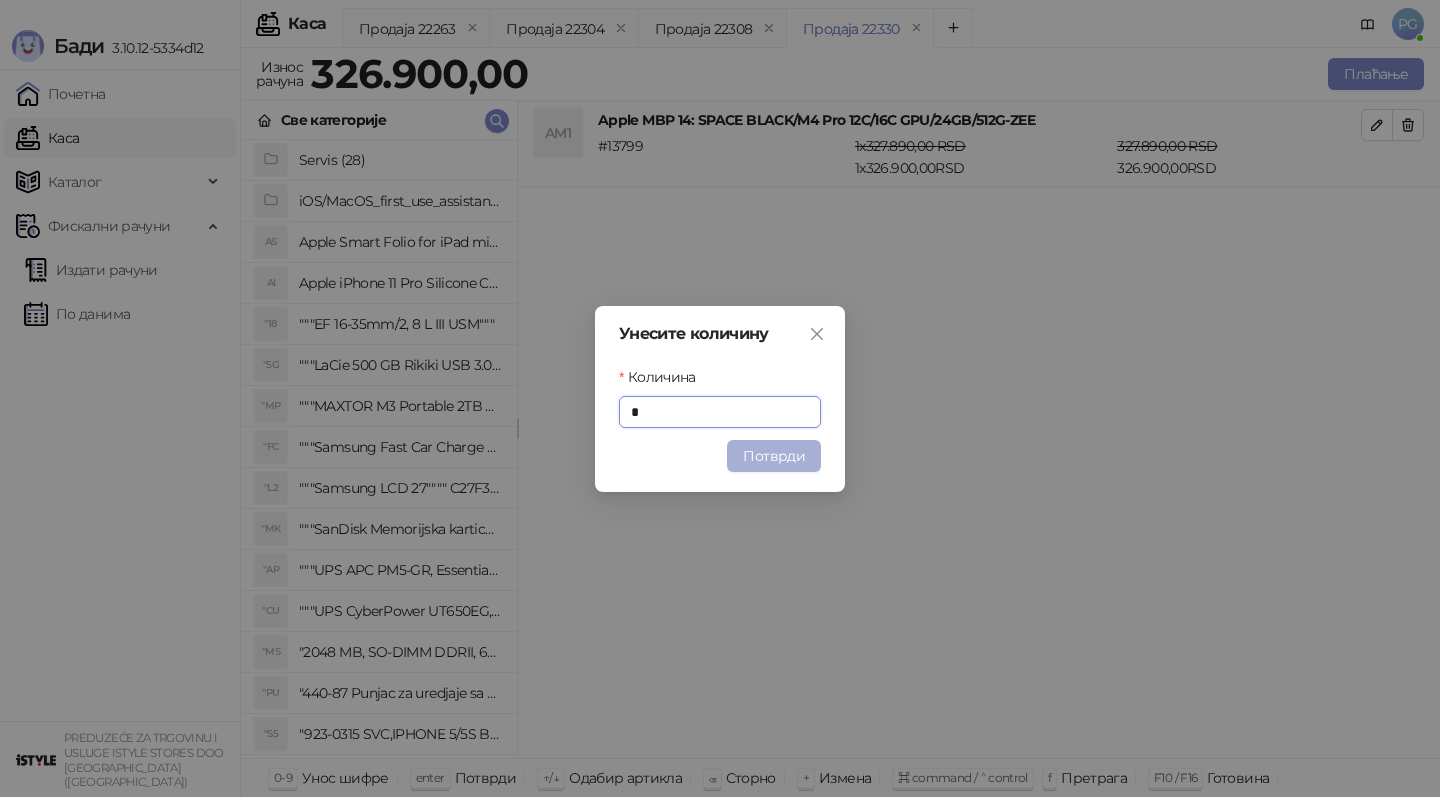click on "Потврди" at bounding box center (774, 456) 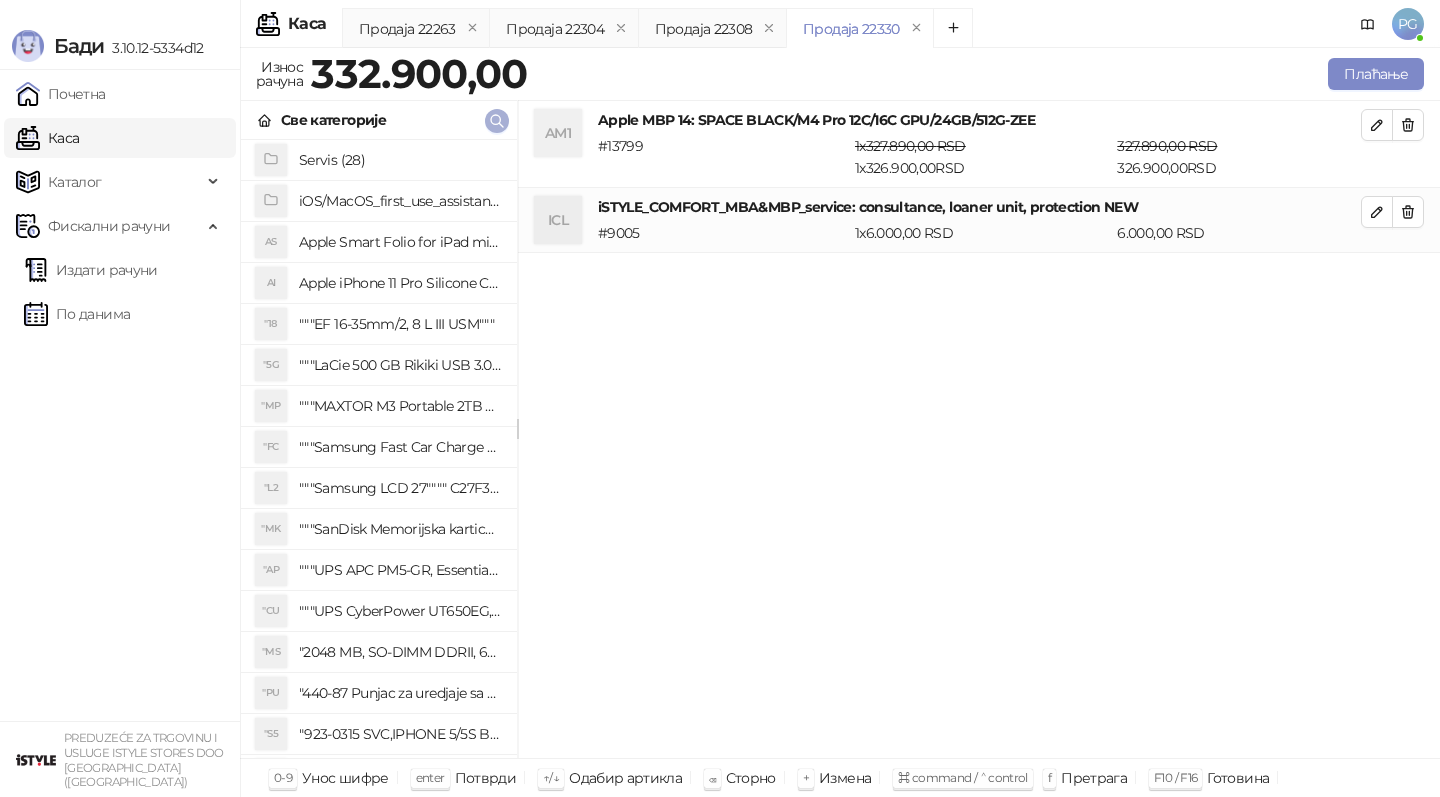 click 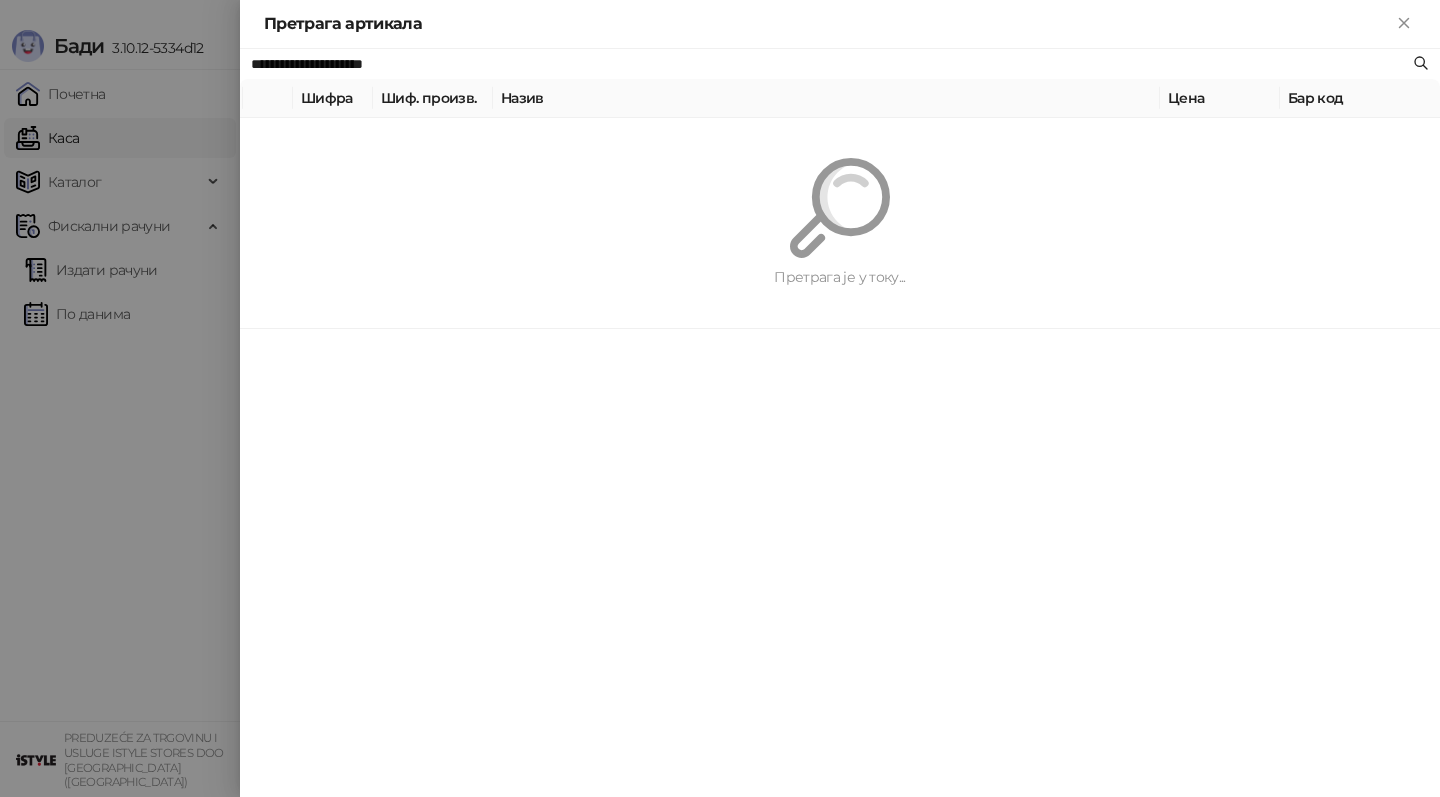 paste 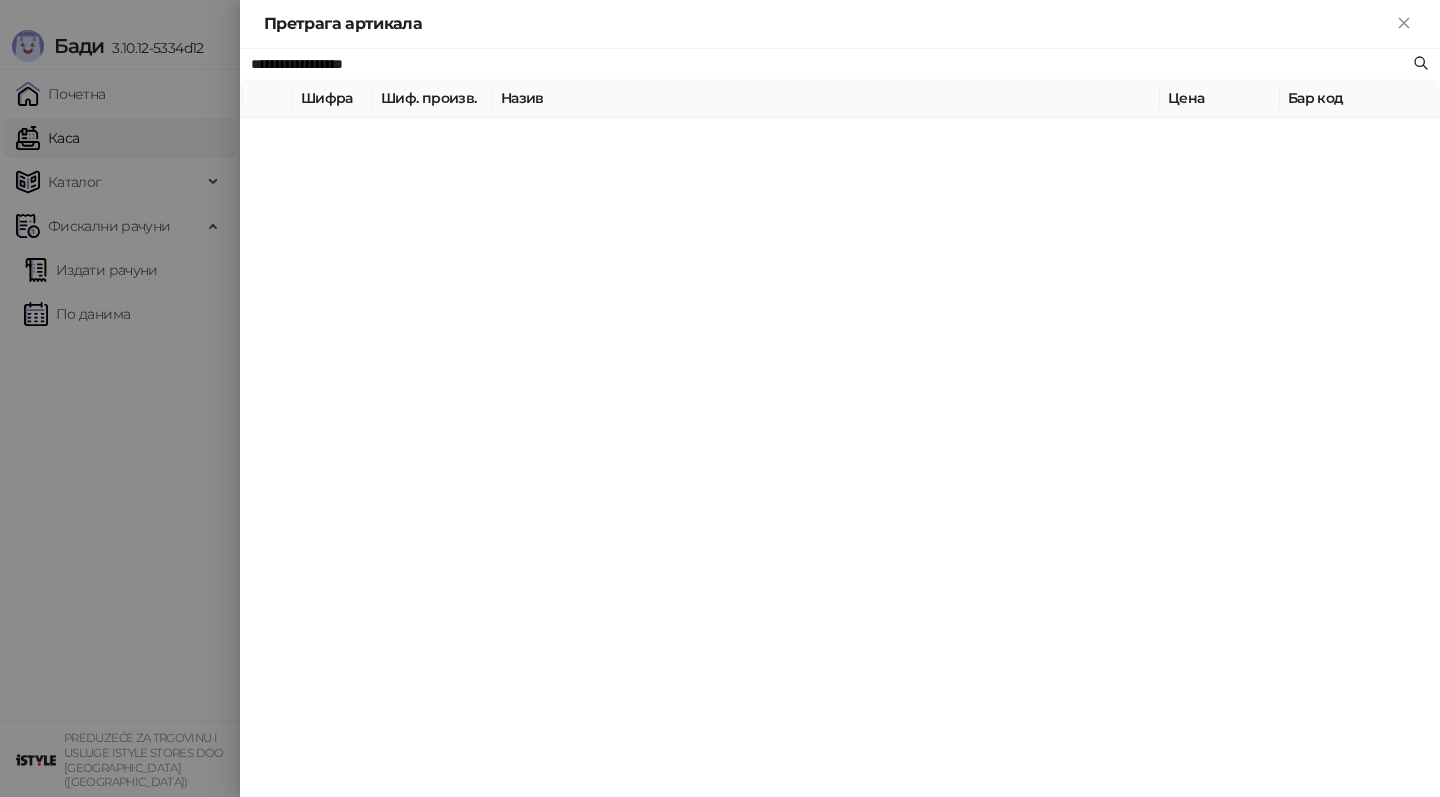 type on "**********" 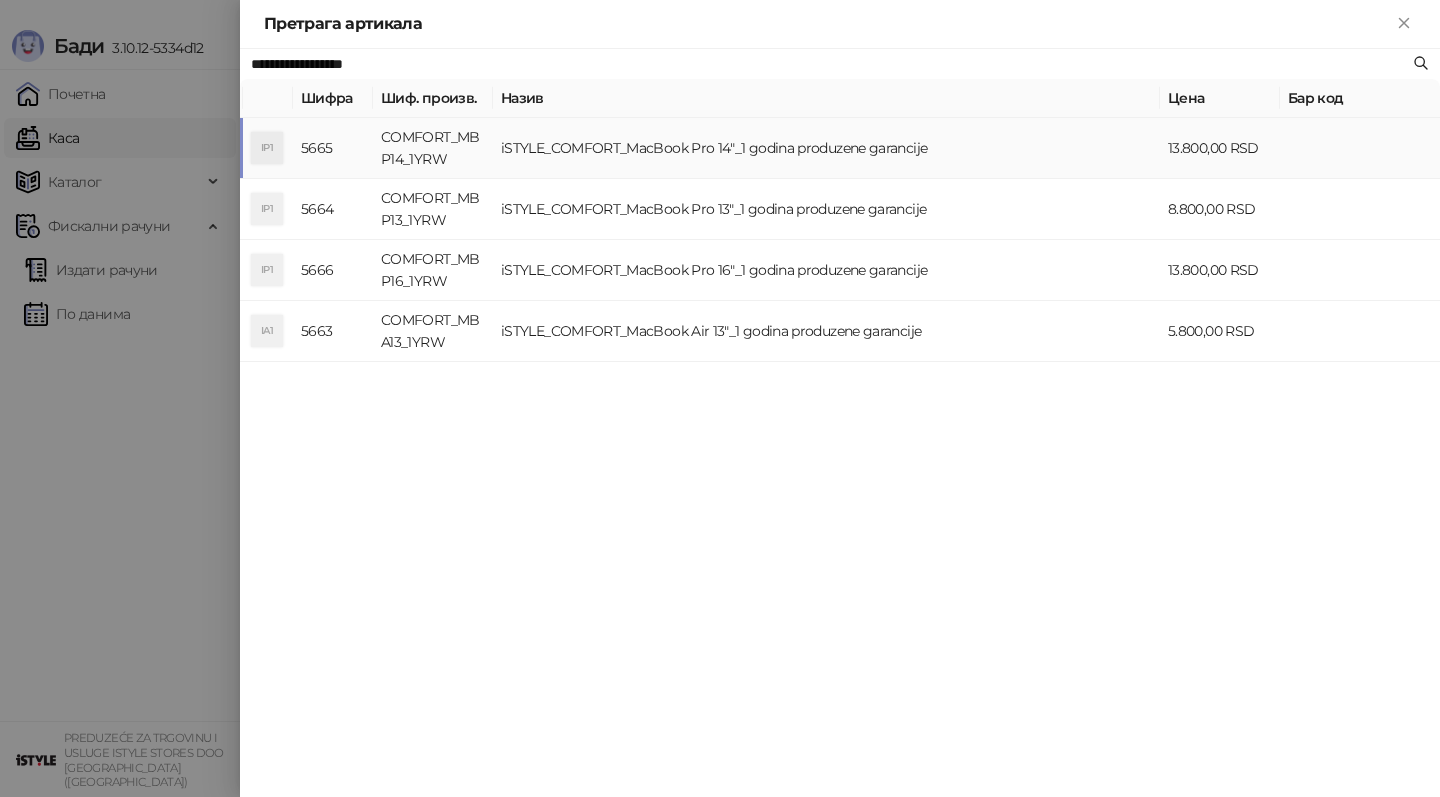 click on "iSTYLE_COMFORT_MacBook Pro 14"_1 godina produzene garancije" at bounding box center (826, 148) 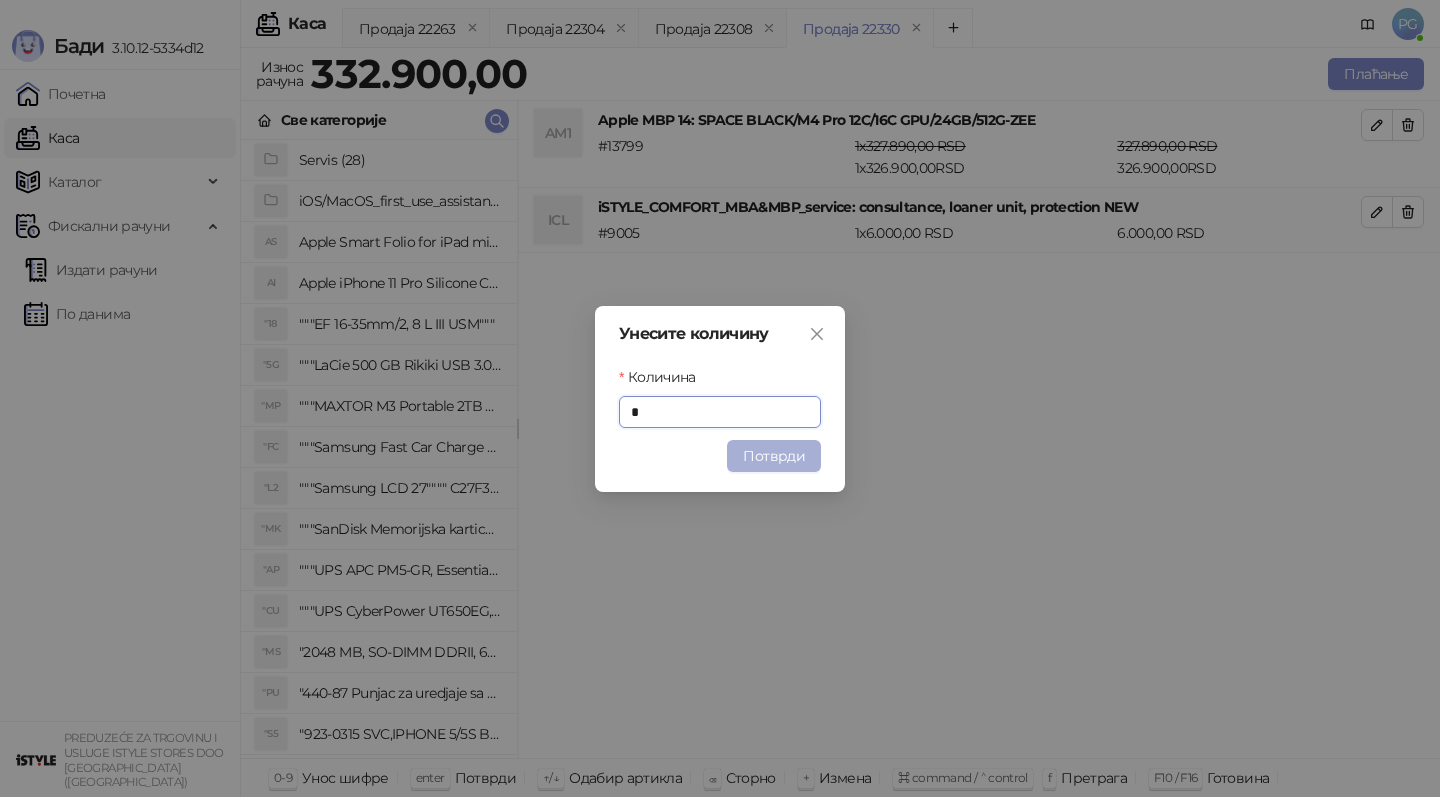 click on "Потврди" at bounding box center (774, 456) 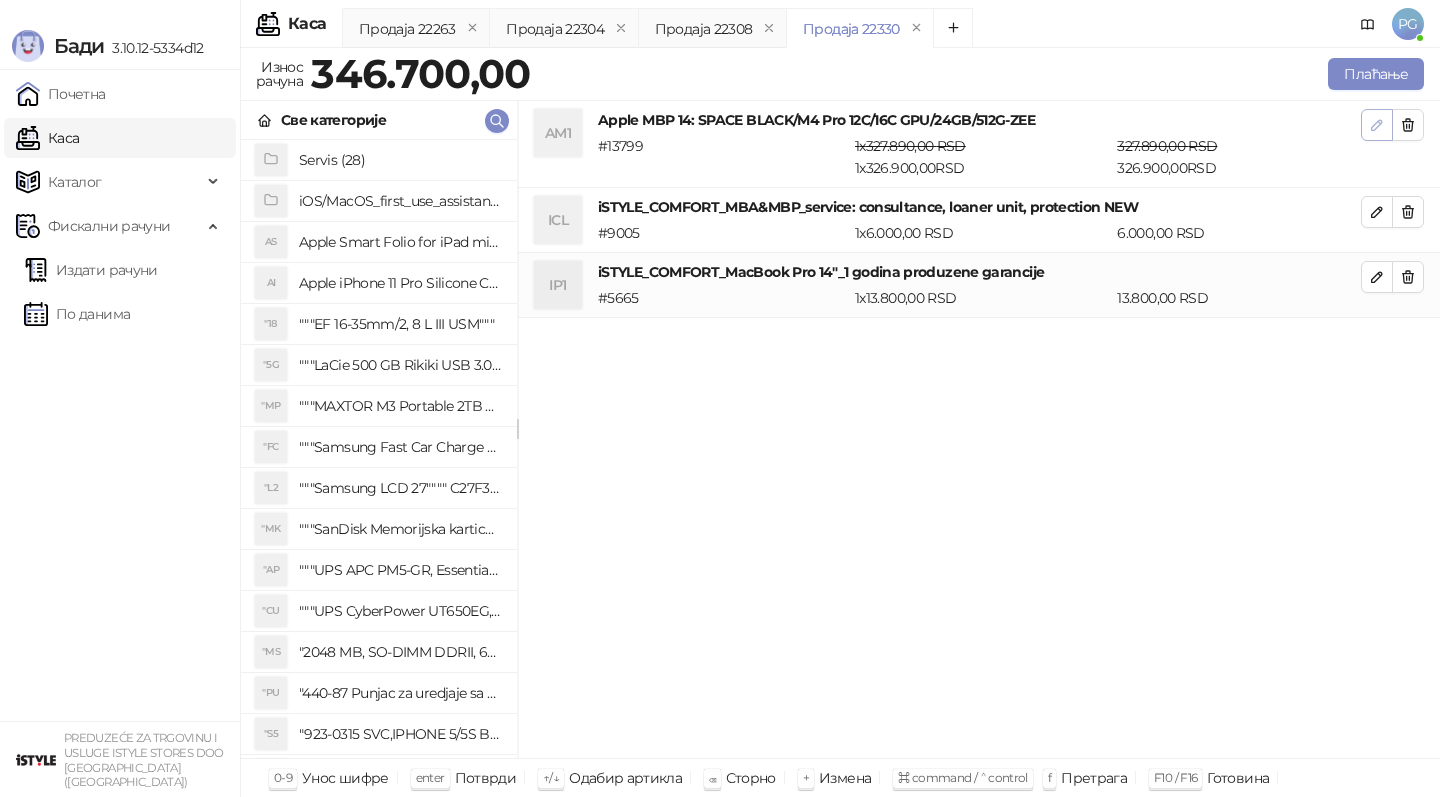 click at bounding box center [1377, 125] 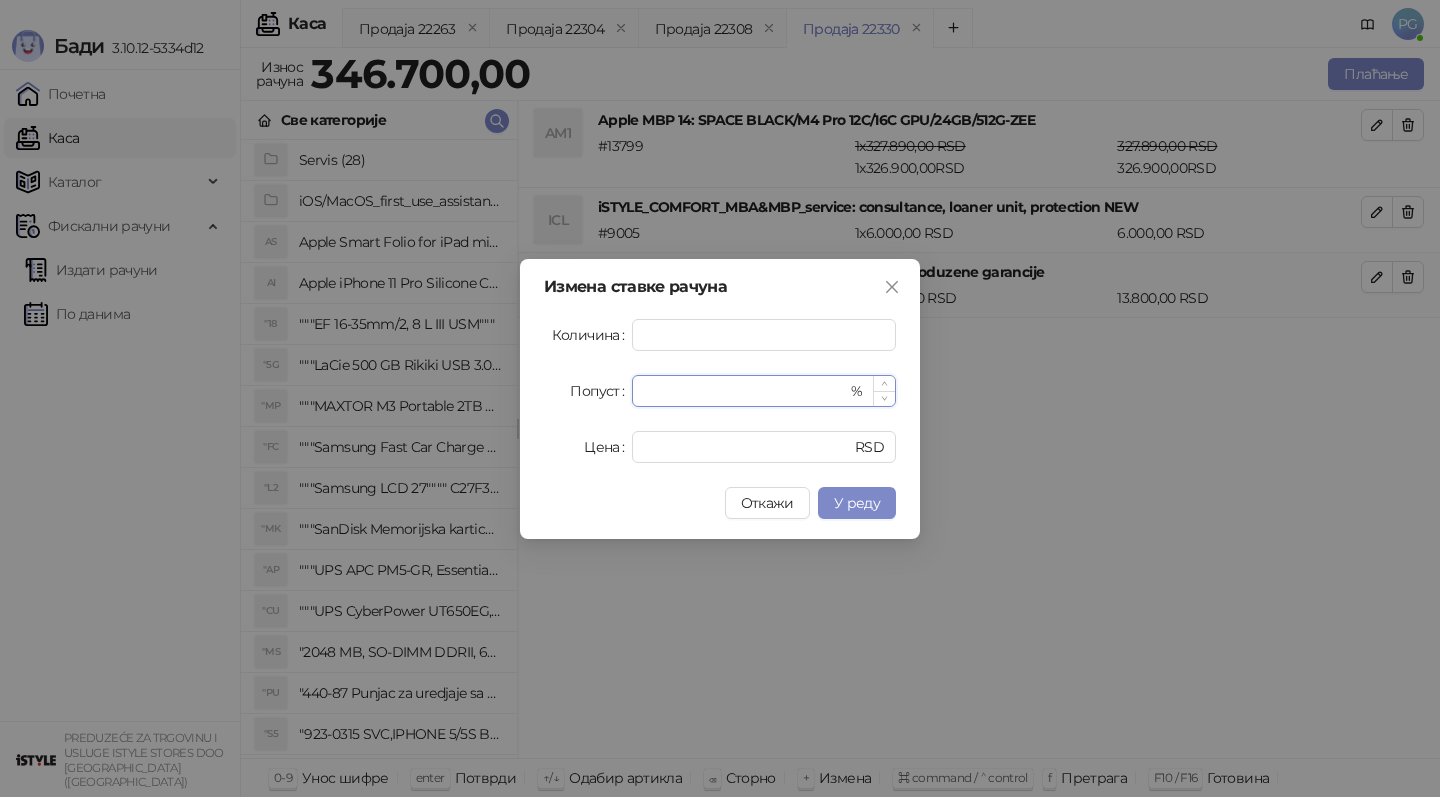 click on "*" at bounding box center (745, 391) 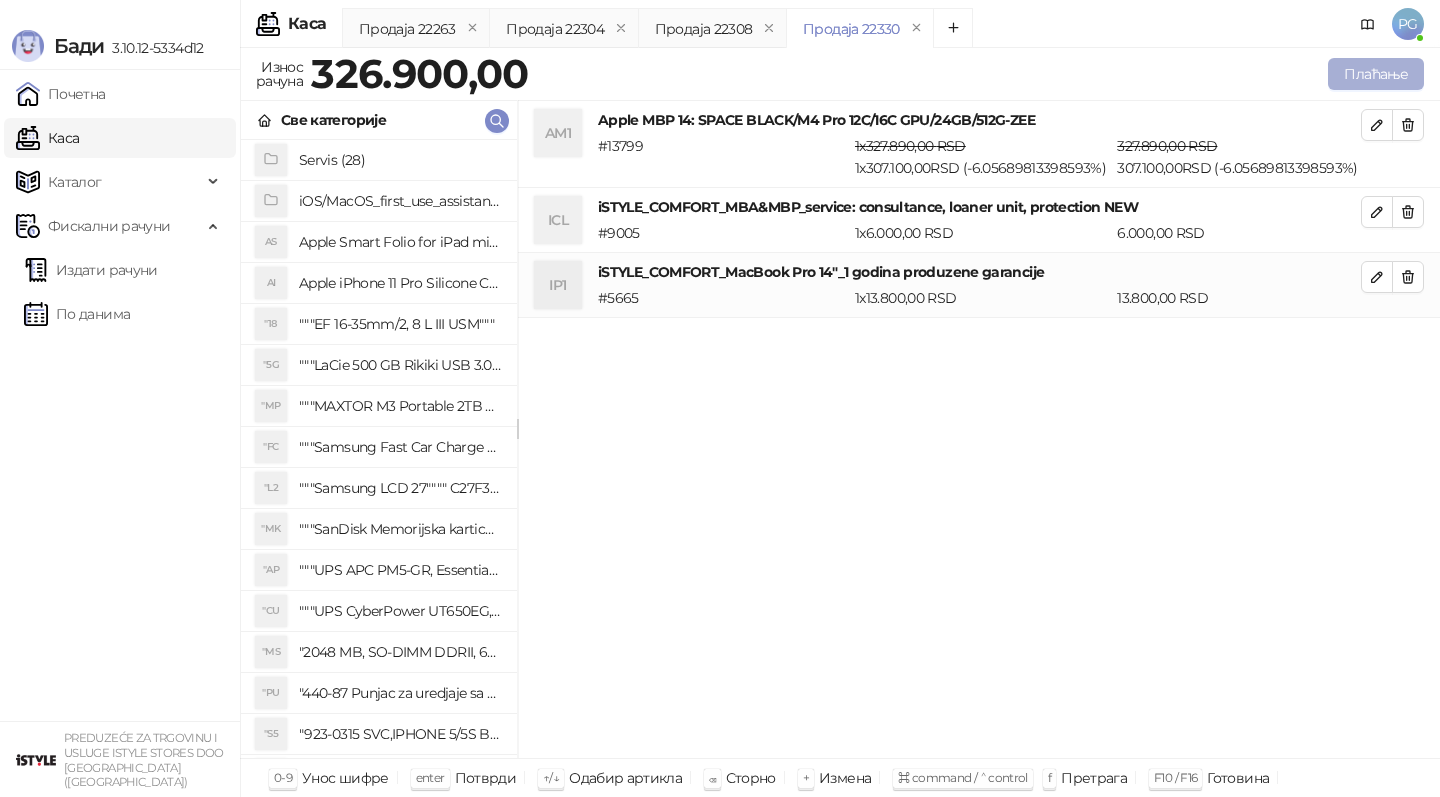 click on "Плаћање" at bounding box center [1376, 74] 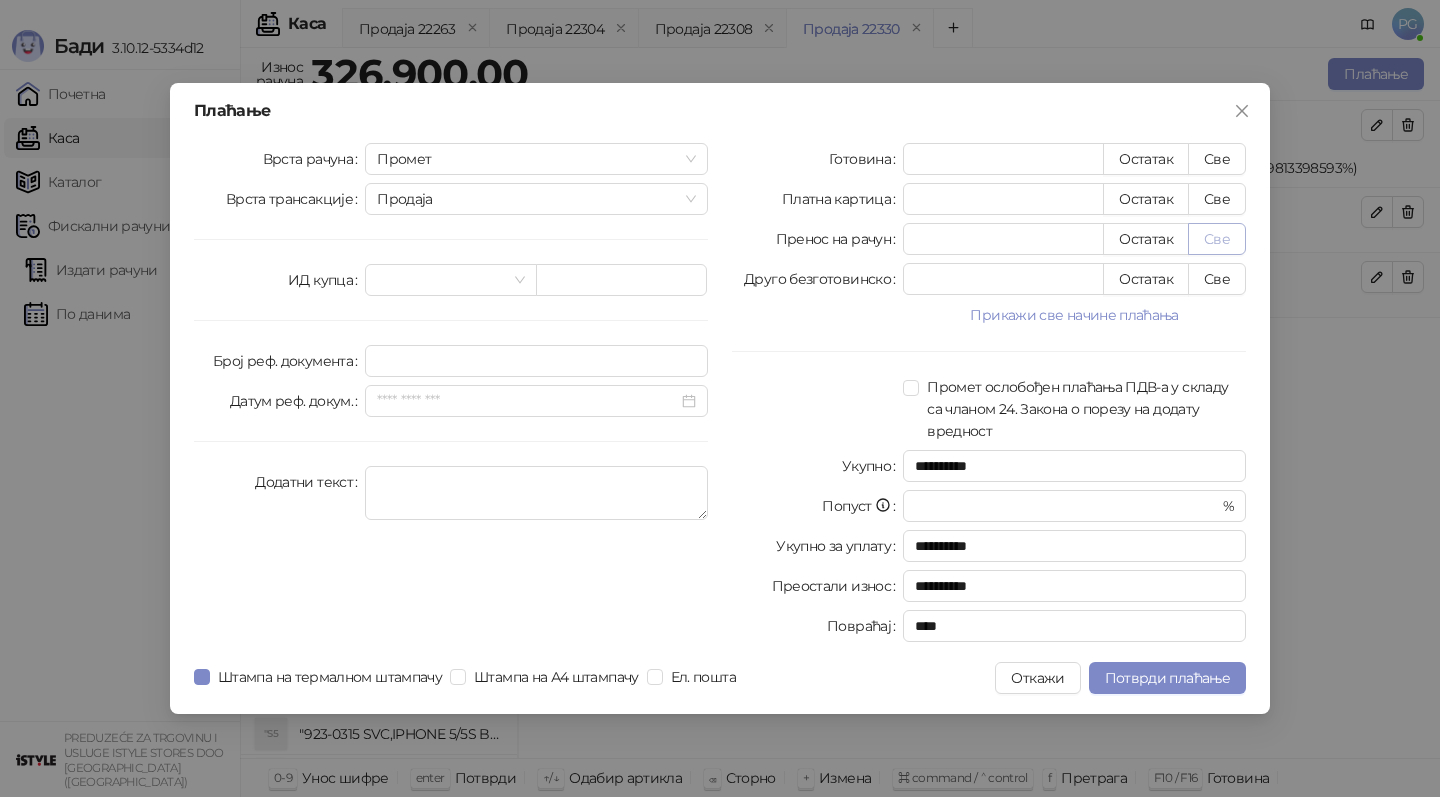 click on "Све" at bounding box center (1217, 239) 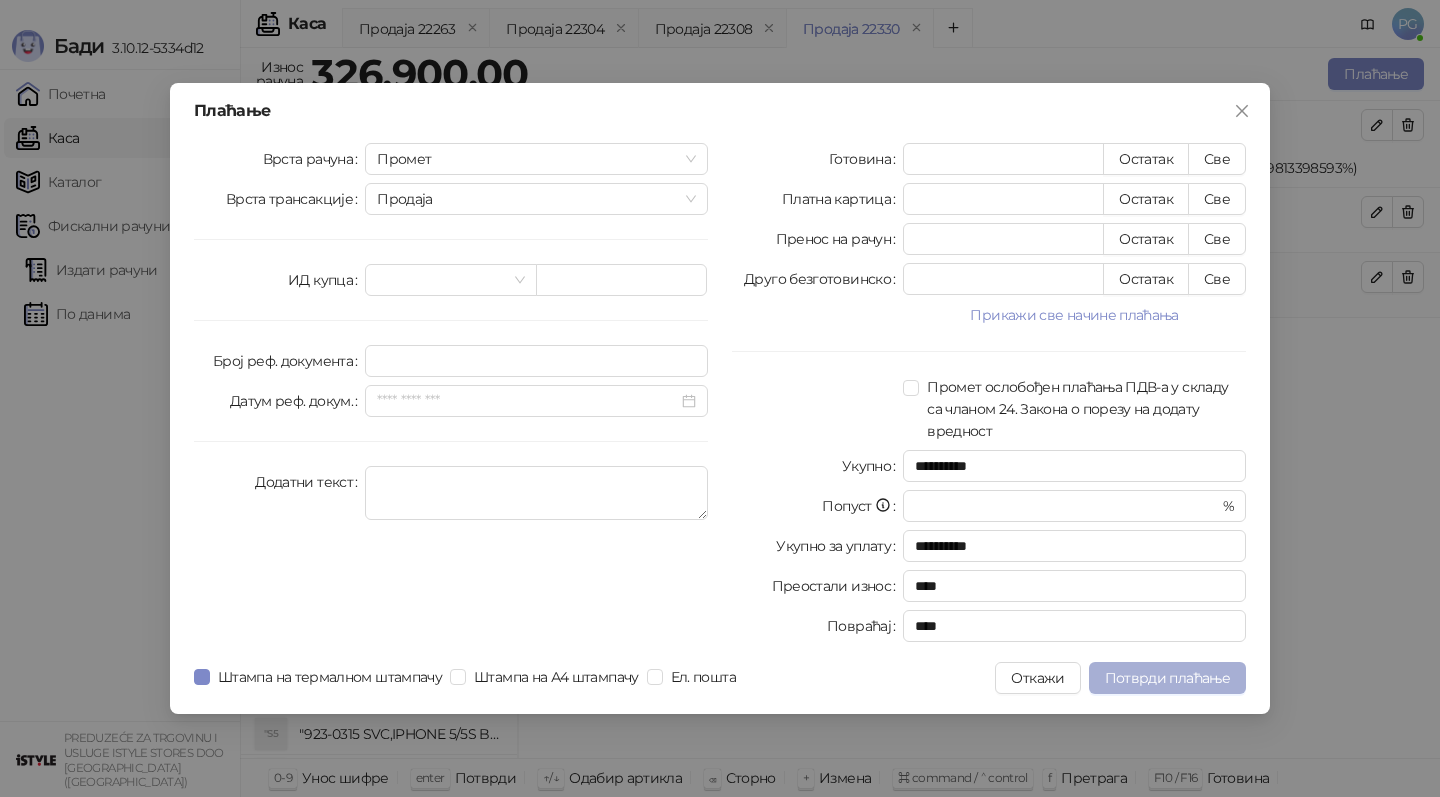 click on "Потврди плаћање" at bounding box center (1167, 678) 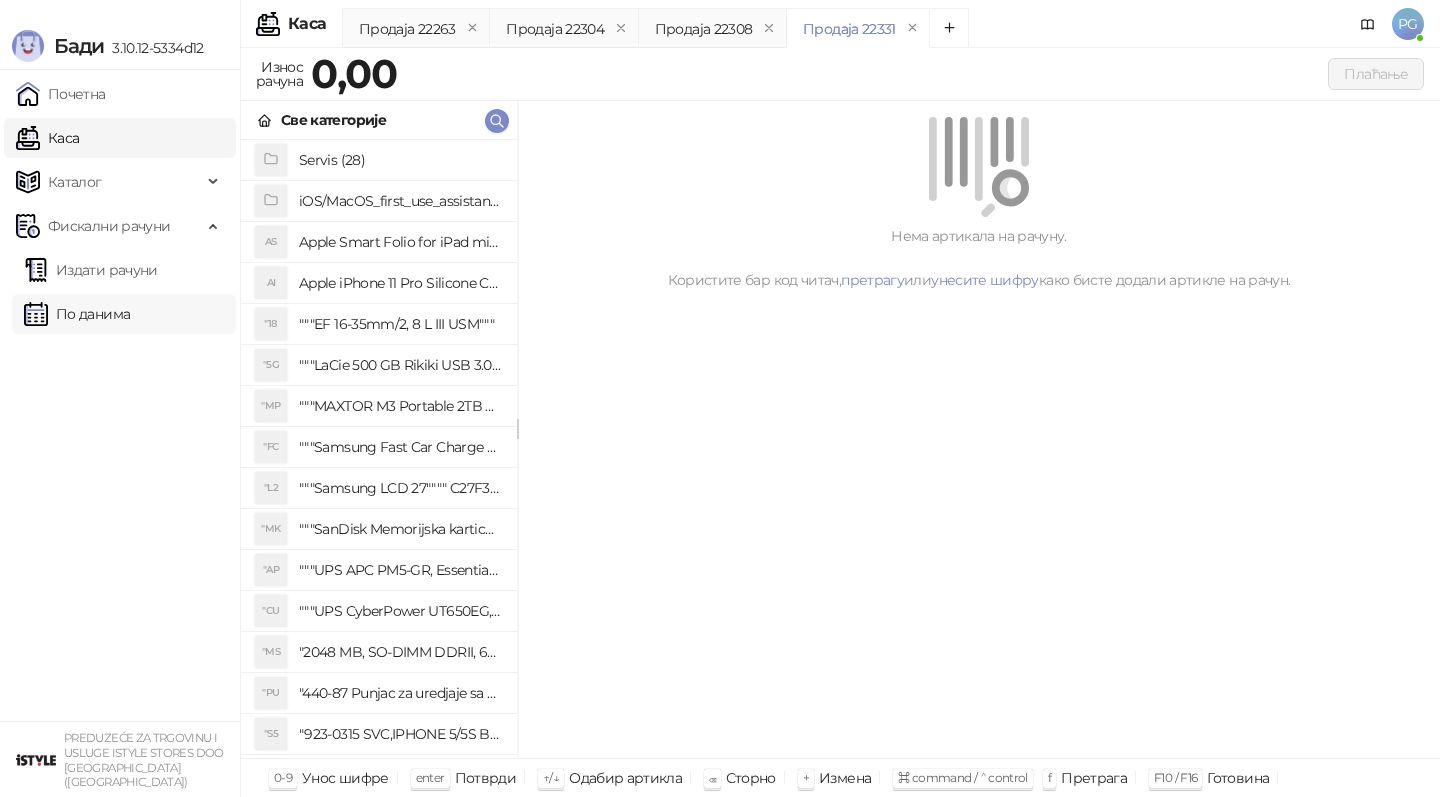 click on "По данима" at bounding box center [77, 314] 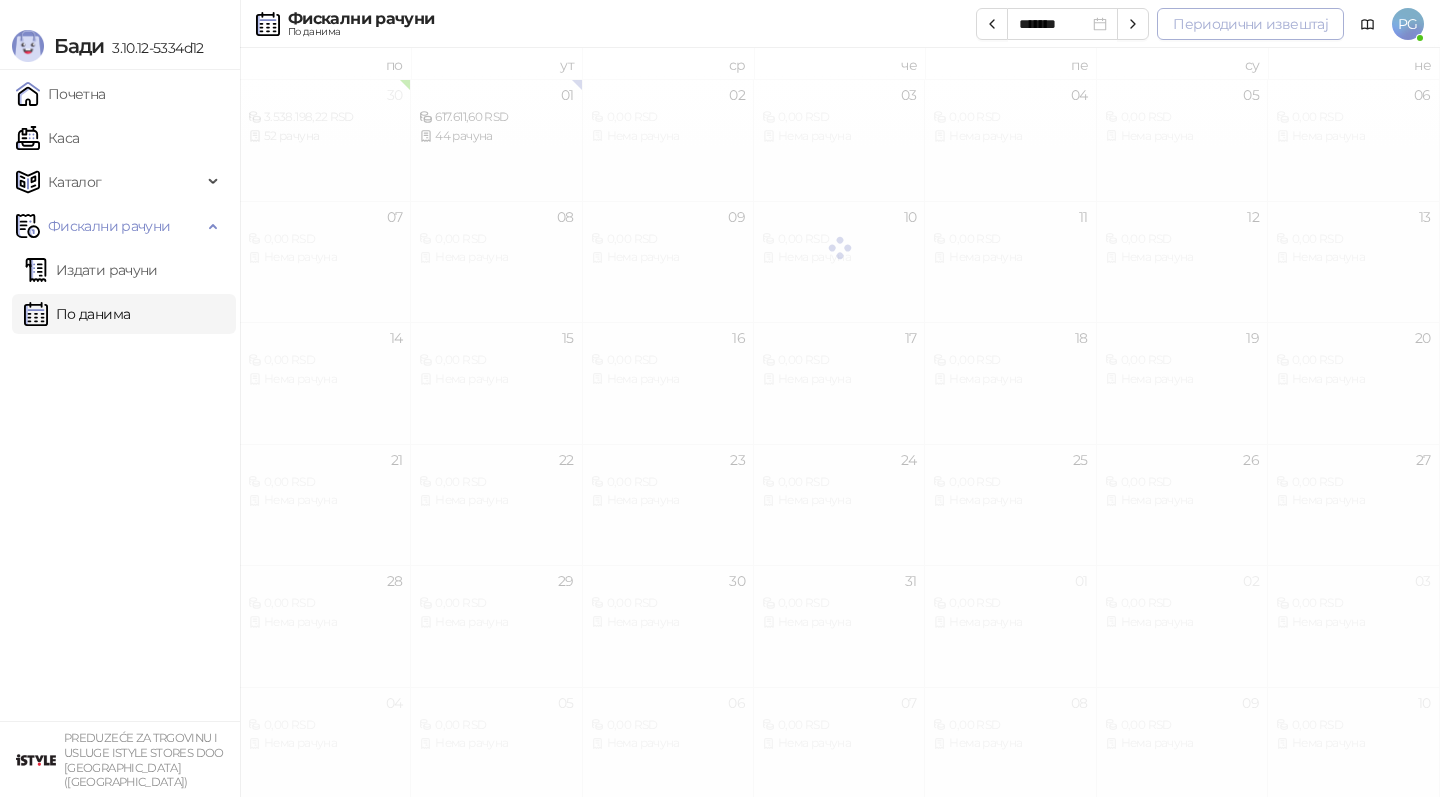 click on "Периодични извештај" at bounding box center (1250, 24) 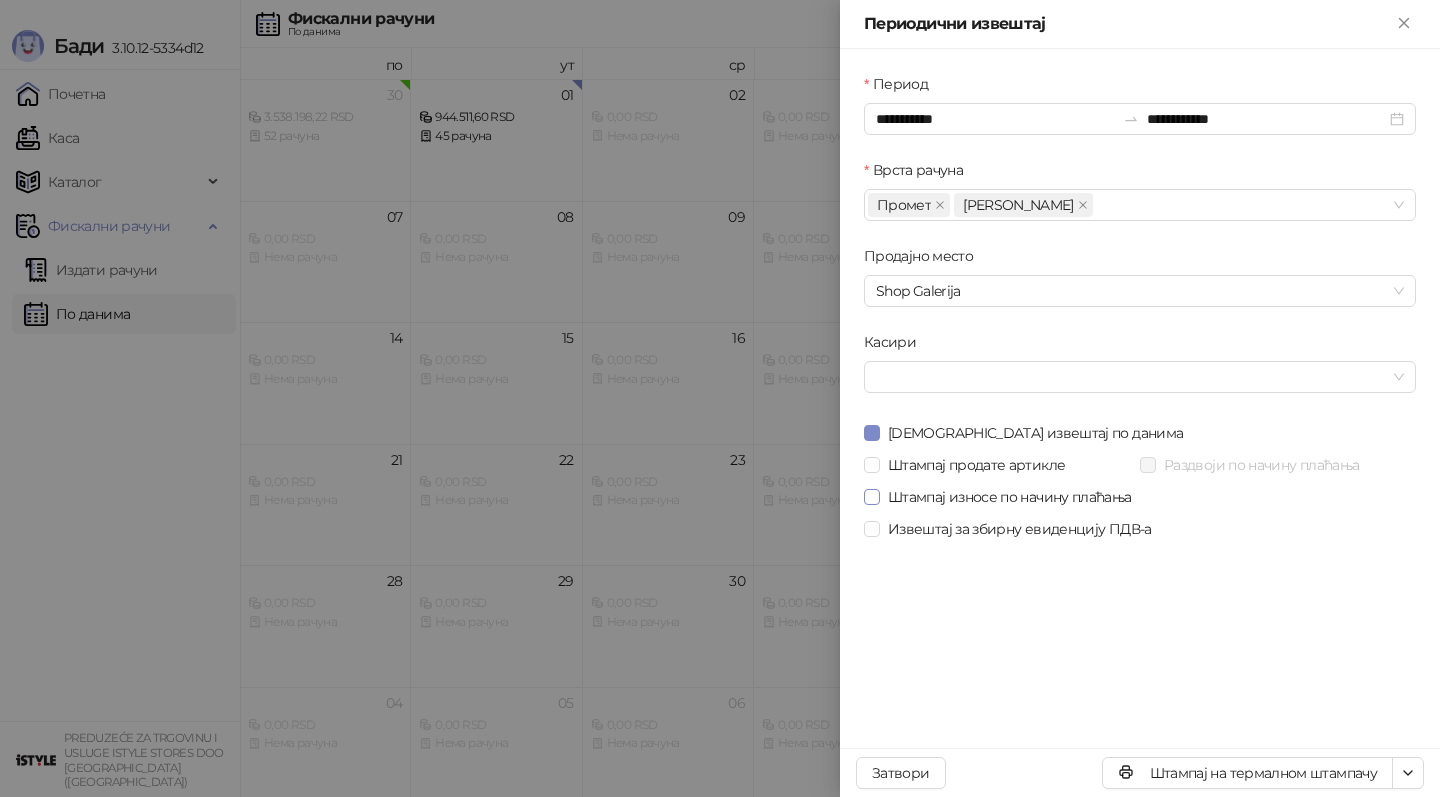 click on "Штампај износе по начину плаћања" at bounding box center (1010, 497) 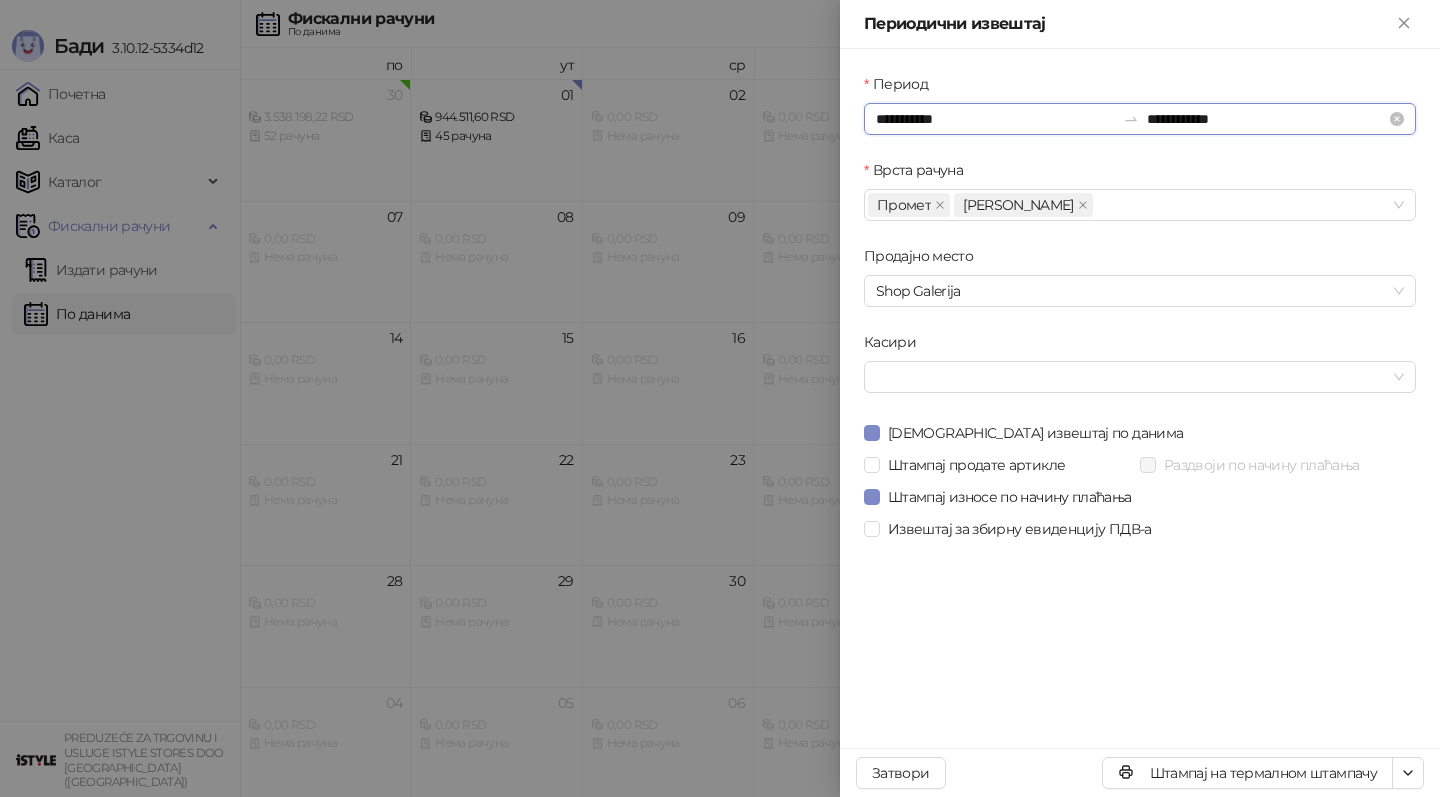 click on "**********" at bounding box center (995, 119) 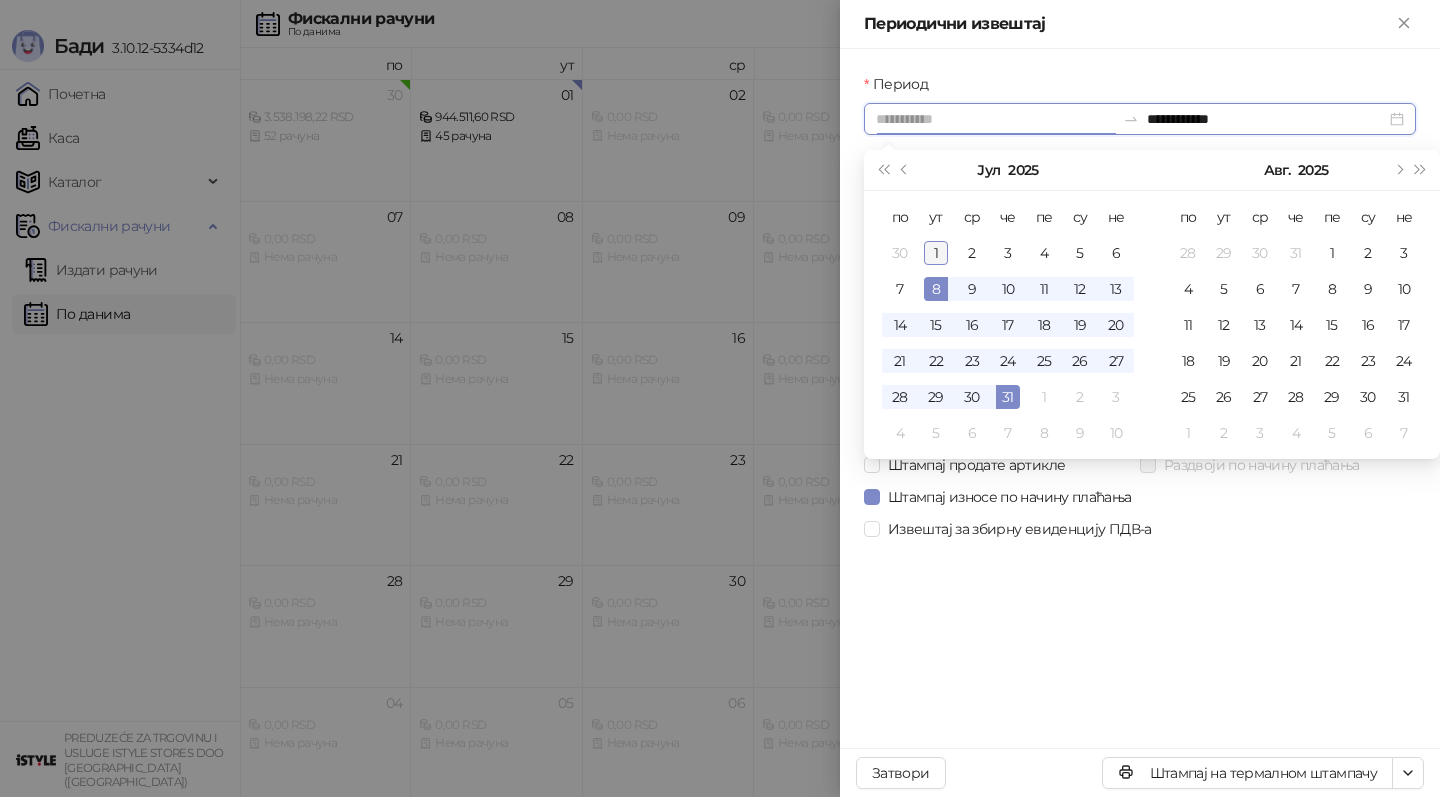 type on "**********" 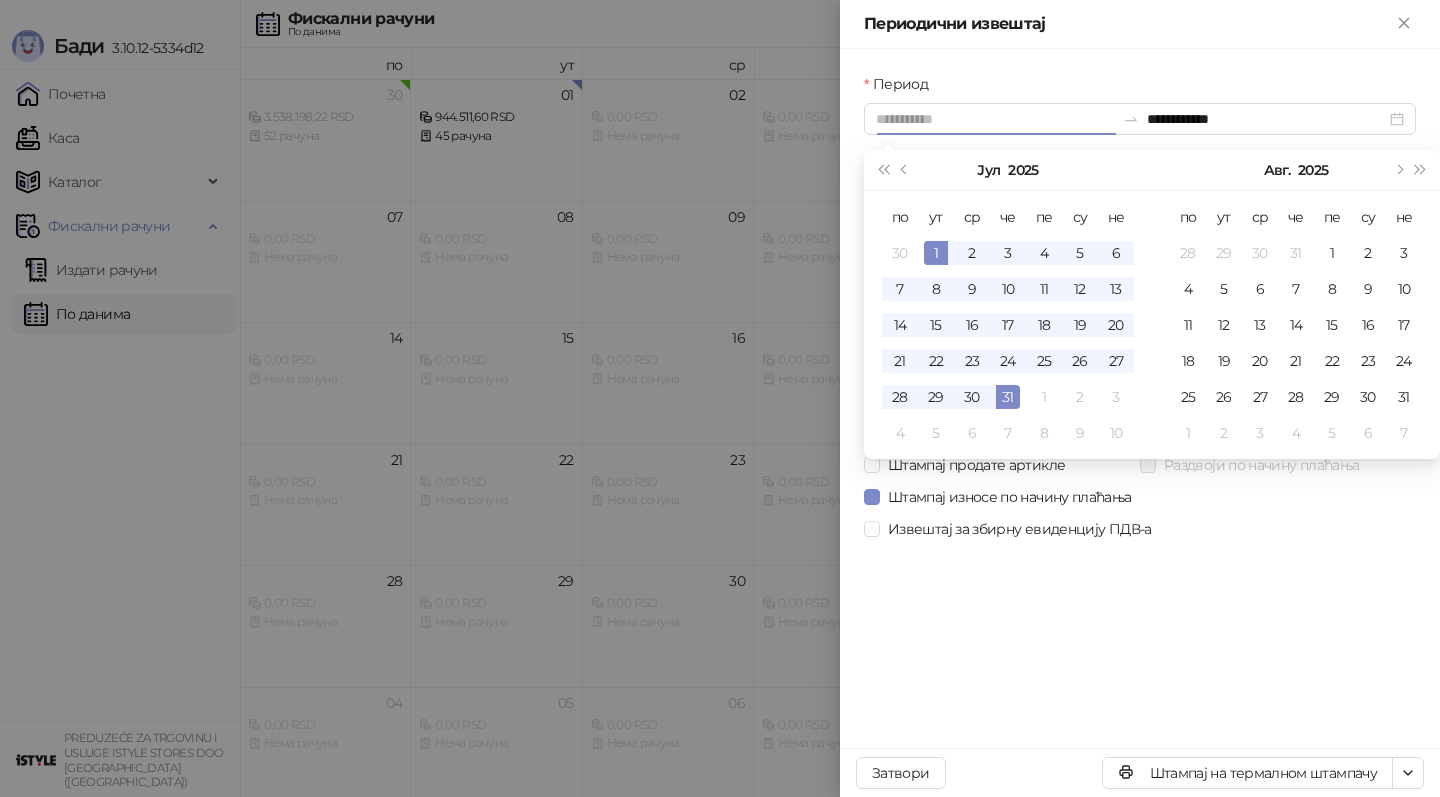 click on "1" at bounding box center [936, 253] 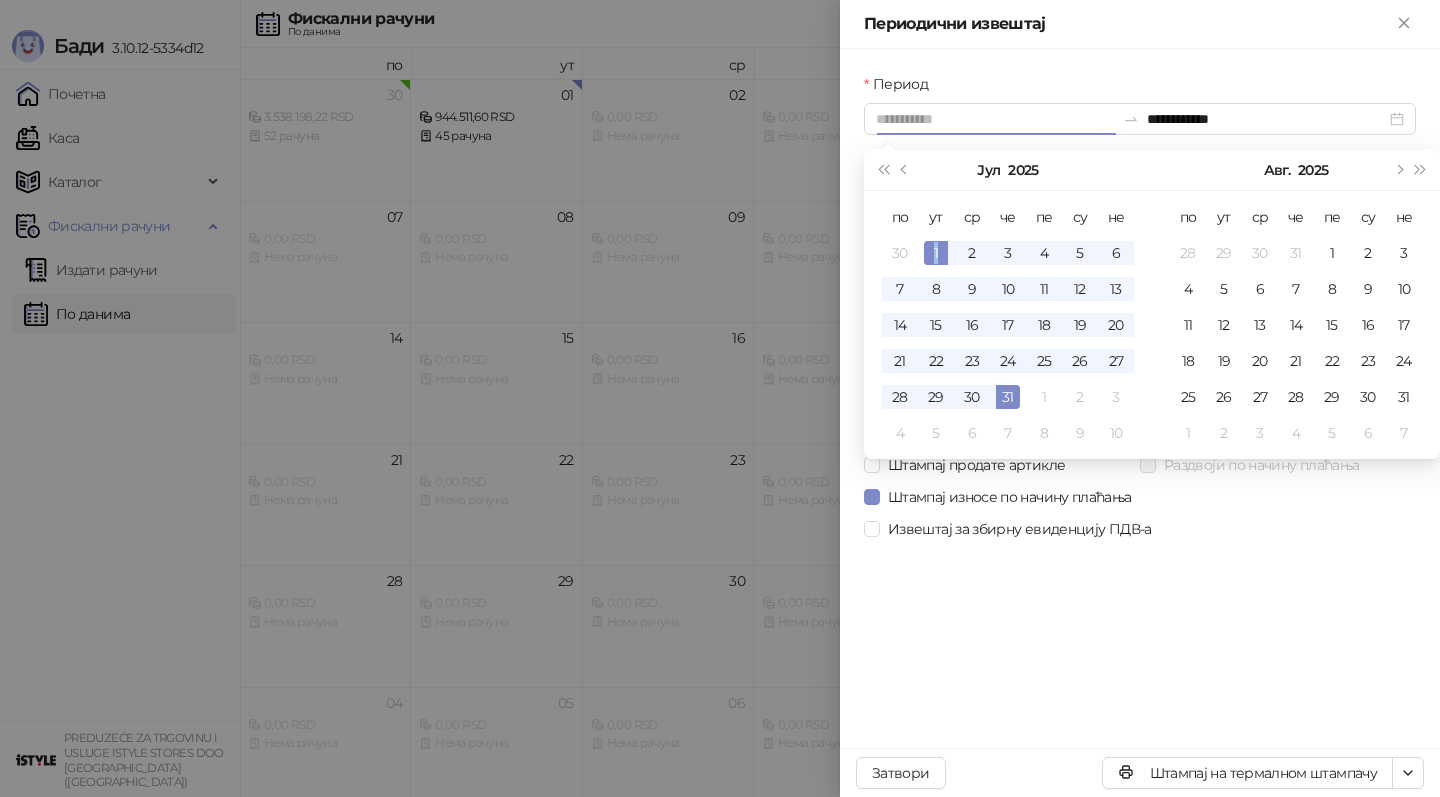 click on "1" at bounding box center (936, 253) 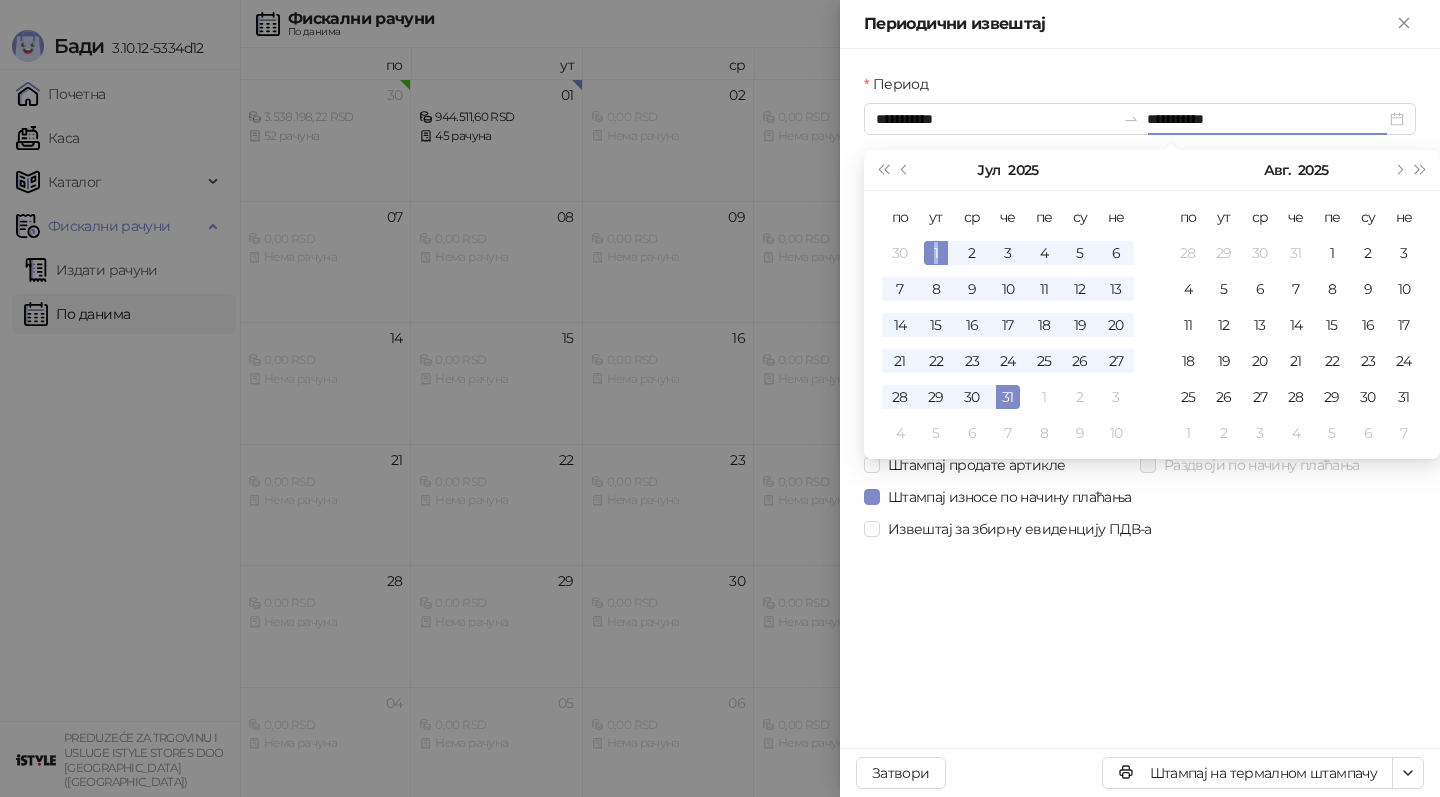 type on "**********" 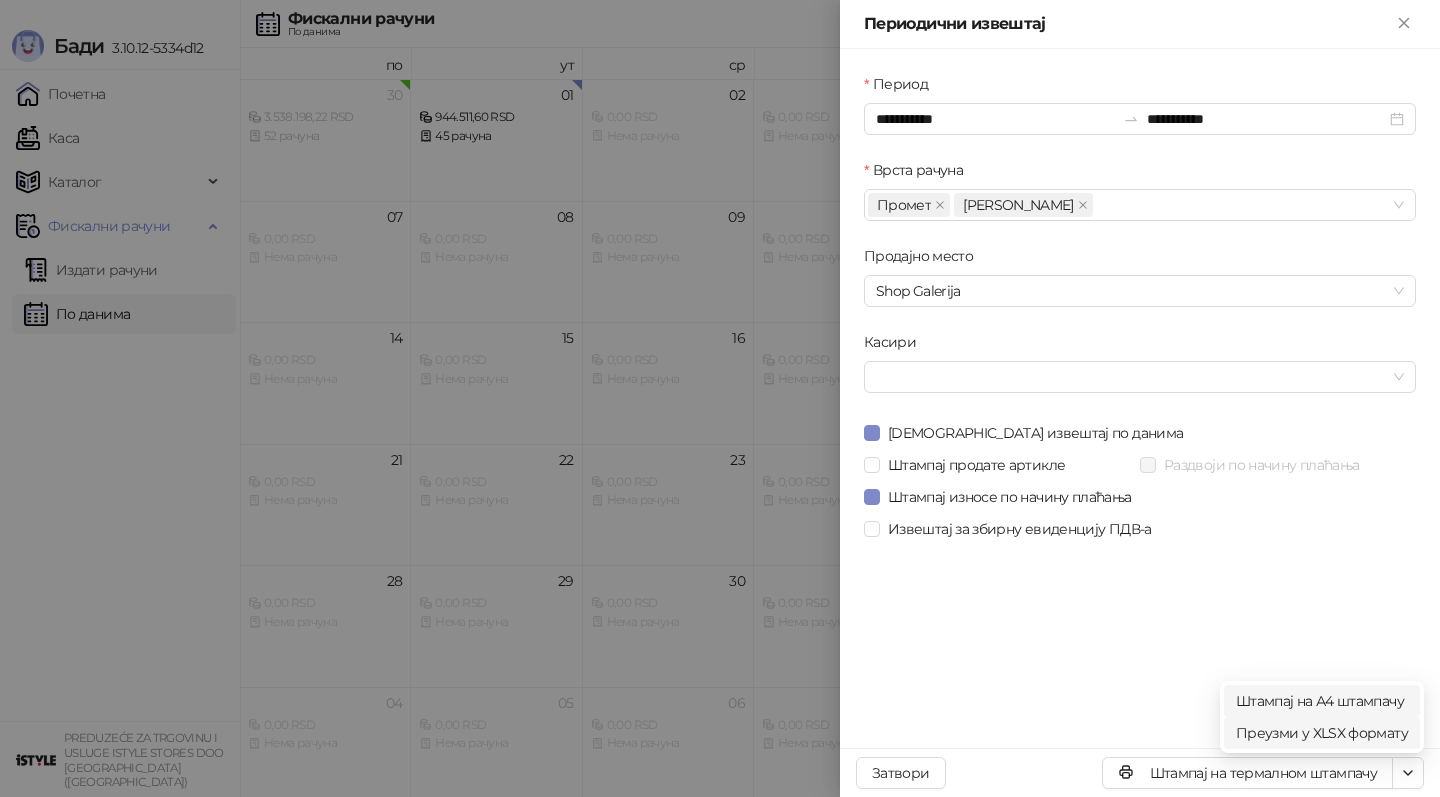 click on "Штампај на А4 штампачу" at bounding box center [1322, 701] 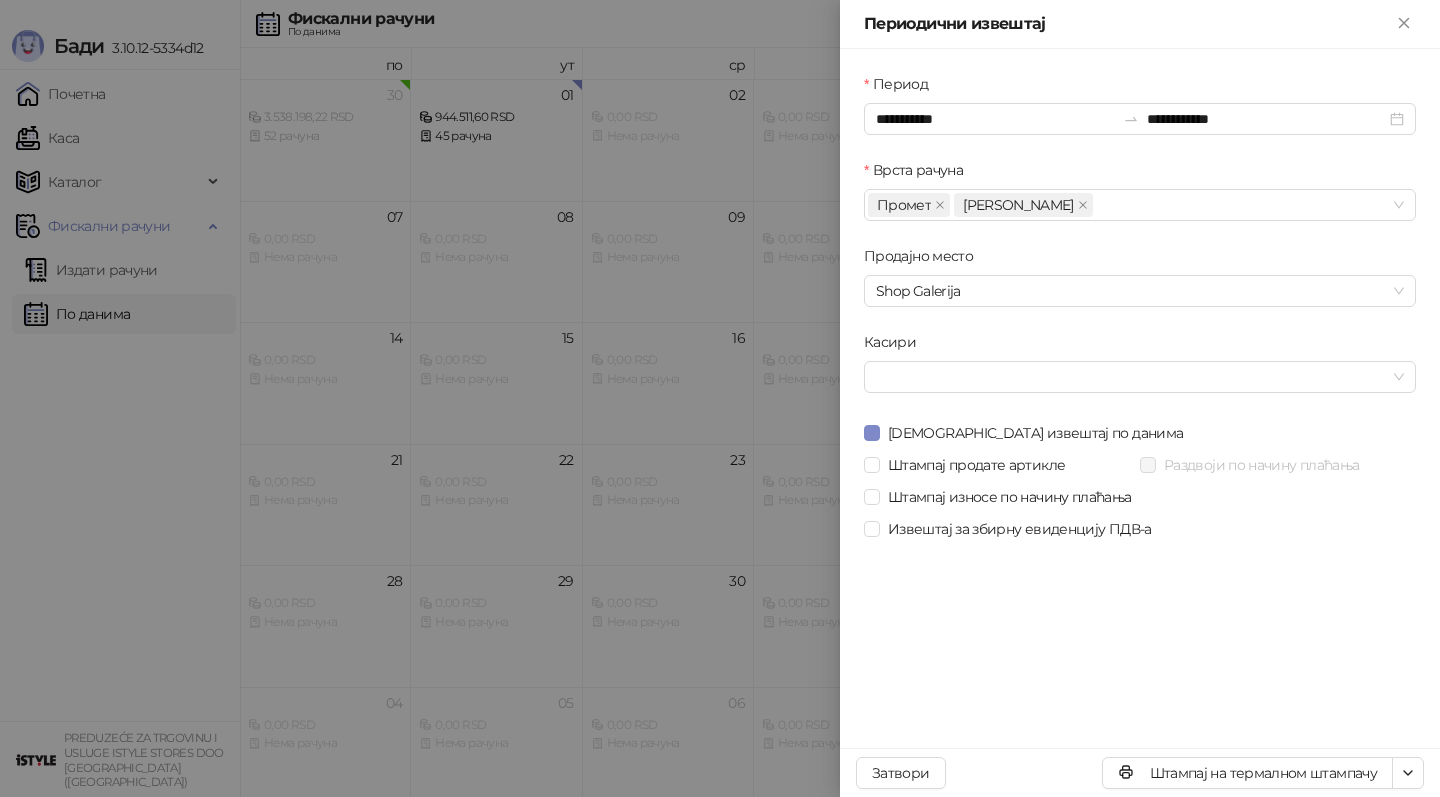 click at bounding box center (720, 398) 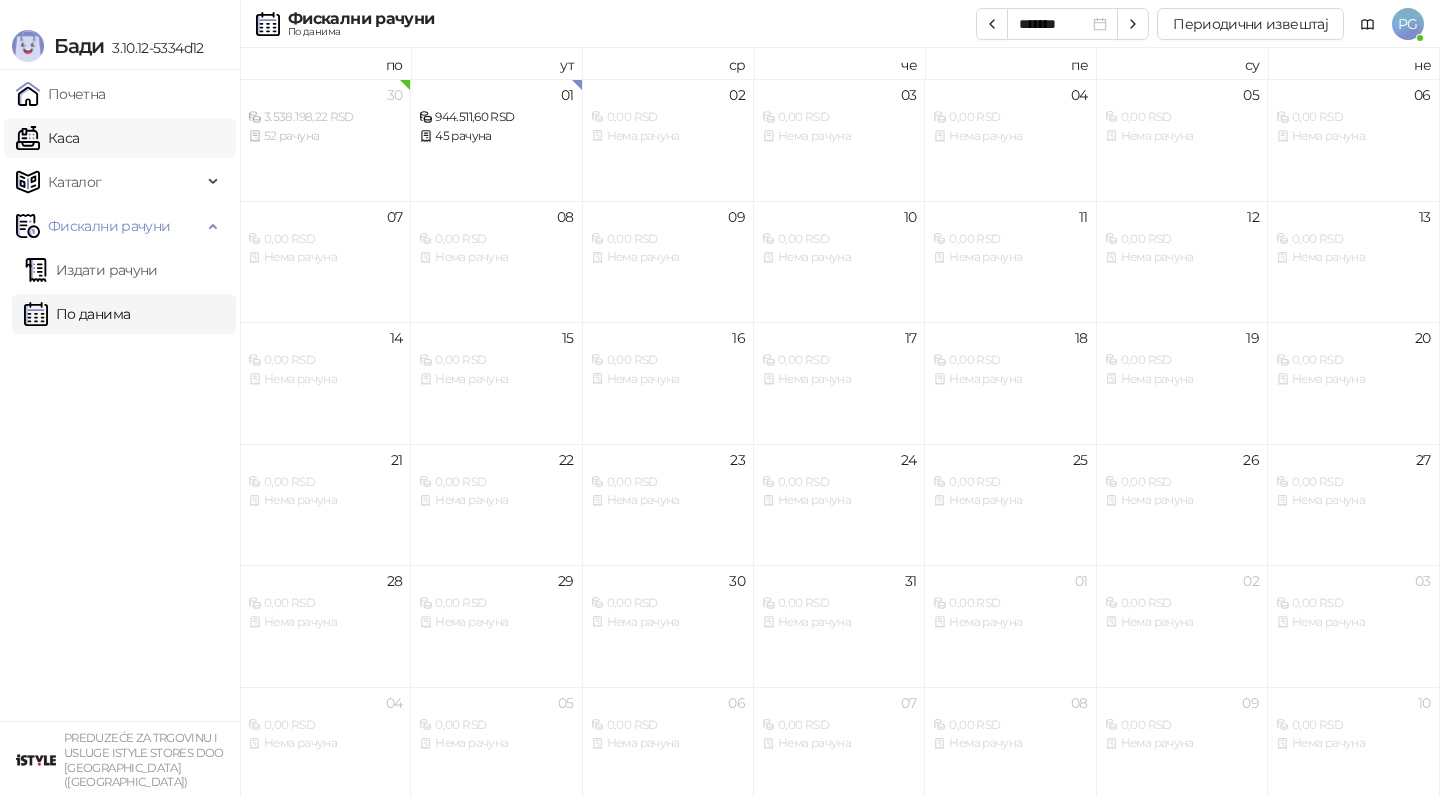 click on "Каса" at bounding box center (47, 138) 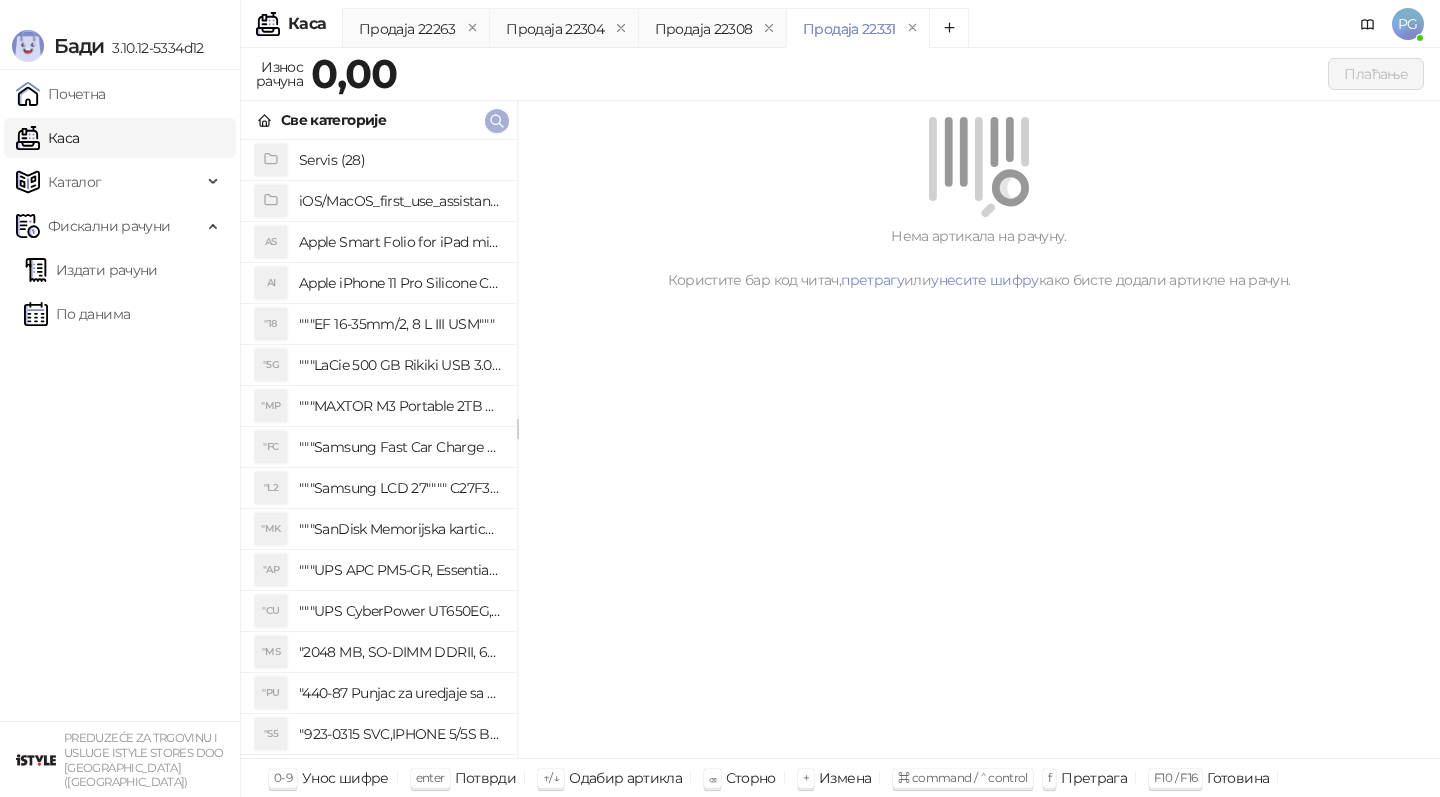 click 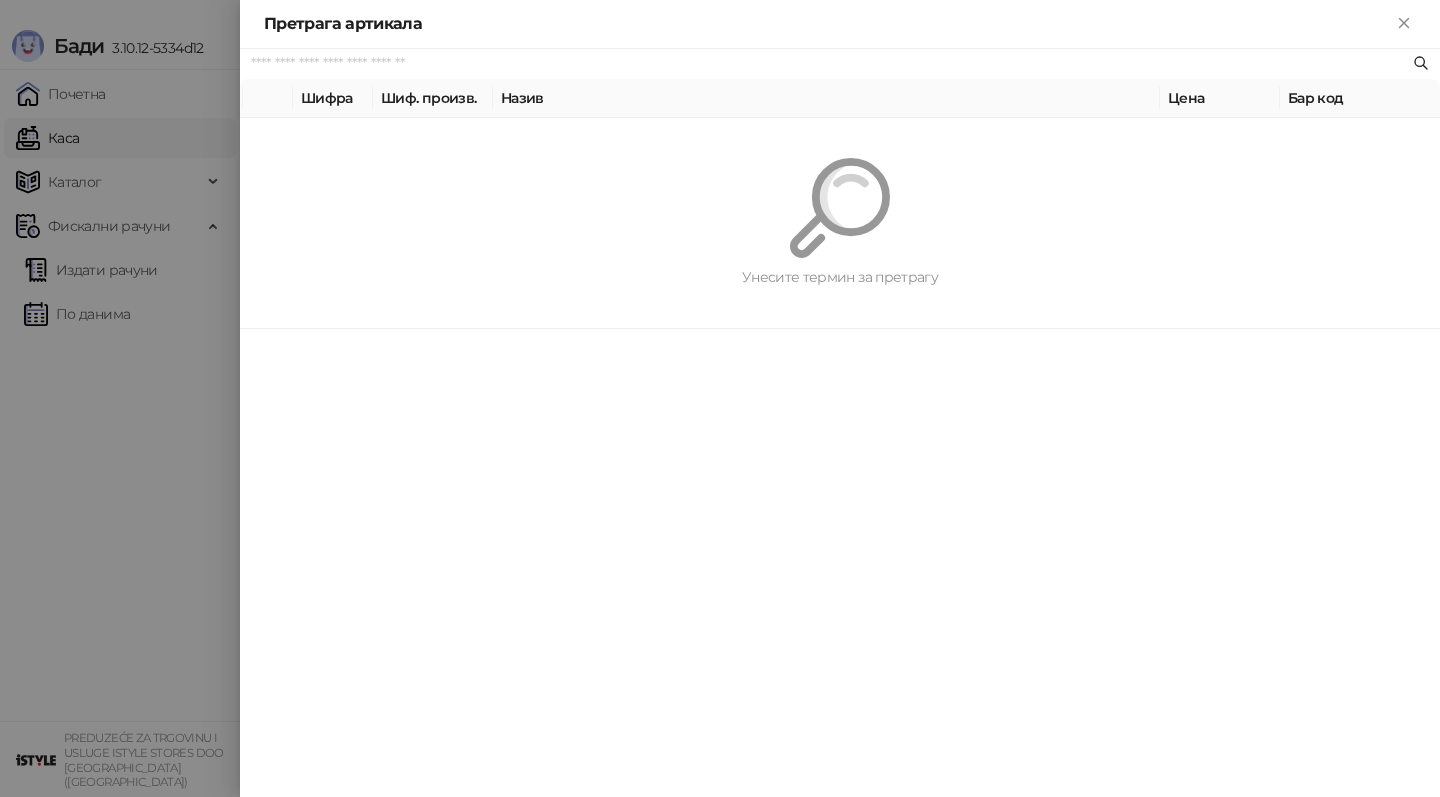 paste on "*********" 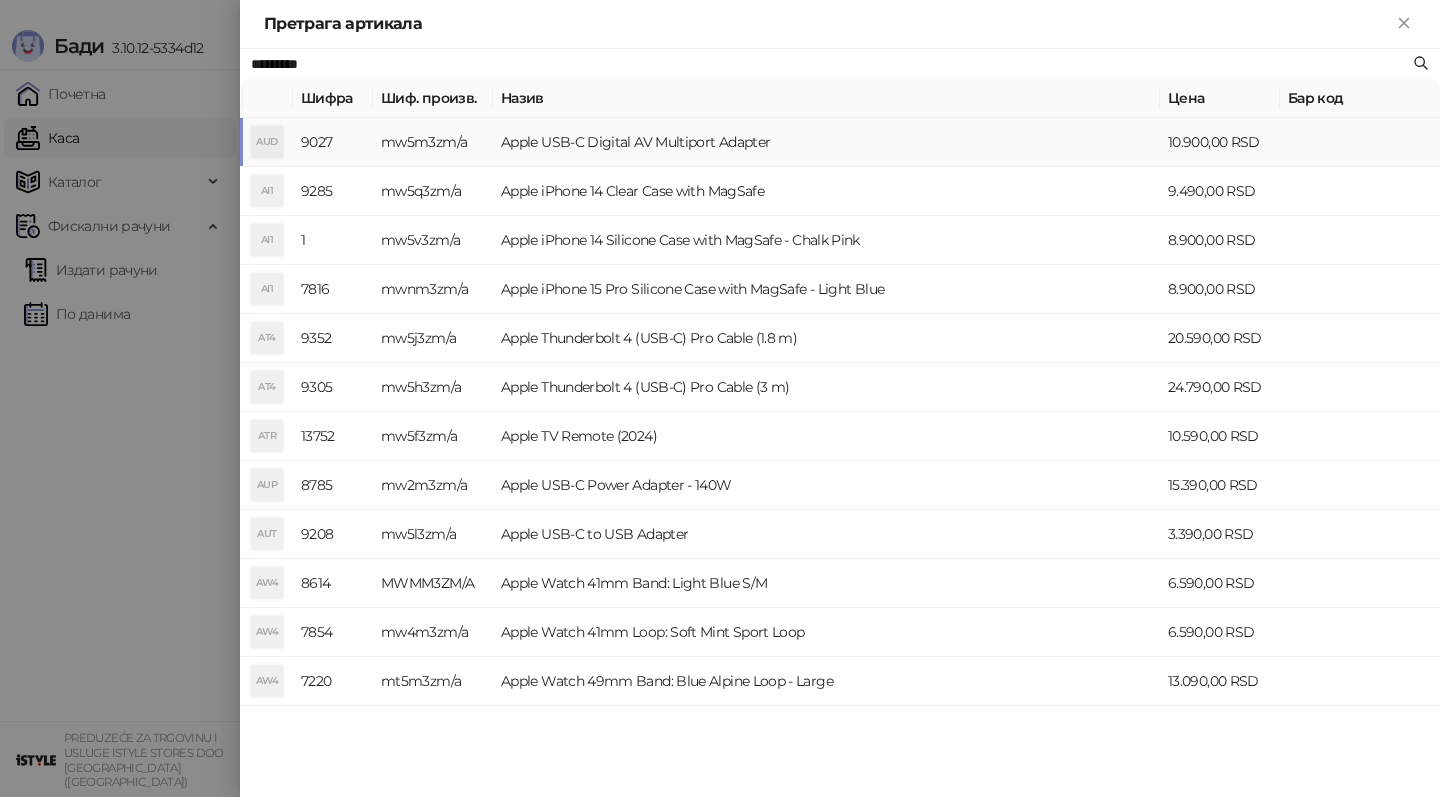 type on "*********" 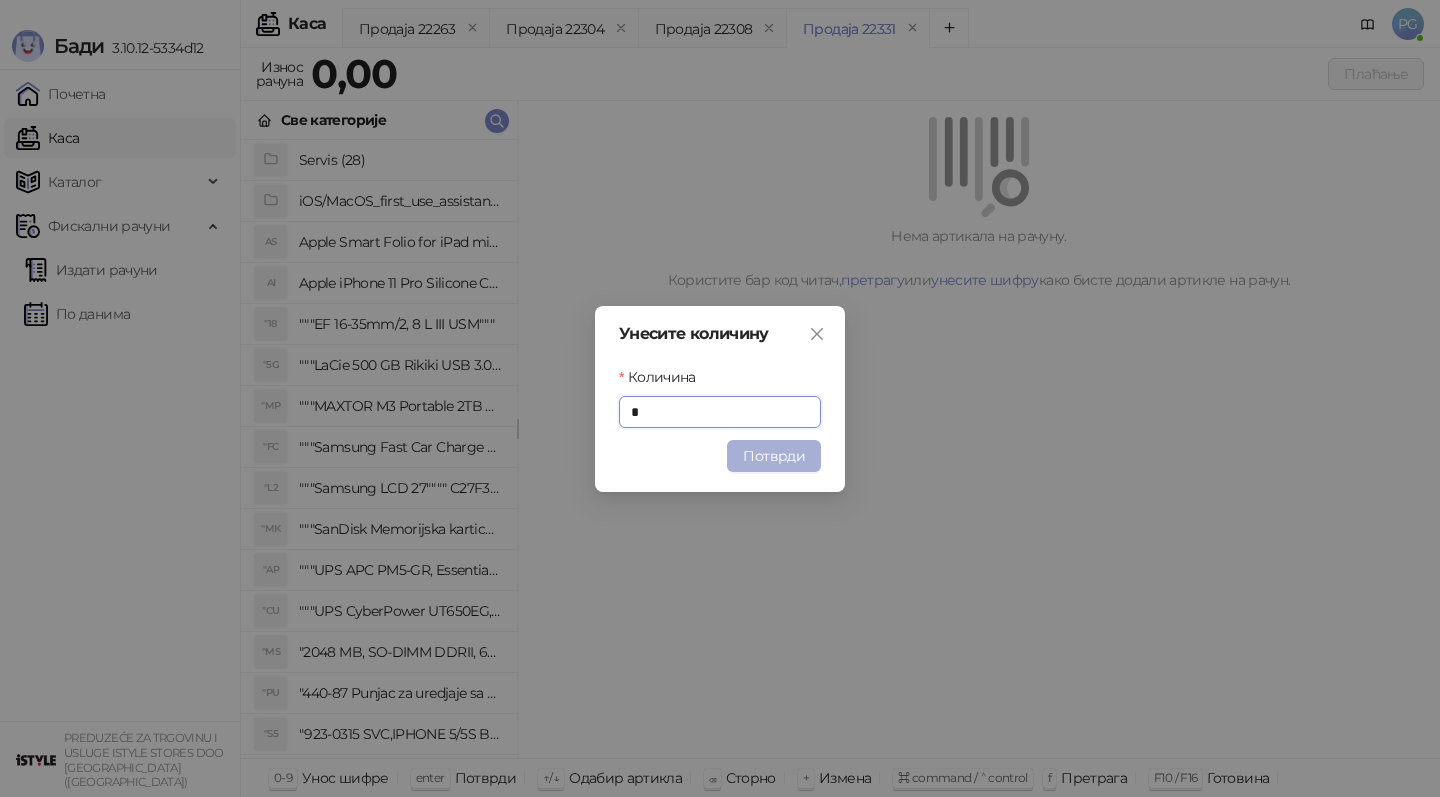 click on "Потврди" at bounding box center (774, 456) 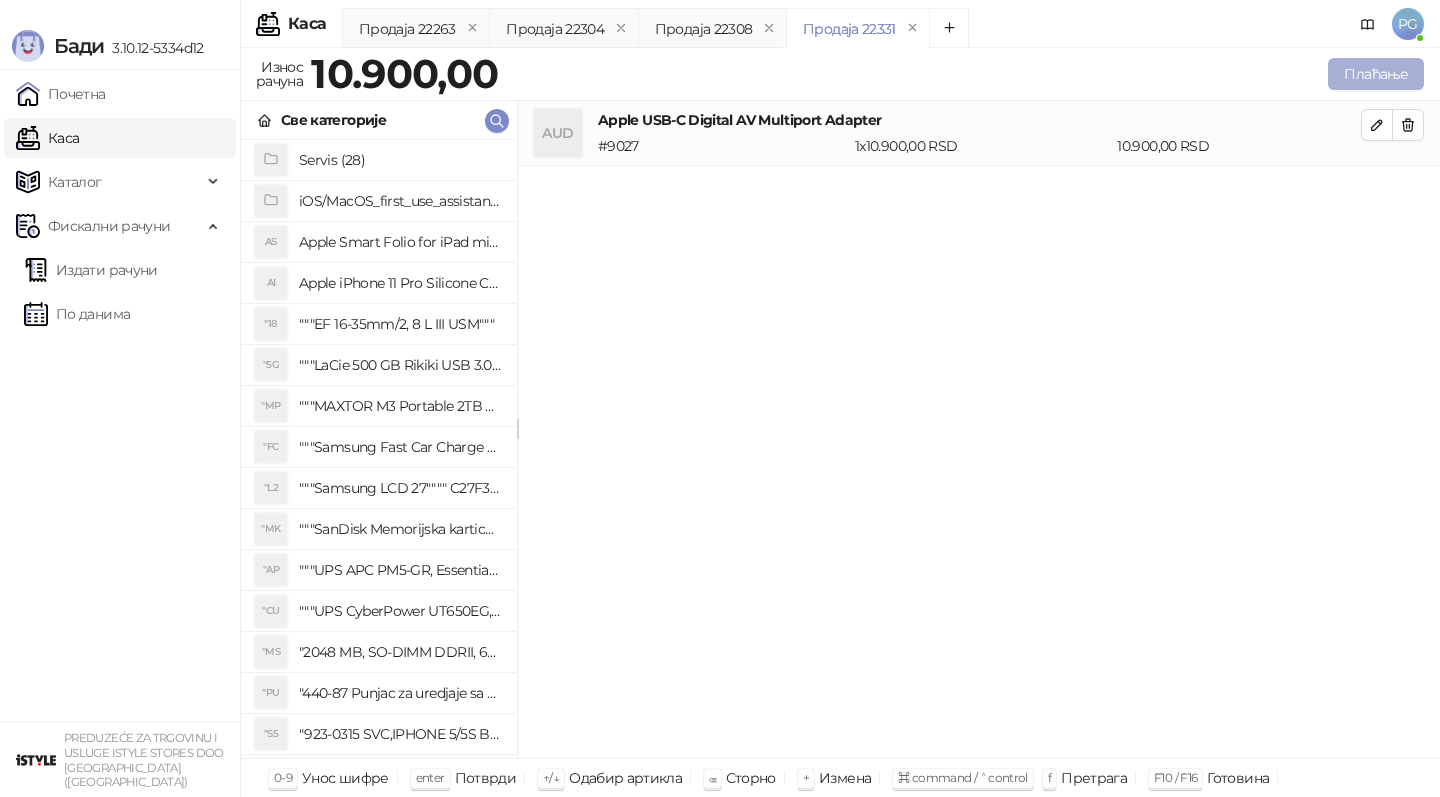 click on "Плаћање" at bounding box center (1376, 74) 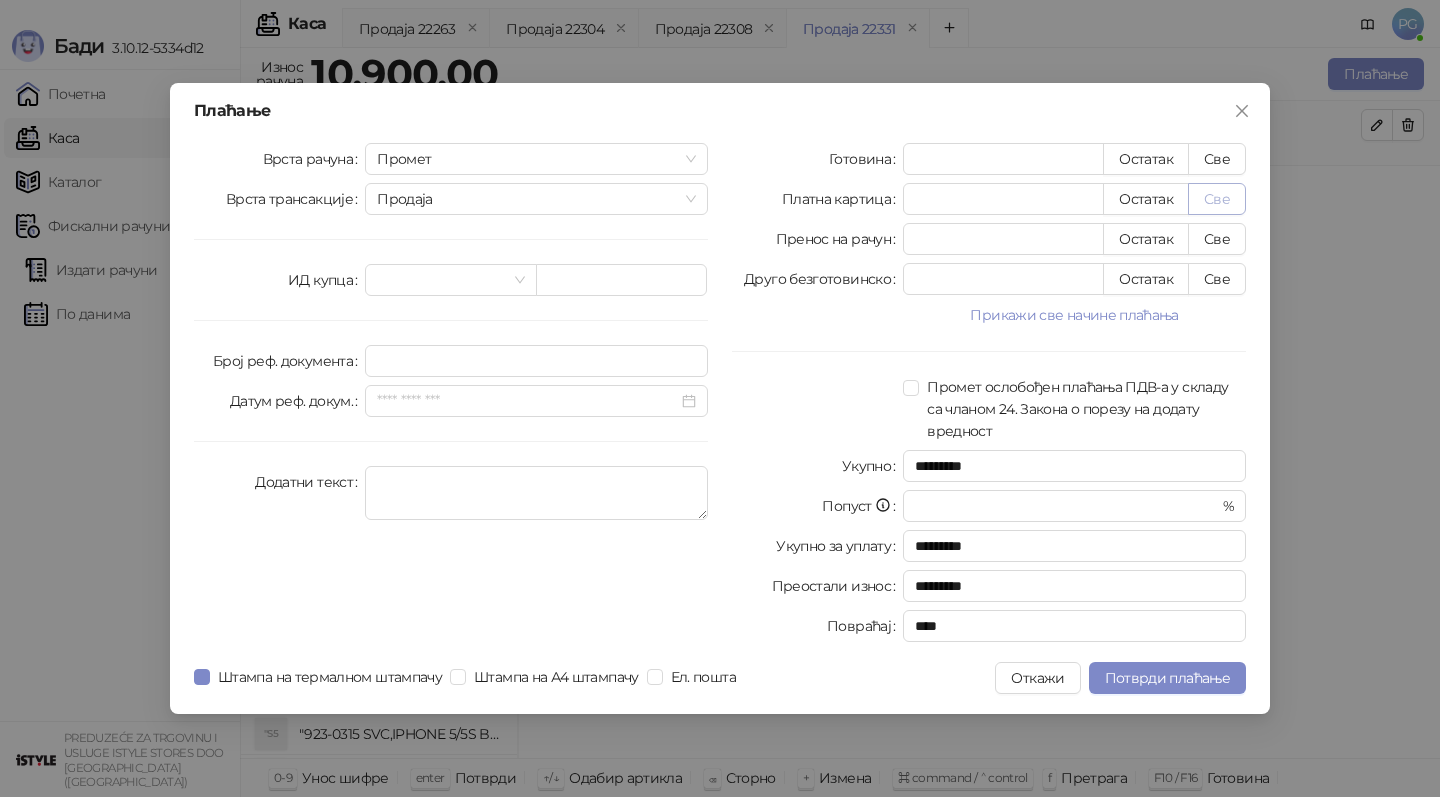 click on "Све" at bounding box center (1217, 199) 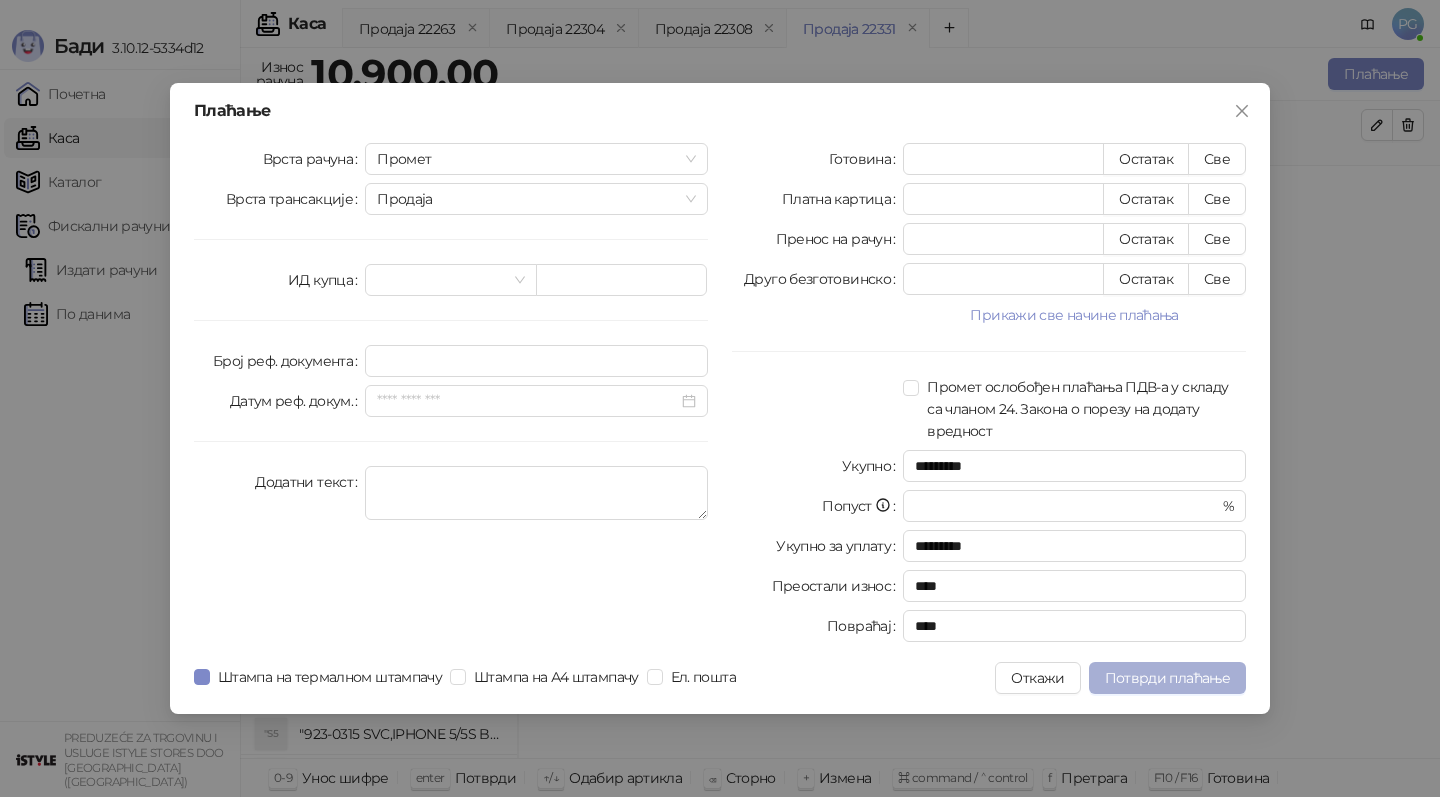 click on "Потврди плаћање" at bounding box center [1167, 678] 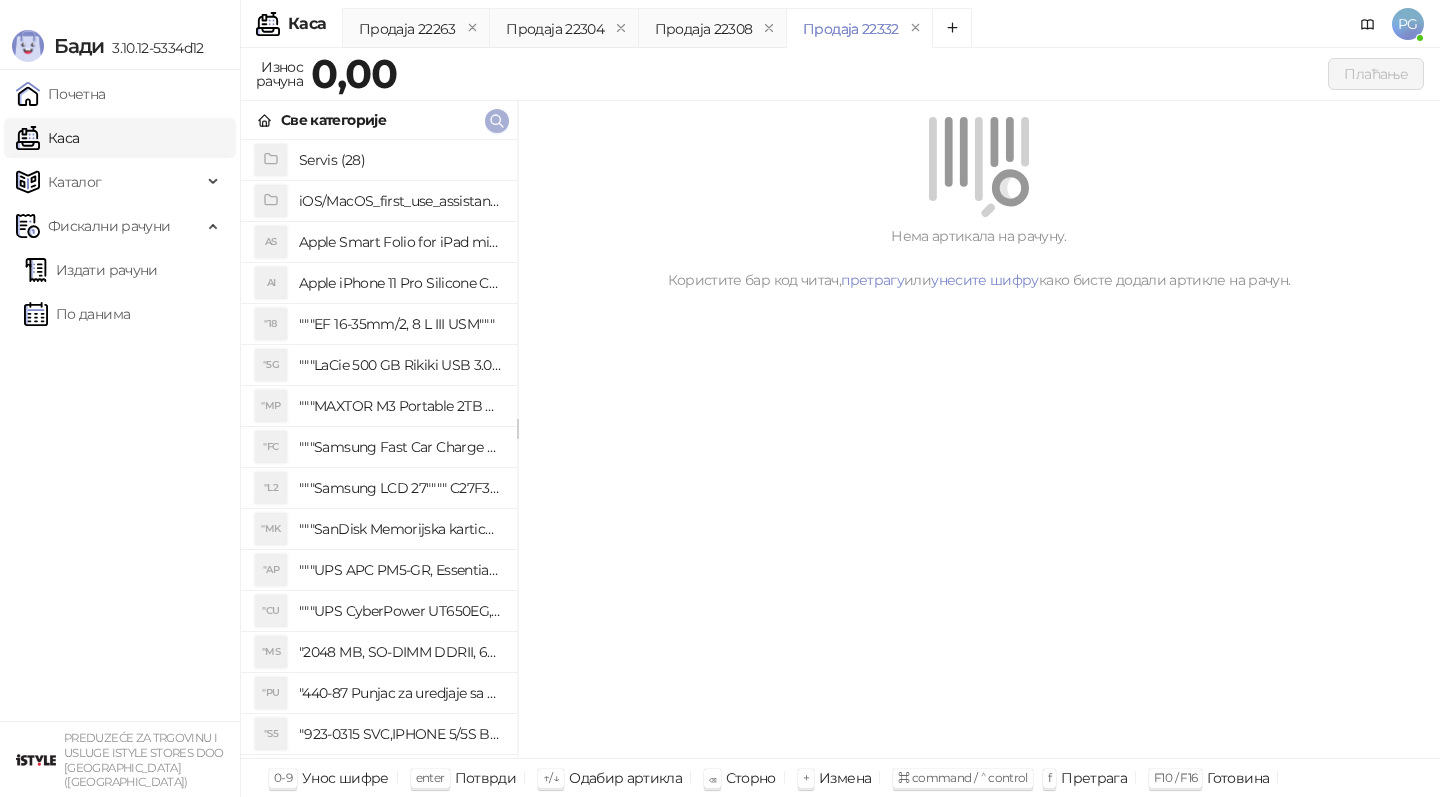click 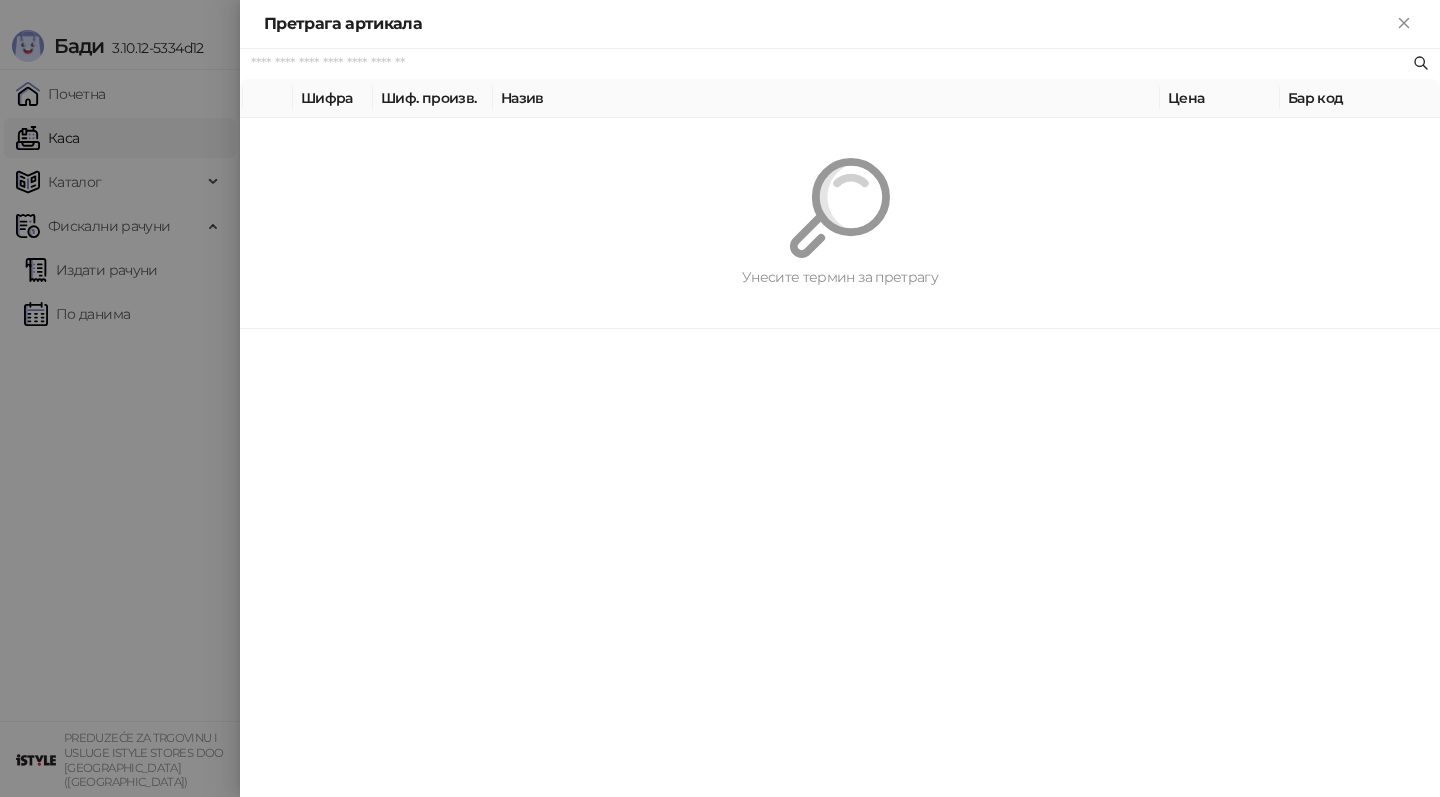 paste on "*********" 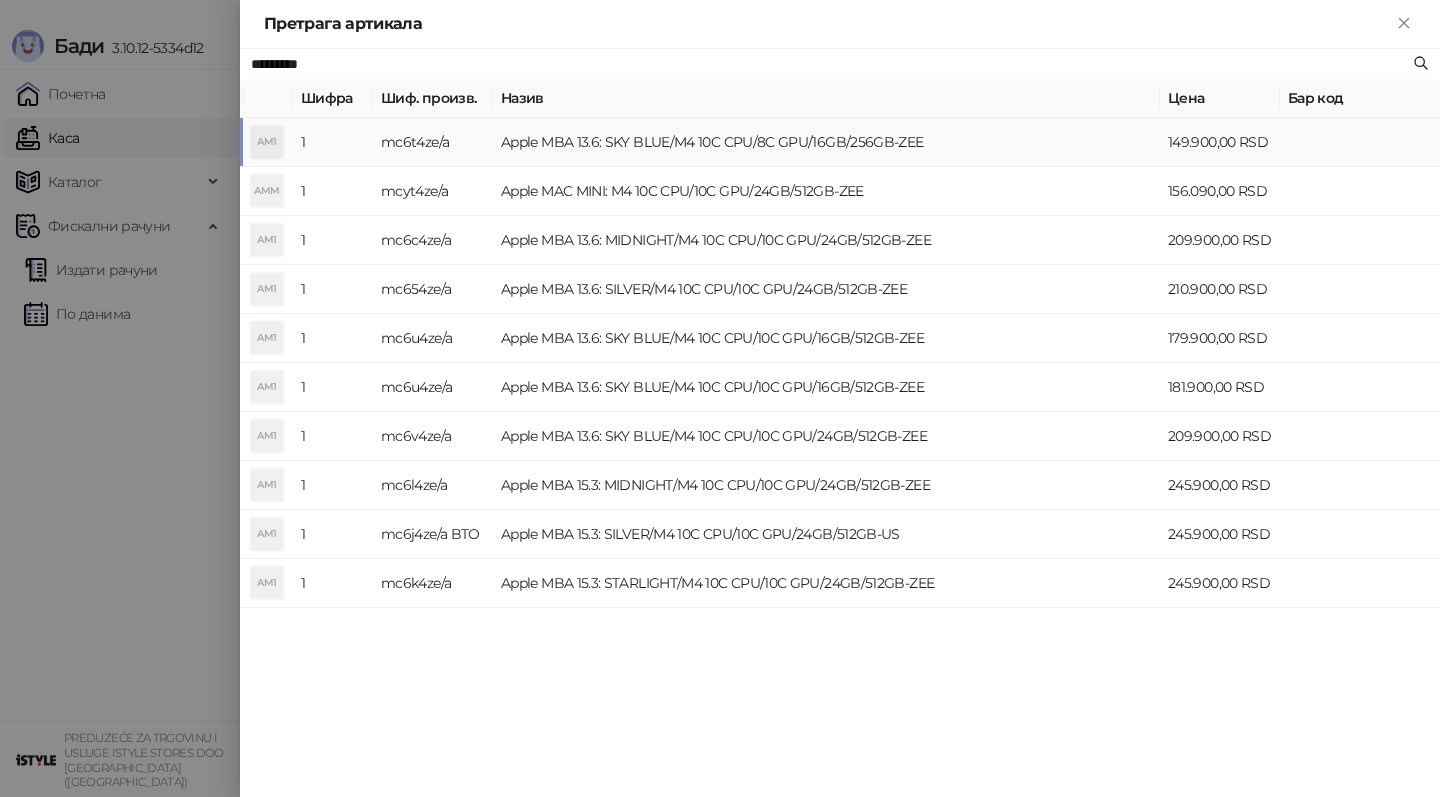 type on "*********" 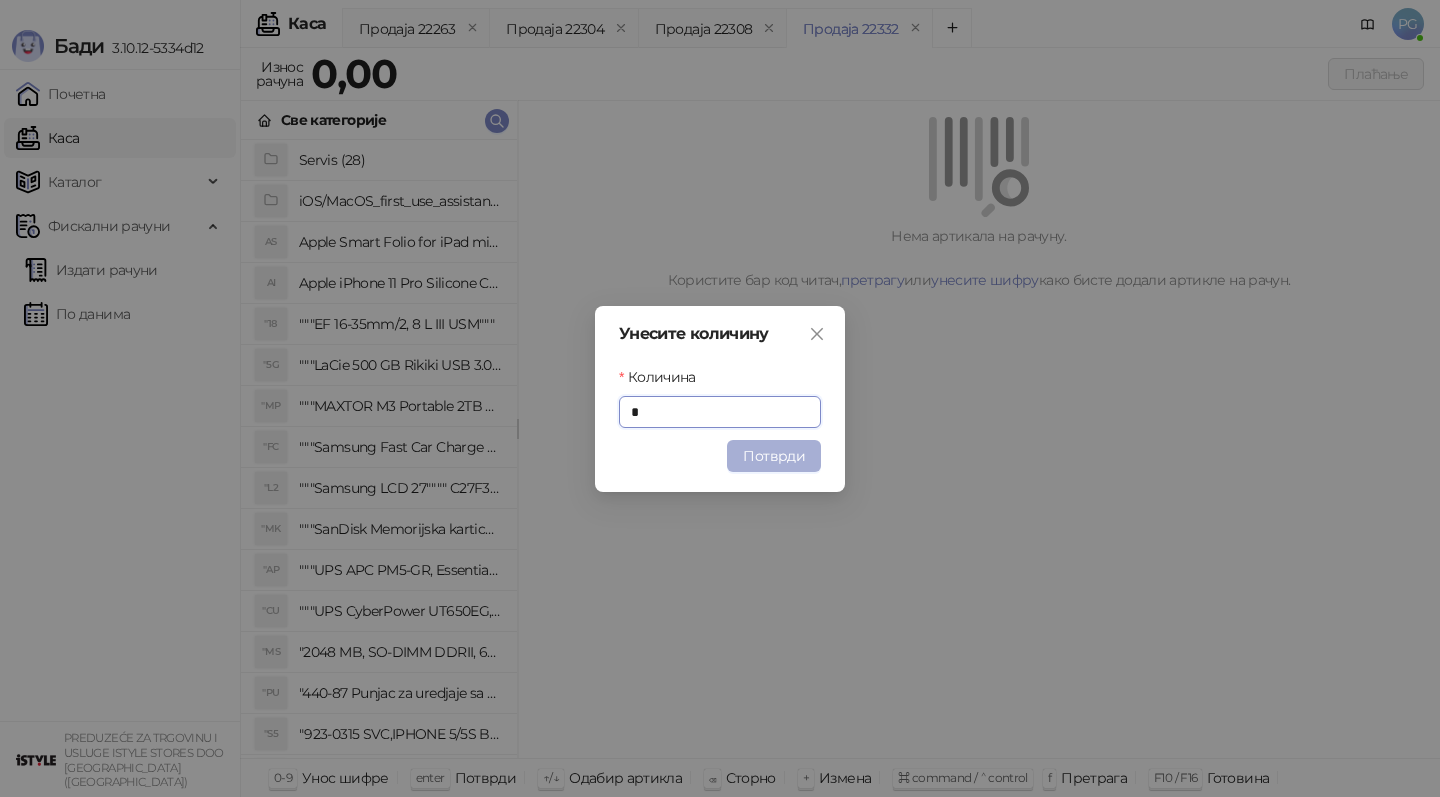 click on "Потврди" at bounding box center (774, 456) 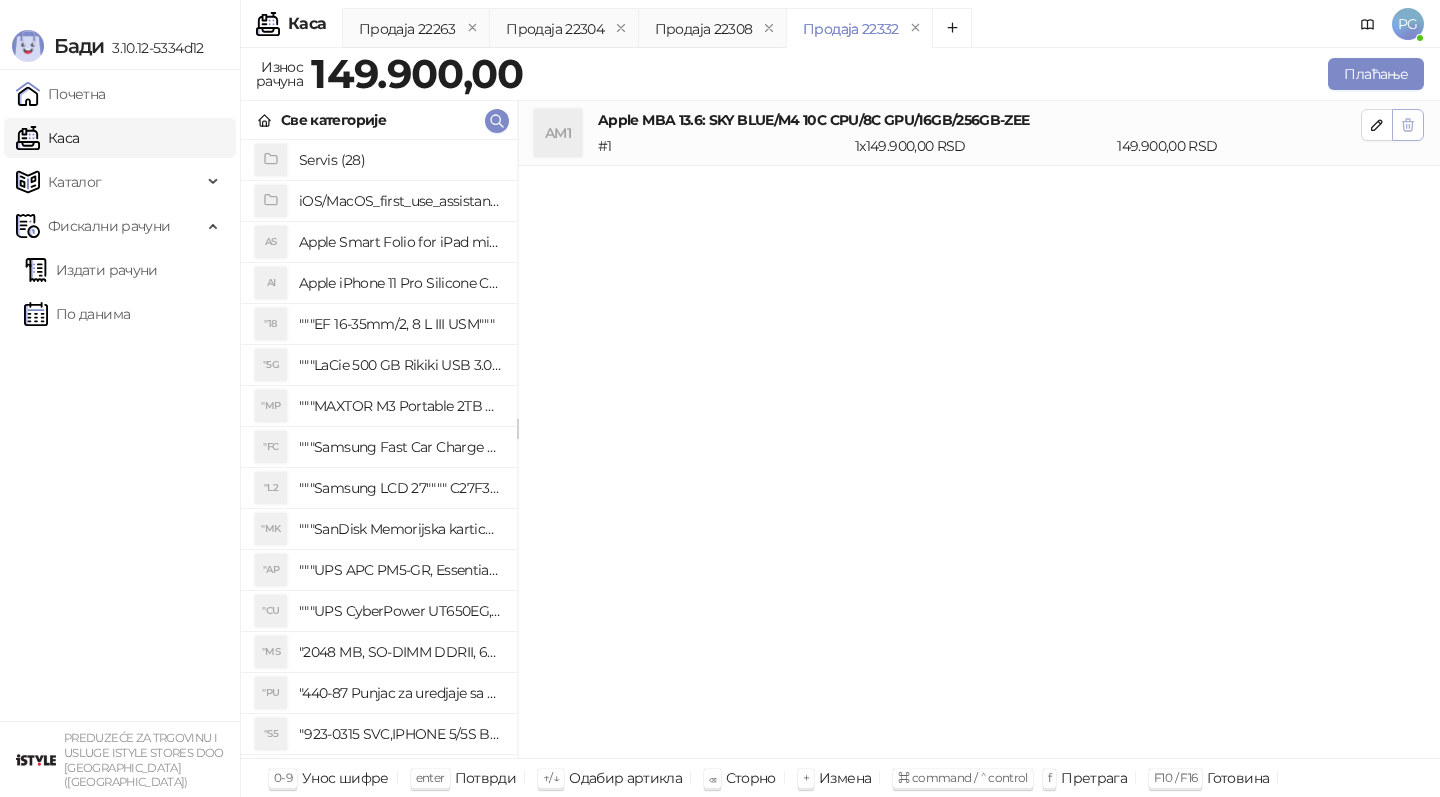 click at bounding box center [1408, 125] 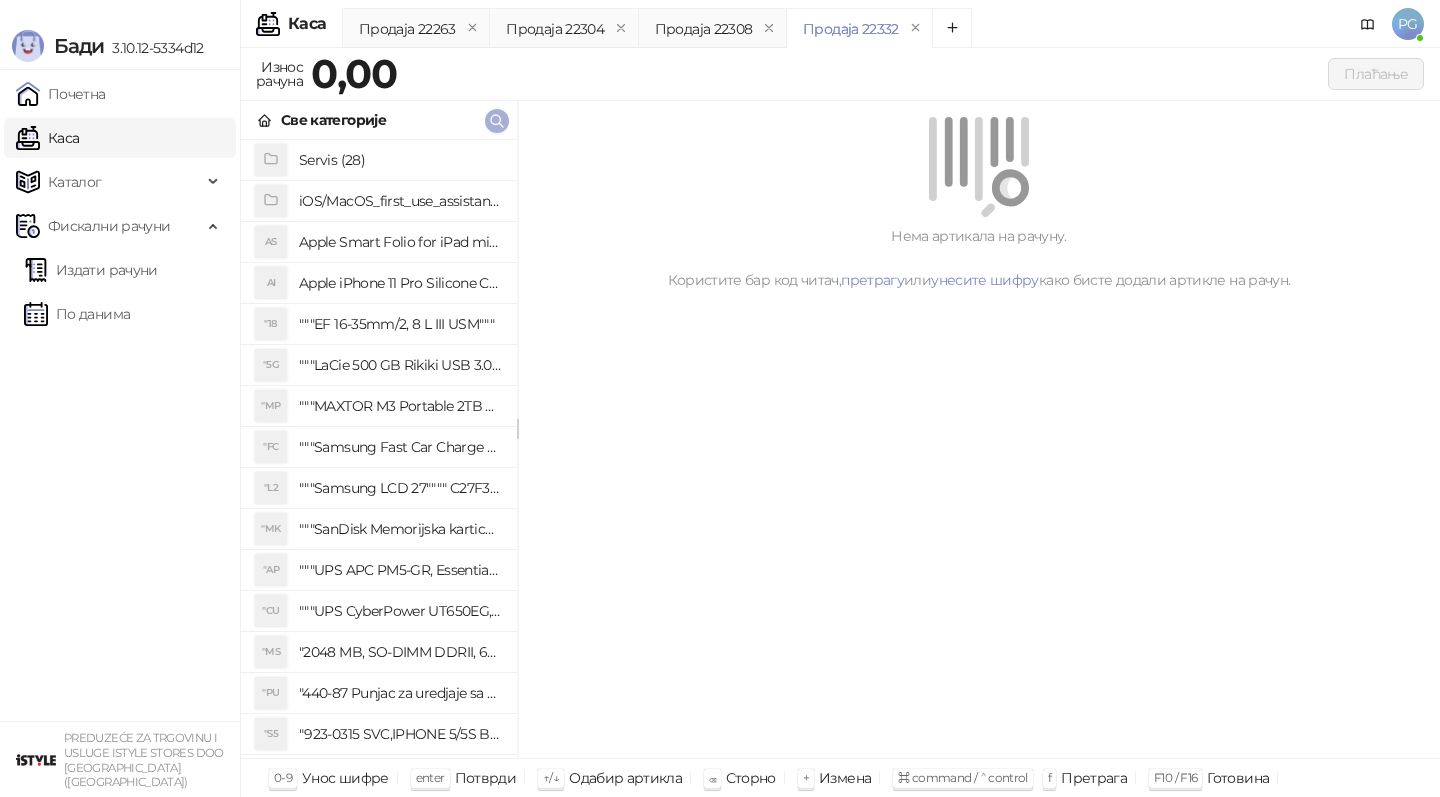click 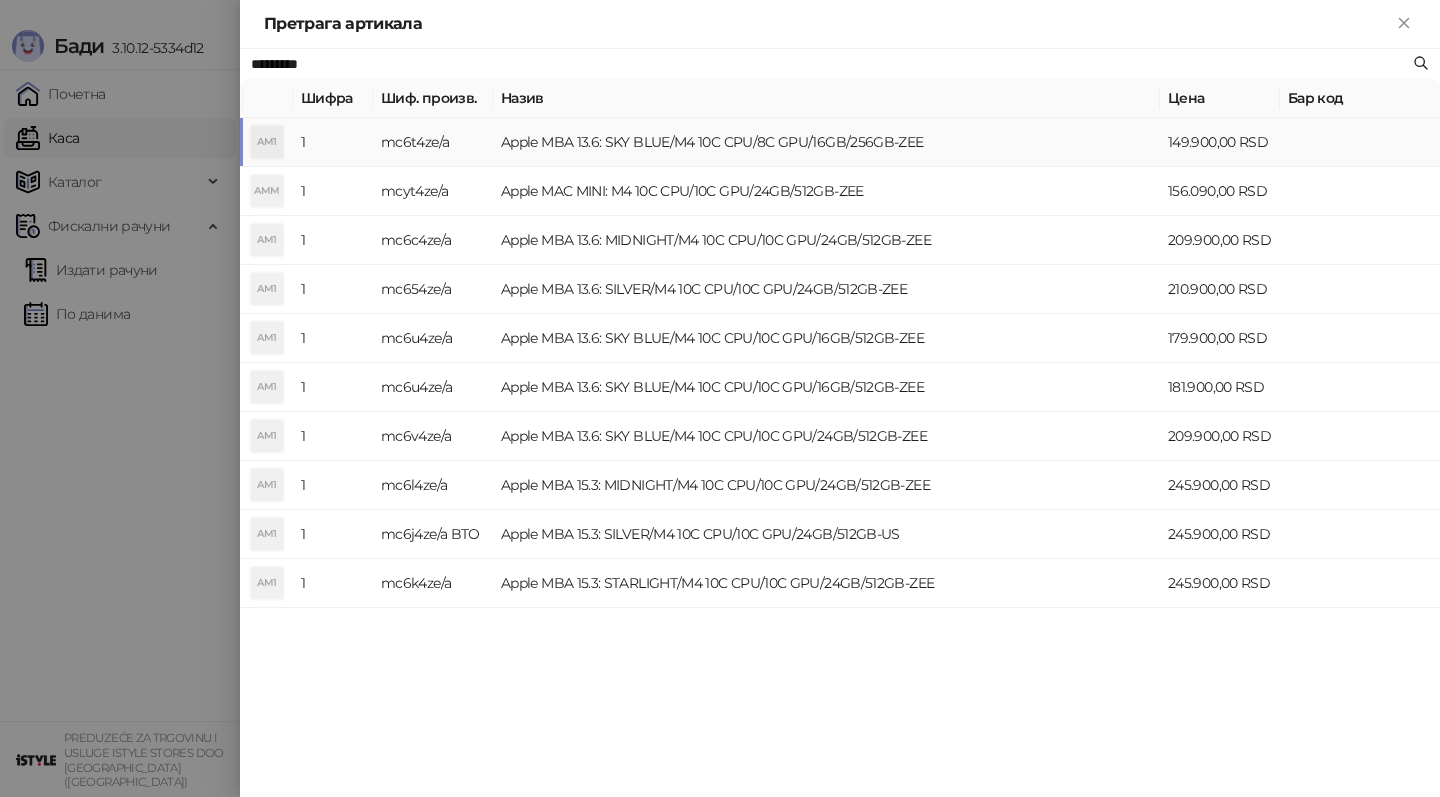 click on "Apple MBA 13.6: SKY BLUE/M4 10C CPU/8C GPU/16GB/256GB-ZEE" at bounding box center (826, 142) 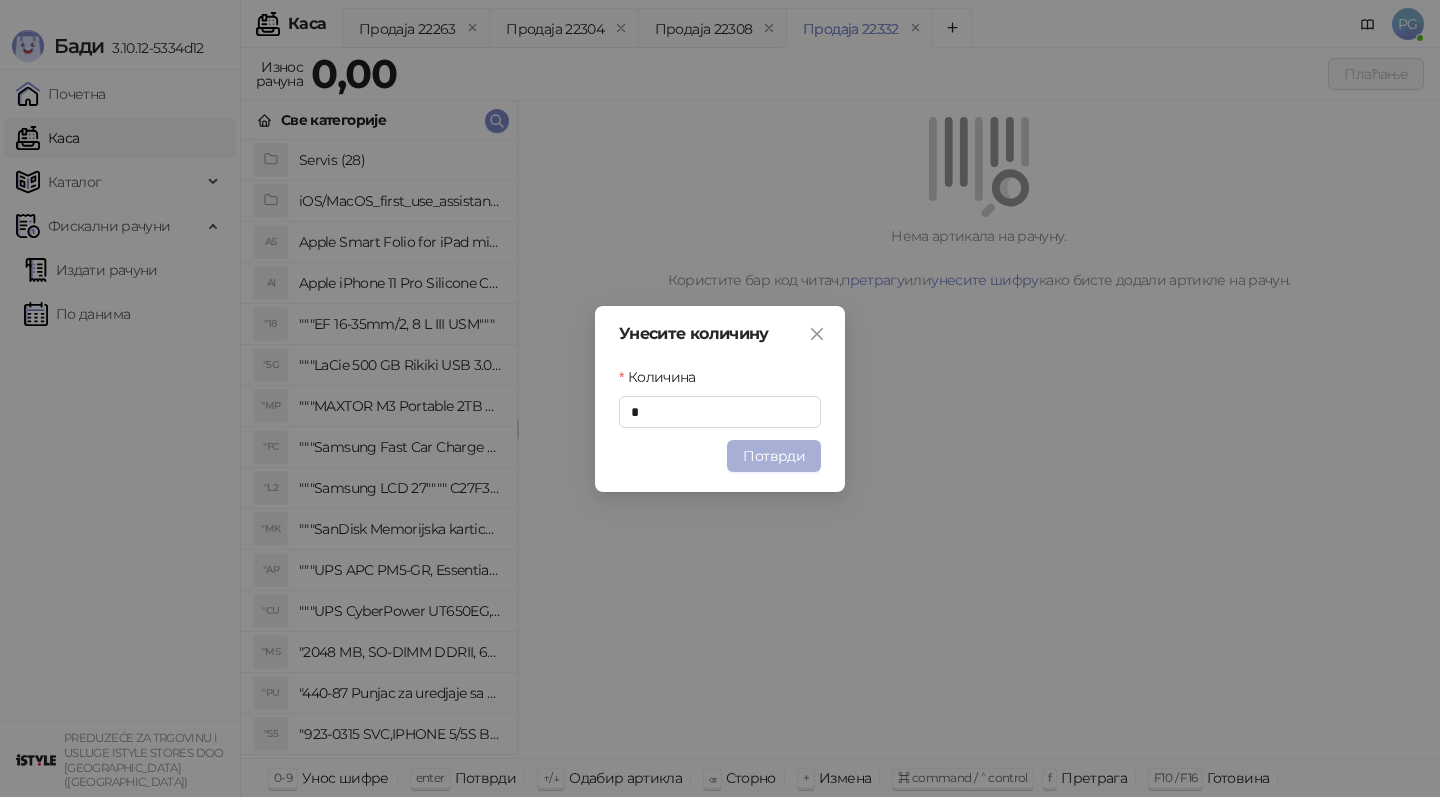 click on "Потврди" at bounding box center (774, 456) 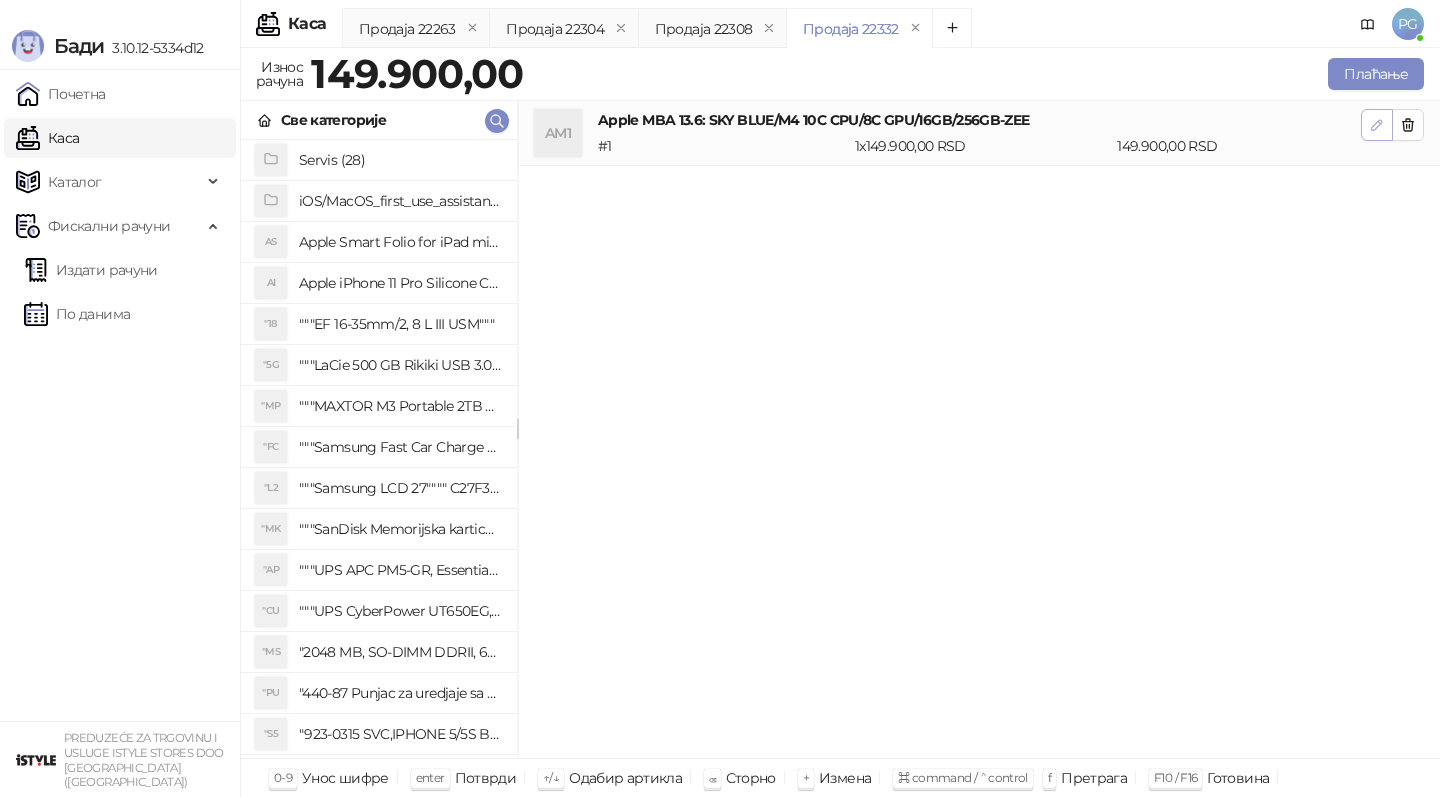 click at bounding box center (1377, 125) 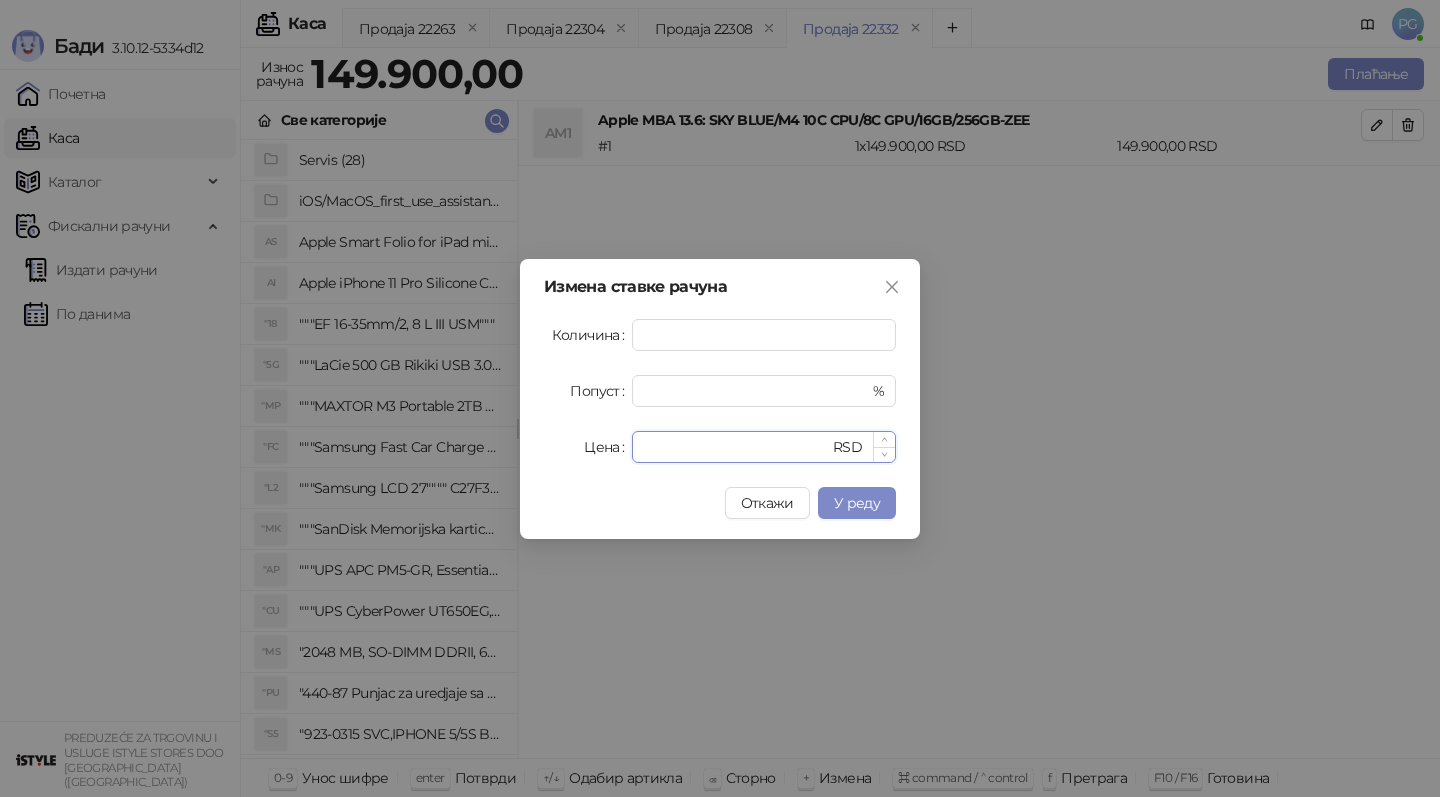 click on "******" at bounding box center [736, 447] 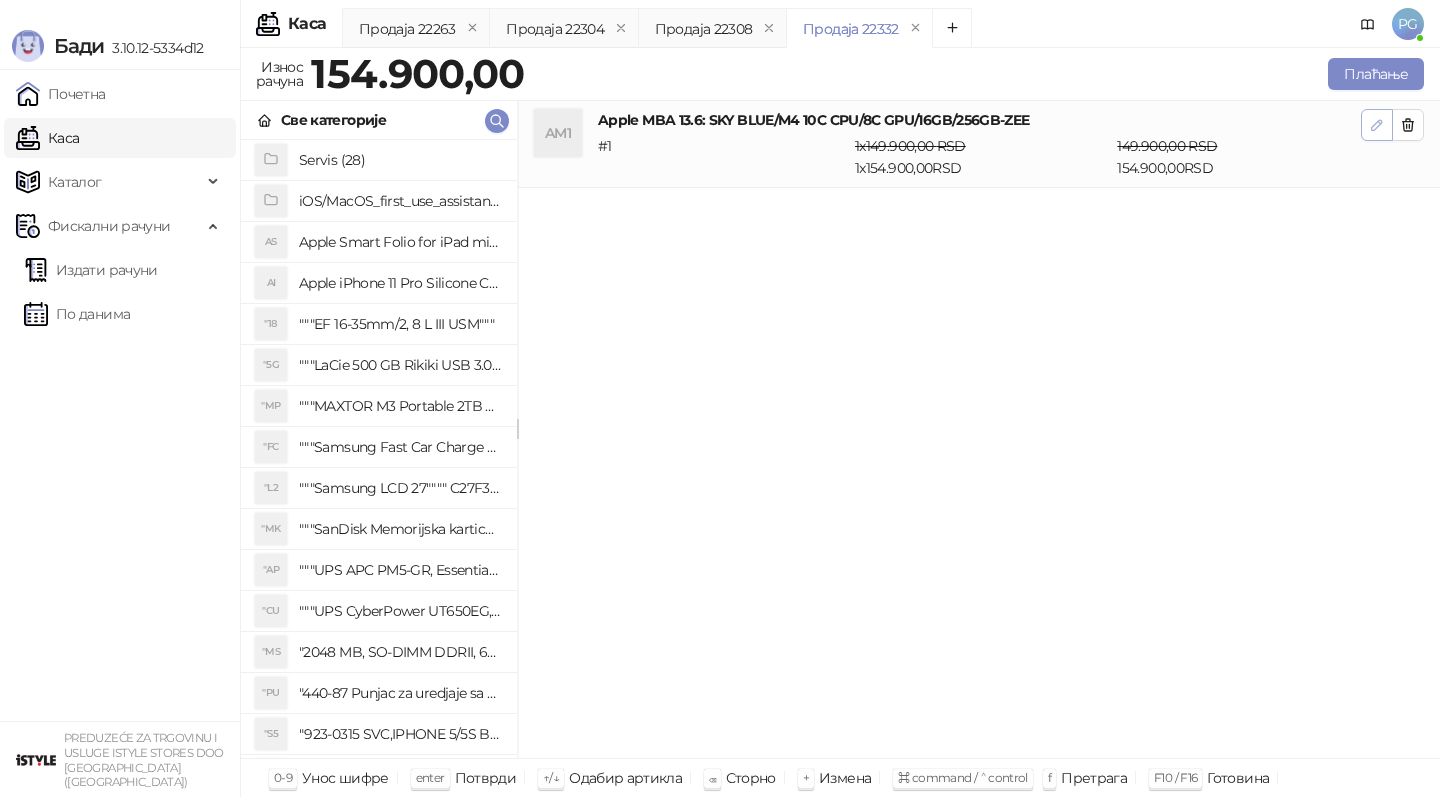 click at bounding box center [1377, 125] 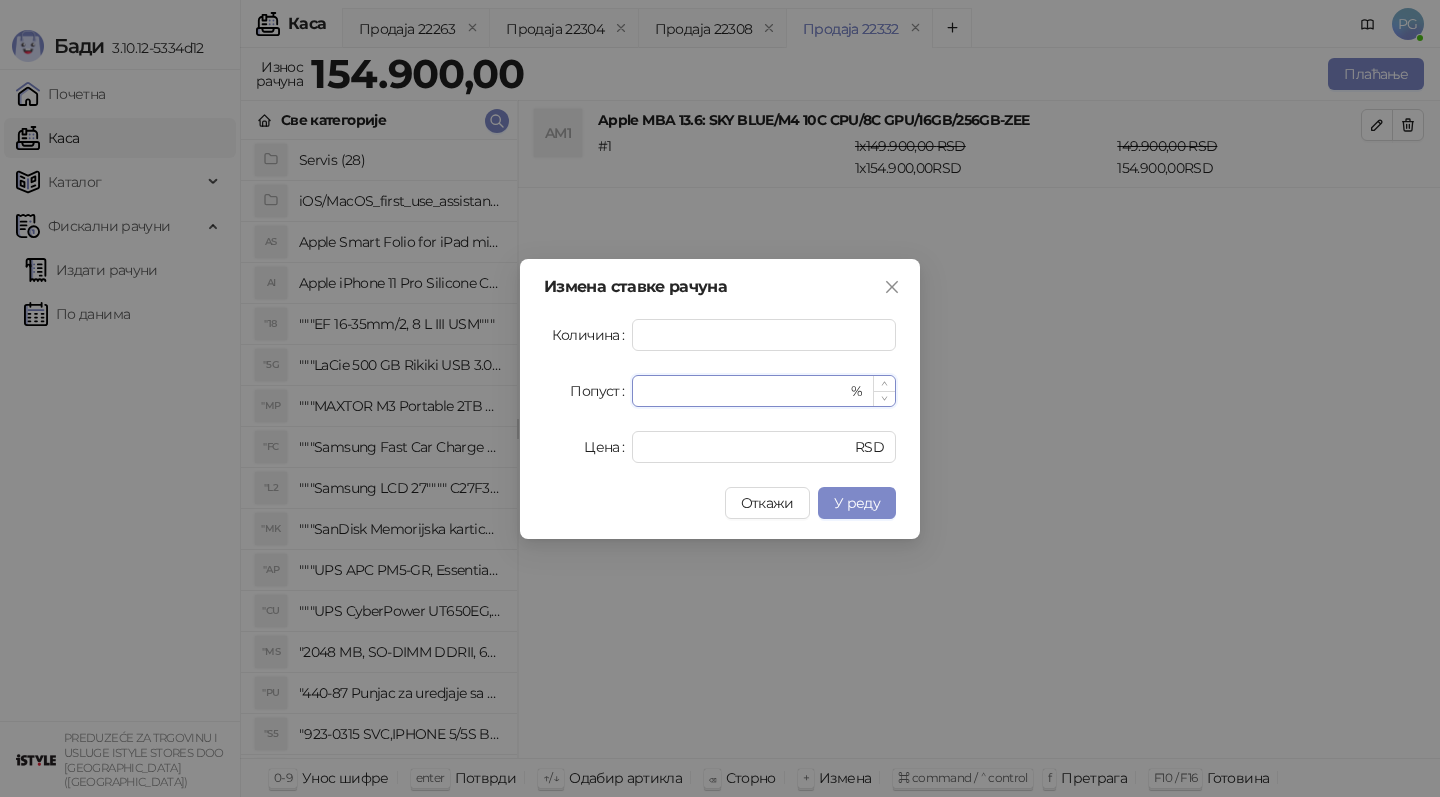 click on "*" at bounding box center (745, 391) 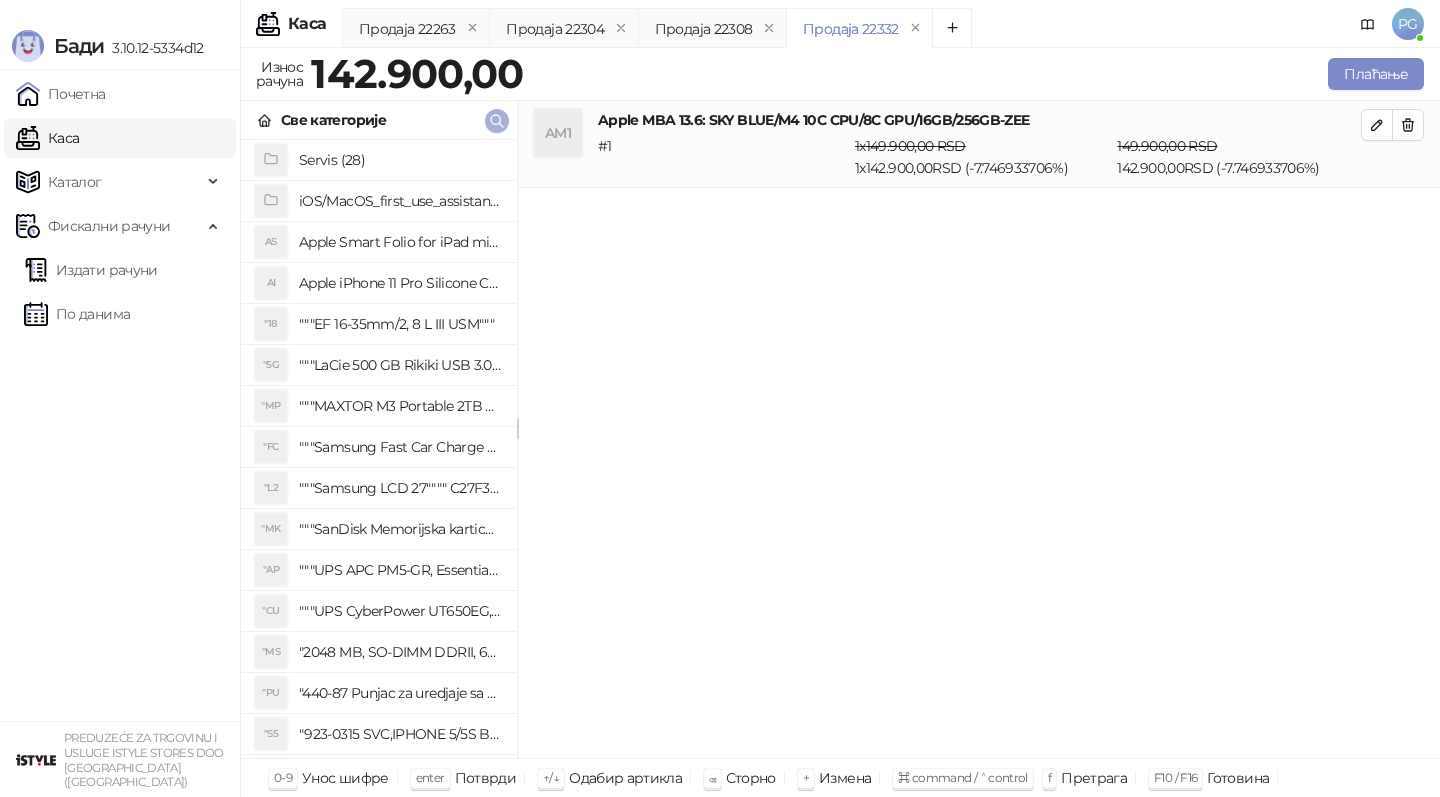 click 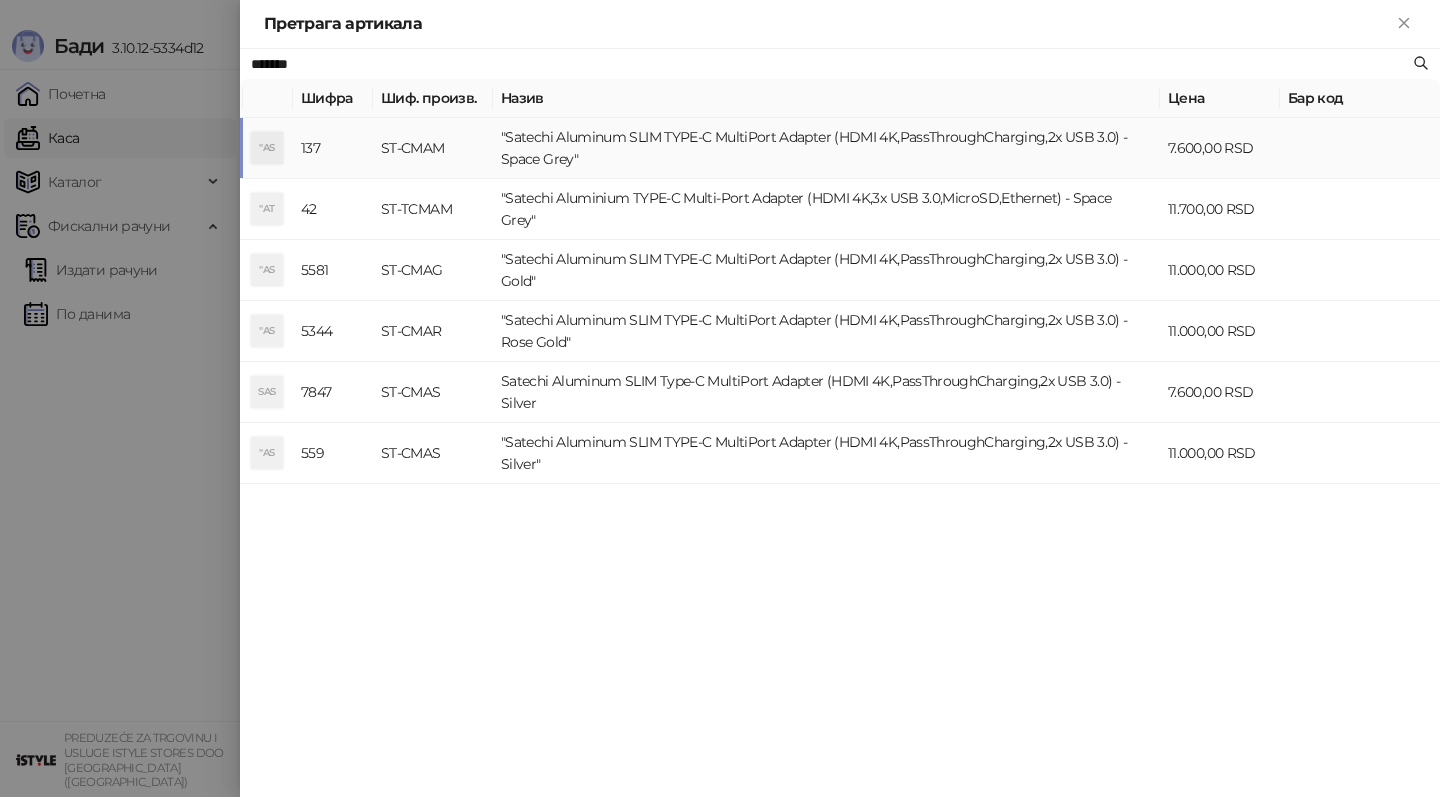 type on "*******" 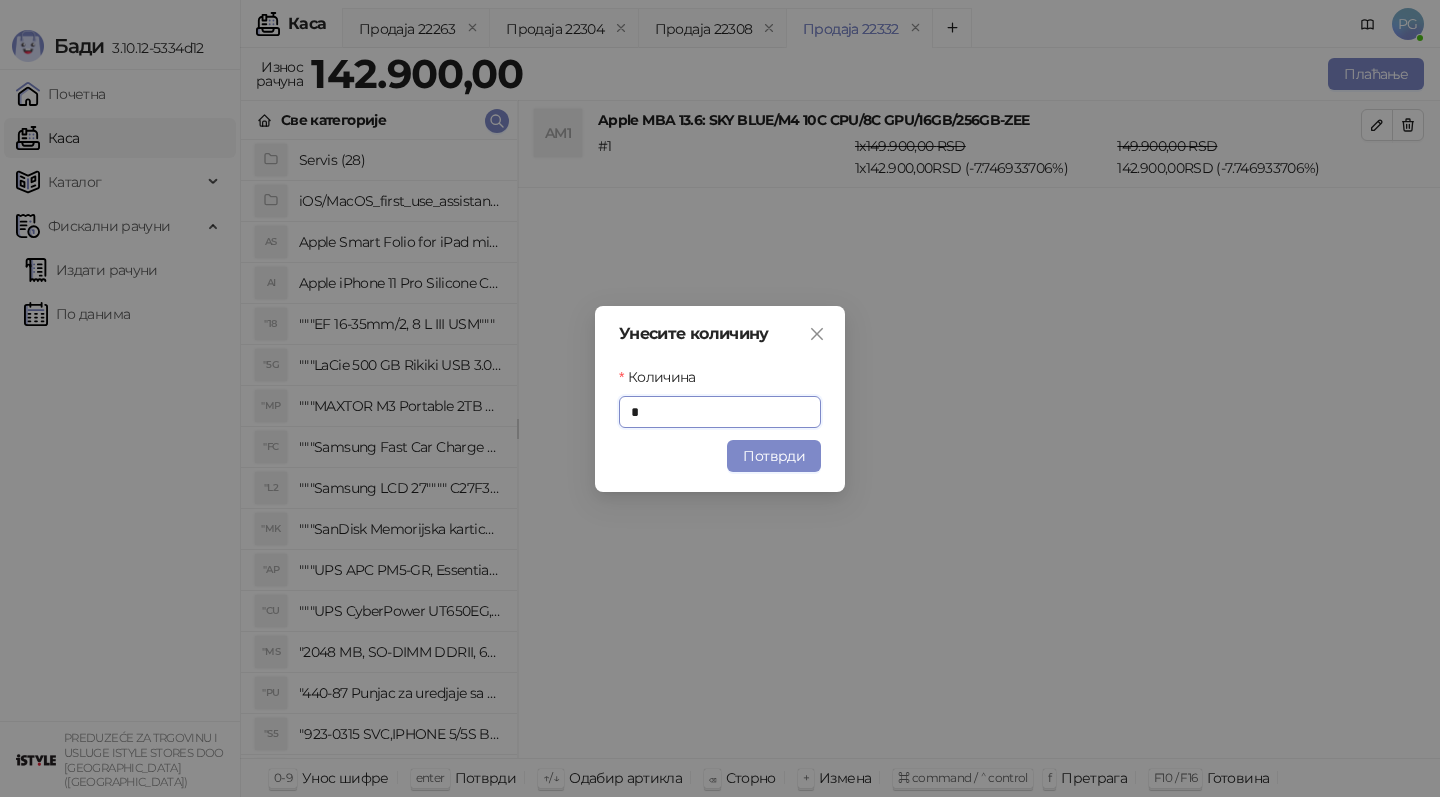 click on "Потврди" at bounding box center (774, 456) 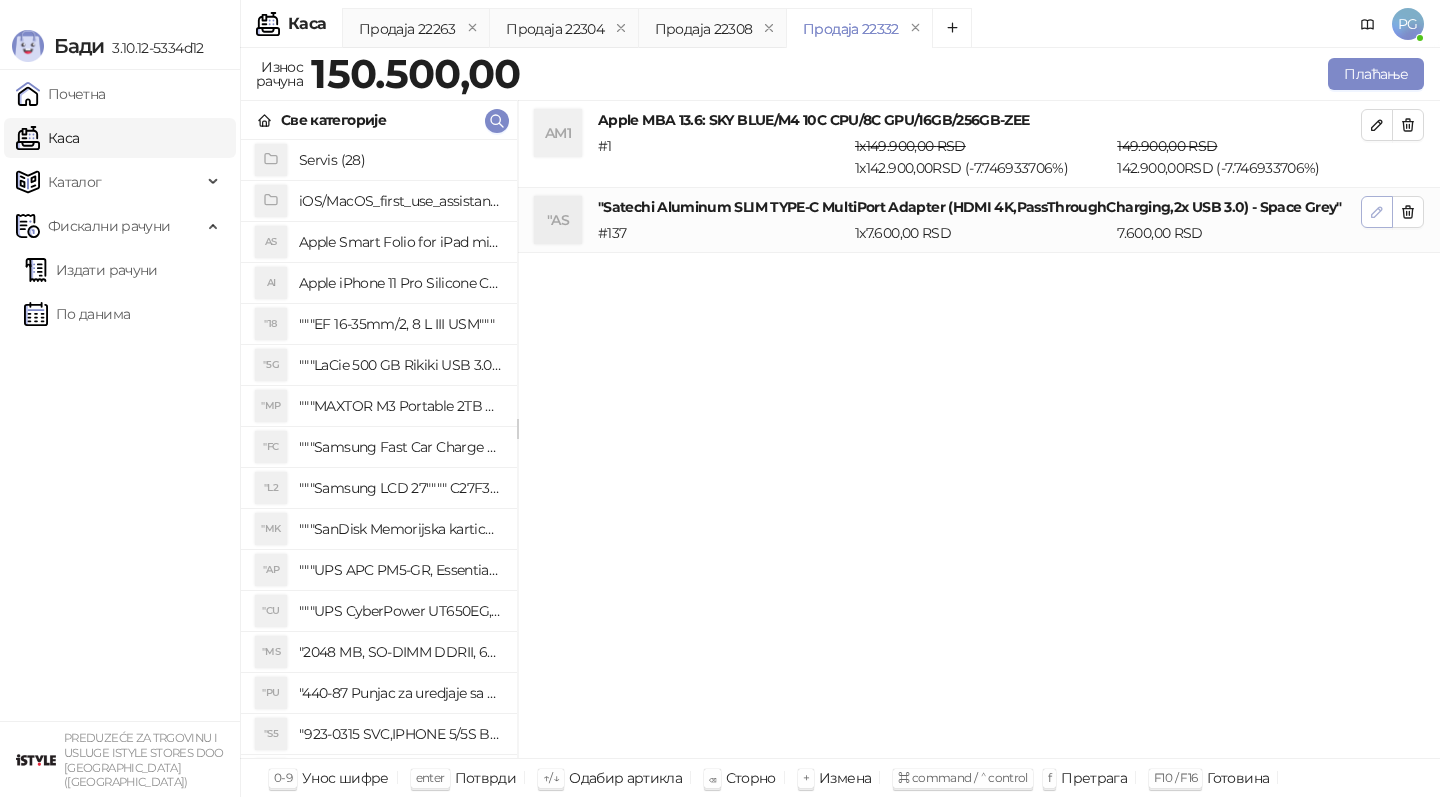 click at bounding box center (1377, 212) 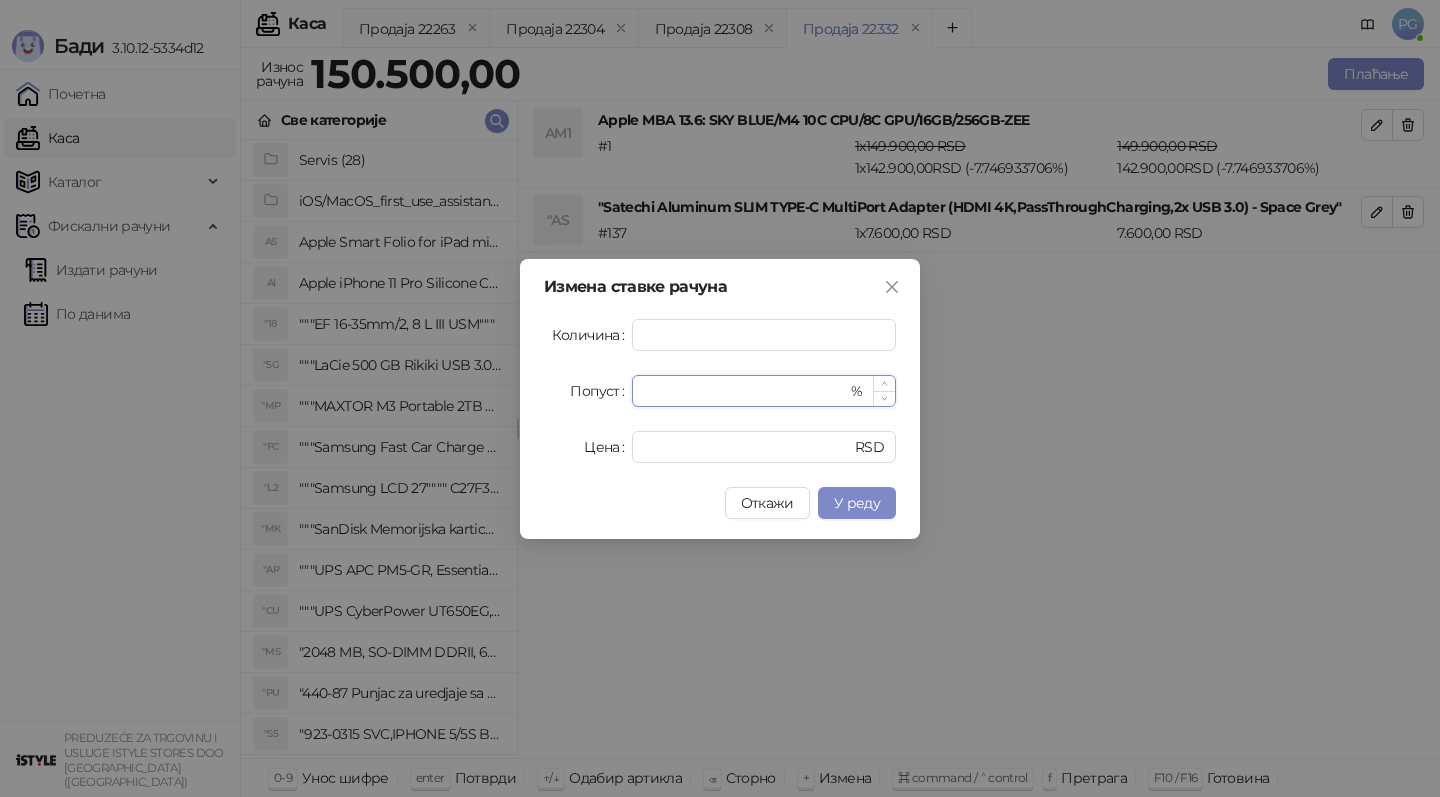 click on "*" at bounding box center [745, 391] 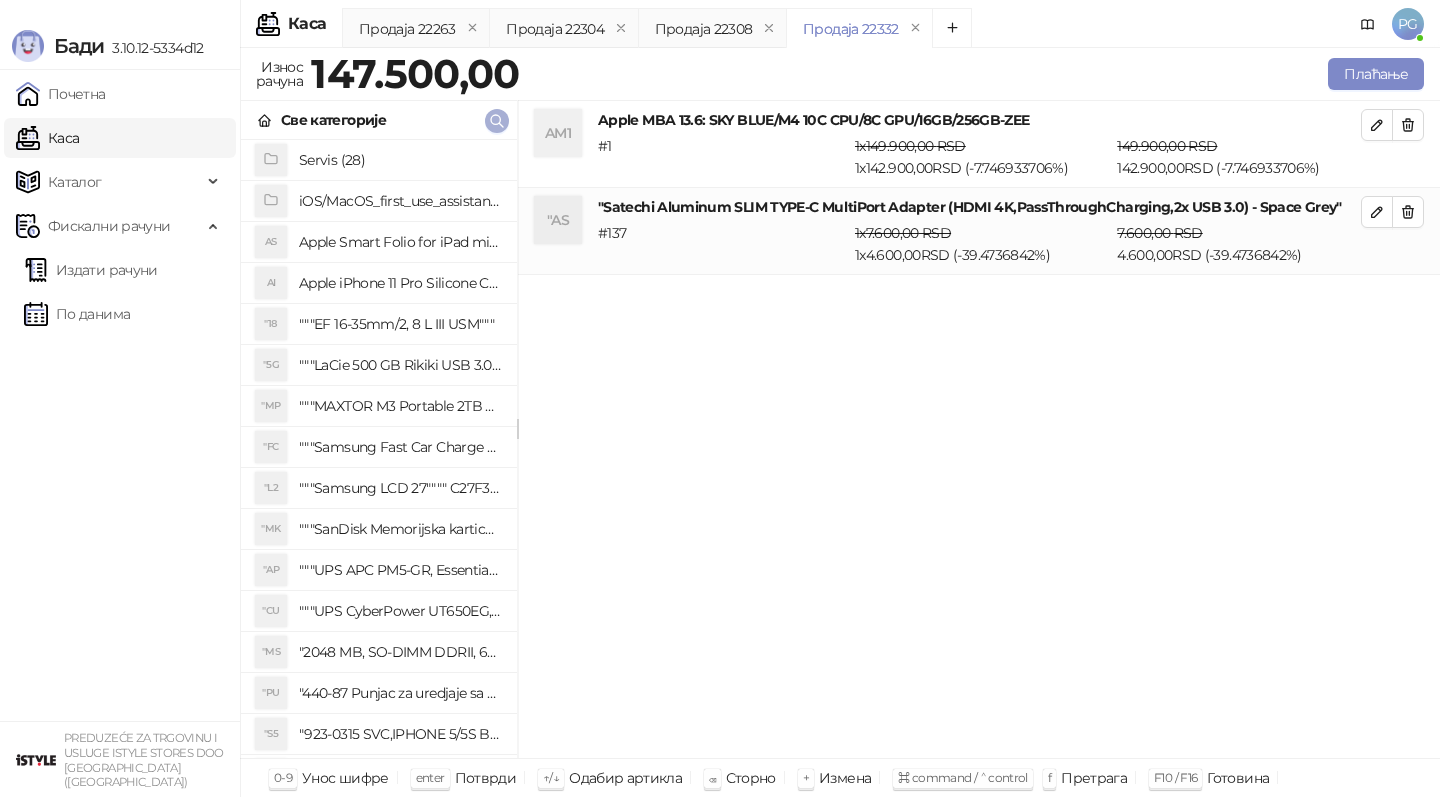 click 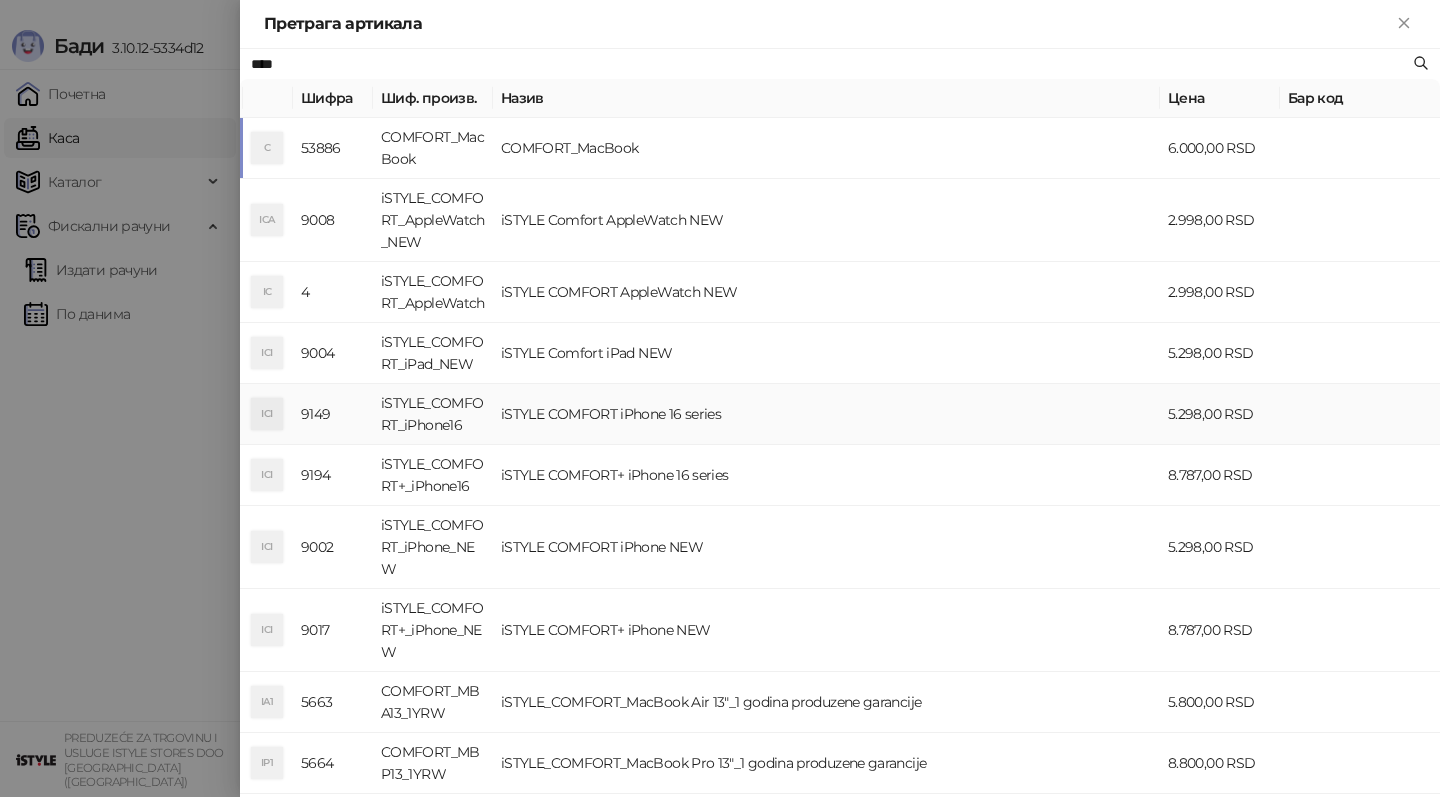 scroll, scrollTop: 136, scrollLeft: 0, axis: vertical 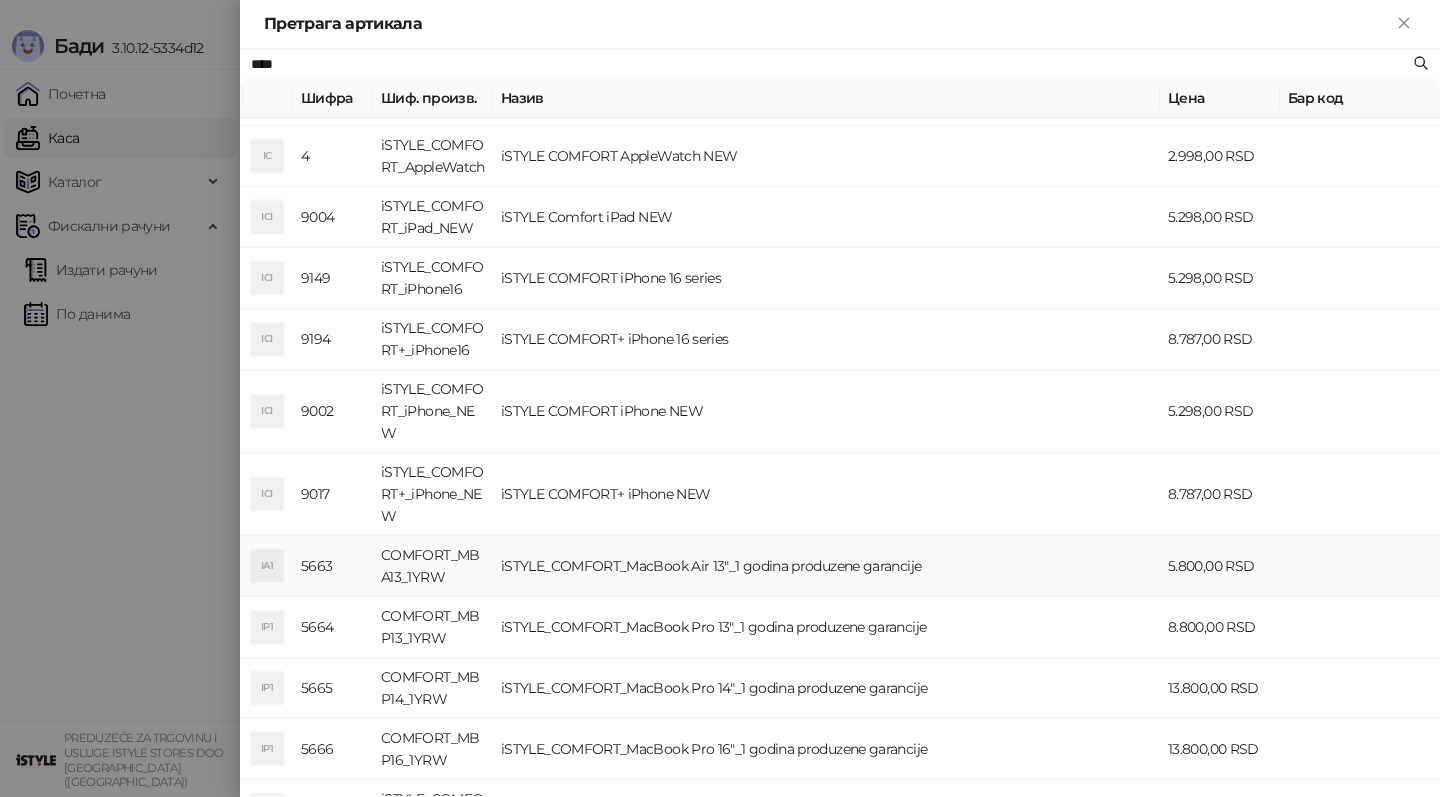 click on "iSTYLE_COMFORT_MacBook Air 13"_1 godina produzene garancije" at bounding box center [826, 566] 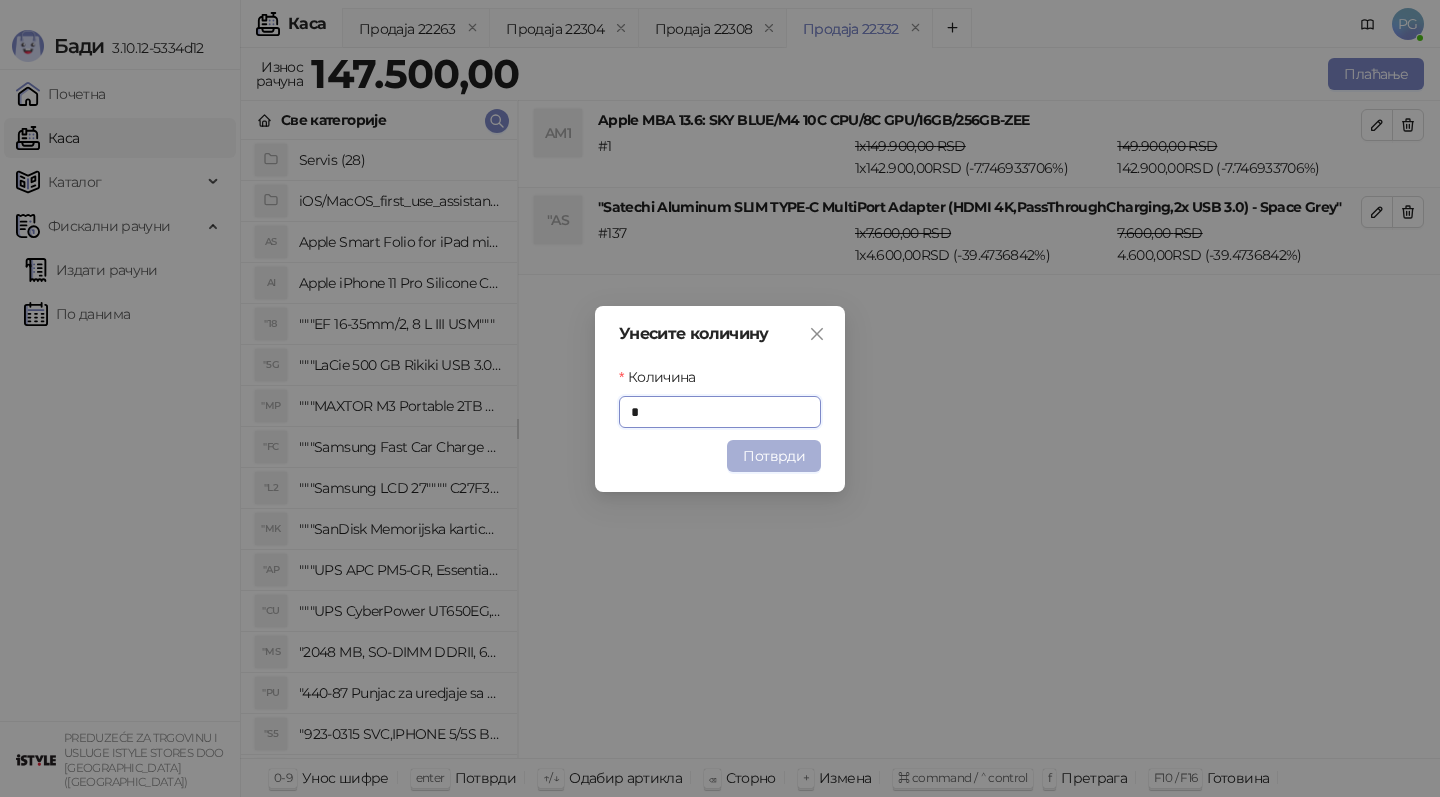 click on "Потврди" at bounding box center [774, 456] 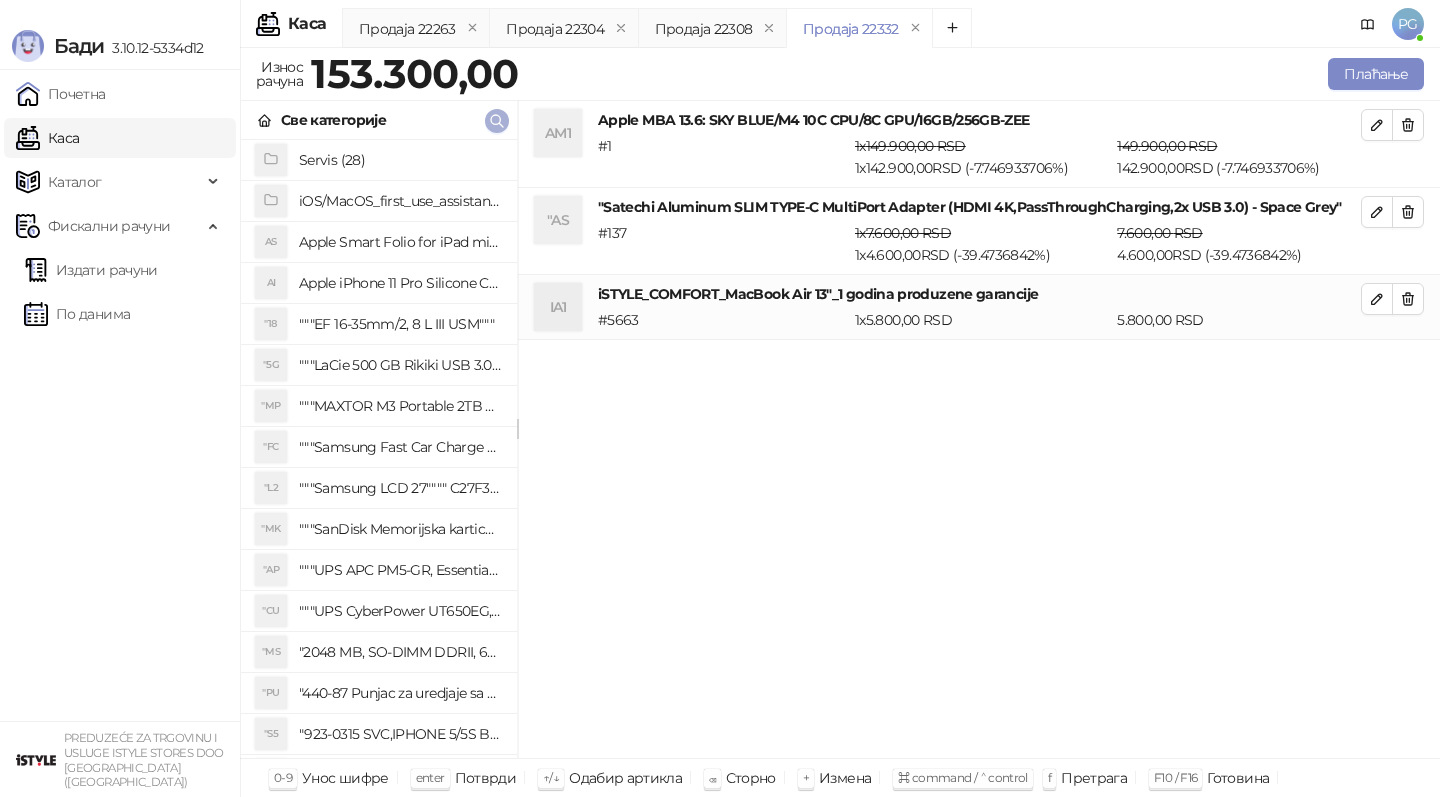 click 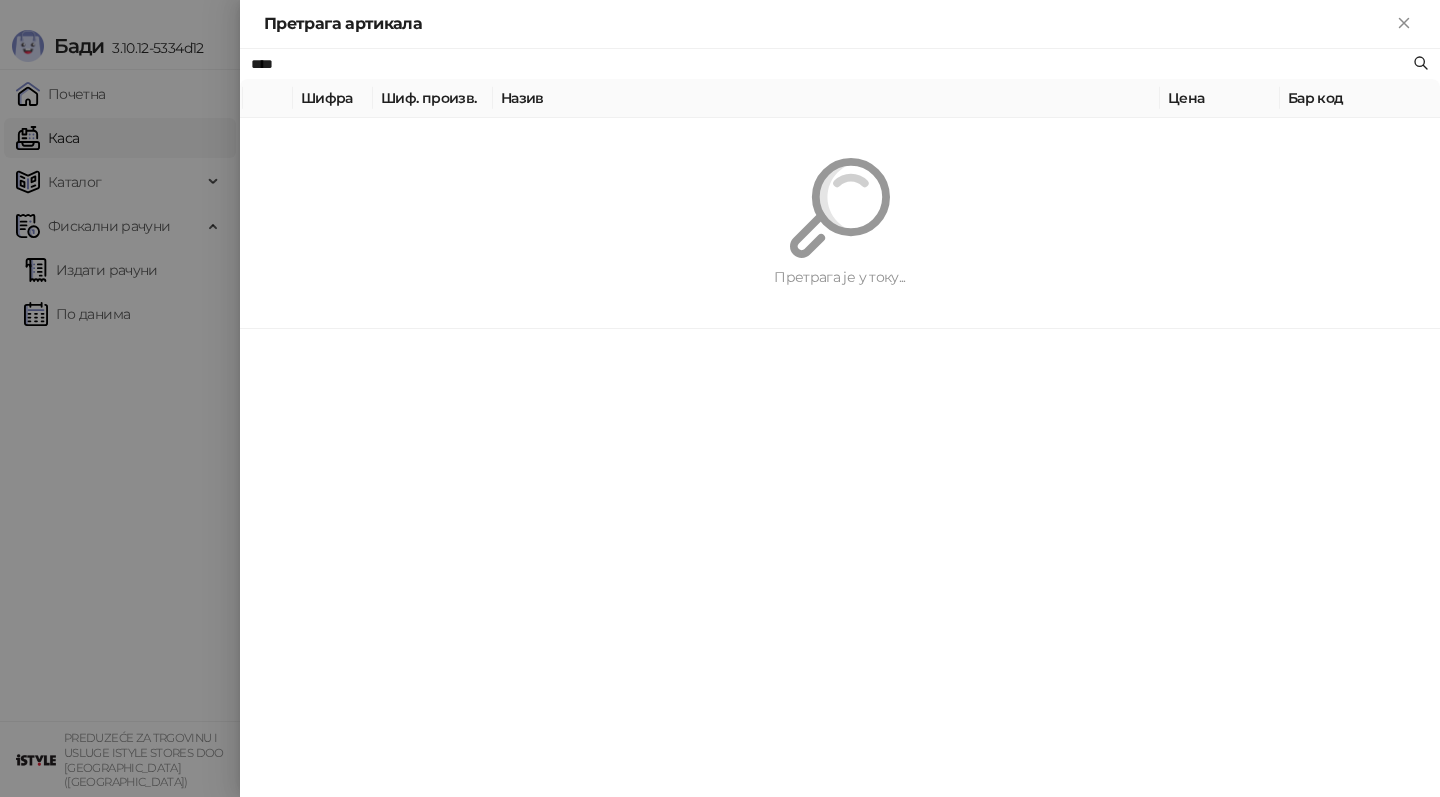 paste on "**********" 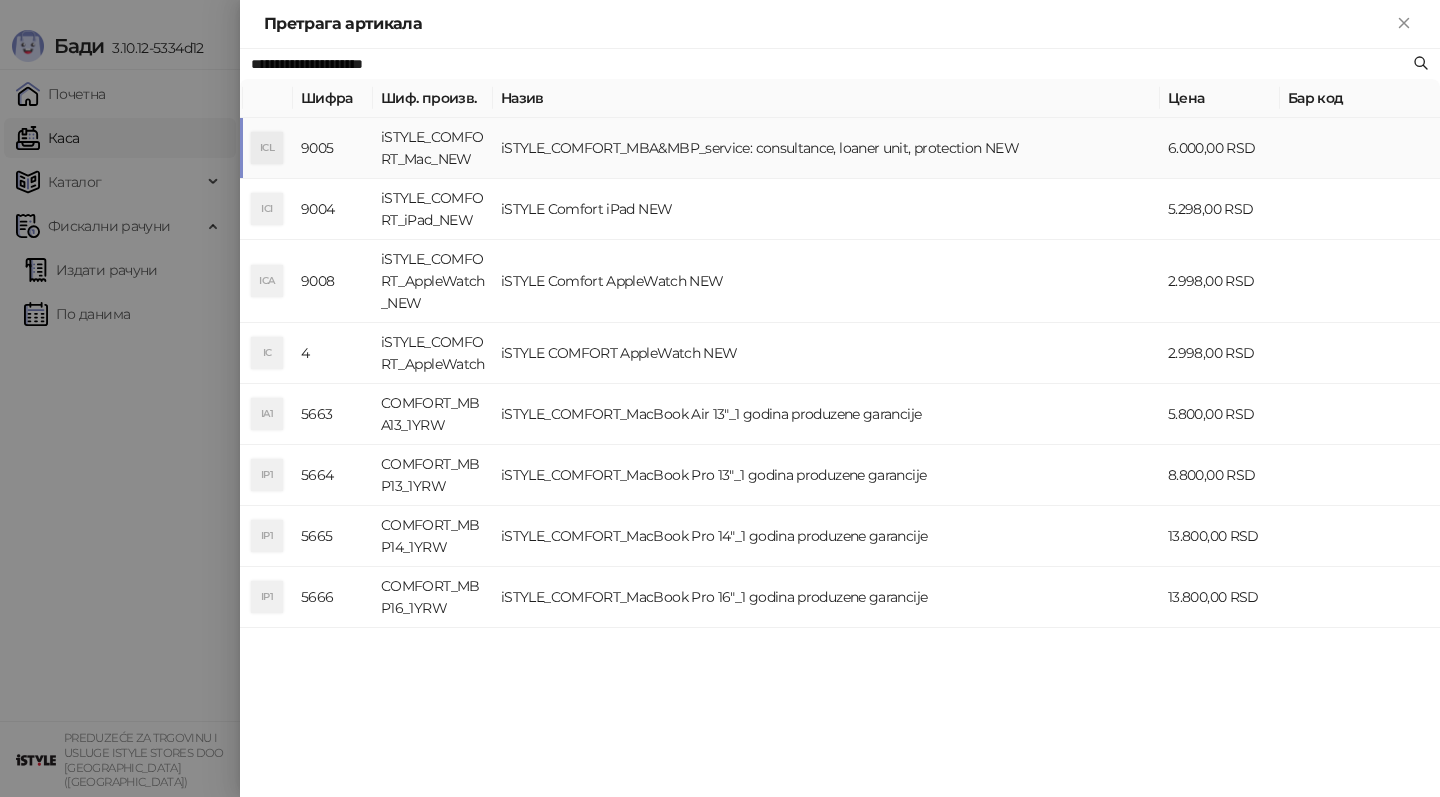 click on "iSTYLE_COMFORT_MBA&MBP_service: consultance, loaner unit, protection NEW" at bounding box center [826, 148] 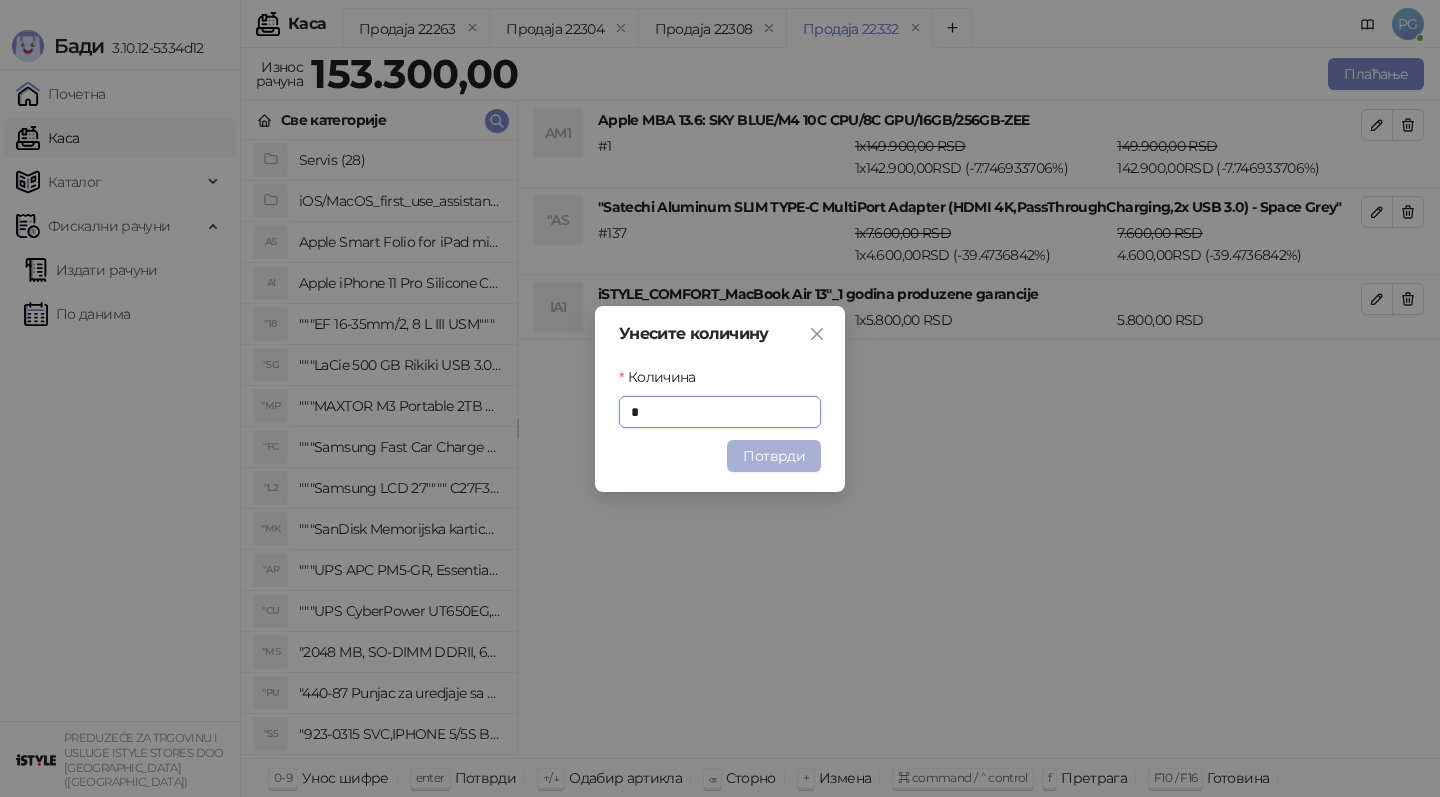 click on "Потврди" at bounding box center [774, 456] 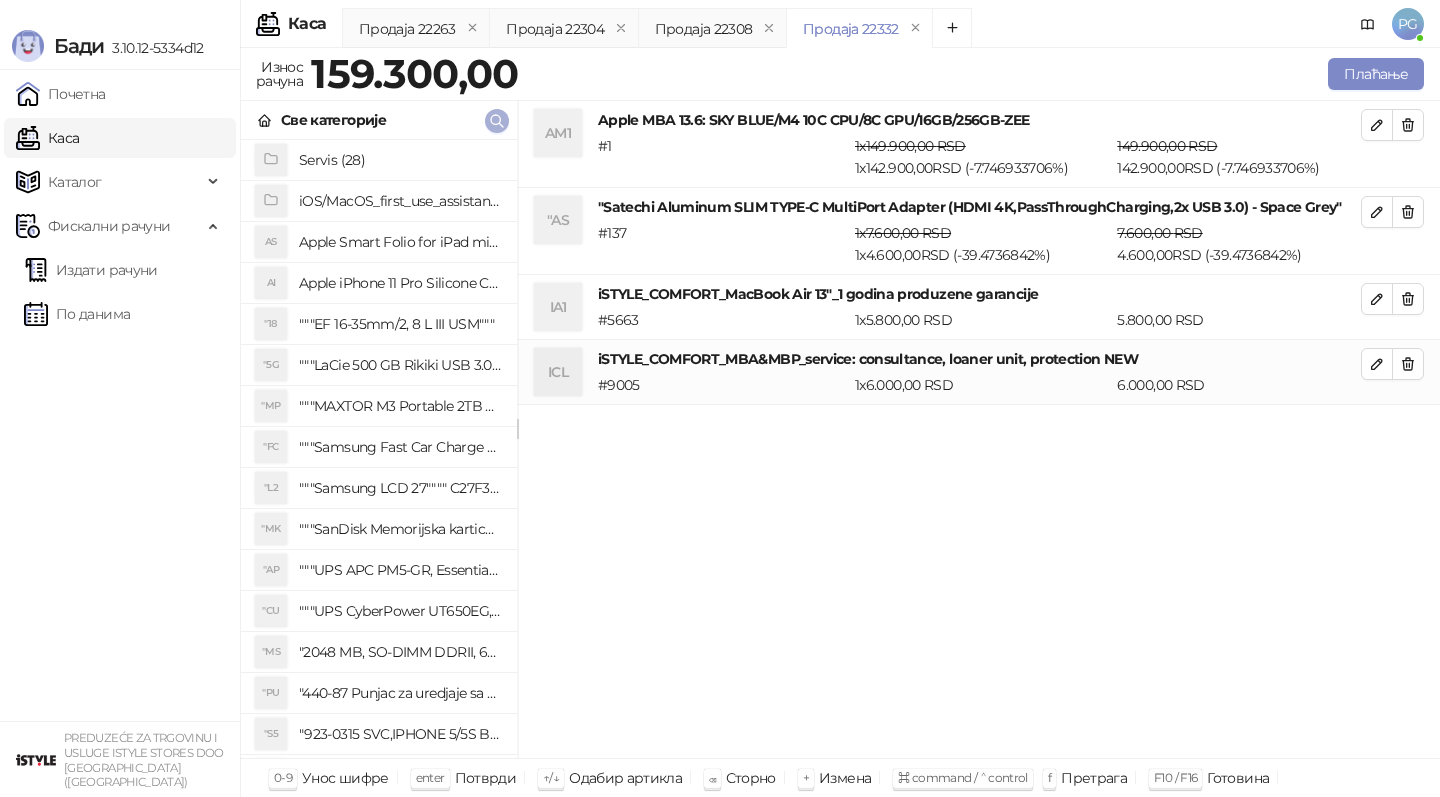 click 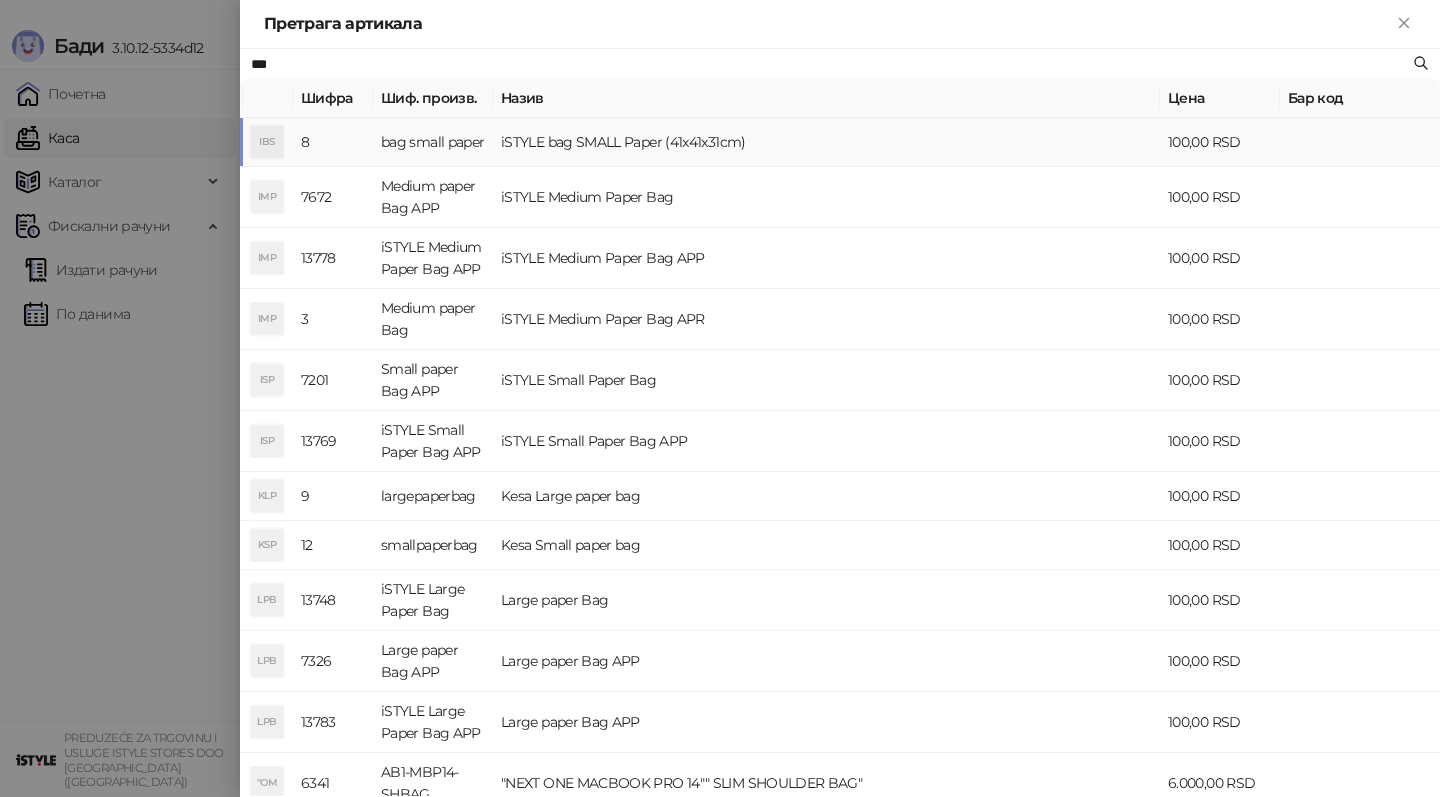 type on "***" 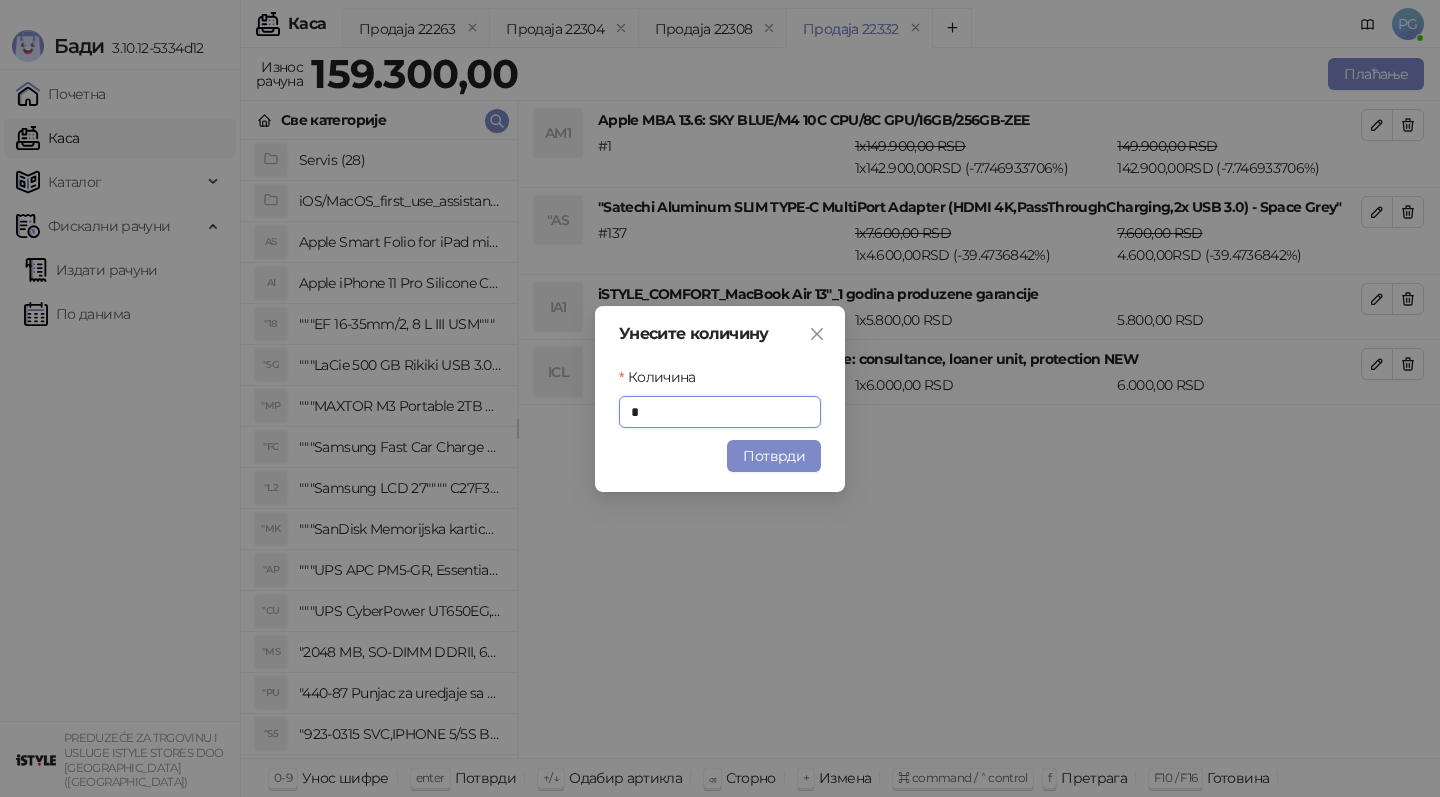 click on "Потврди" at bounding box center [774, 456] 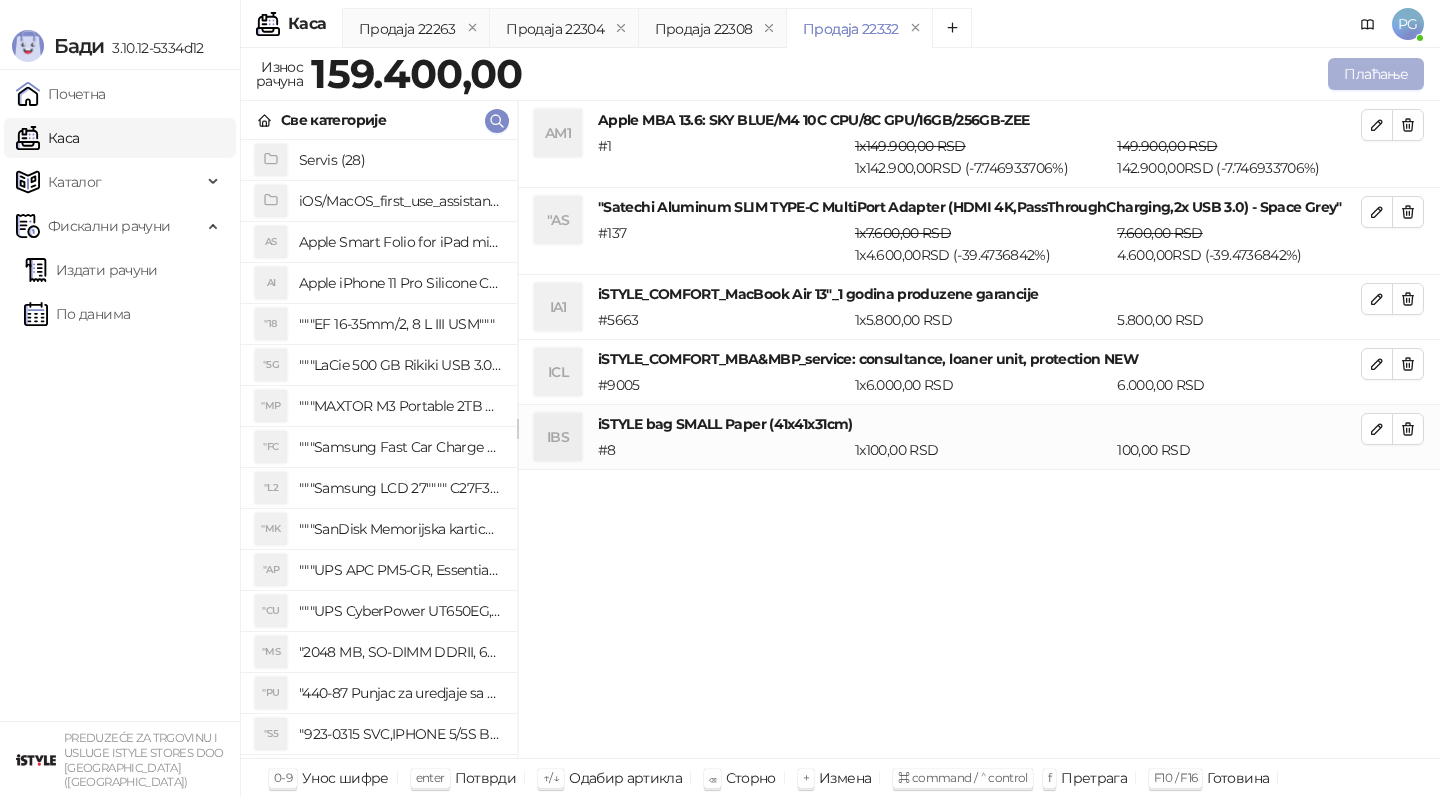 click on "Плаћање" at bounding box center (1376, 74) 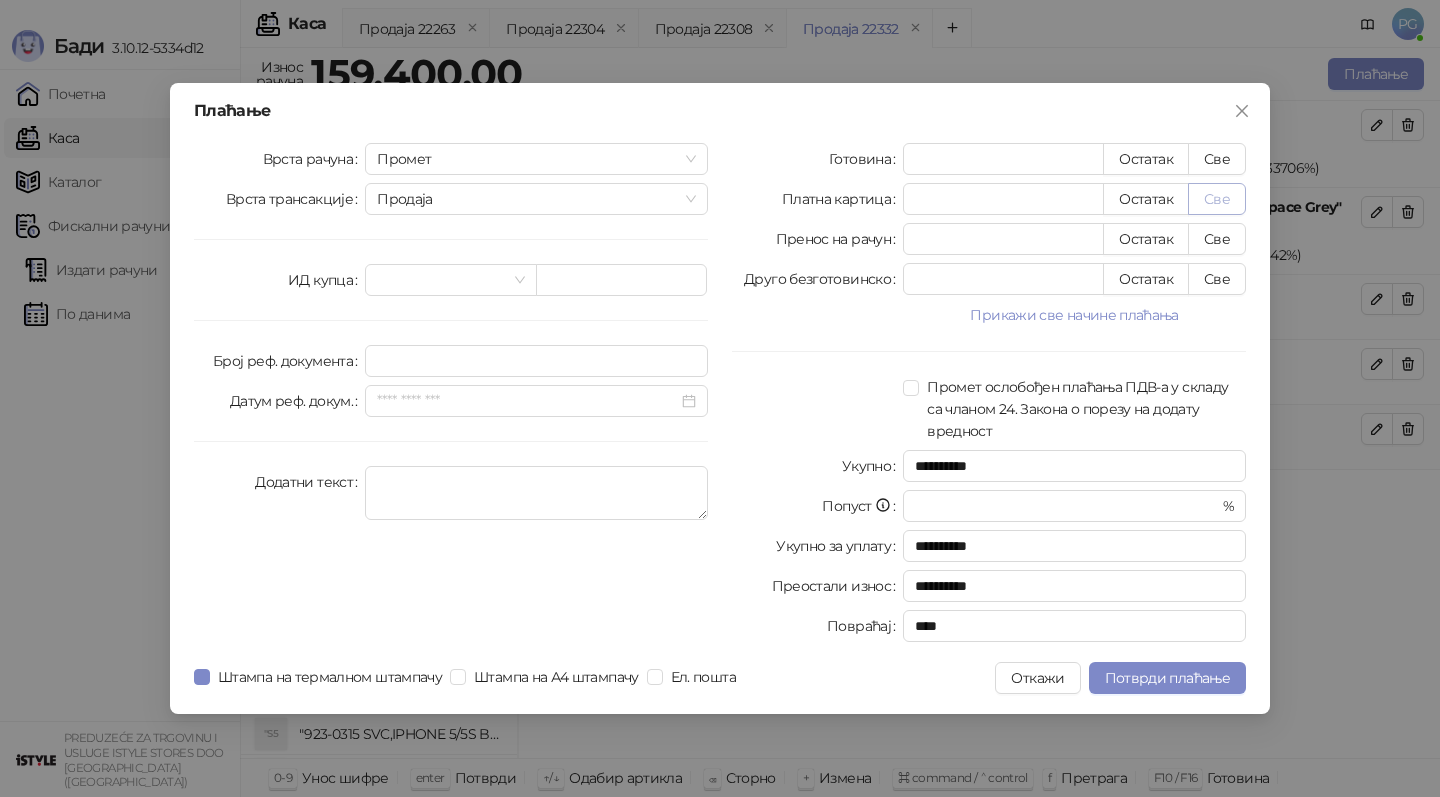 click on "Све" at bounding box center [1217, 199] 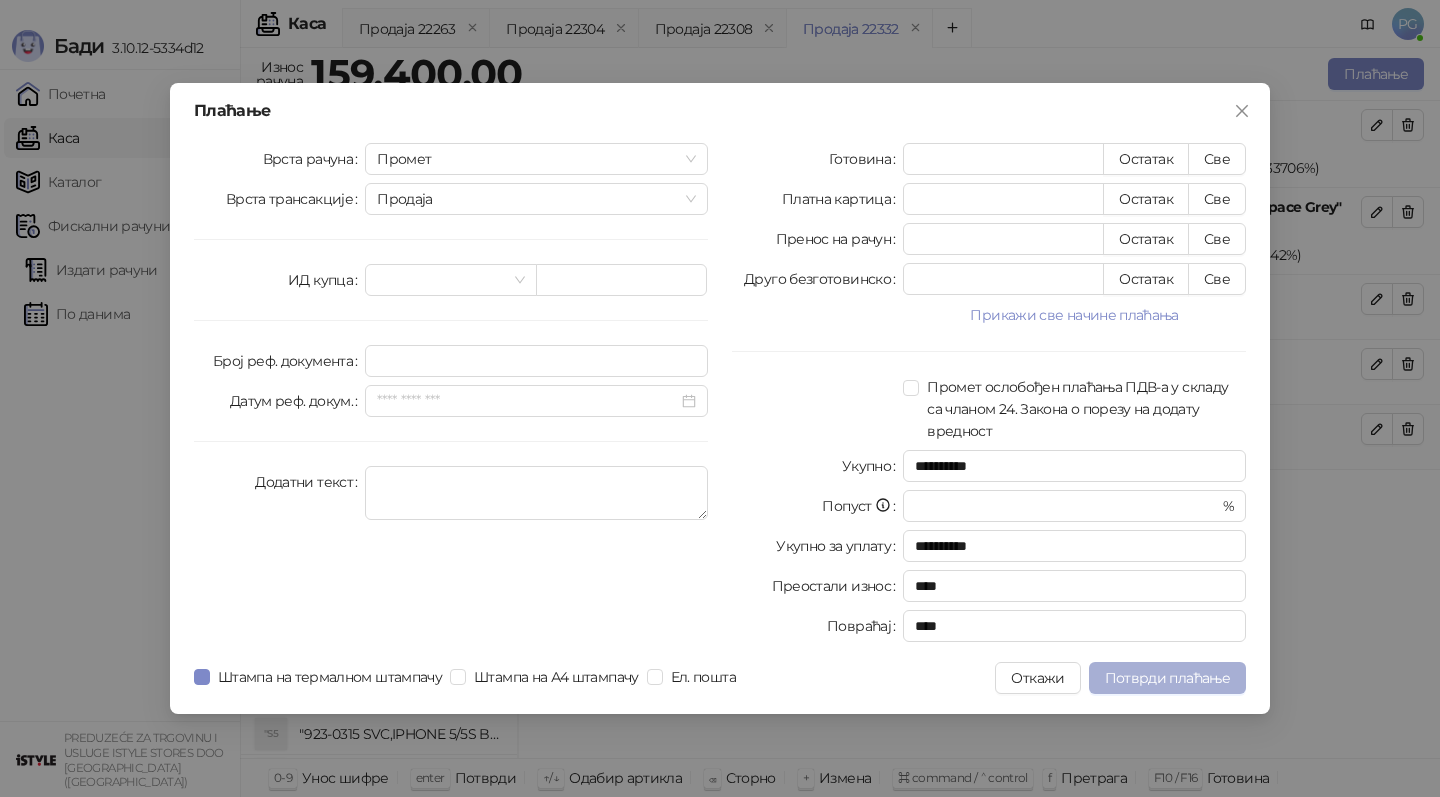 click on "Потврди плаћање" at bounding box center (1167, 678) 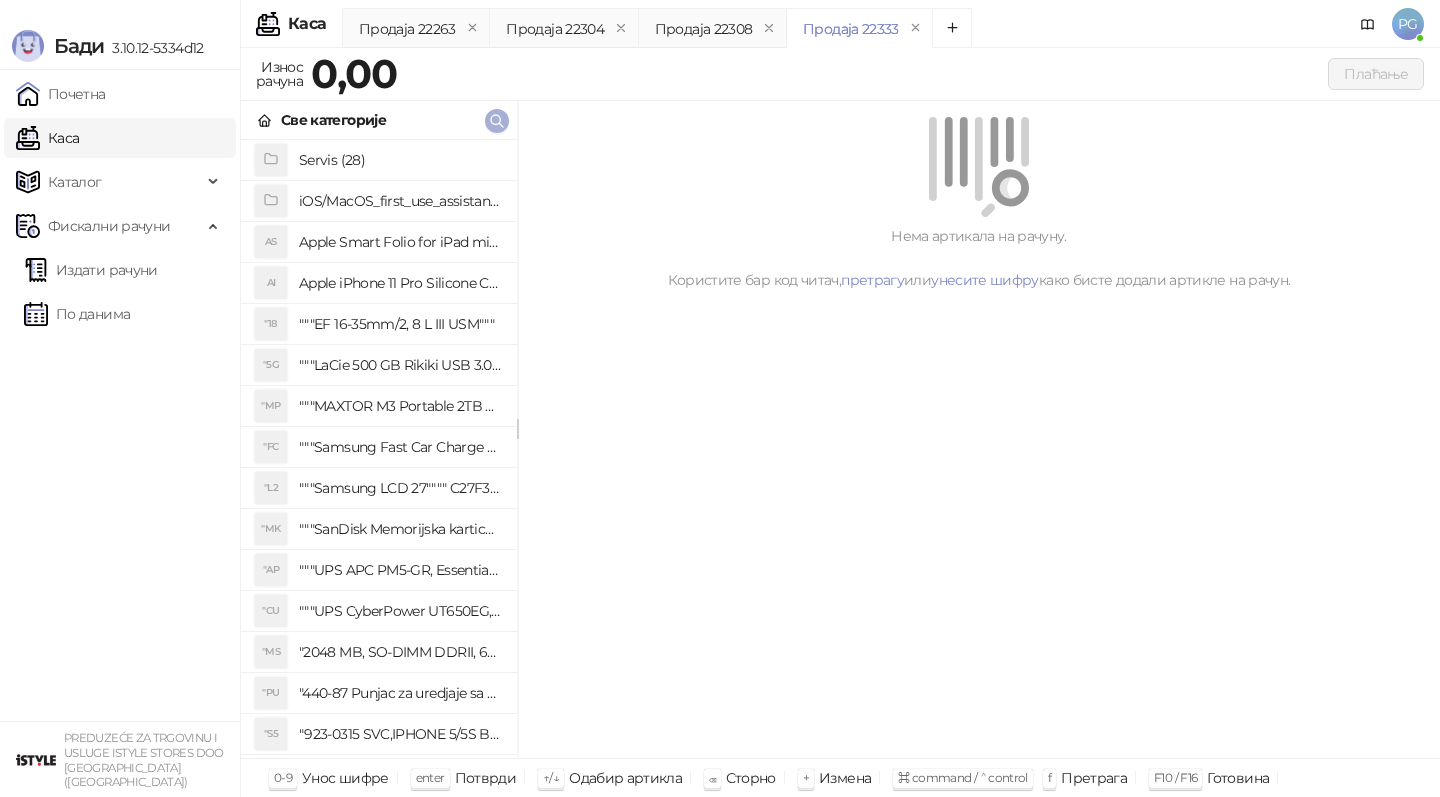 click 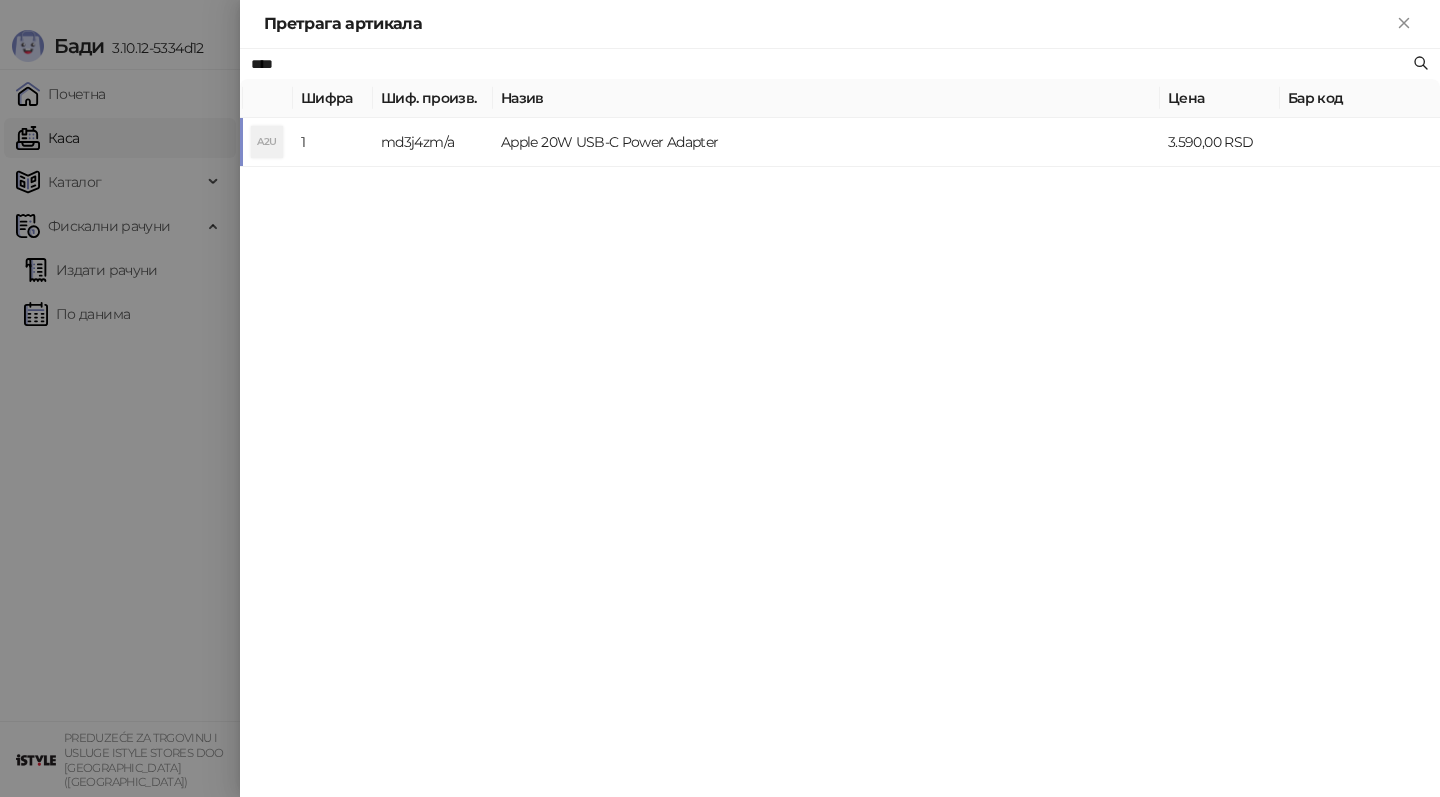 type on "****" 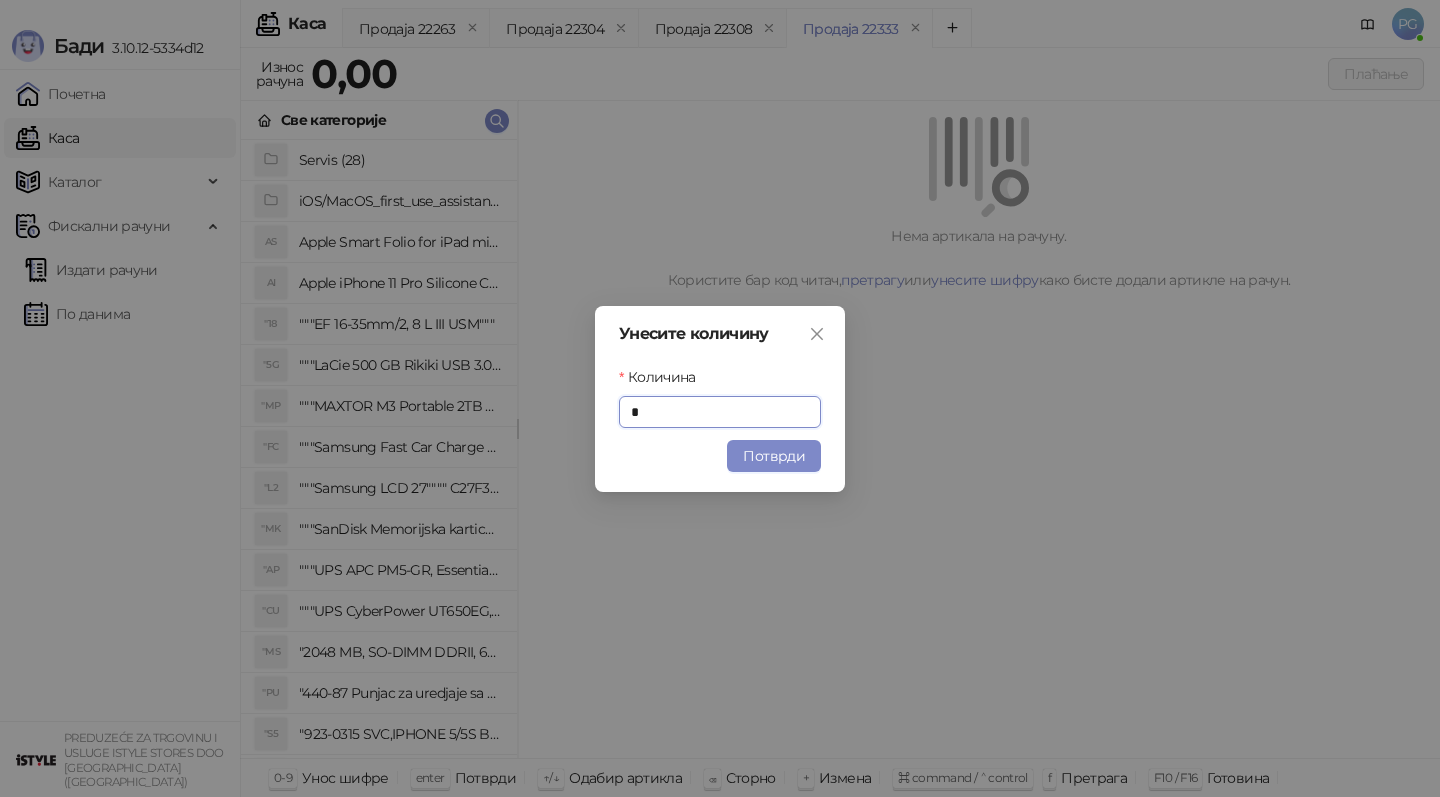 click on "Потврди" at bounding box center [774, 456] 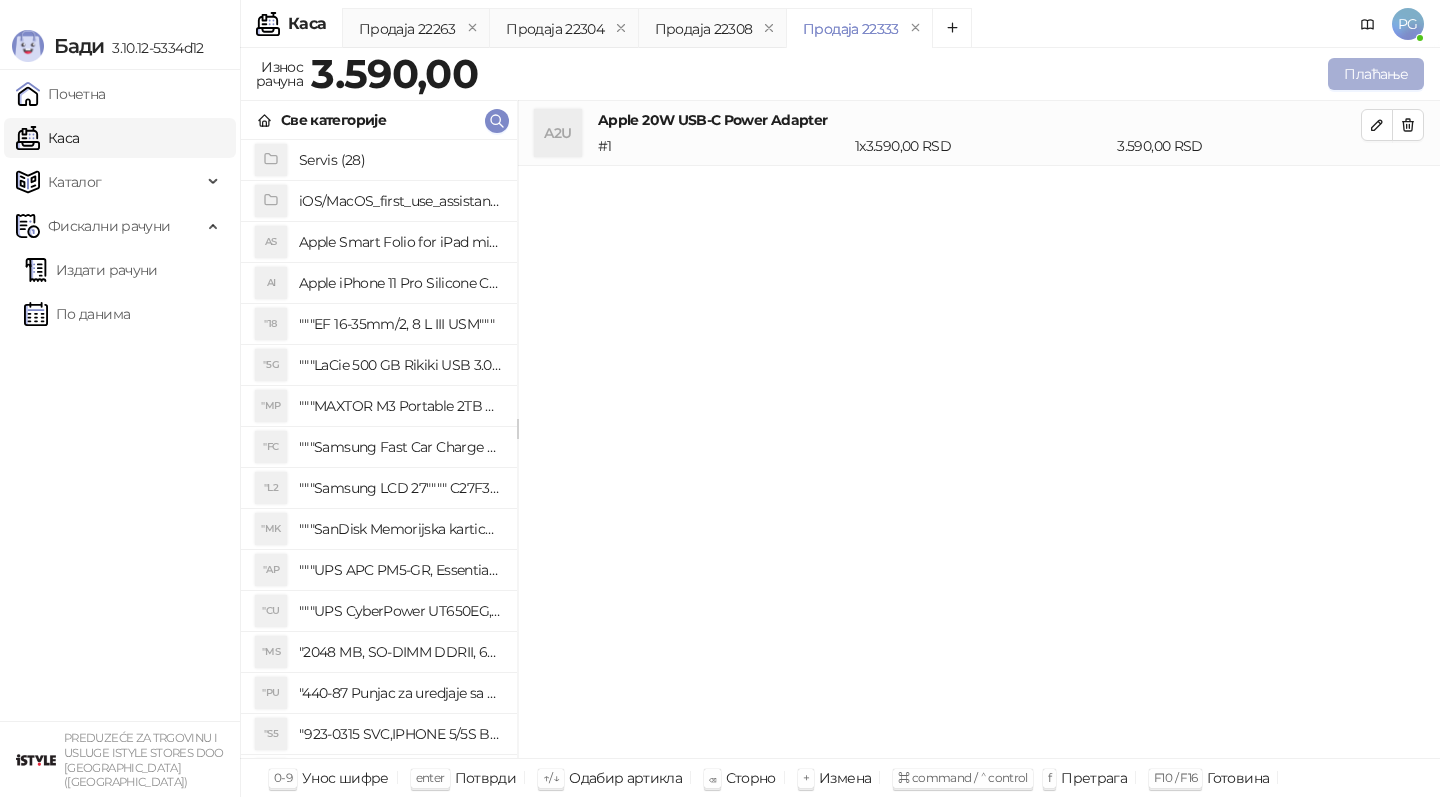 click on "Плаћање" at bounding box center [1376, 74] 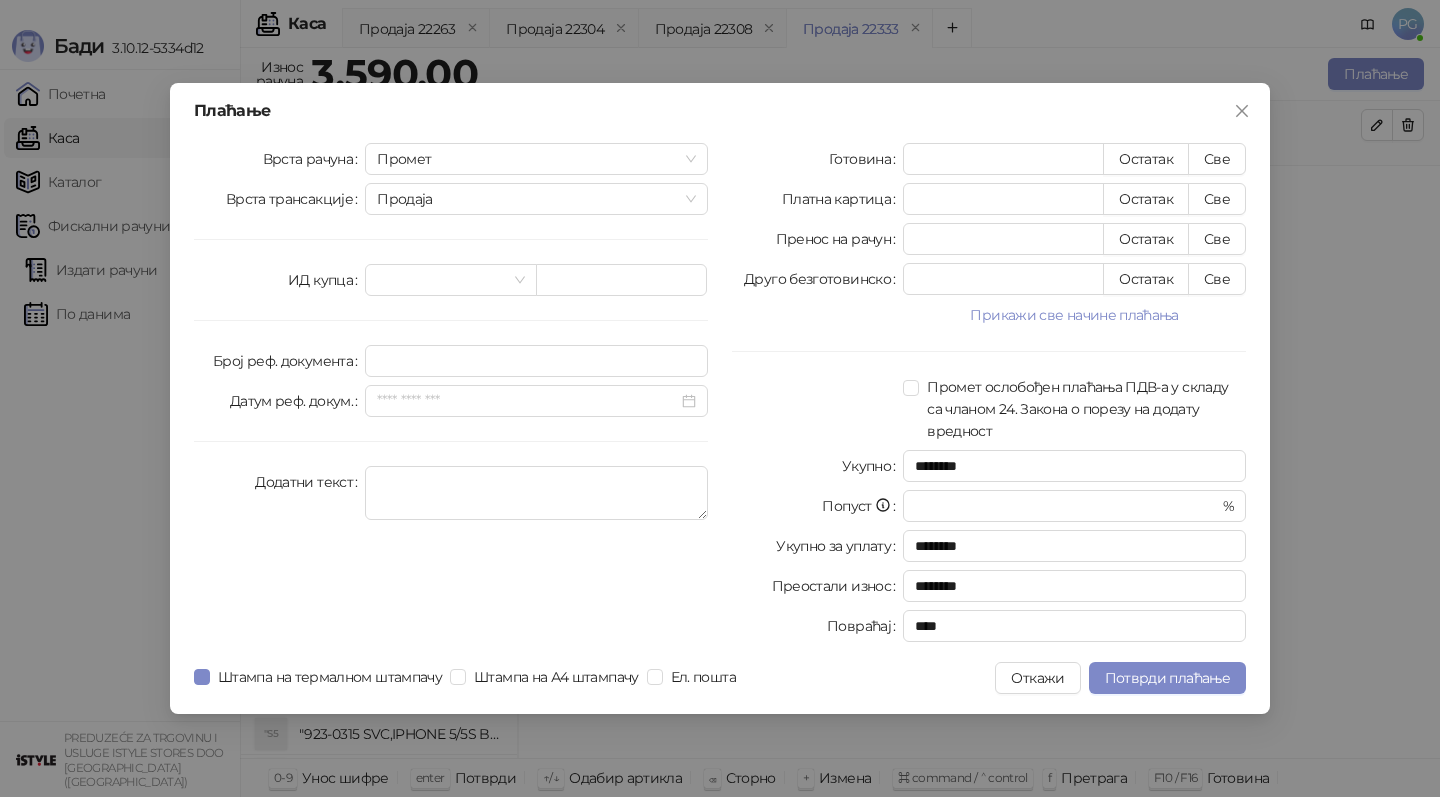 click on "Готовина * Остатак Све Платна картица * Остатак Све Пренос на рачун * Остатак Све Друго безготовинско * Остатак Све Прикажи све начине плаћања Чек * Остатак Све Ваучер * Остатак Све Инстант плаћање * Остатак Све   Промет ослобођен плаћања ПДВ-а у складу са чланом 24. Закона о порезу на додату вредност Укупно ******** Попуст   * % Укупно за уплату ******** Преостали износ ******** Повраћај ****" at bounding box center (989, 396) 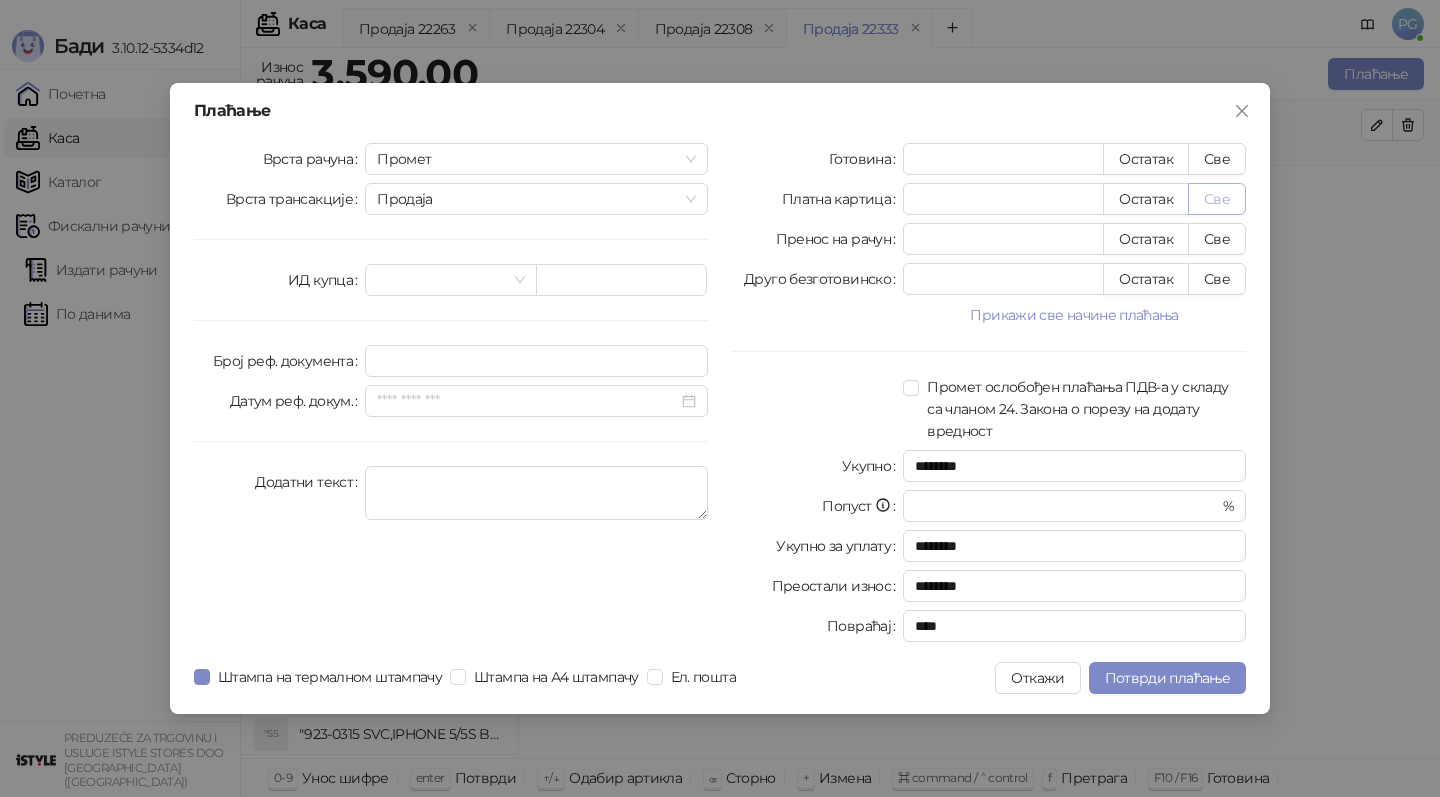 click on "Све" at bounding box center [1217, 199] 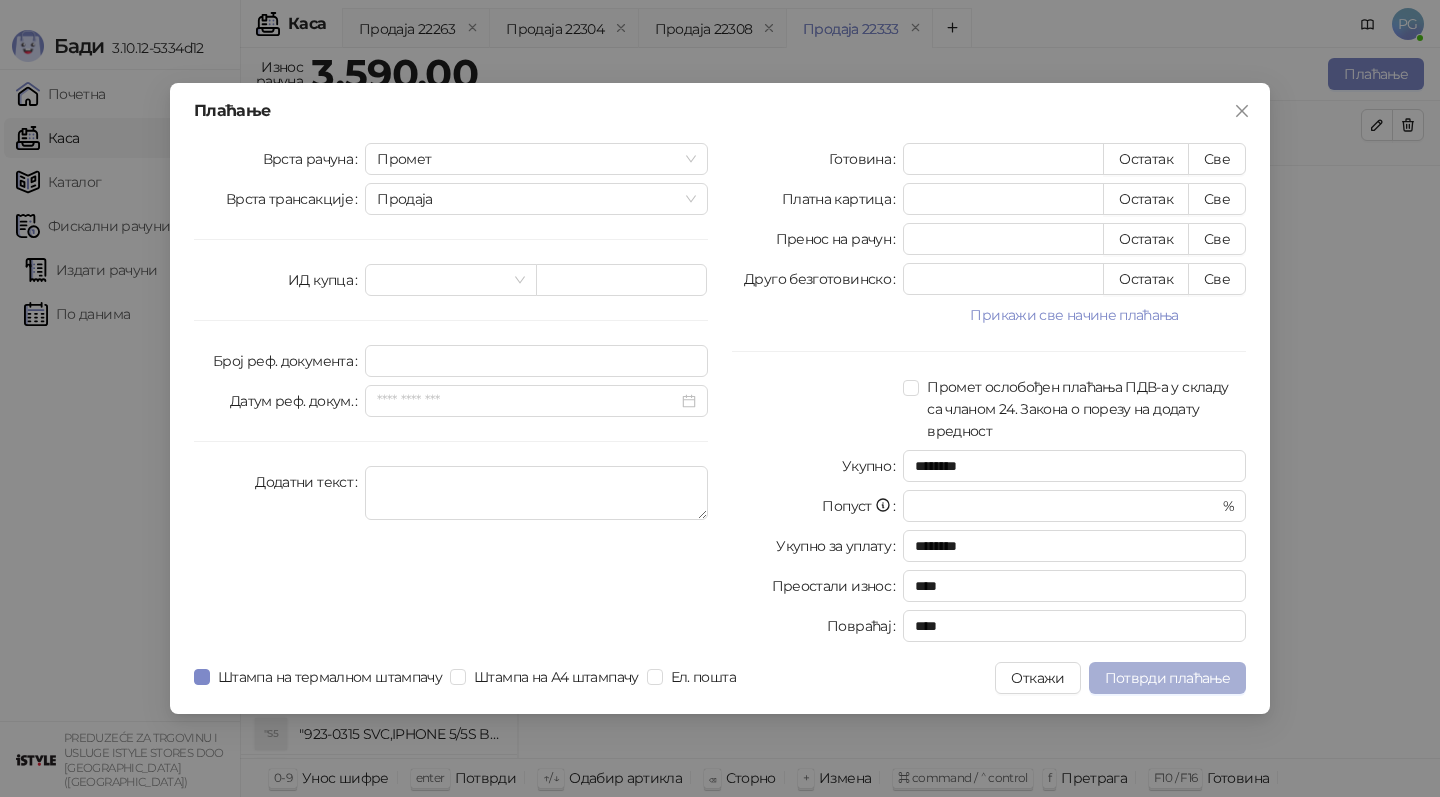 click on "Потврди плаћање" at bounding box center (1167, 678) 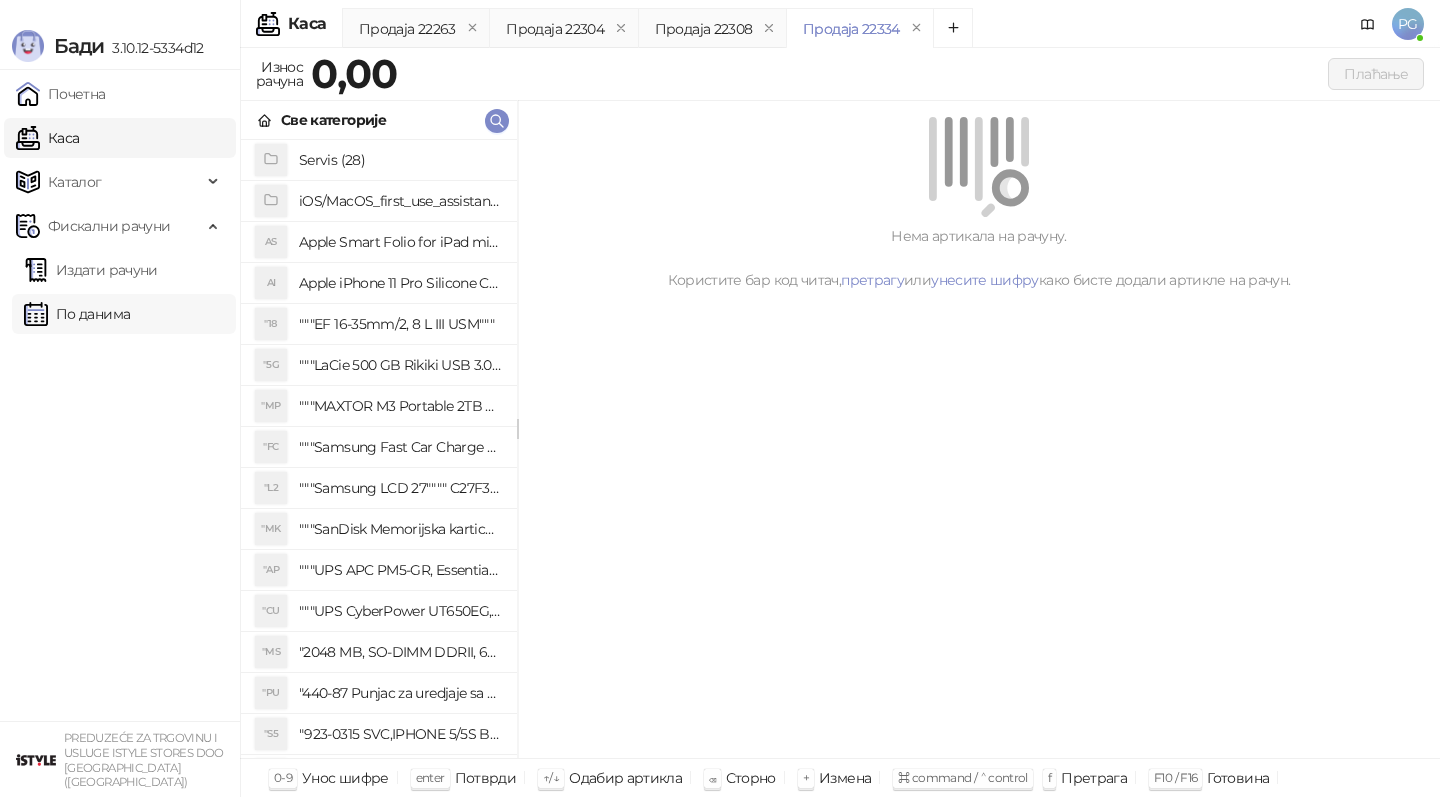 click on "По данима" at bounding box center [77, 314] 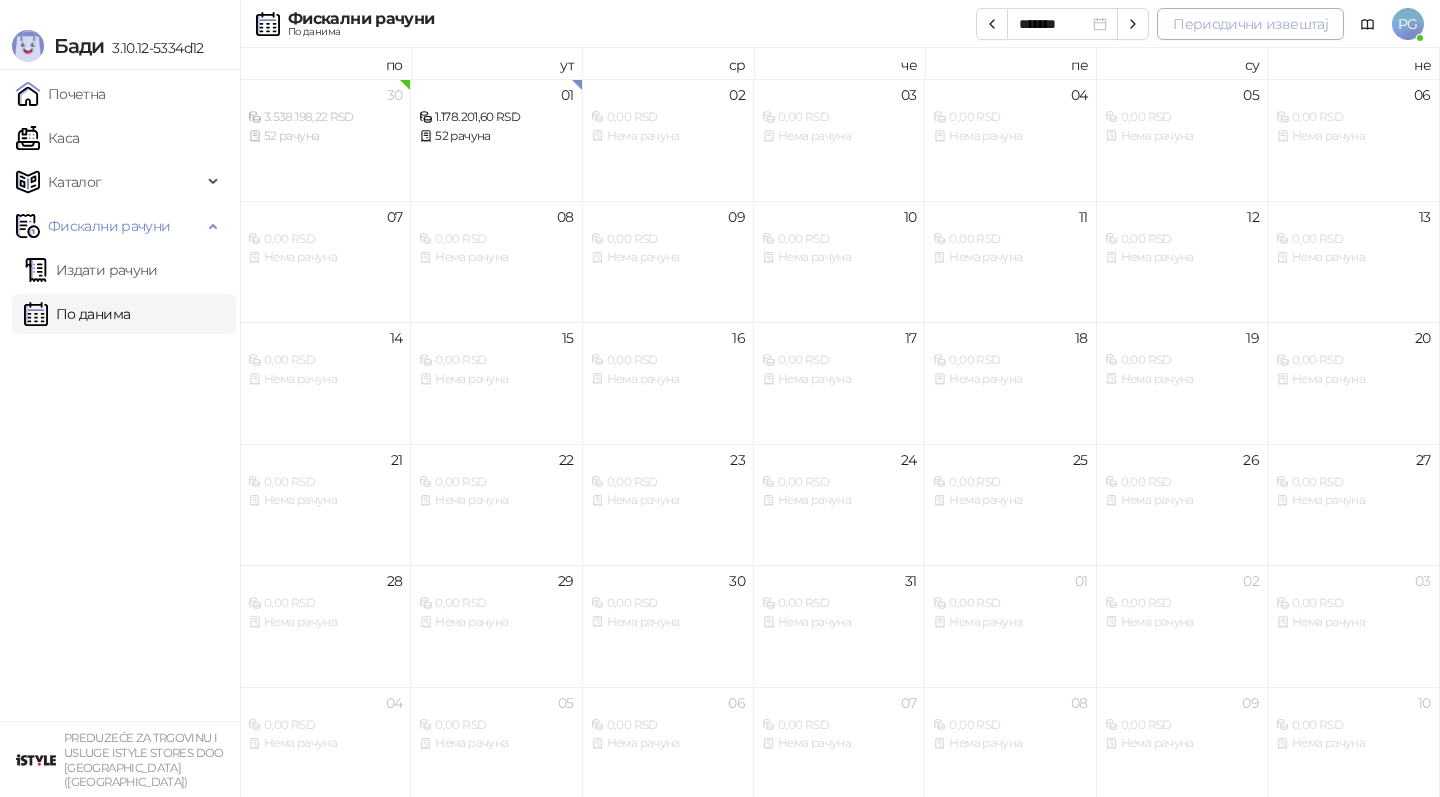 click on "Периодични извештај" at bounding box center [1250, 24] 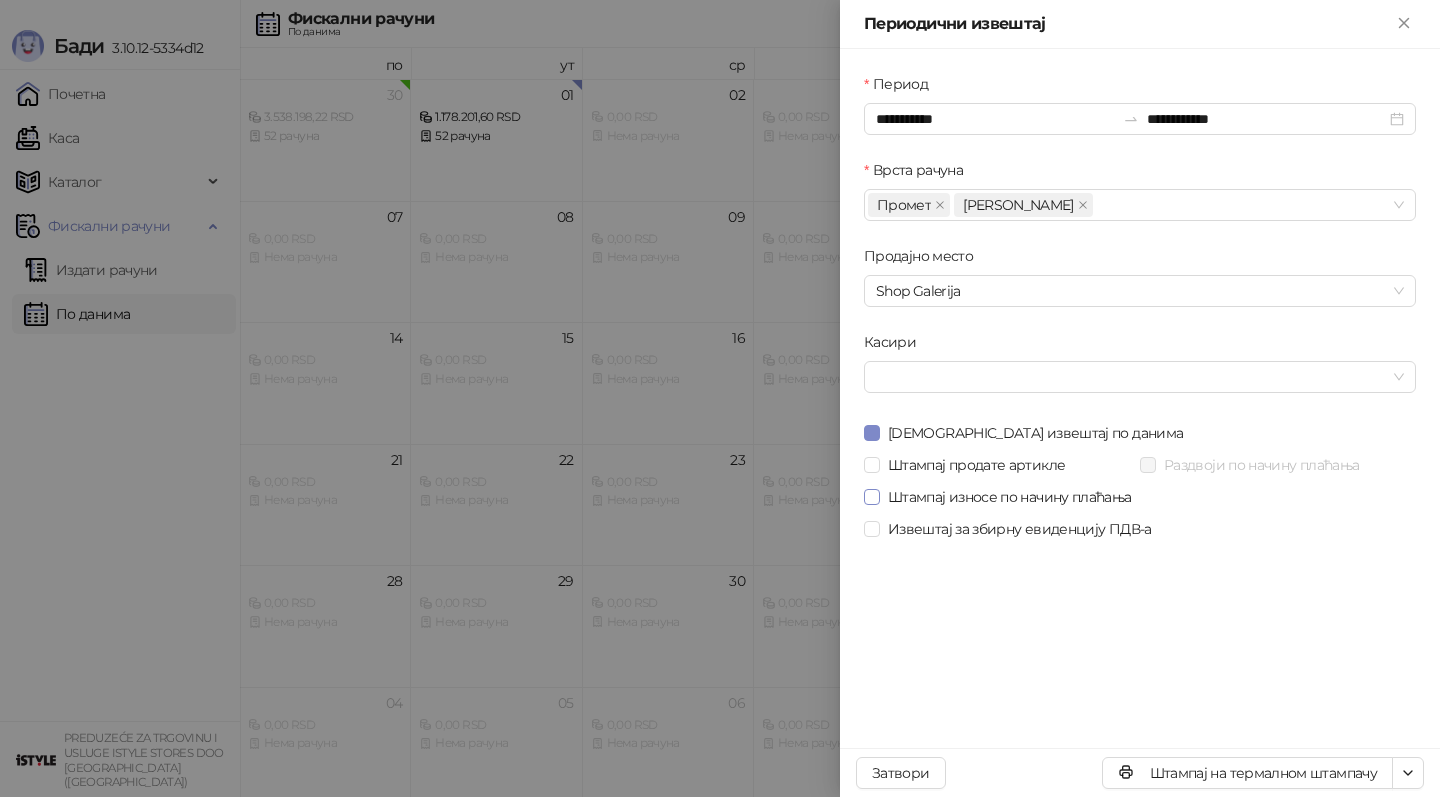 click on "Штампај износе по начину плаћања" at bounding box center (1010, 497) 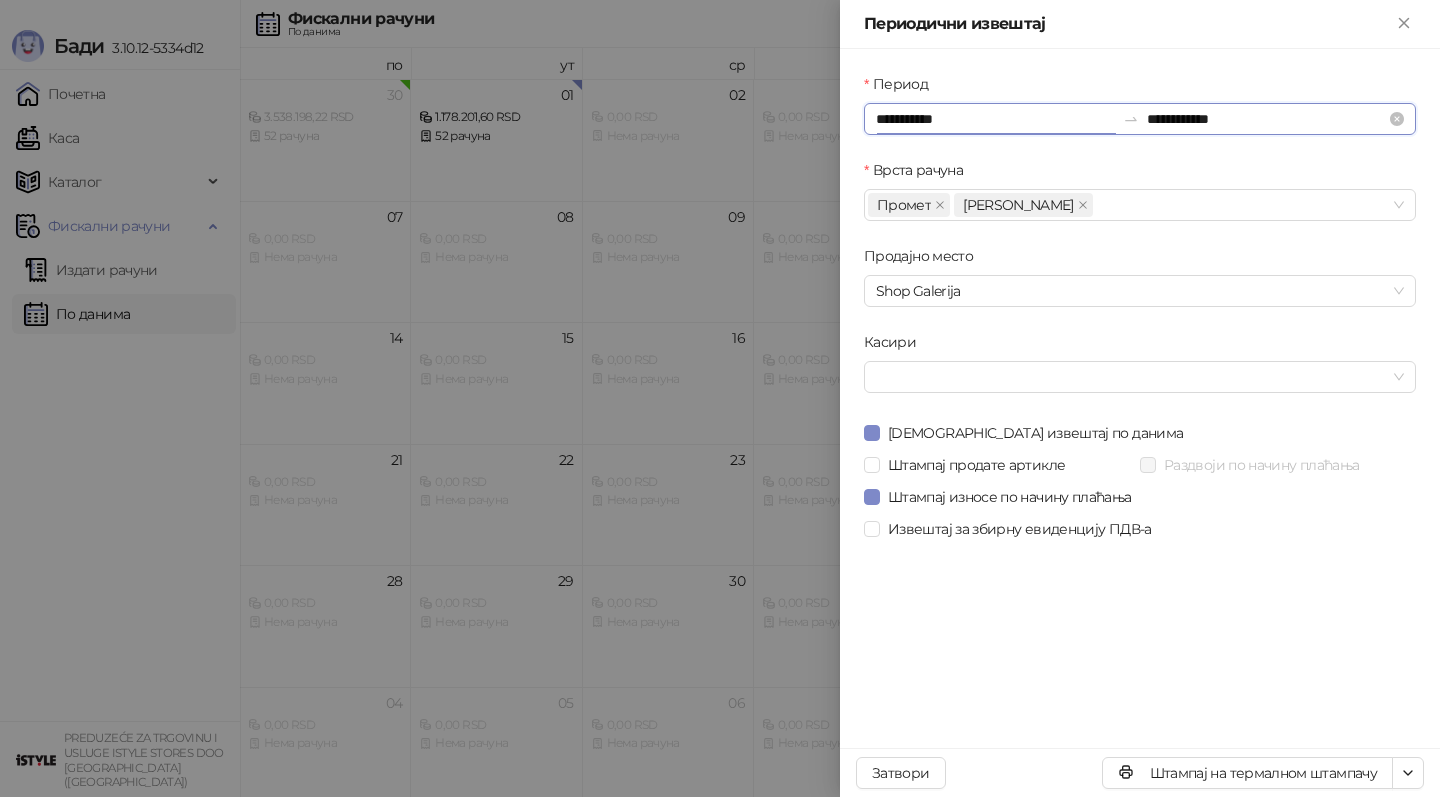 click on "**********" at bounding box center [995, 119] 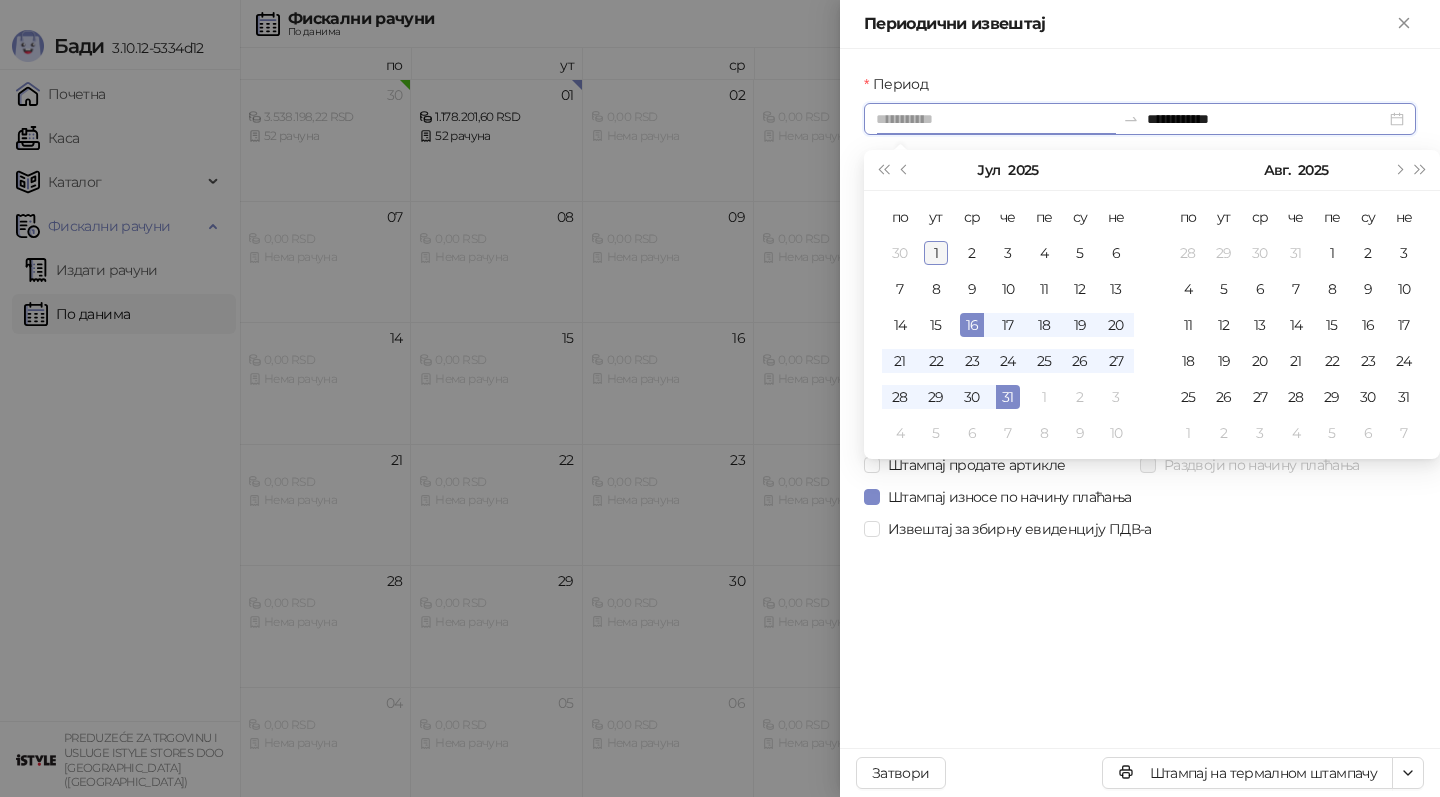type on "**********" 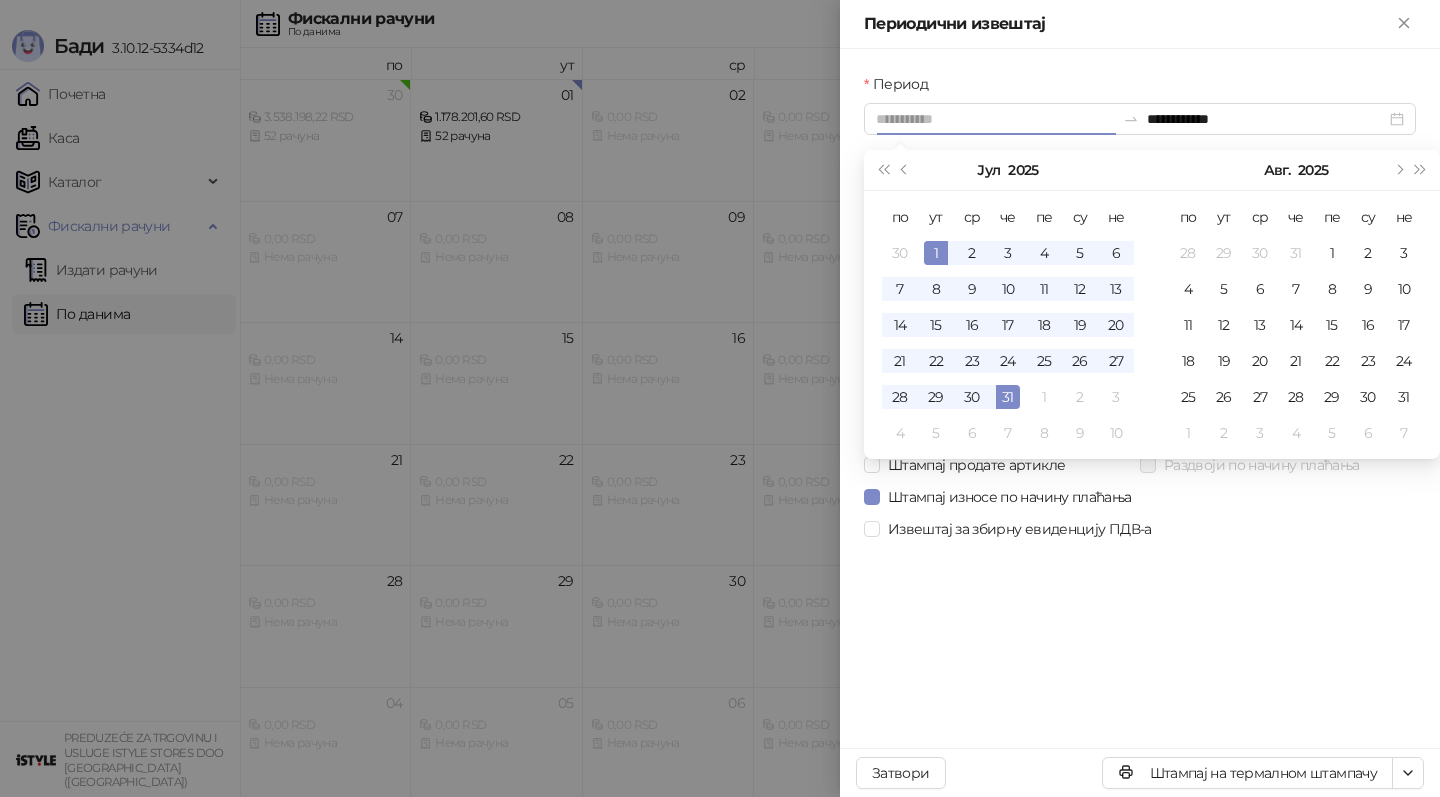 click on "1" at bounding box center [936, 253] 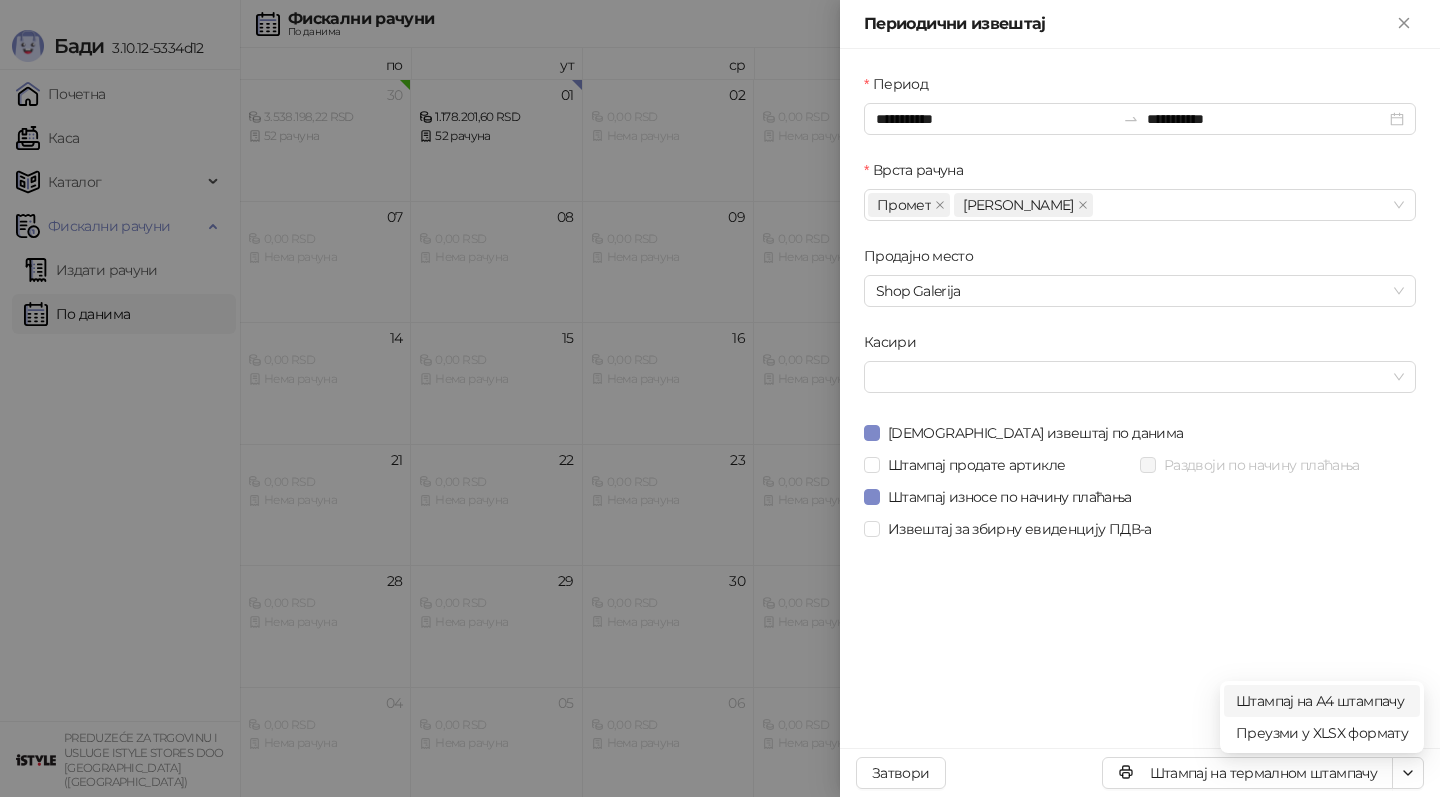 click on "Штампај на А4 штампачу" at bounding box center [1322, 701] 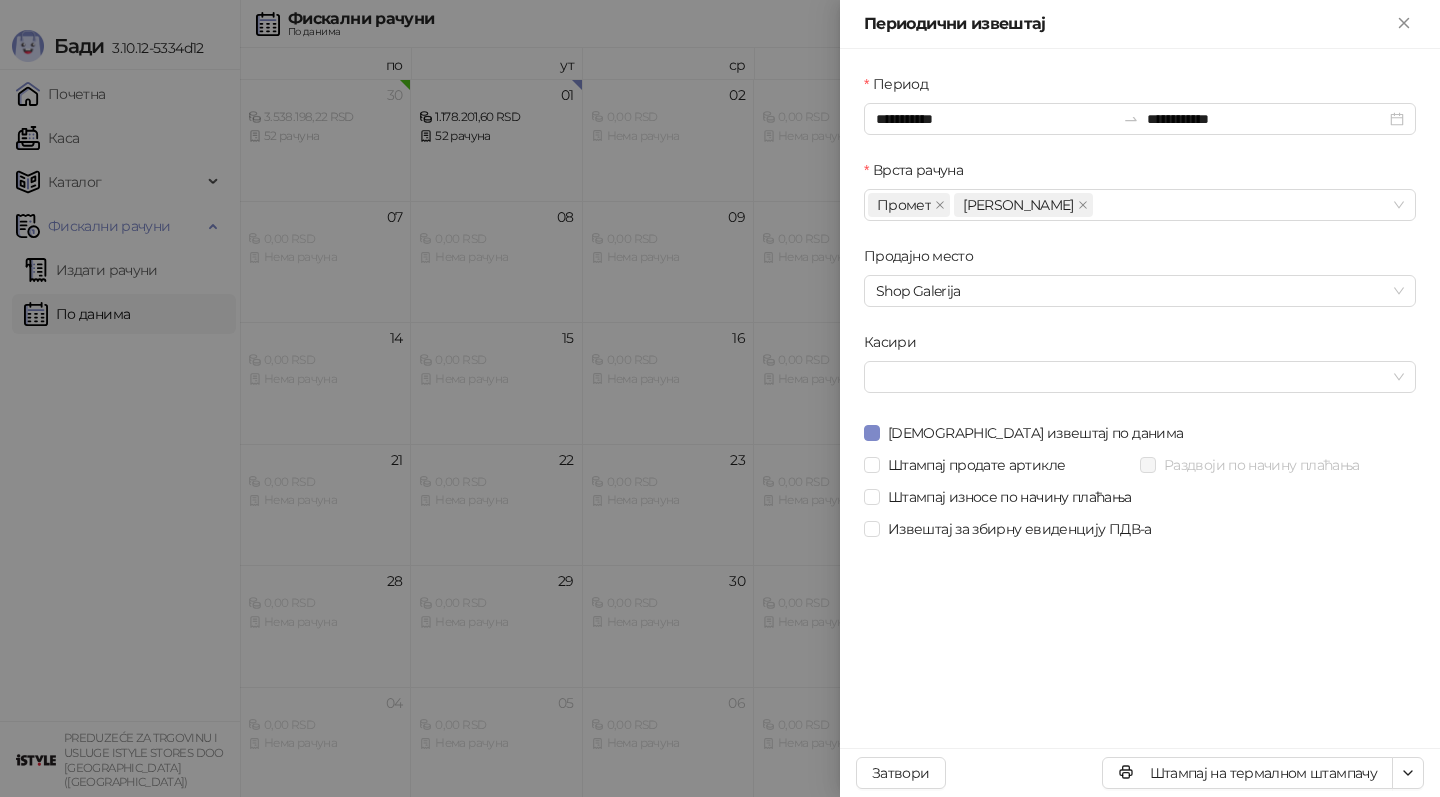 click at bounding box center [720, 398] 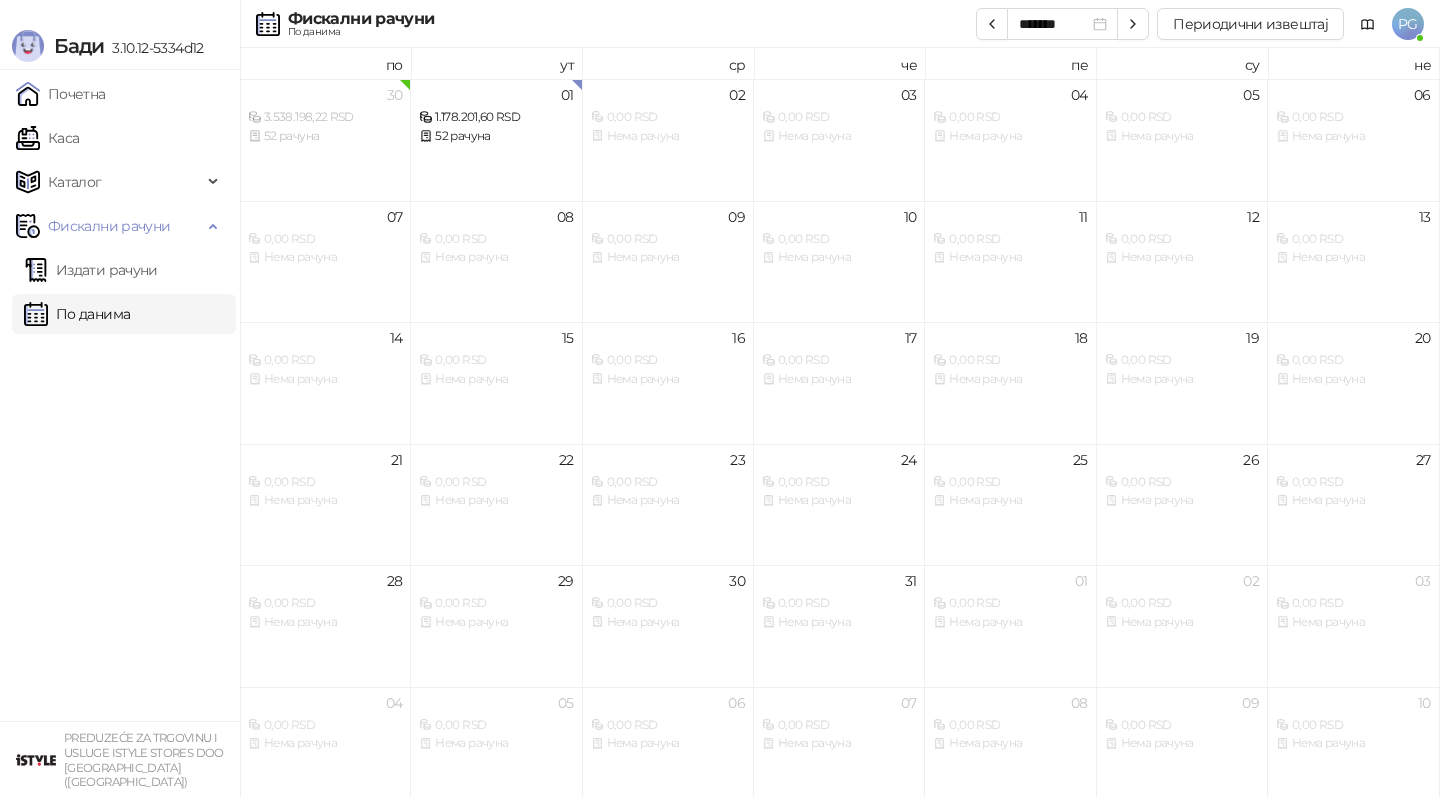 click on "По данима" at bounding box center (77, 314) 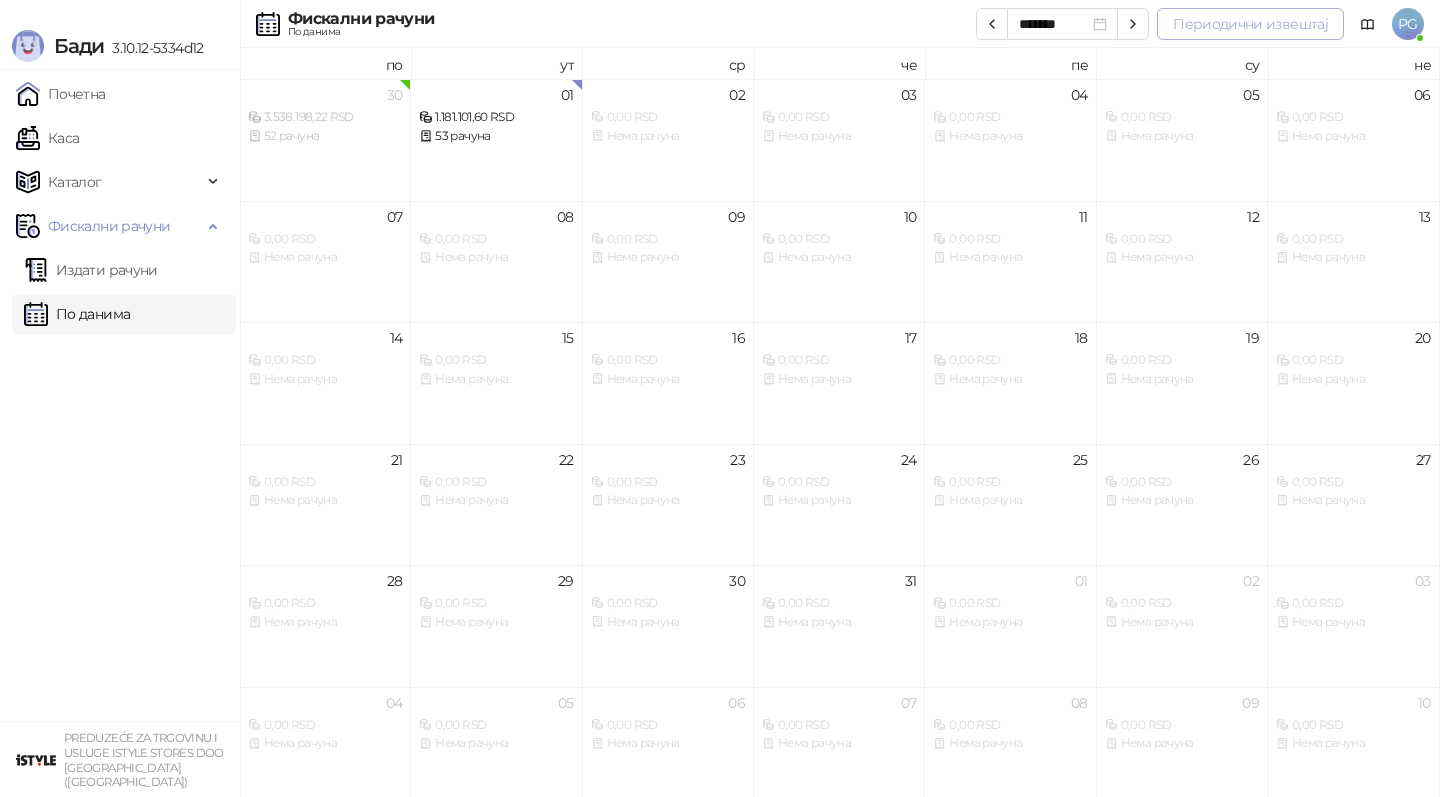 click on "Периодични извештај" at bounding box center [1250, 24] 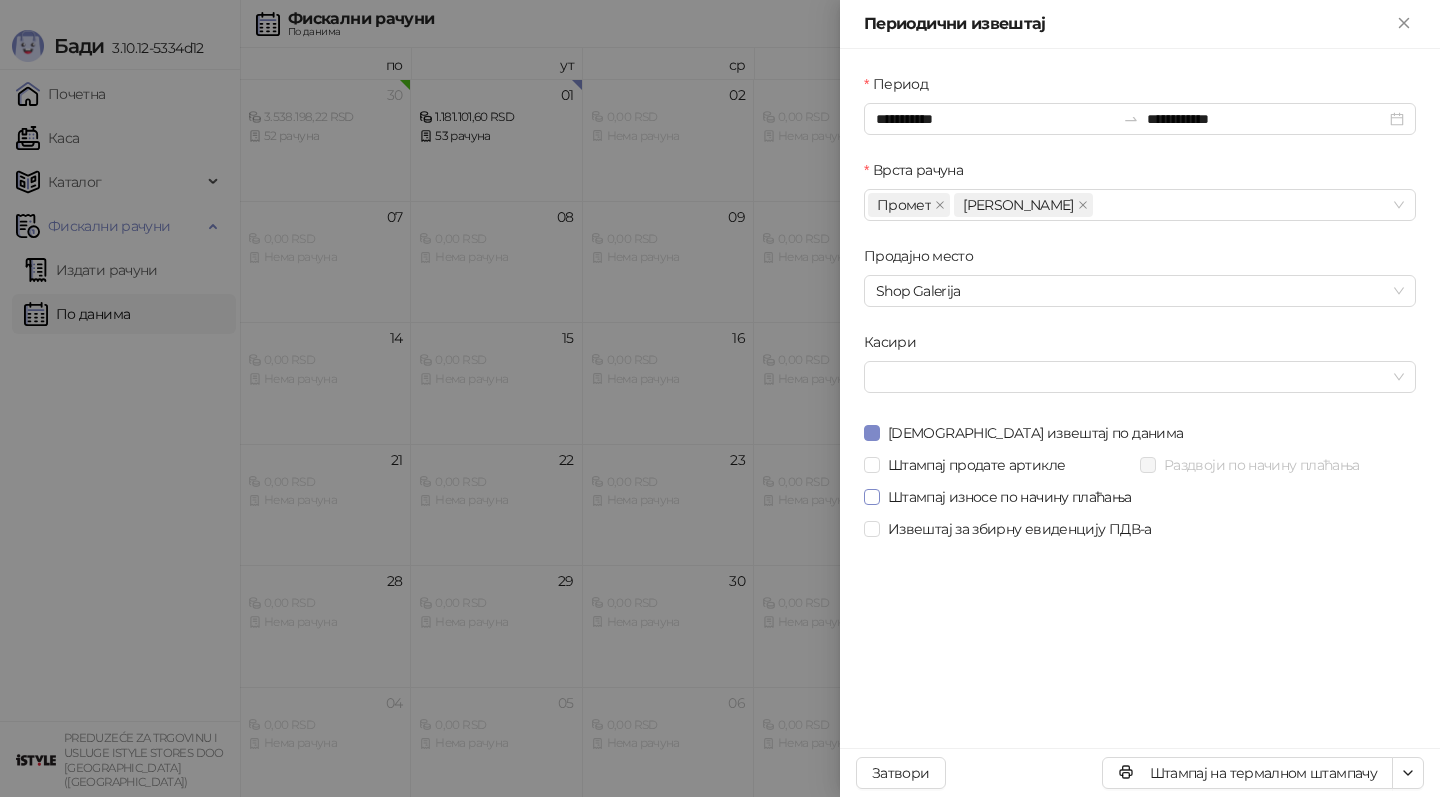click on "Штампај износе по начину плаћања" at bounding box center [1010, 497] 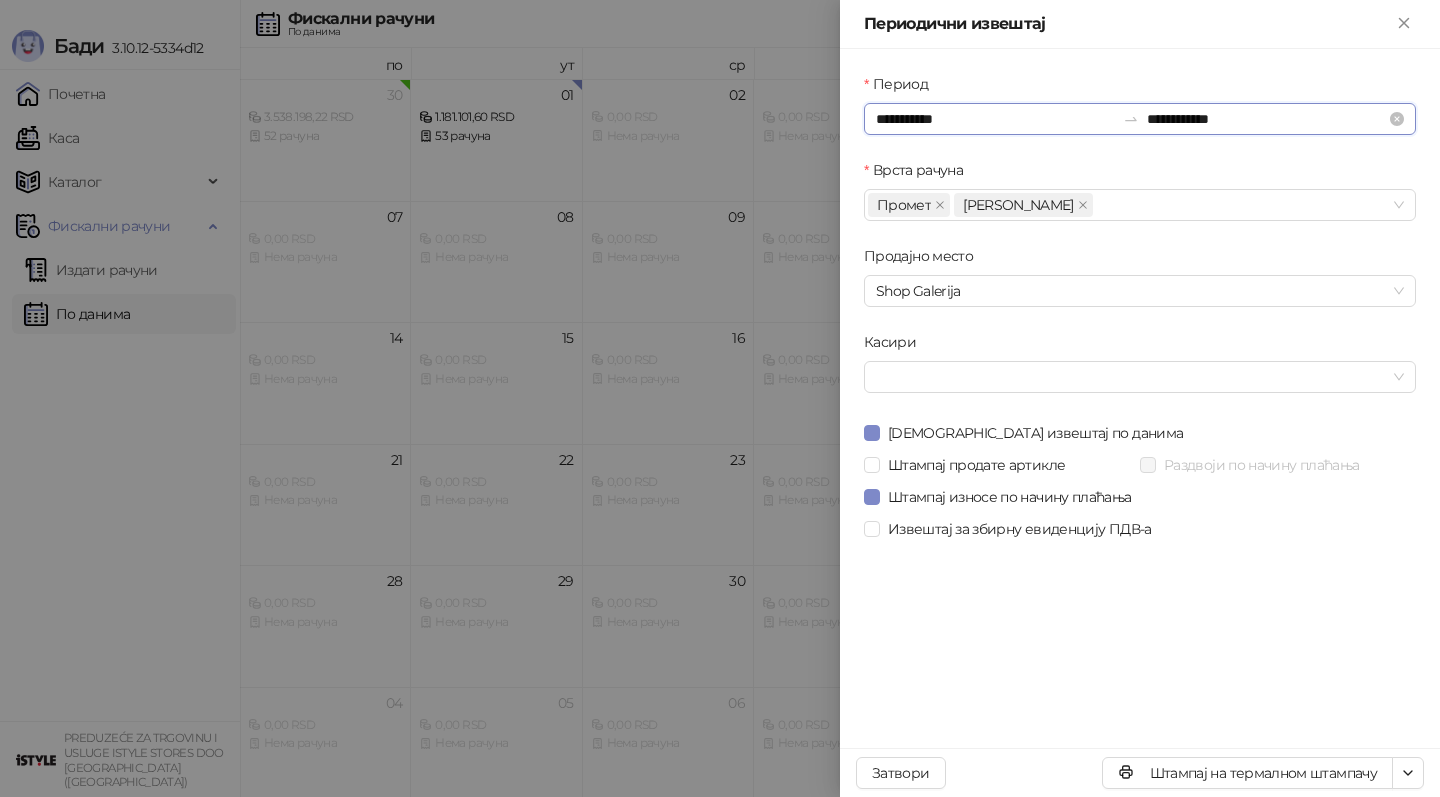 click on "**********" at bounding box center [995, 119] 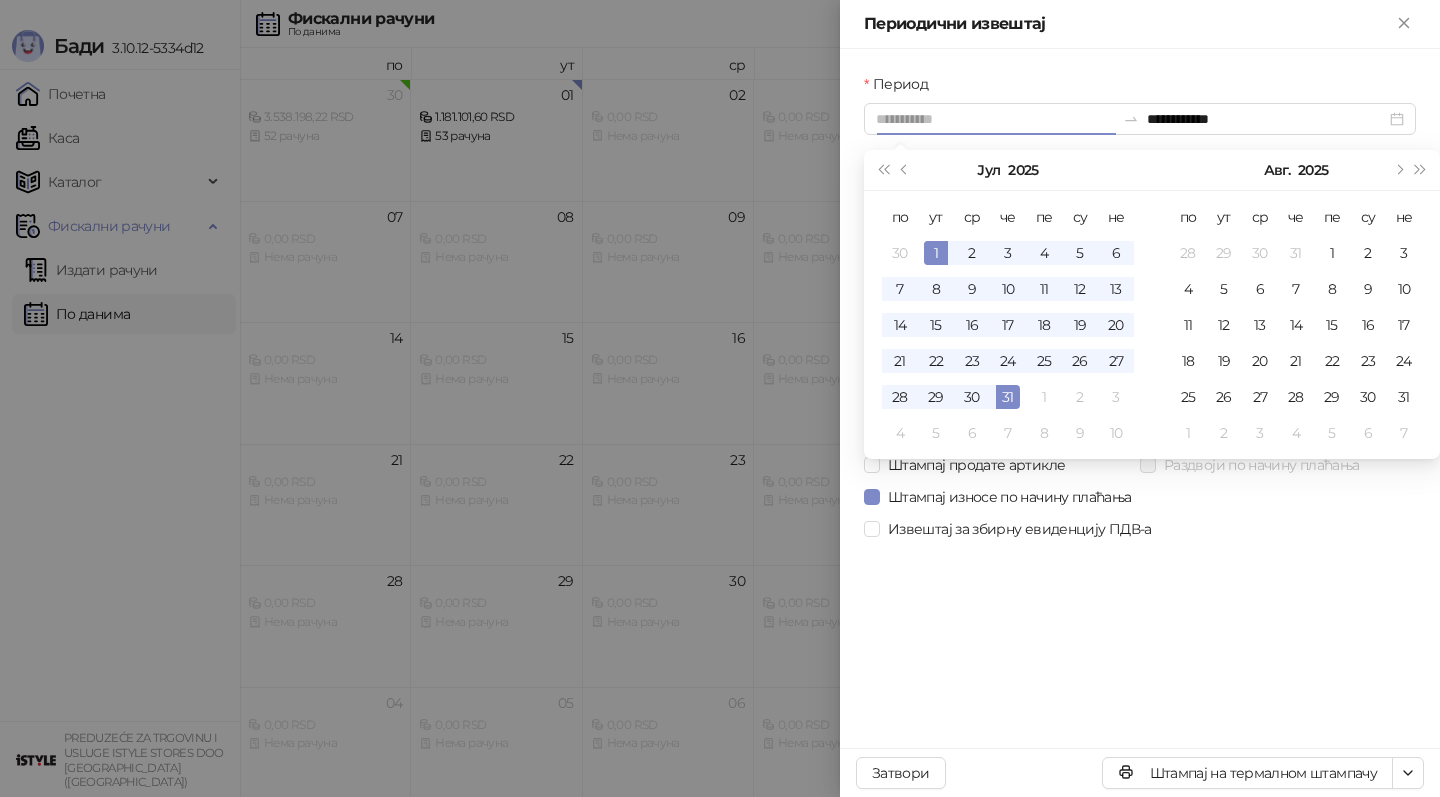 click on "1" at bounding box center [936, 253] 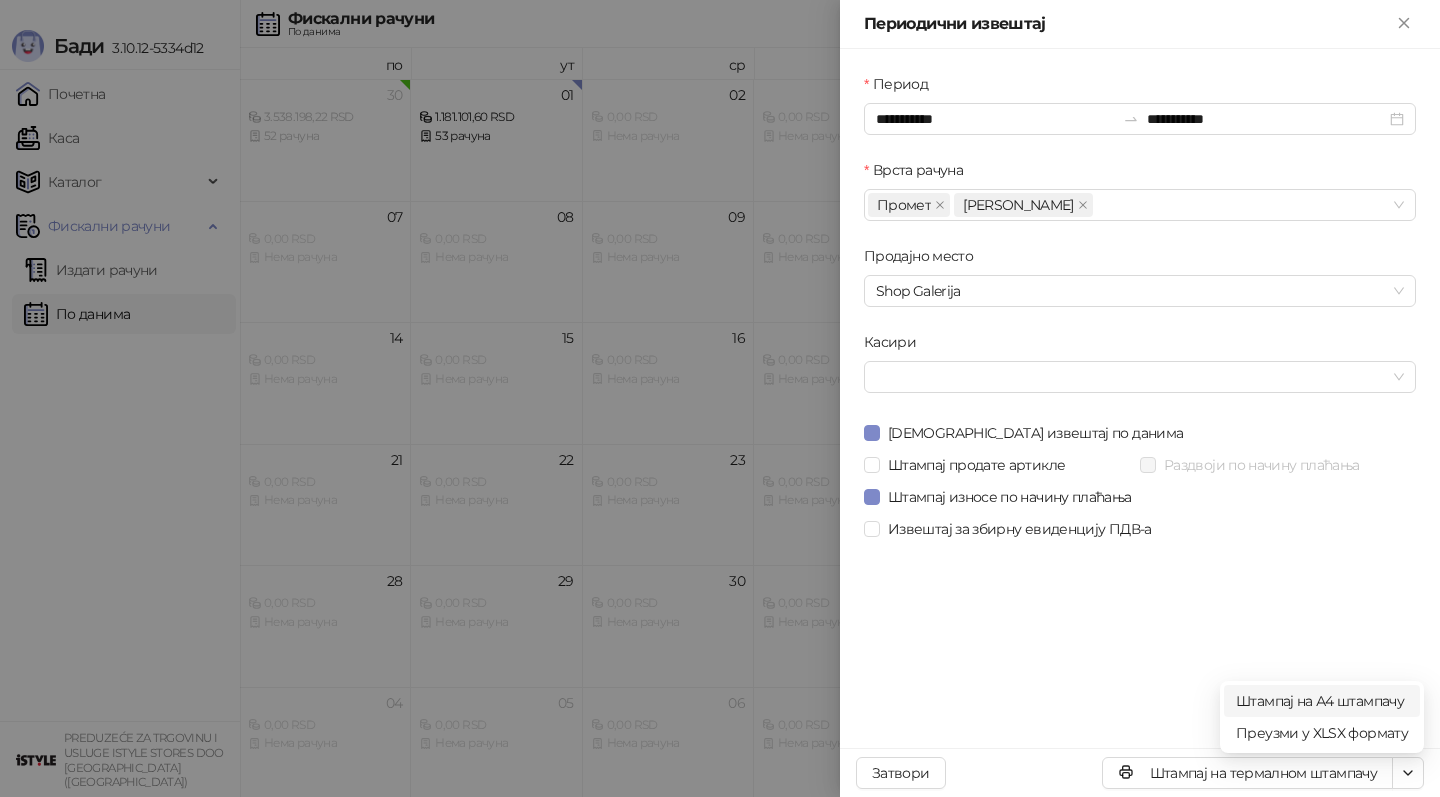 click on "Штампај на А4 штампачу" at bounding box center (1322, 701) 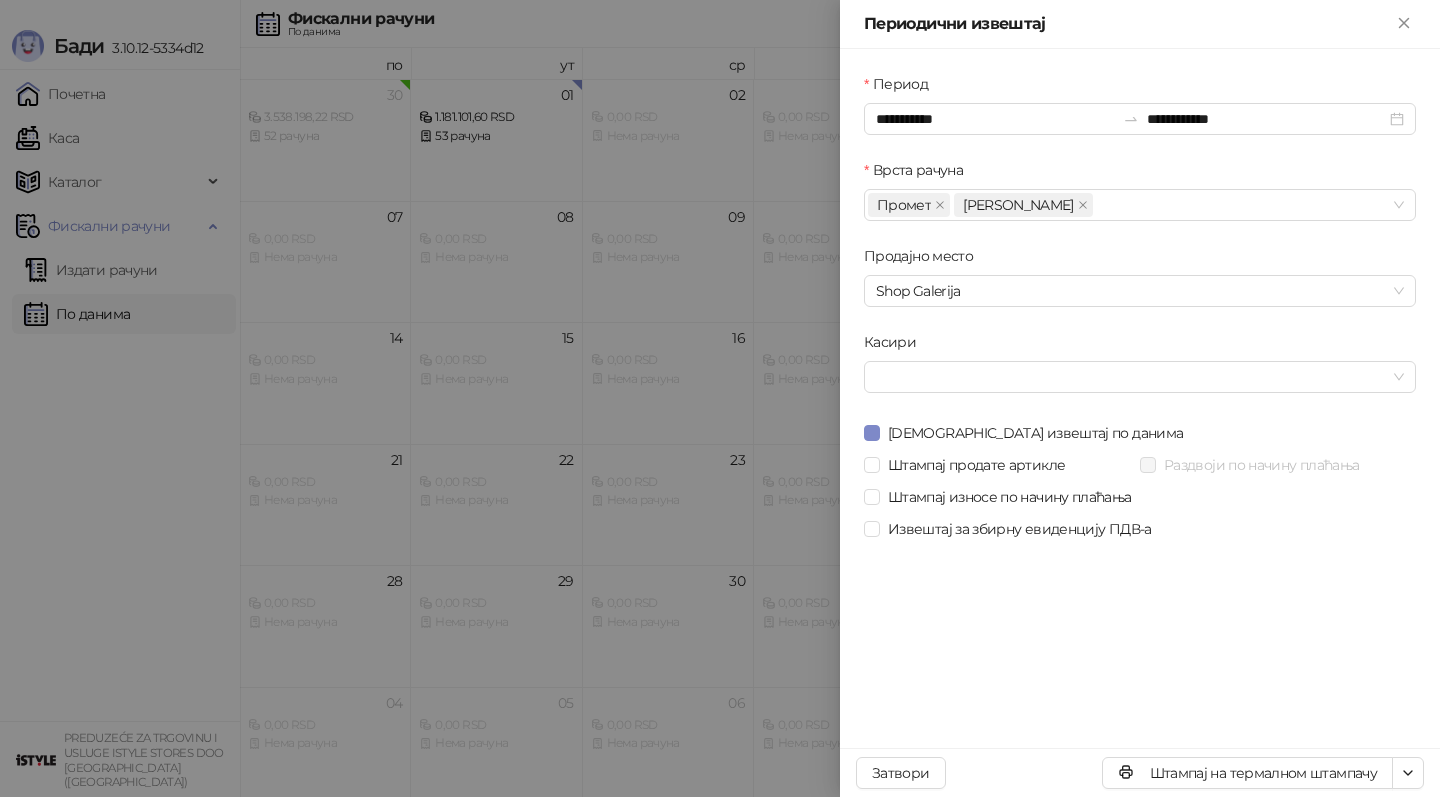 click at bounding box center (720, 398) 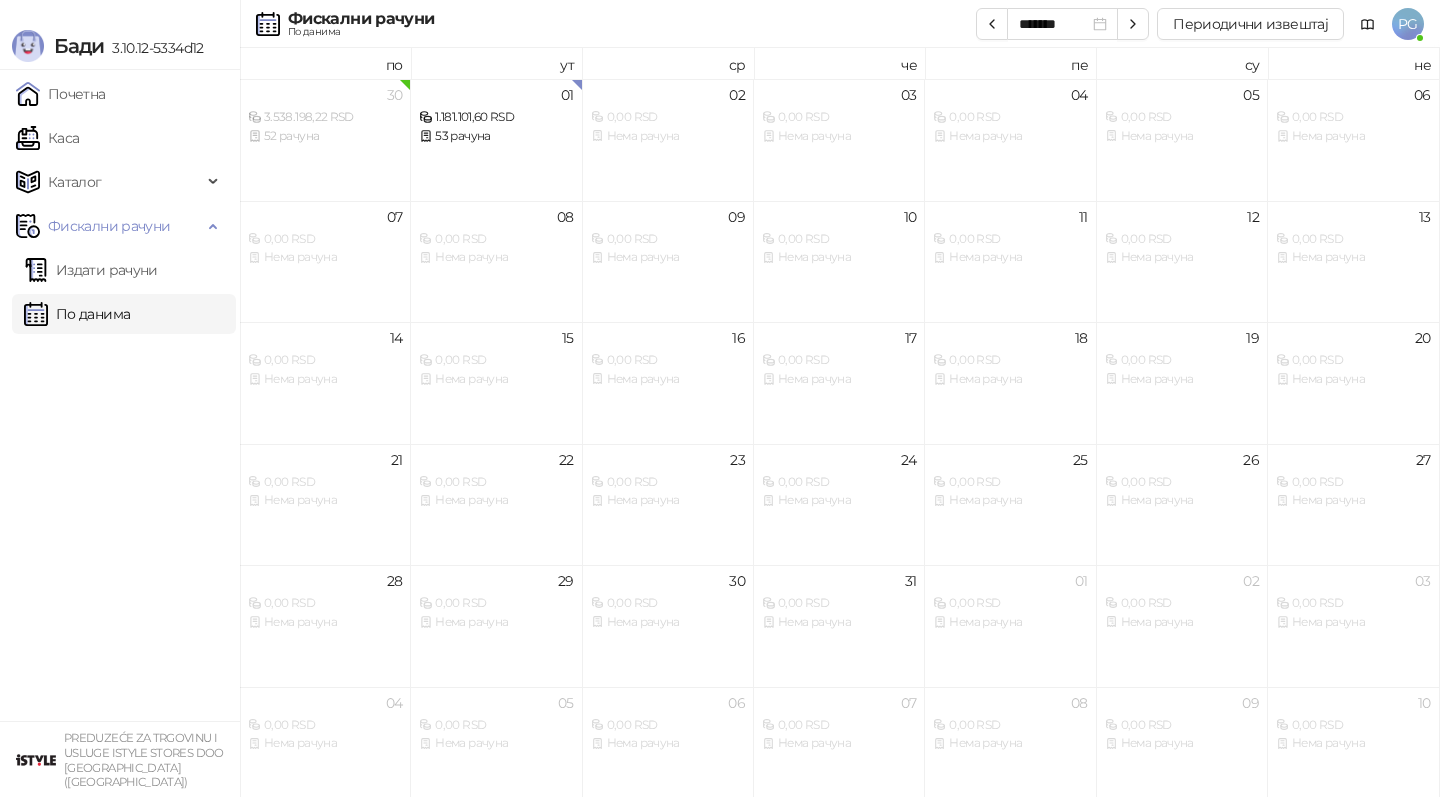 click on "По данима" at bounding box center (77, 314) 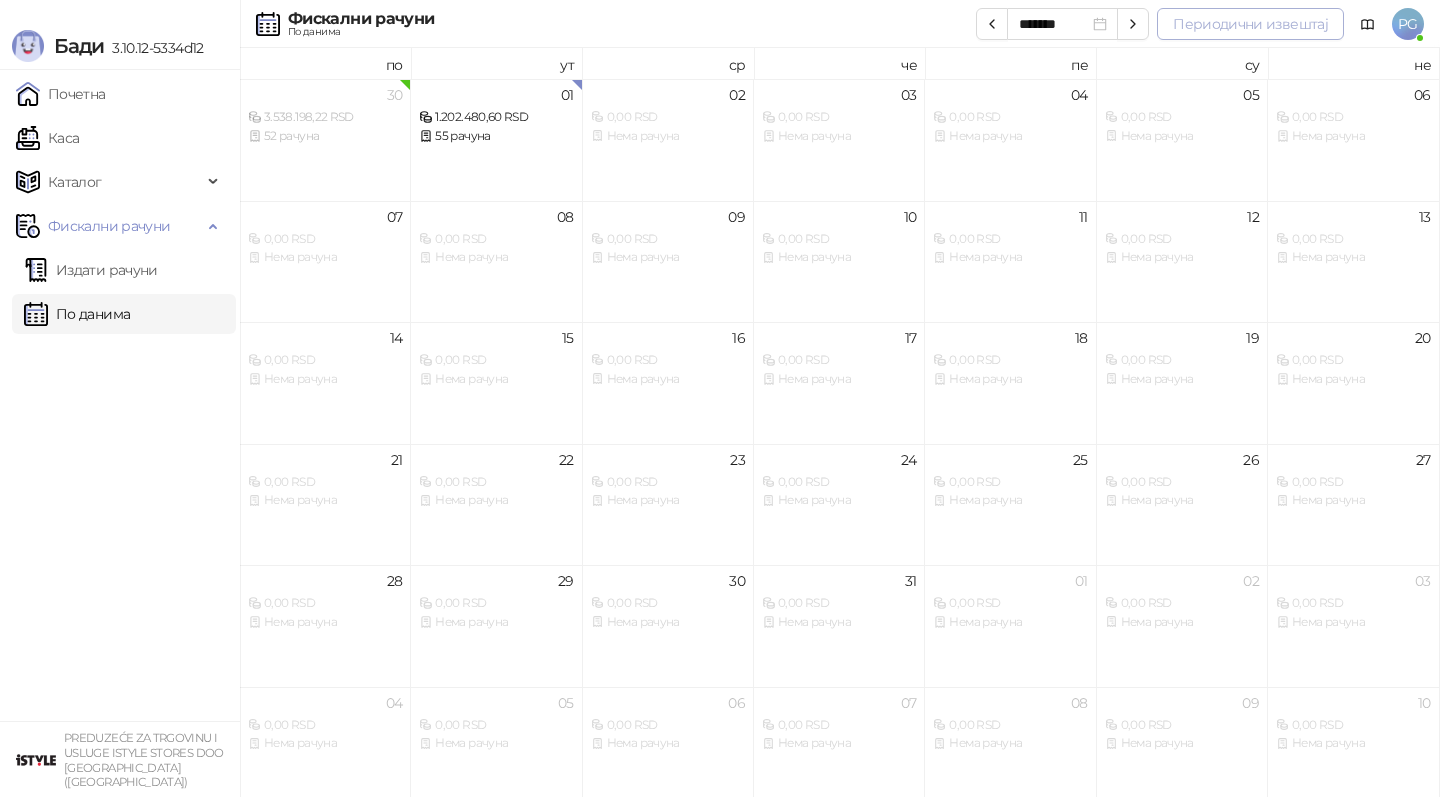 click on "Периодични извештај" at bounding box center (1250, 24) 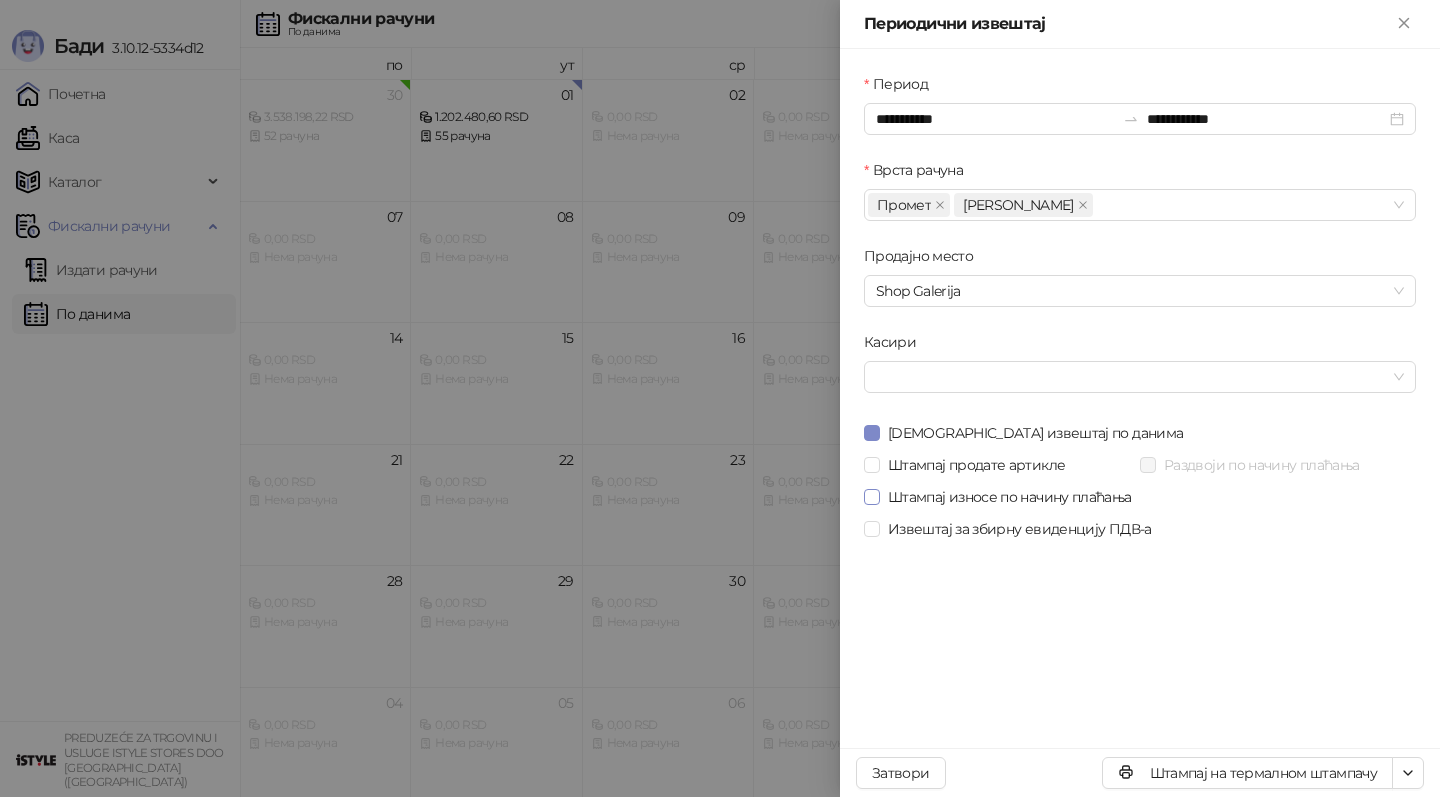 click on "Штампај износе по начину плаћања" at bounding box center (1010, 497) 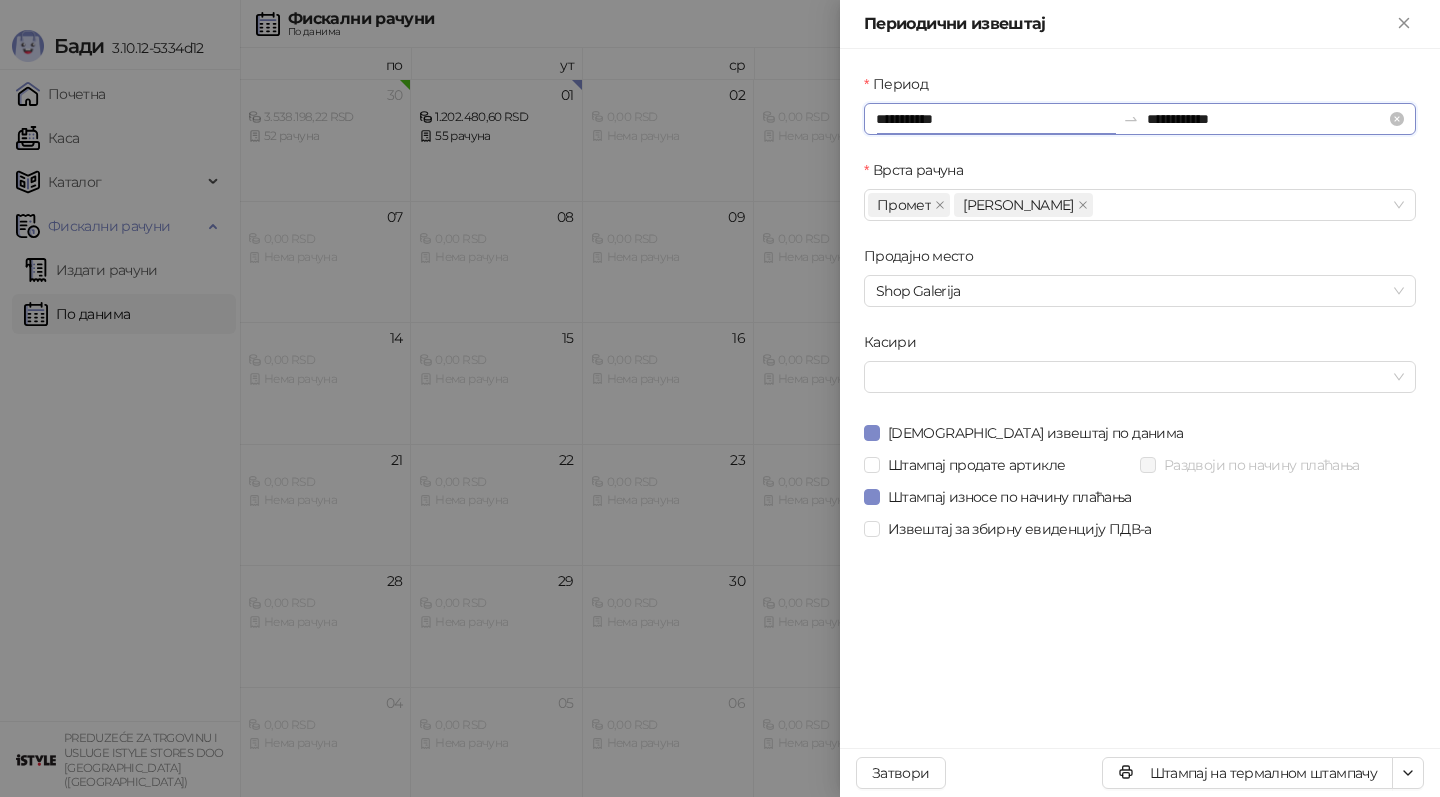 click on "**********" at bounding box center [995, 119] 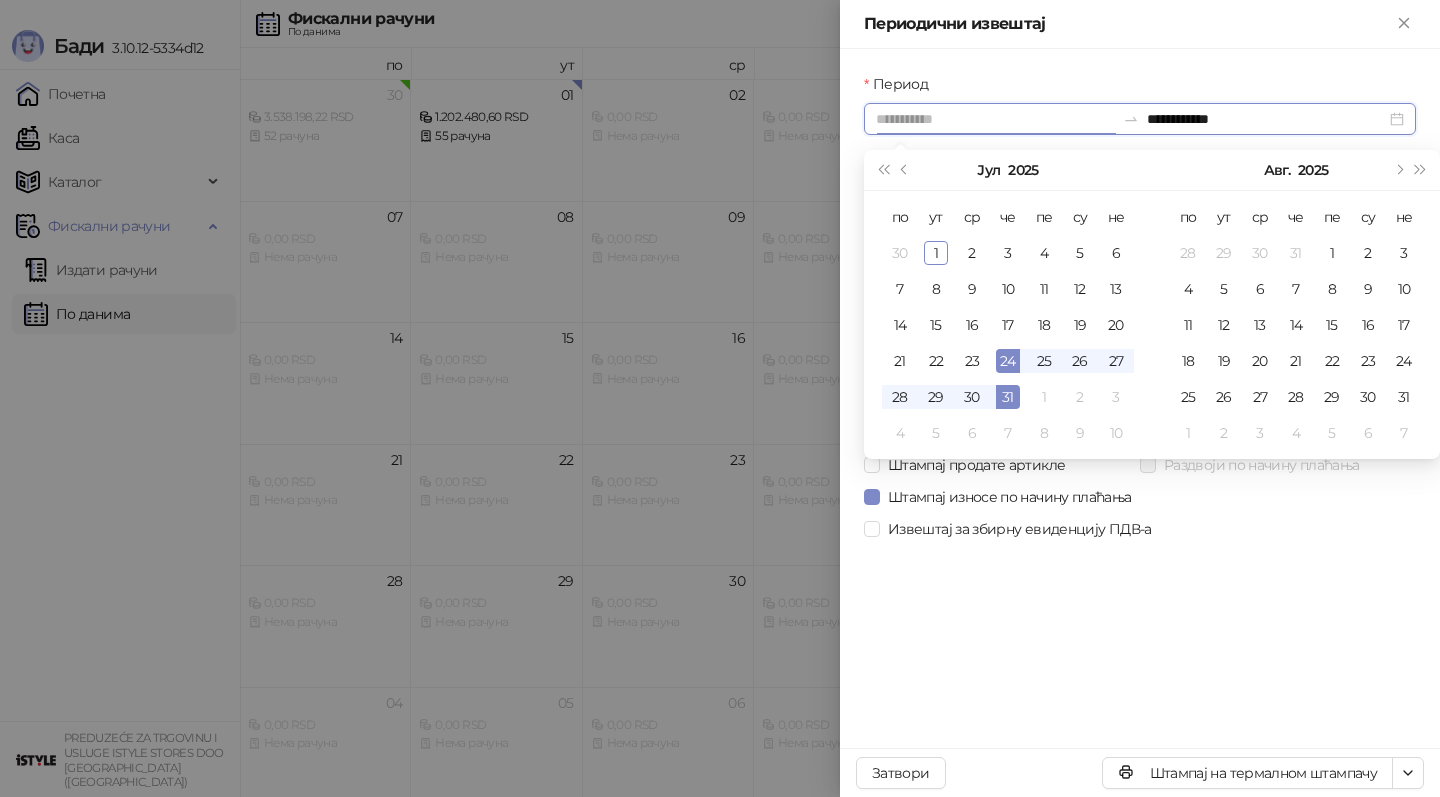 type on "**********" 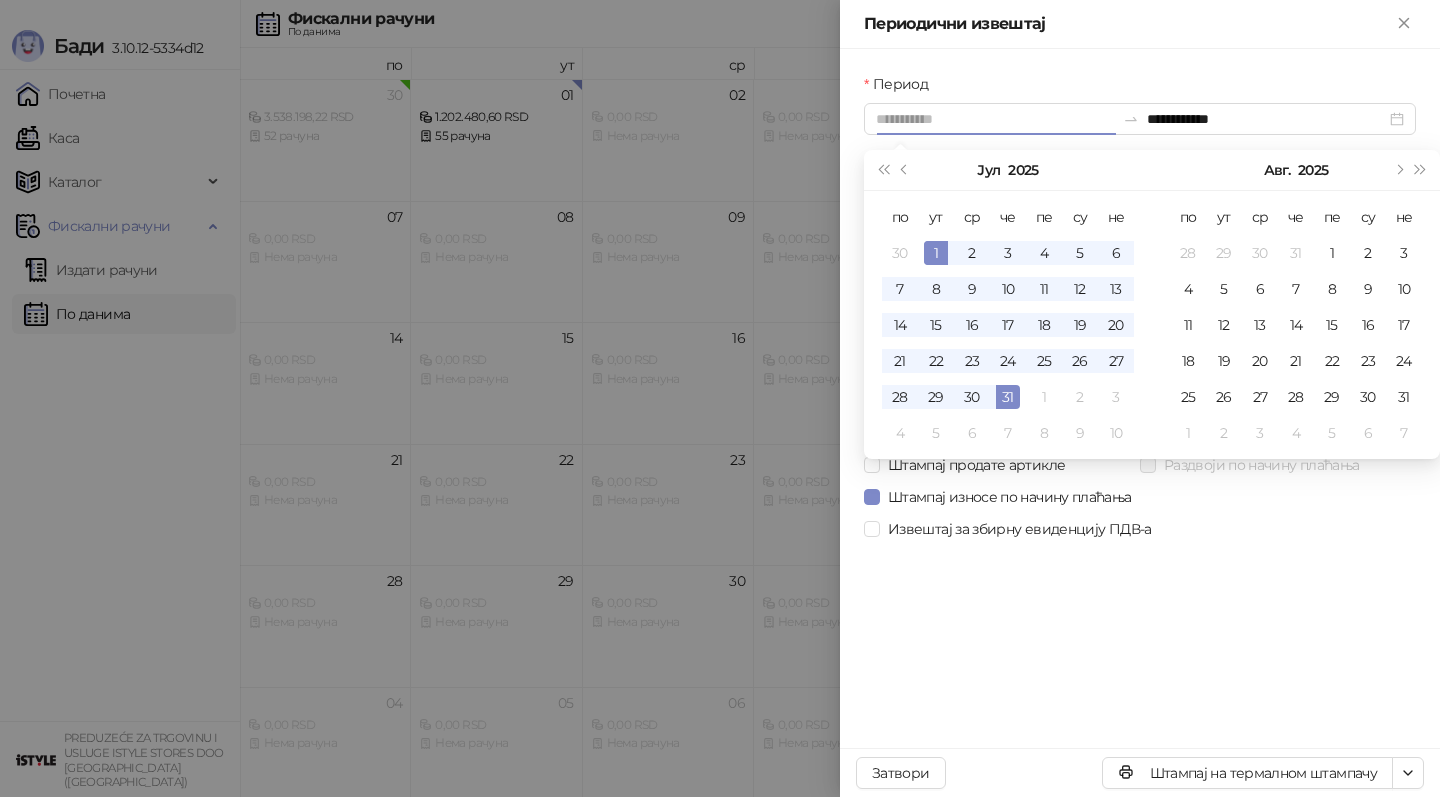click on "1" at bounding box center (936, 253) 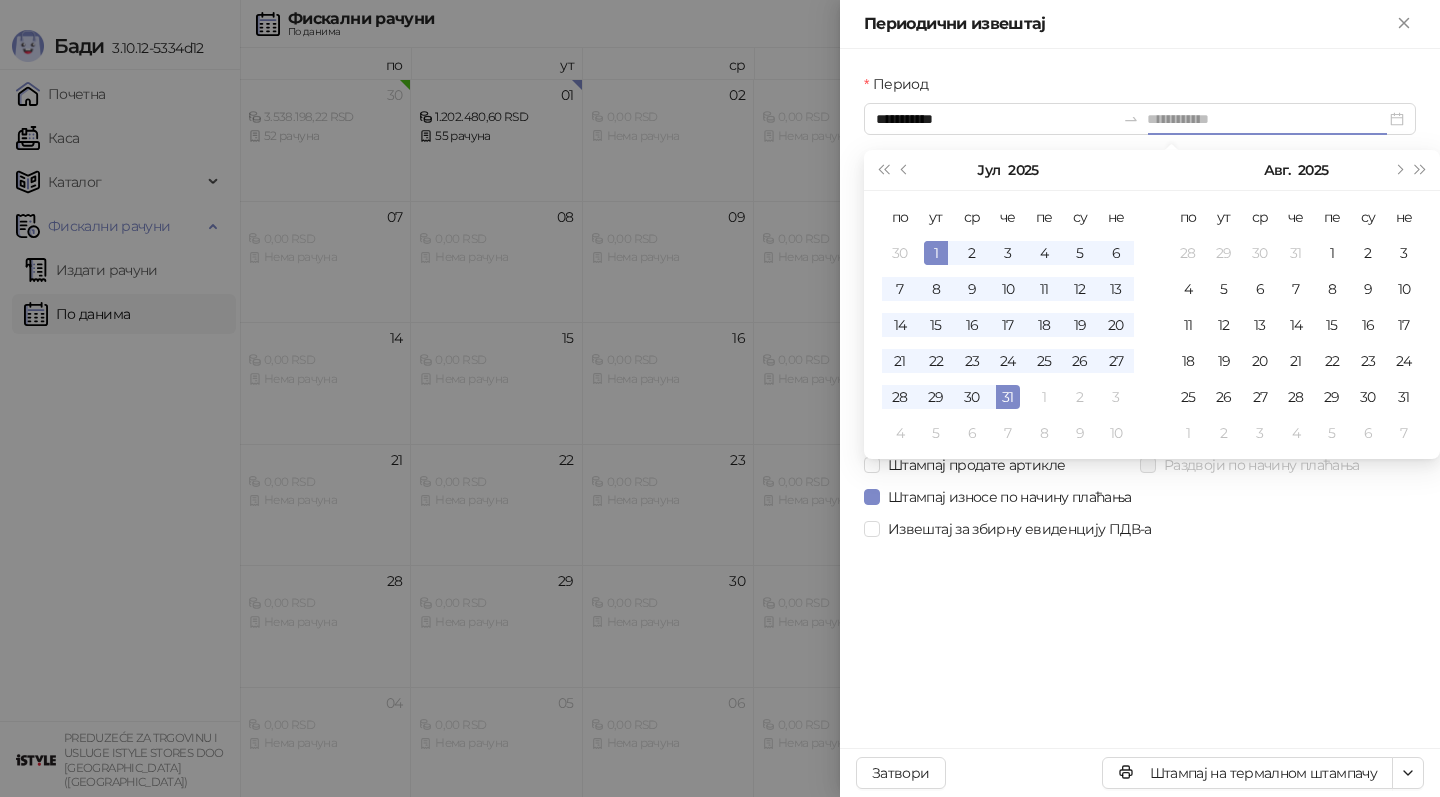 click on "1" at bounding box center (936, 253) 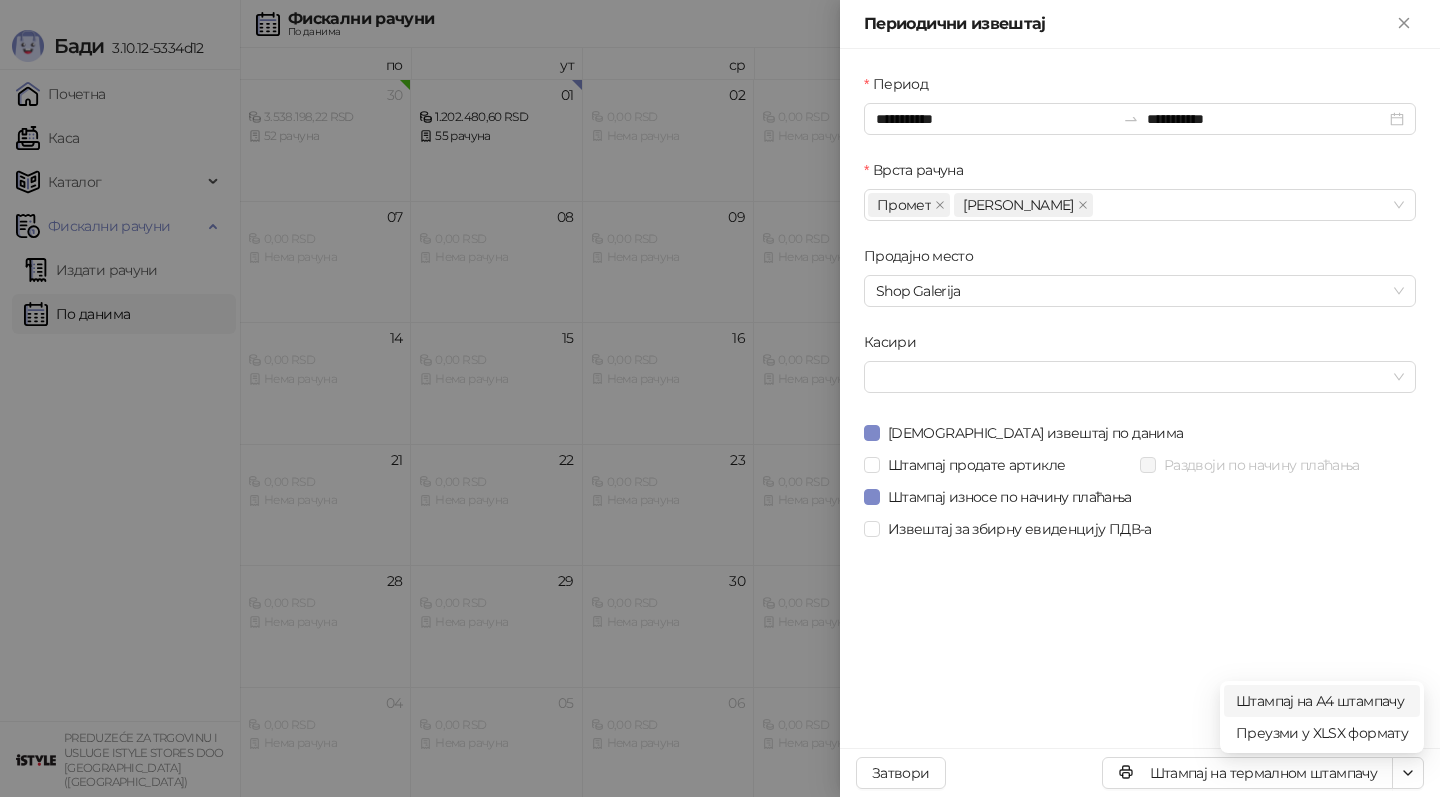 click on "Штампај на А4 штампачу" at bounding box center [1322, 701] 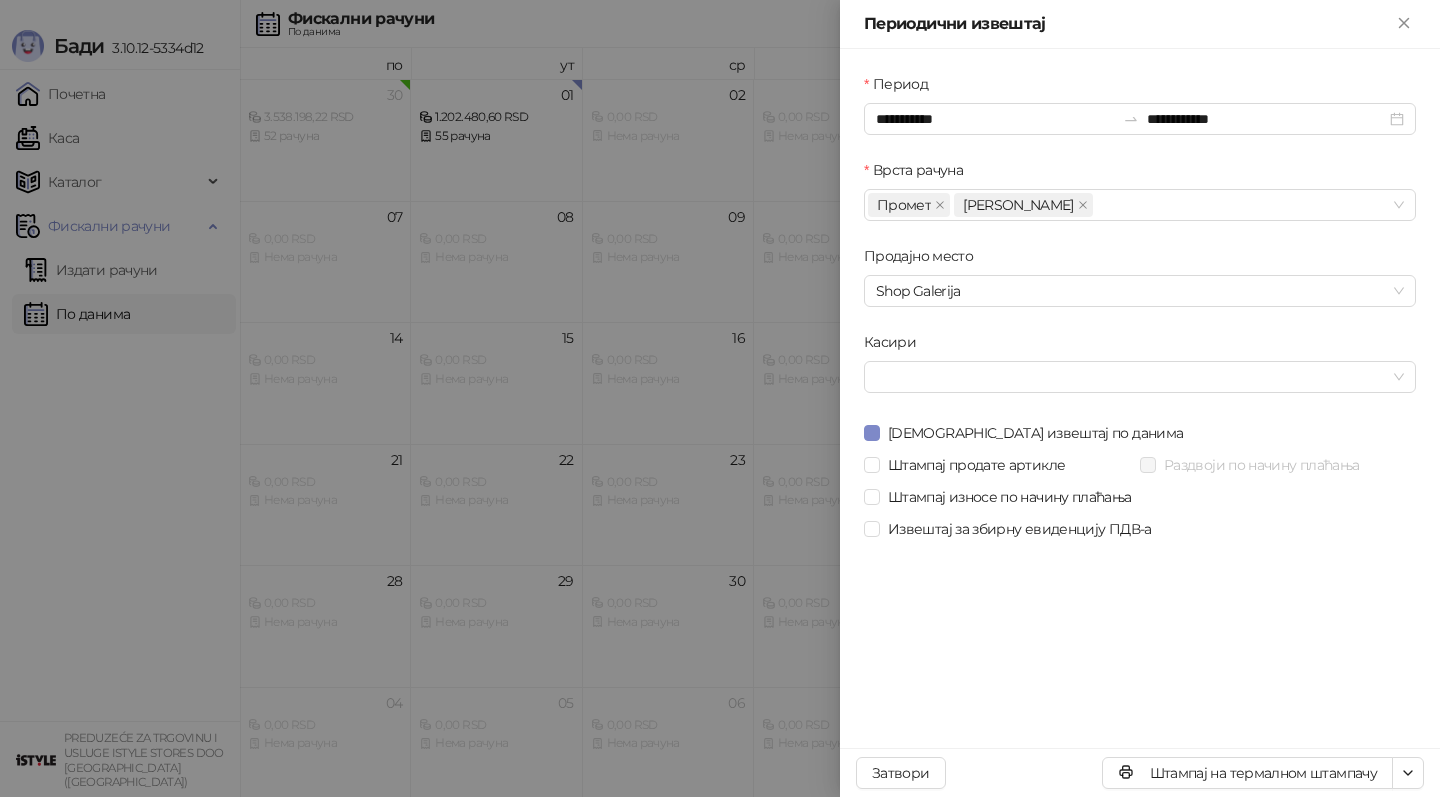 click at bounding box center [720, 398] 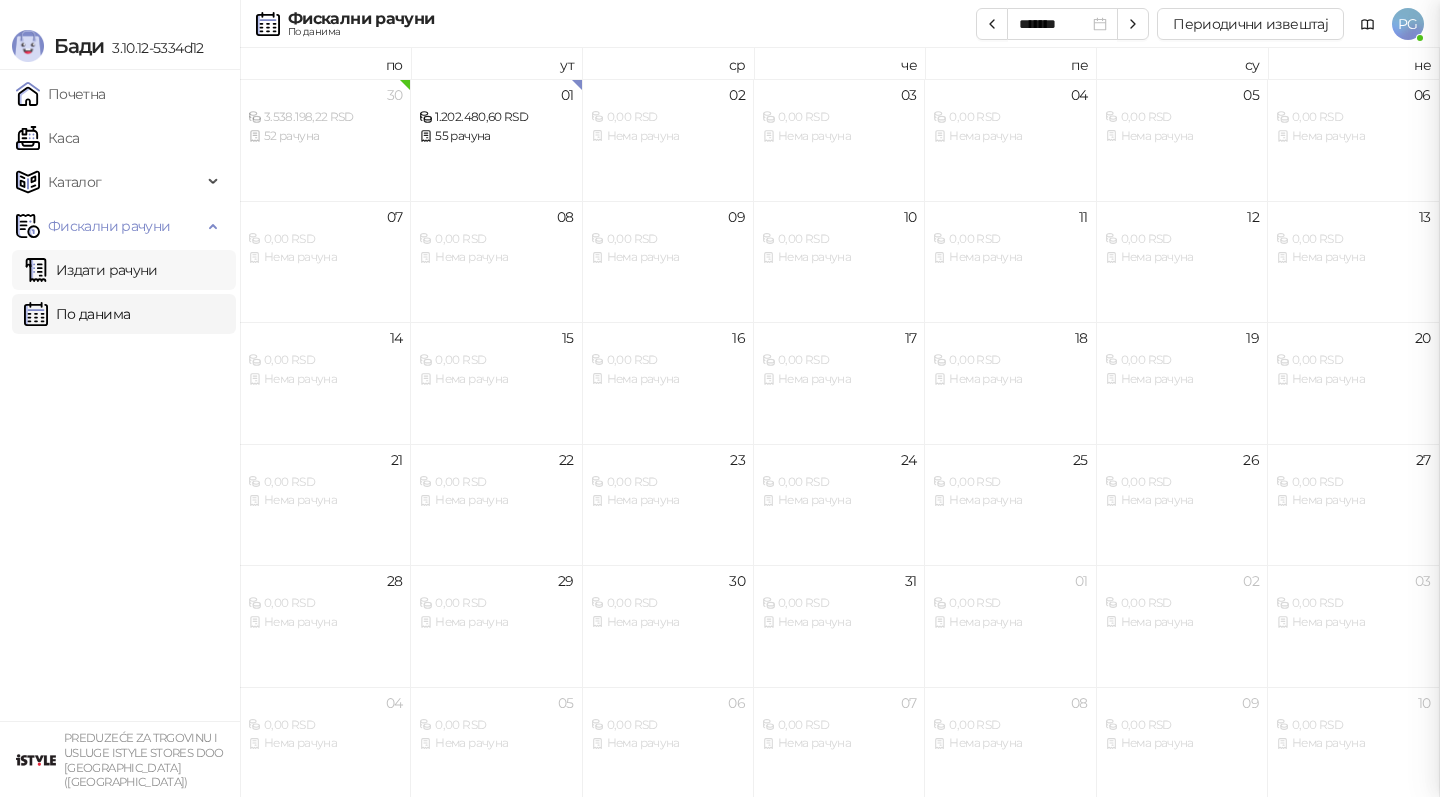 click on "Издати рачуни" at bounding box center (91, 270) 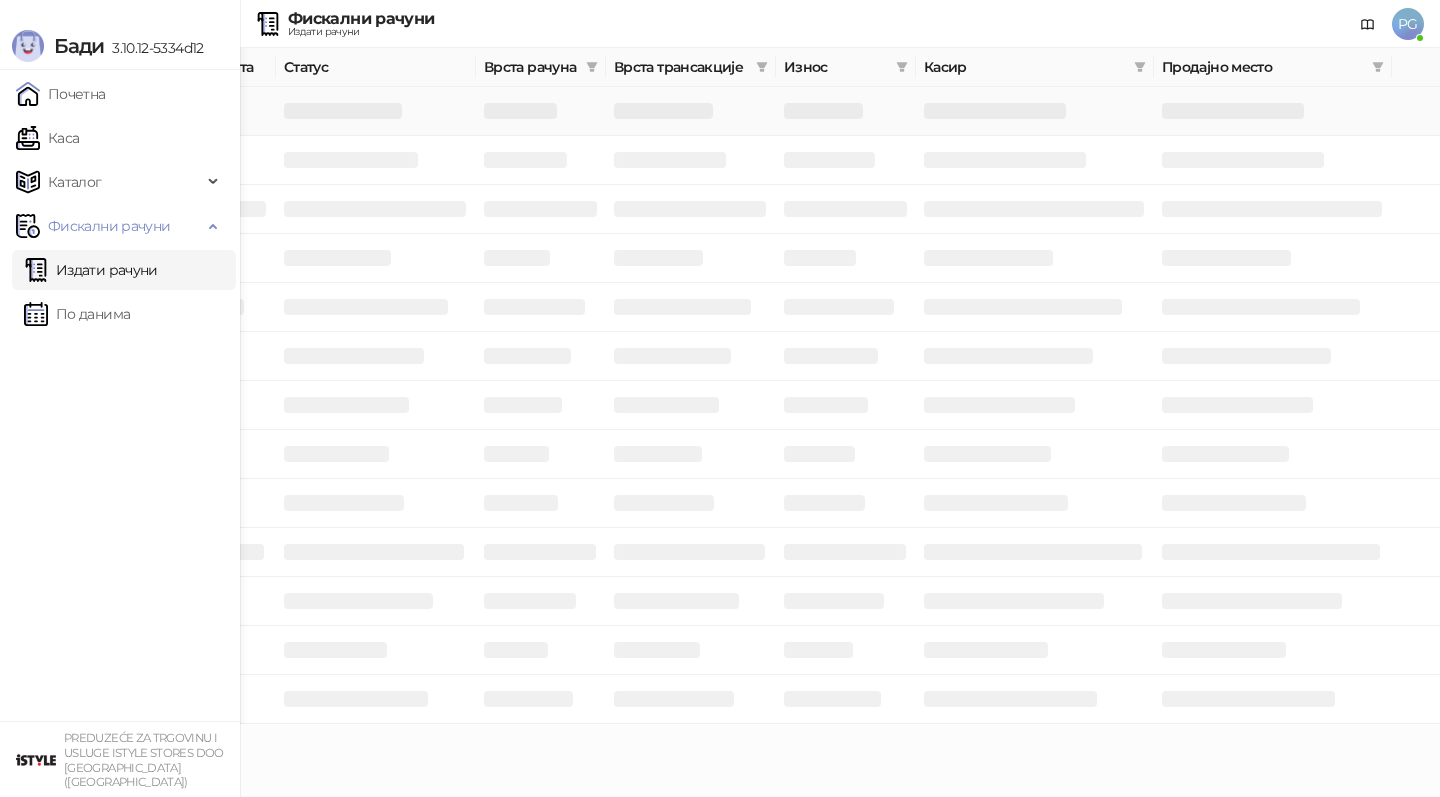 scroll, scrollTop: 0, scrollLeft: 0, axis: both 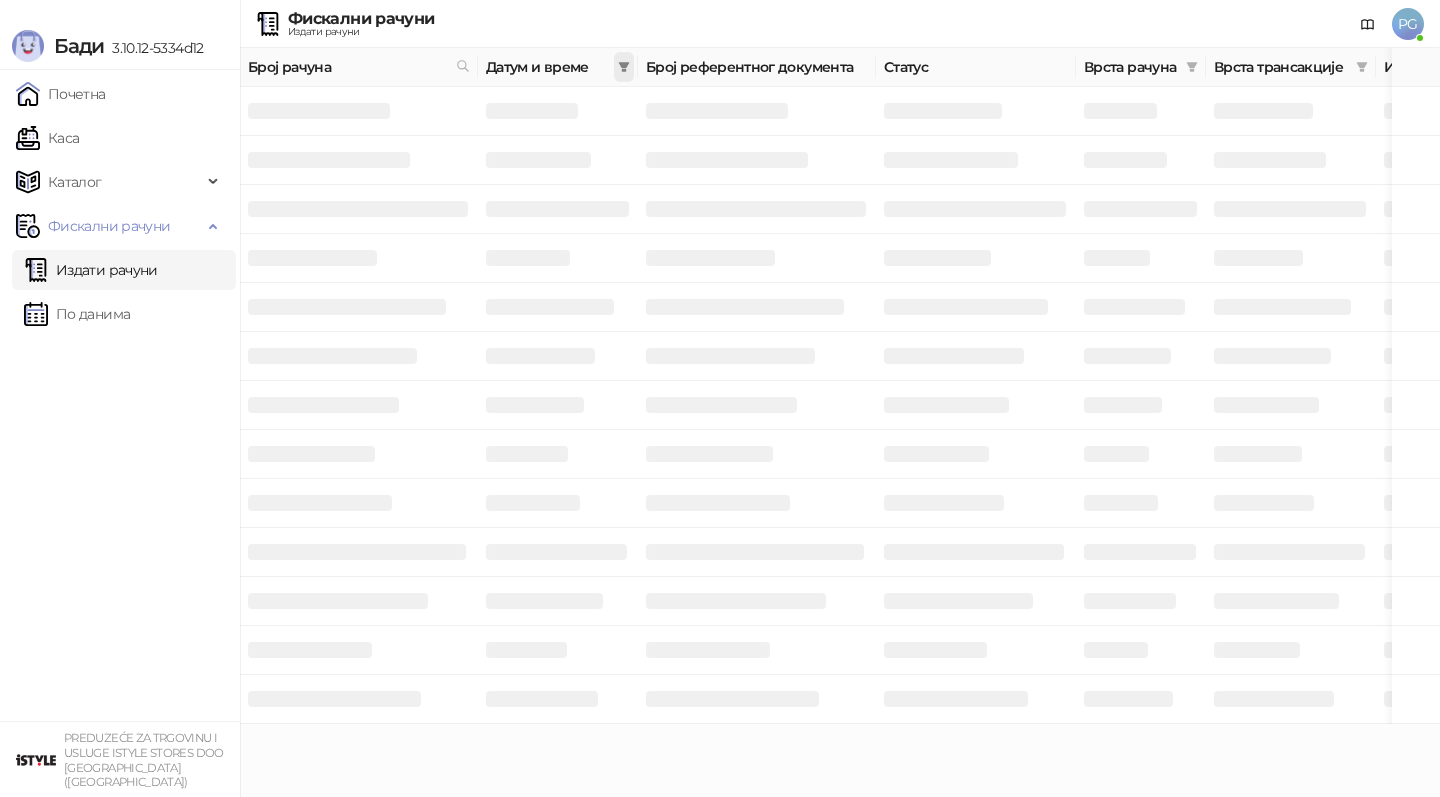 click 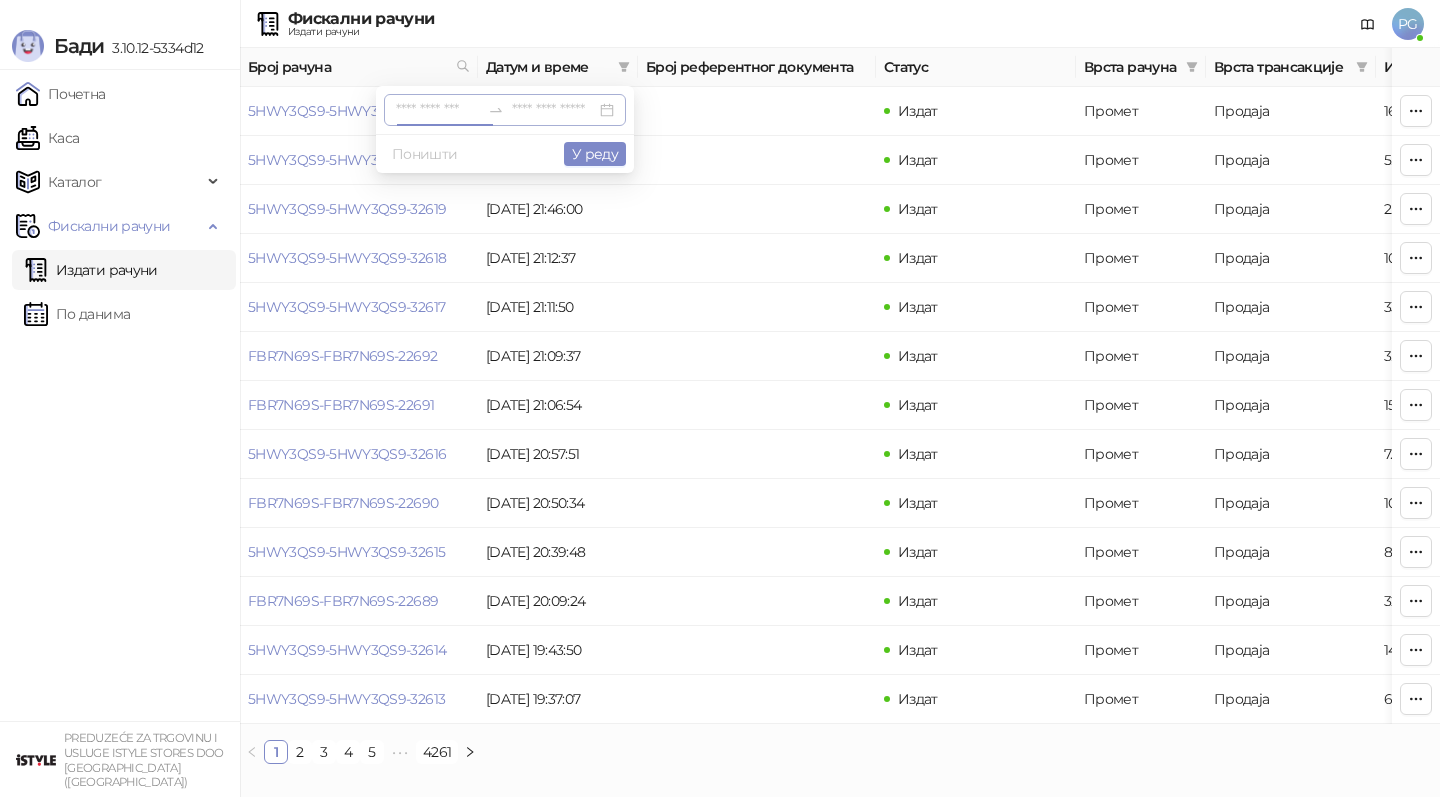 click at bounding box center [438, 110] 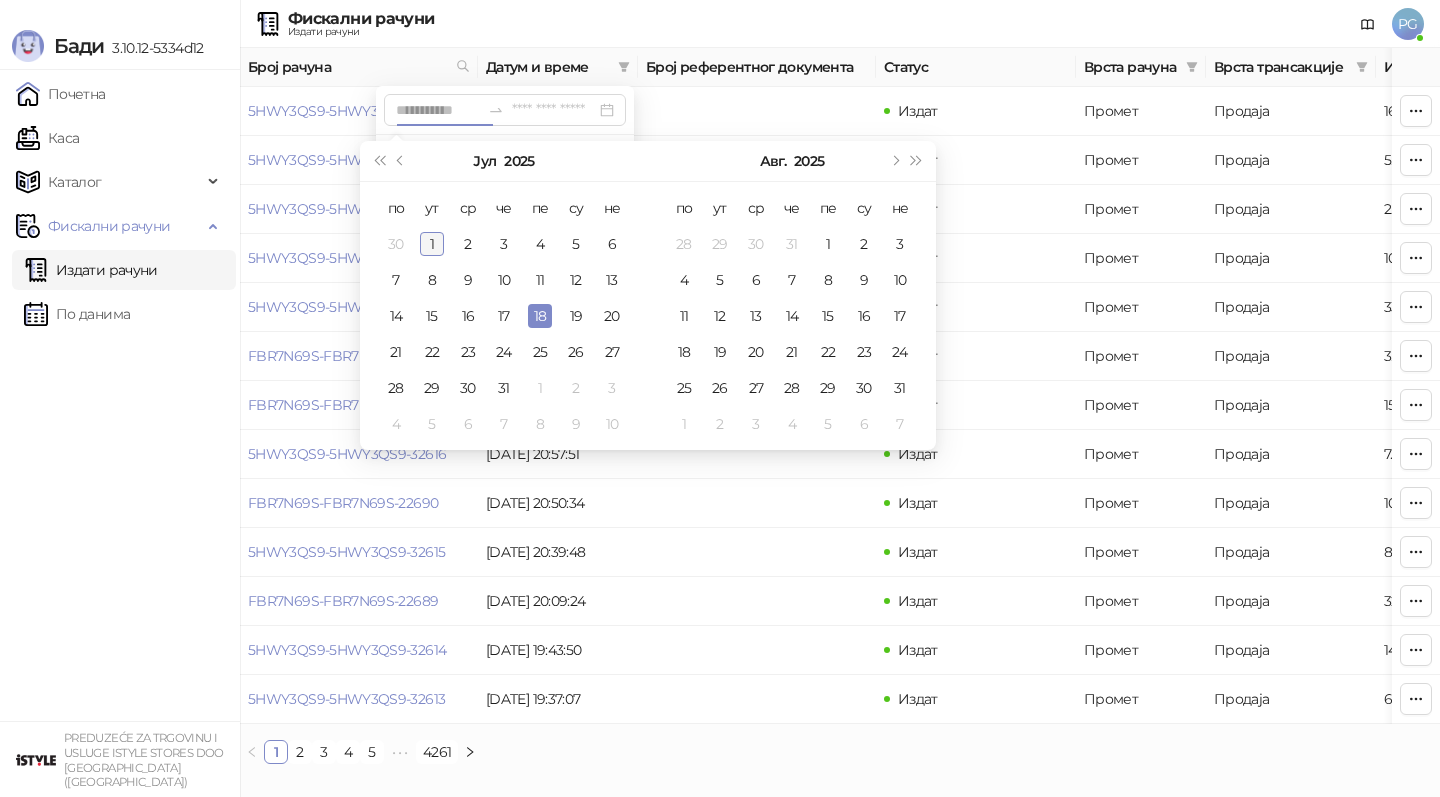 type on "**********" 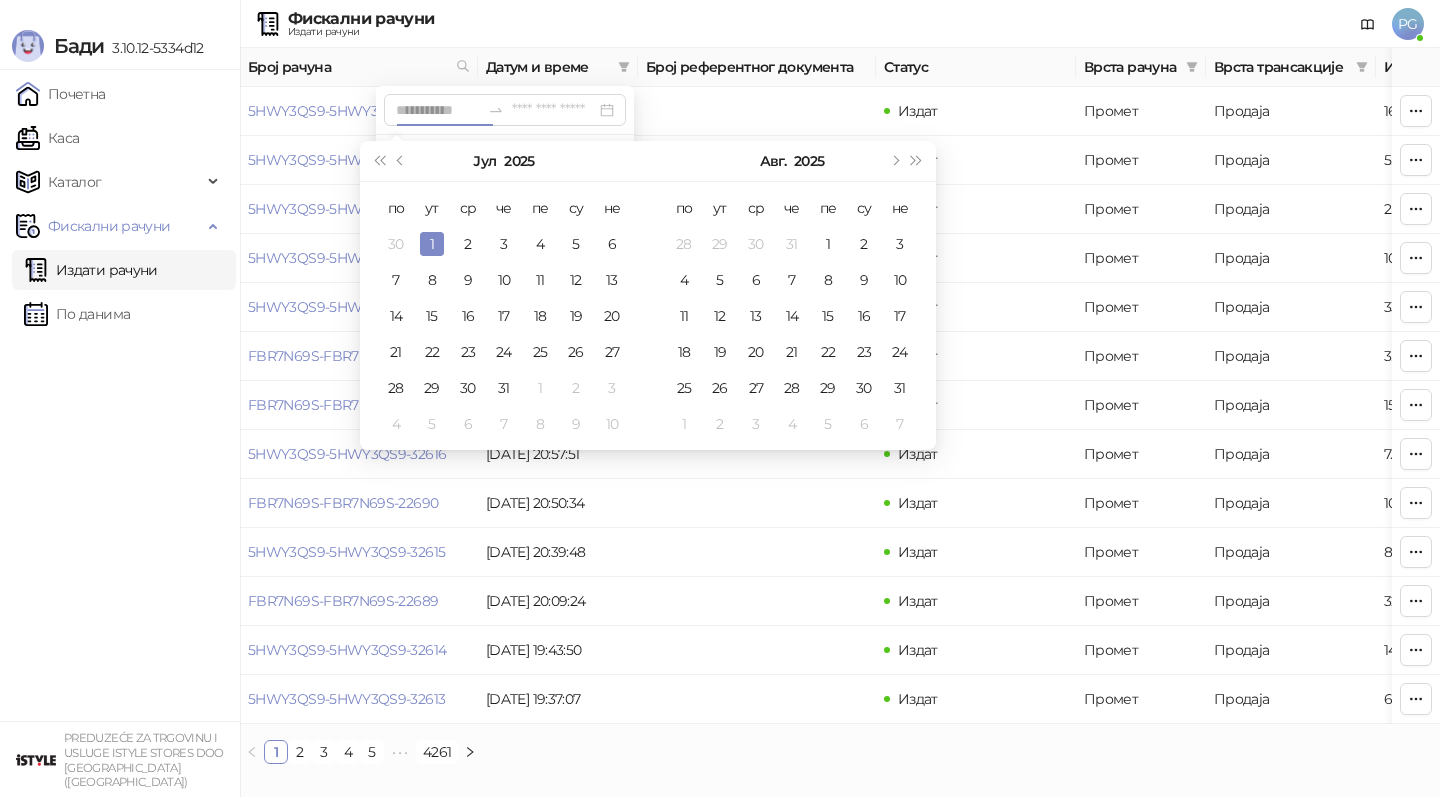 click on "1" at bounding box center [432, 244] 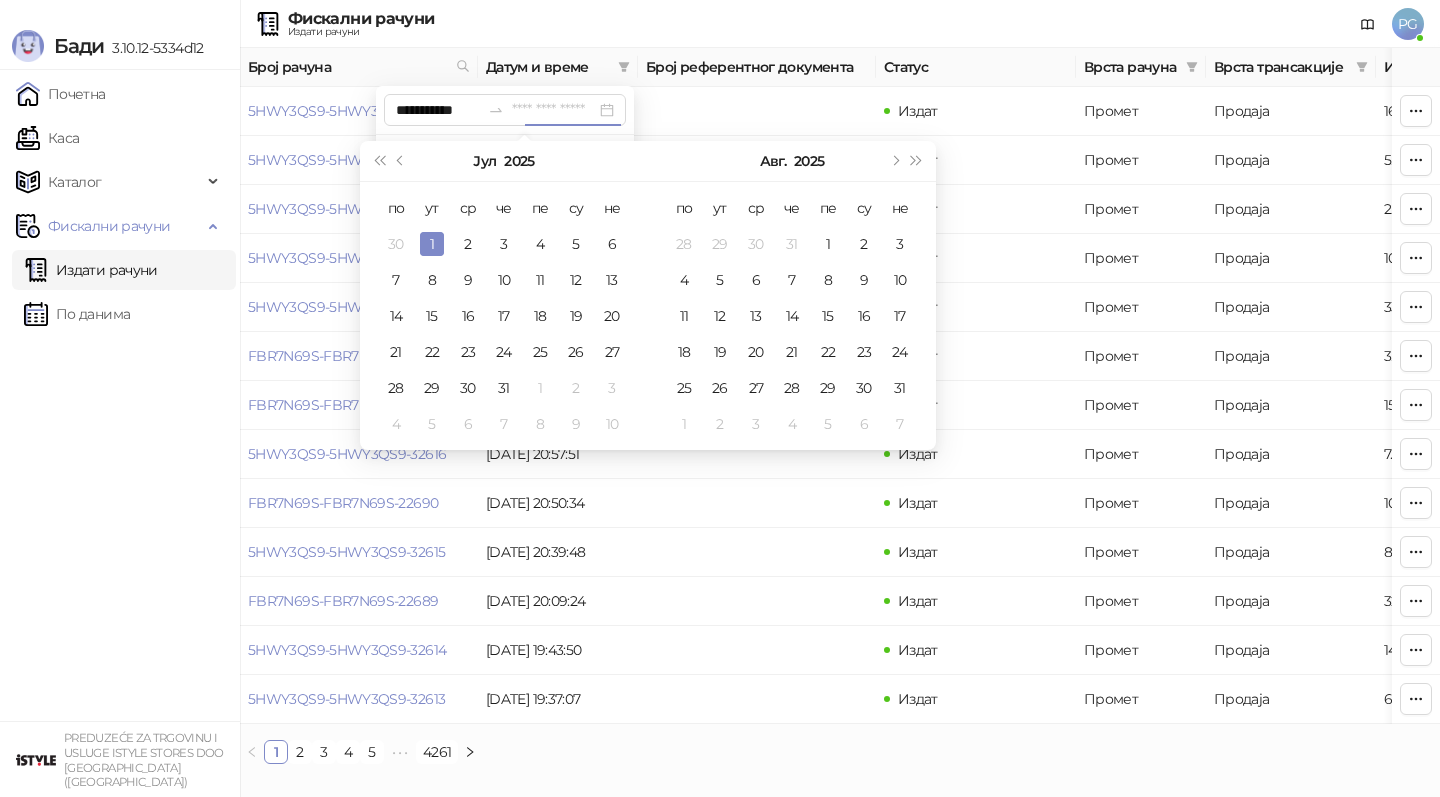 click on "1" at bounding box center (432, 244) 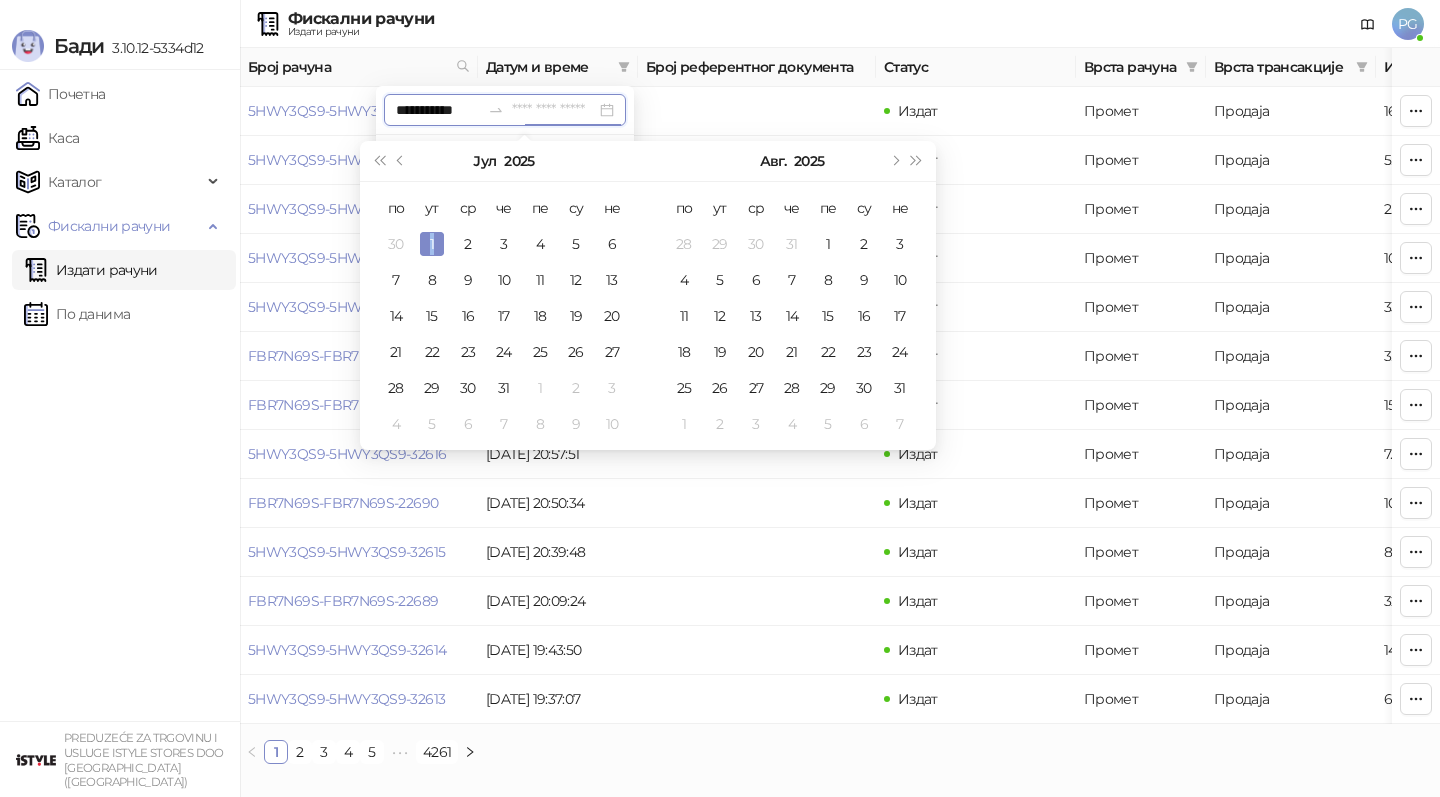 type on "**********" 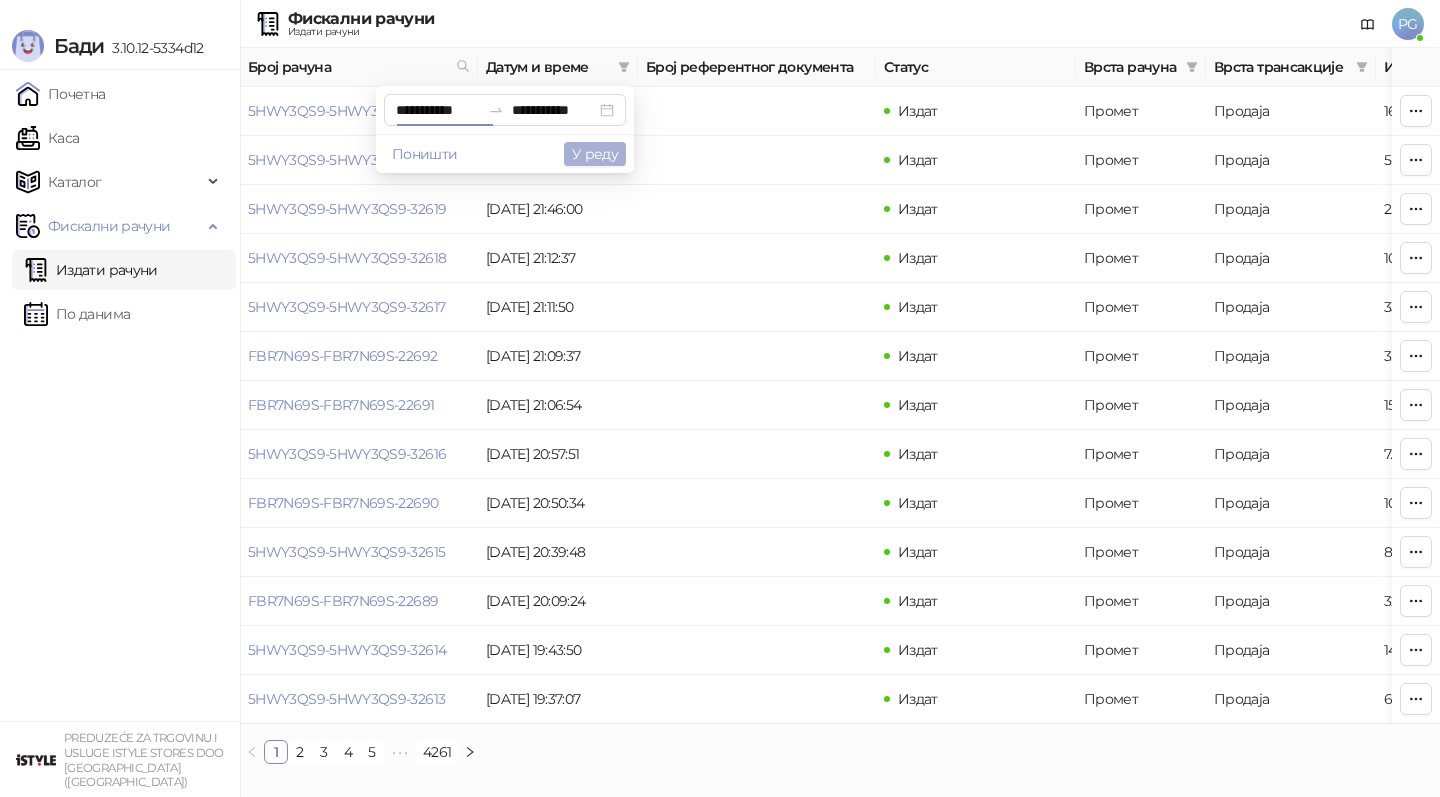 click on "У реду" at bounding box center [595, 154] 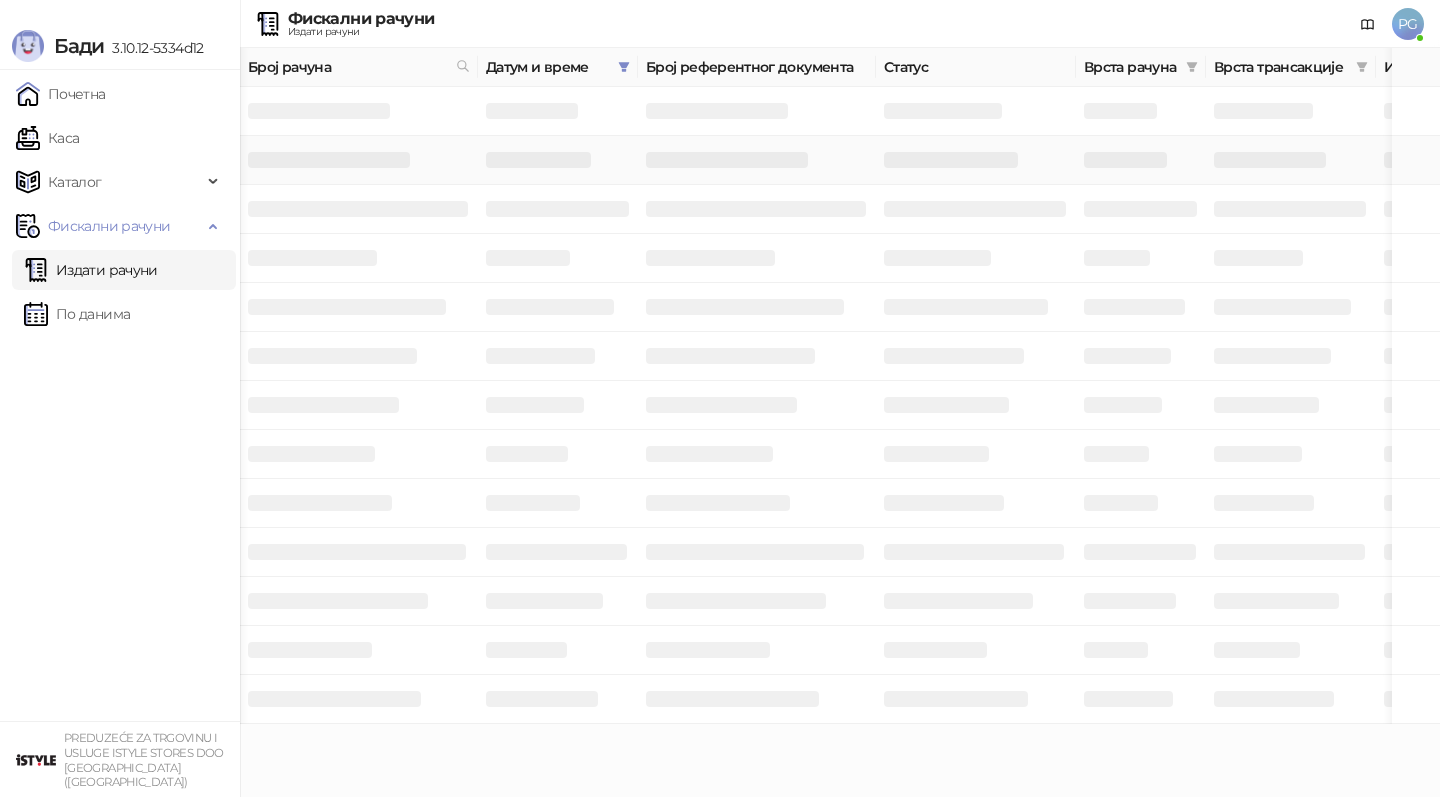 scroll, scrollTop: 0, scrollLeft: 600, axis: horizontal 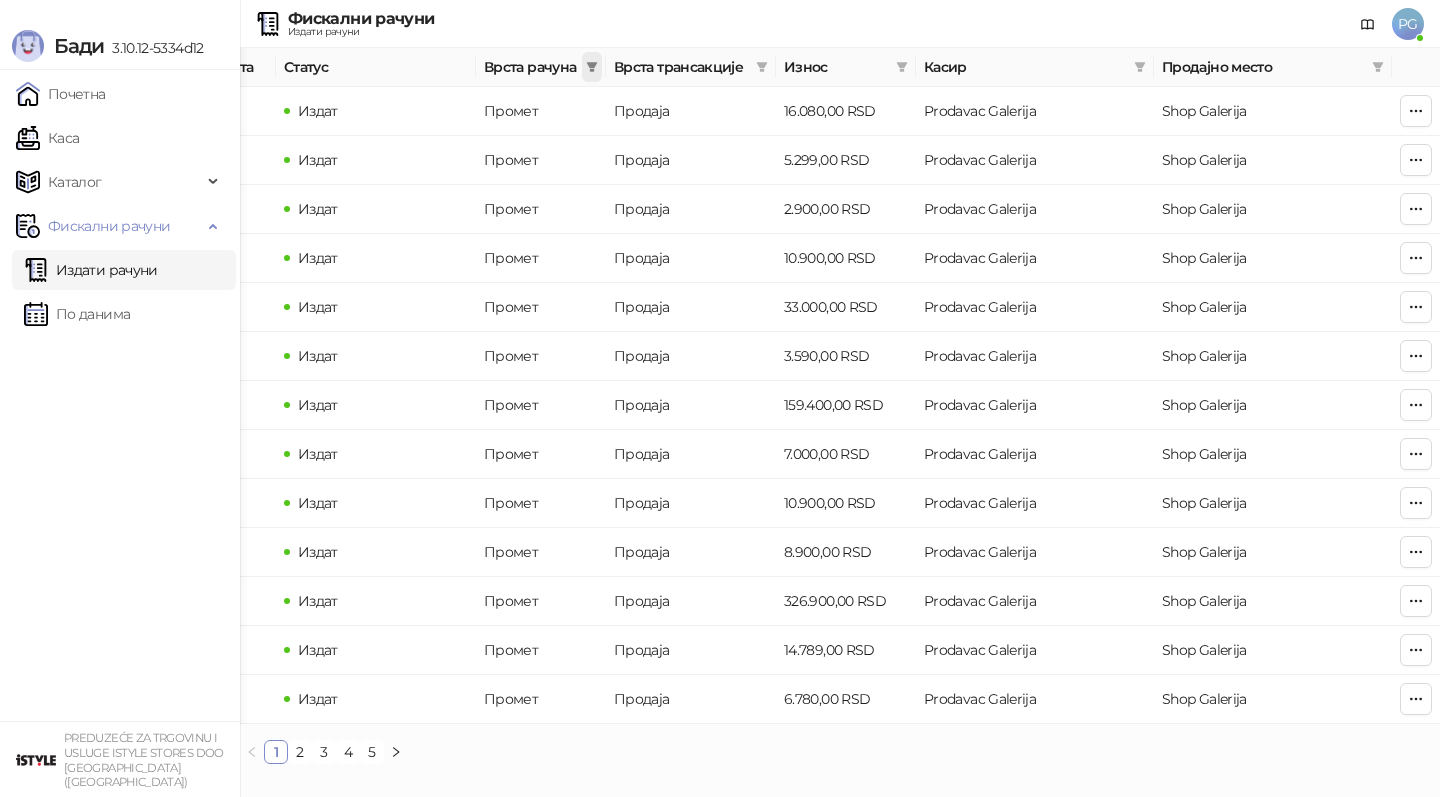 click 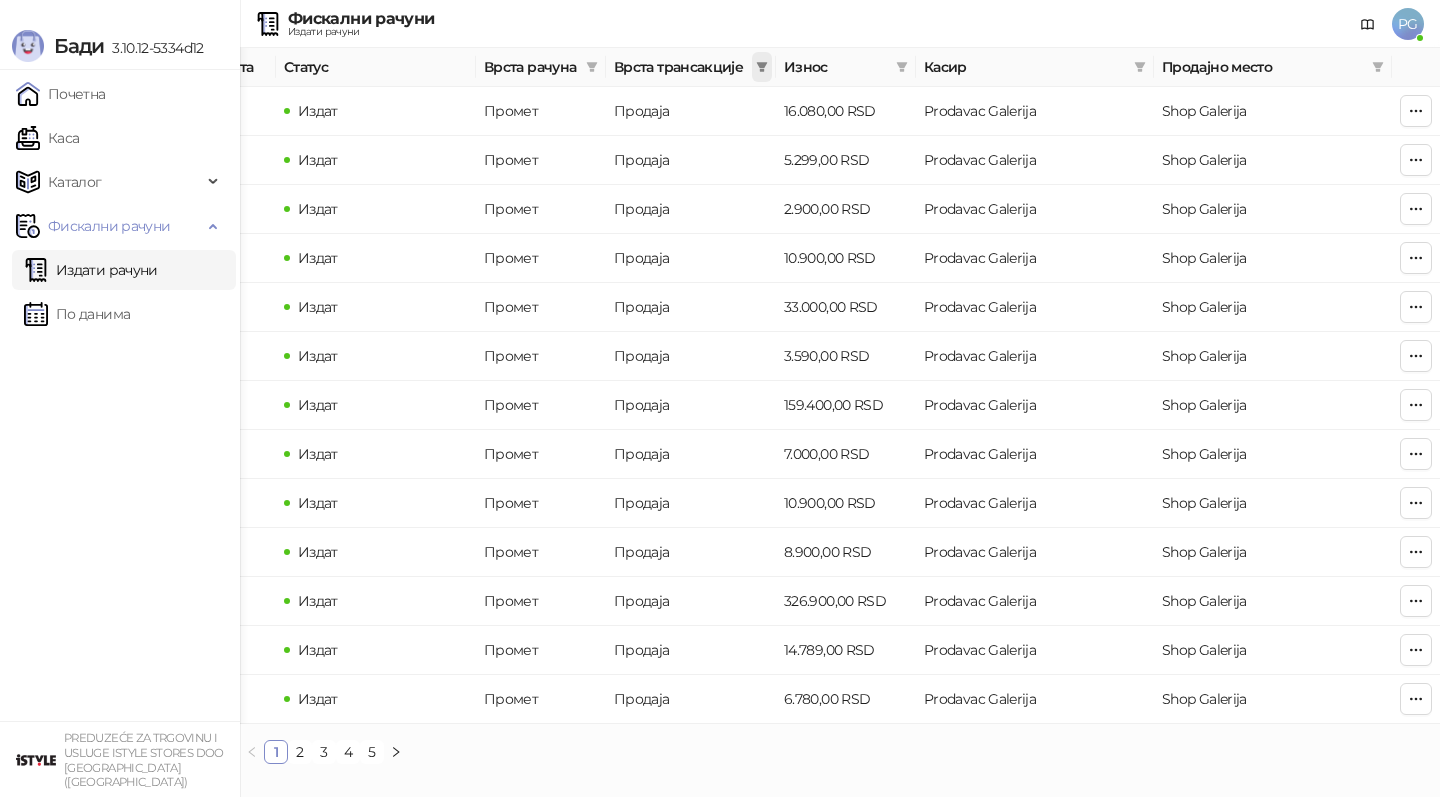 click 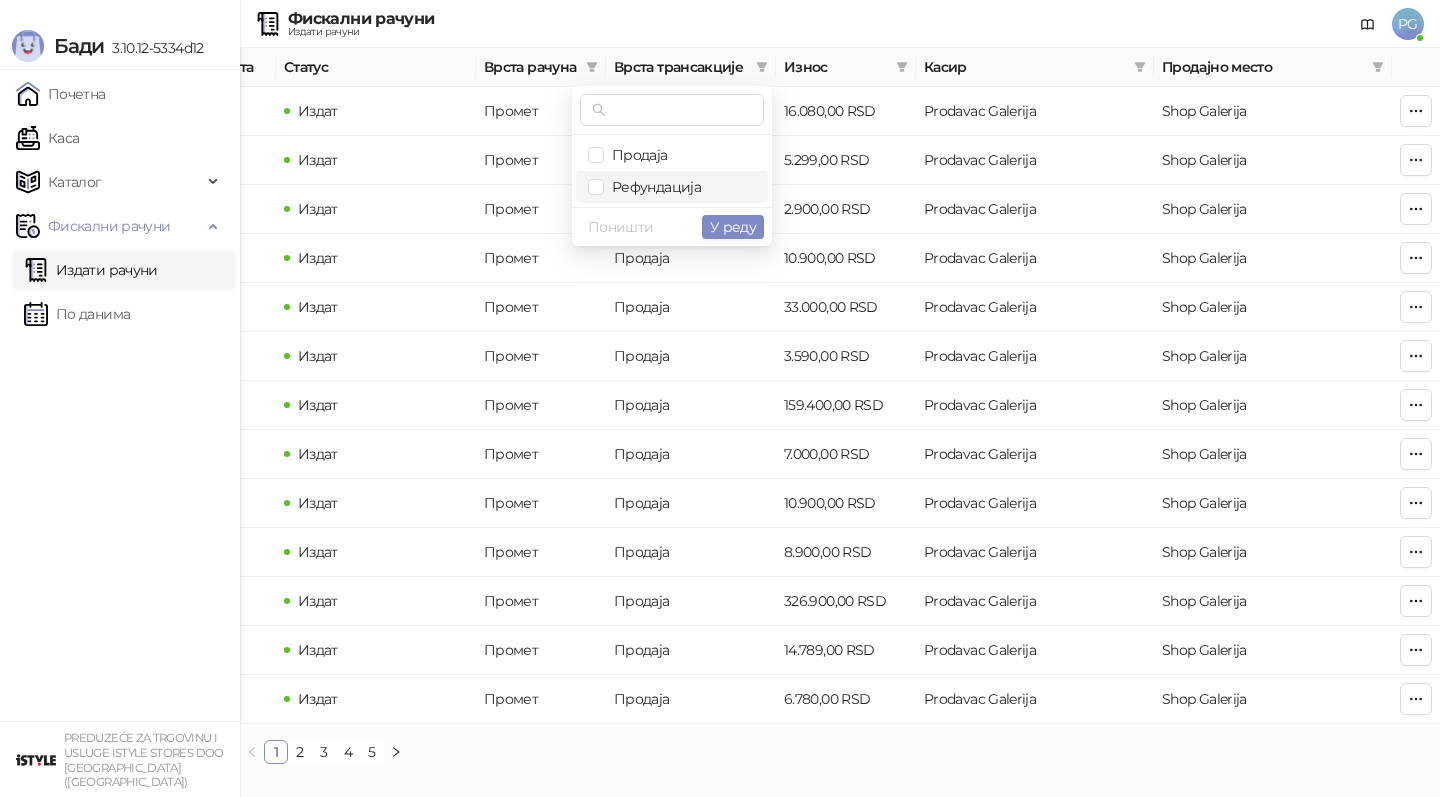 click on "Рефундација" at bounding box center [652, 187] 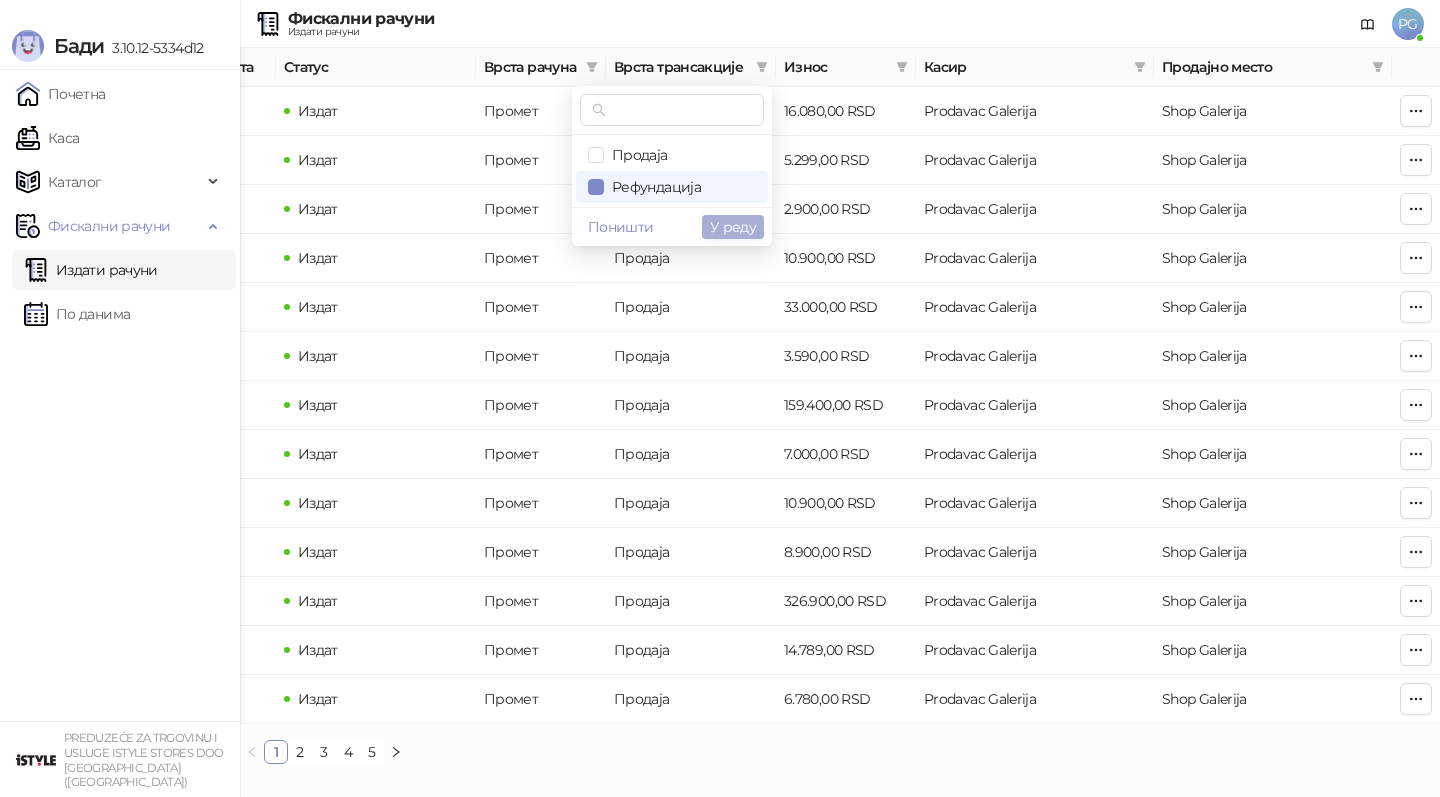 click on "У реду" at bounding box center [733, 227] 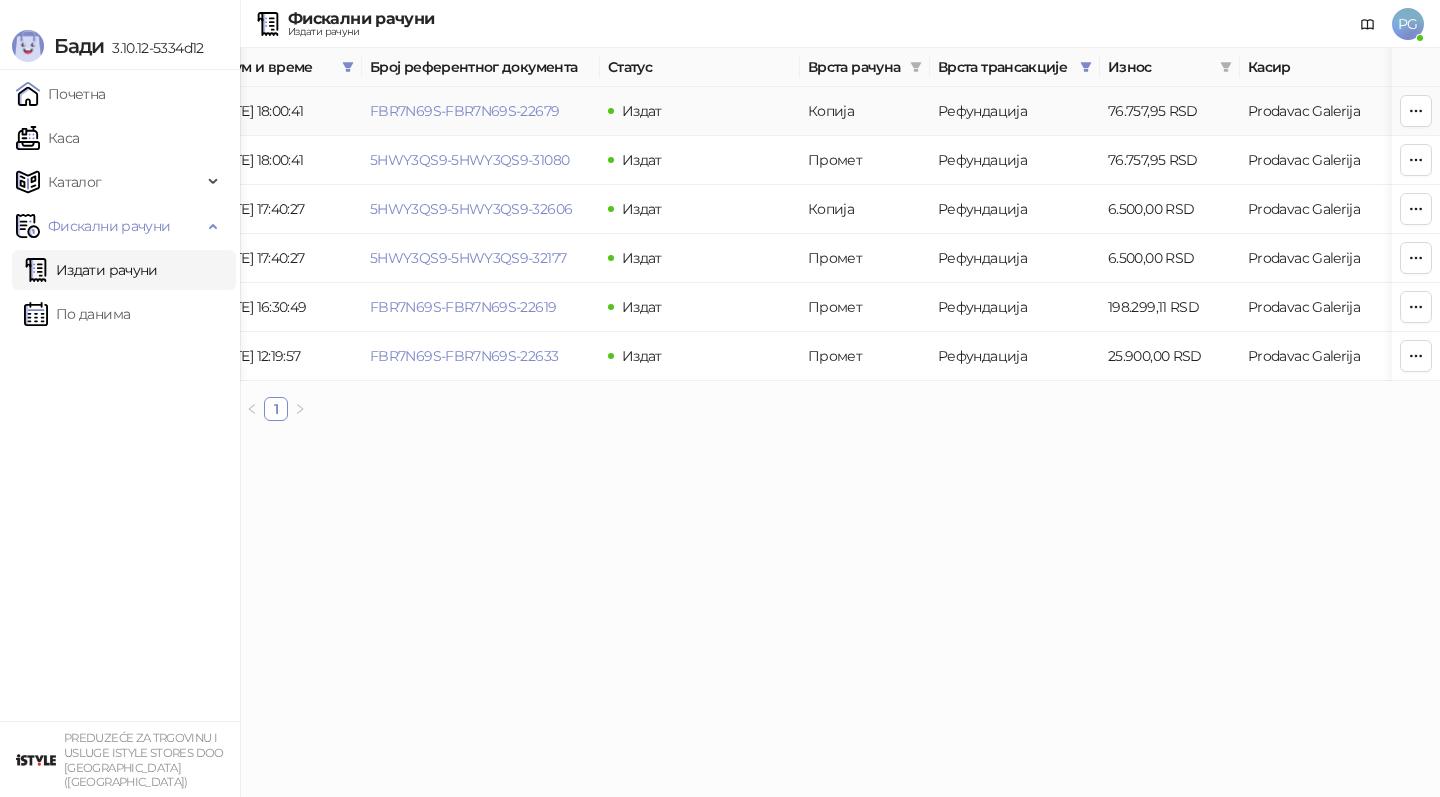 scroll, scrollTop: 0, scrollLeft: 0, axis: both 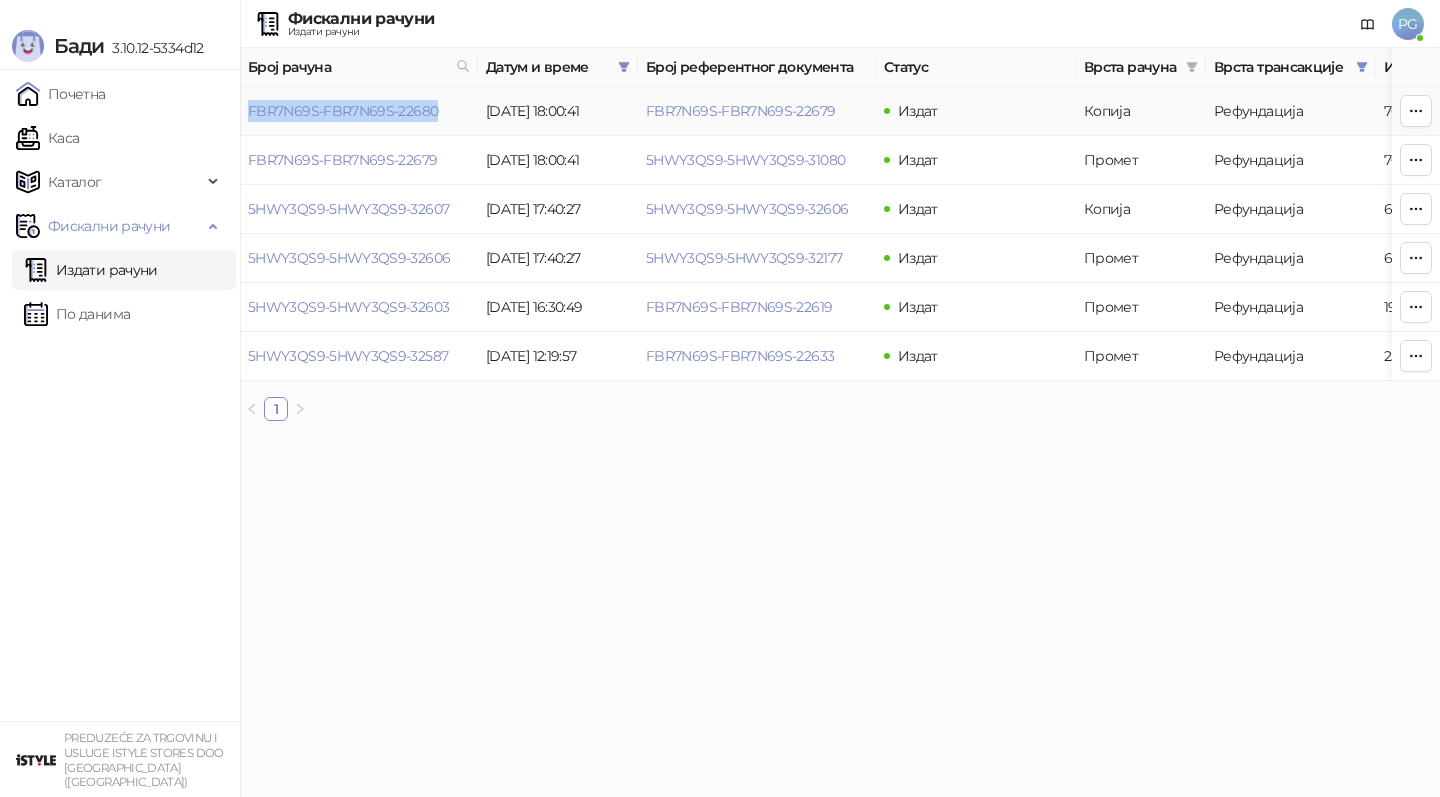 drag, startPoint x: 244, startPoint y: 108, endPoint x: 461, endPoint y: 105, distance: 217.02074 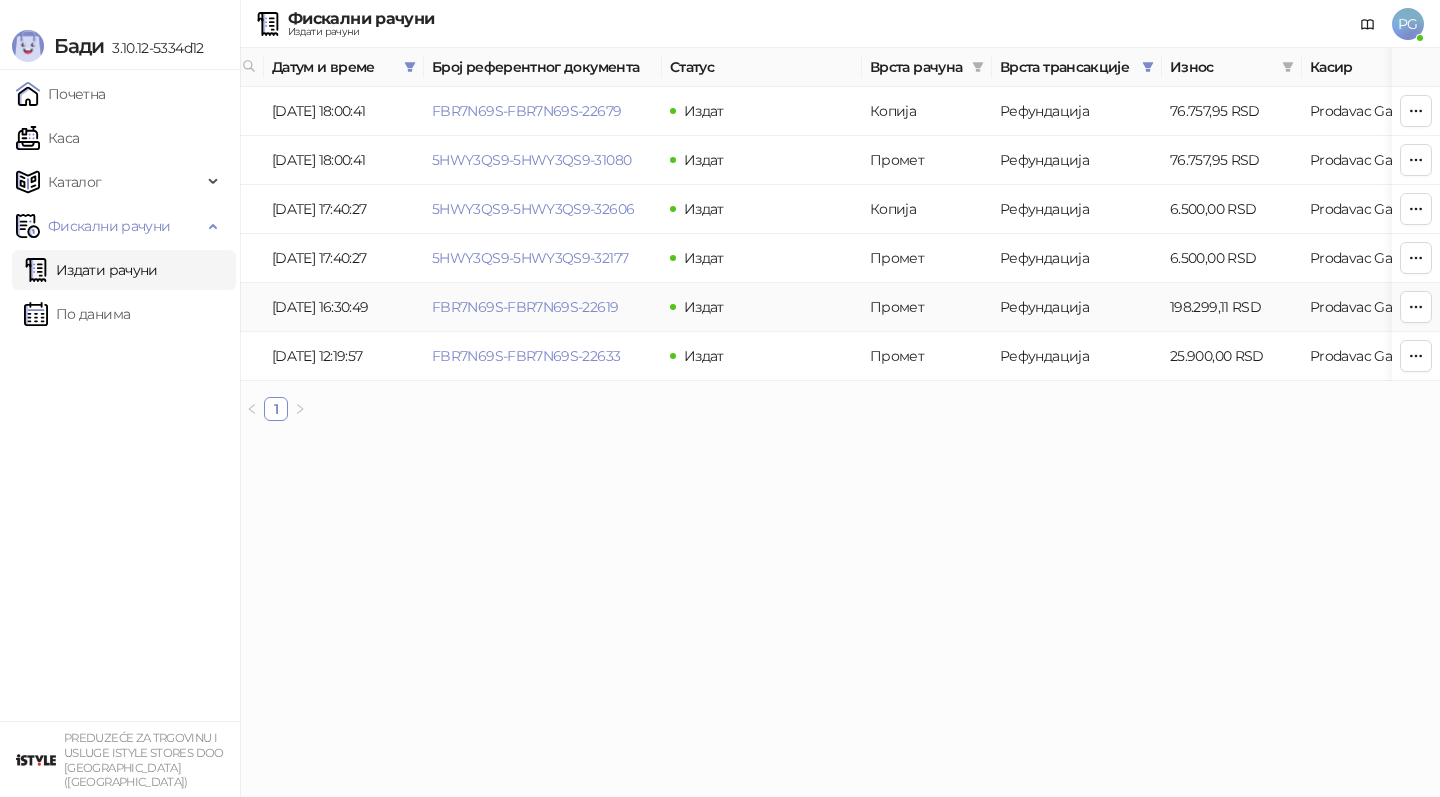 scroll, scrollTop: 0, scrollLeft: 0, axis: both 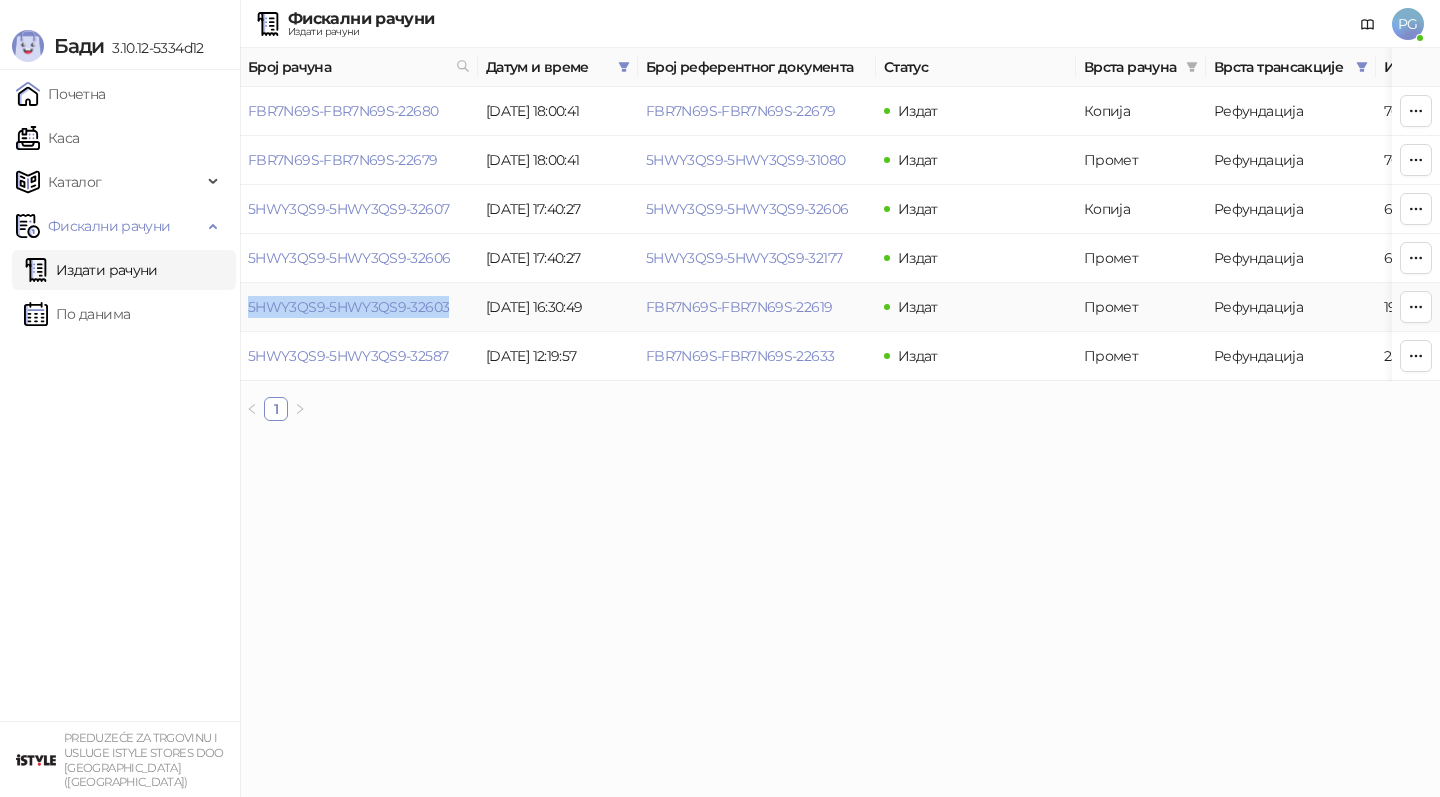 drag, startPoint x: 244, startPoint y: 302, endPoint x: 465, endPoint y: 311, distance: 221.18318 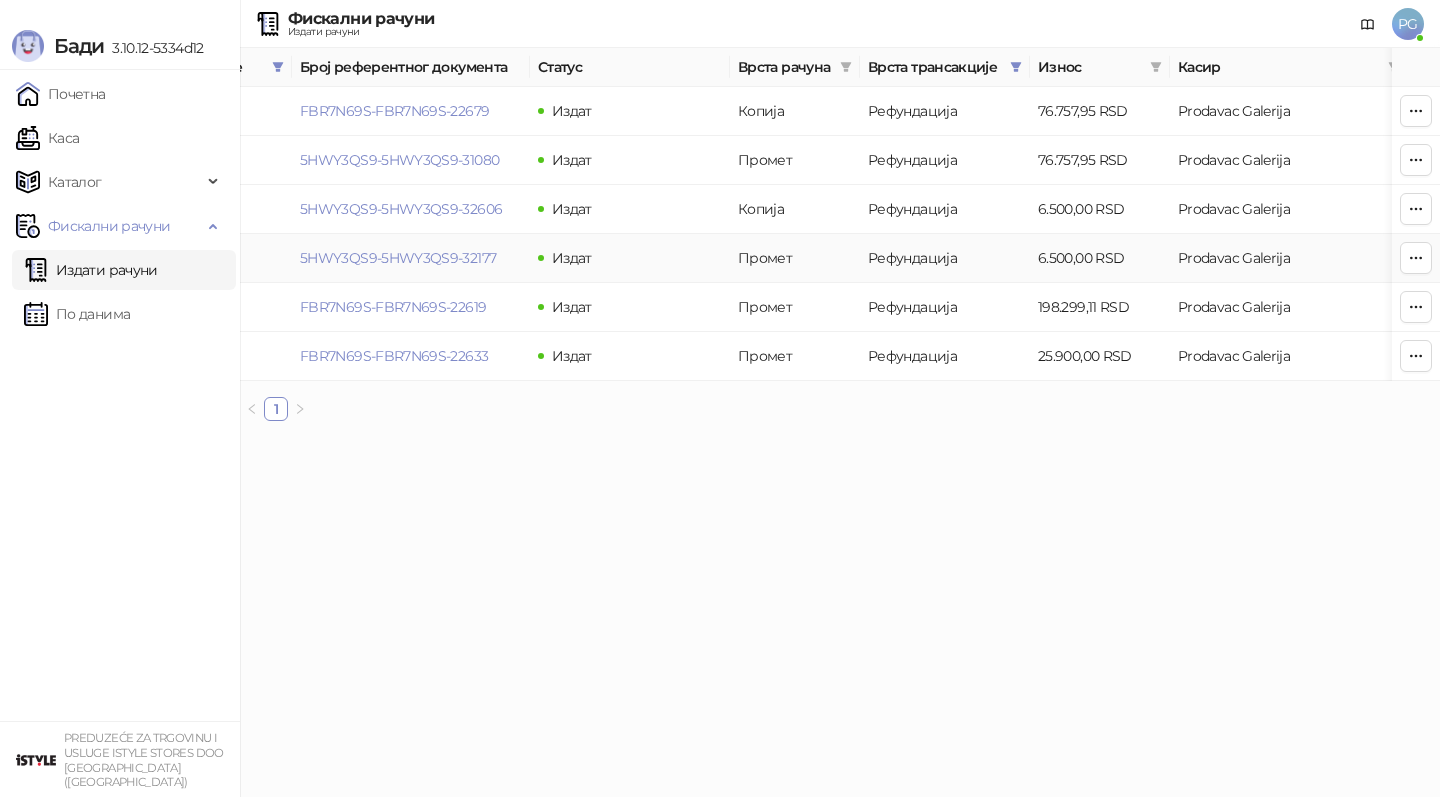 scroll, scrollTop: 0, scrollLeft: 0, axis: both 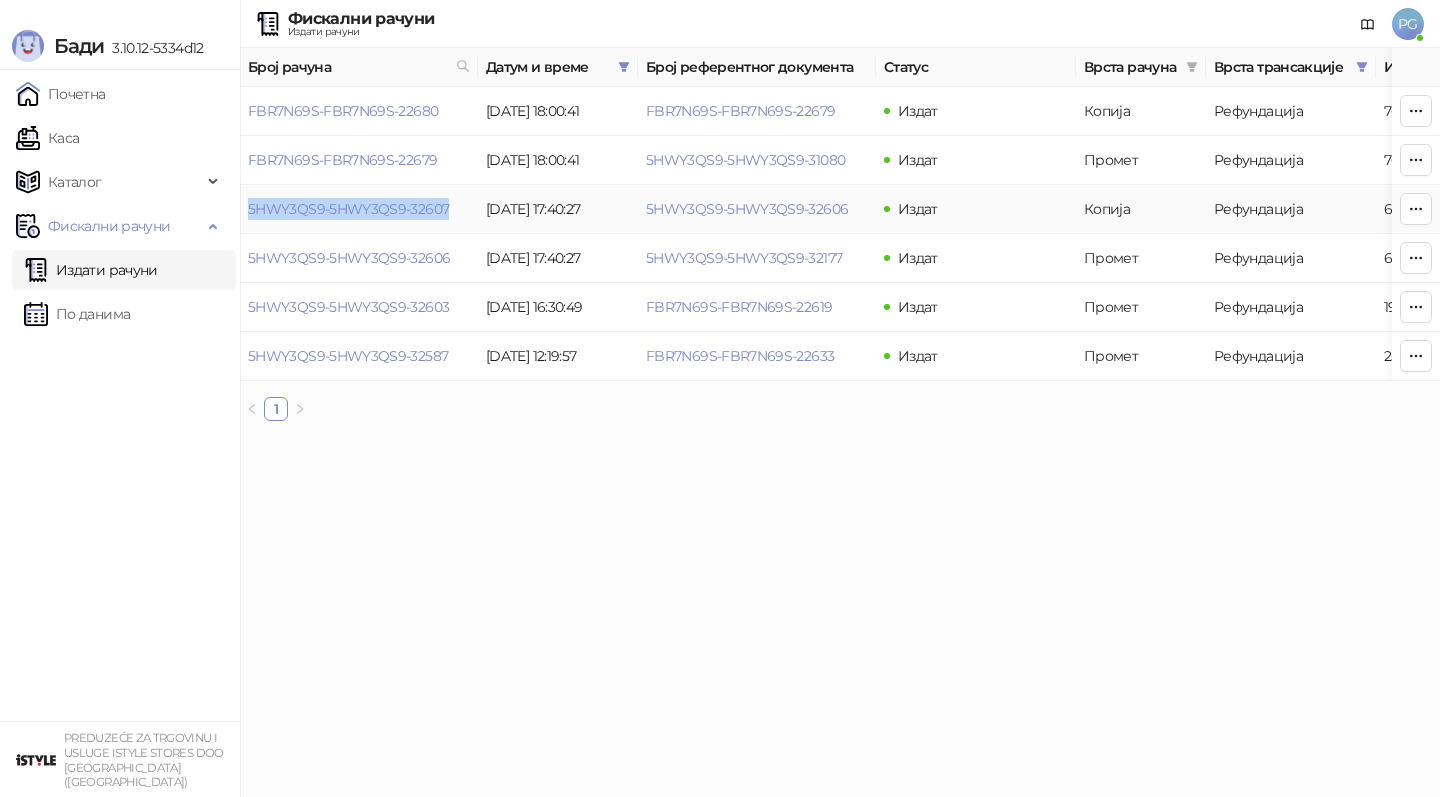 drag, startPoint x: 246, startPoint y: 210, endPoint x: 449, endPoint y: 210, distance: 203 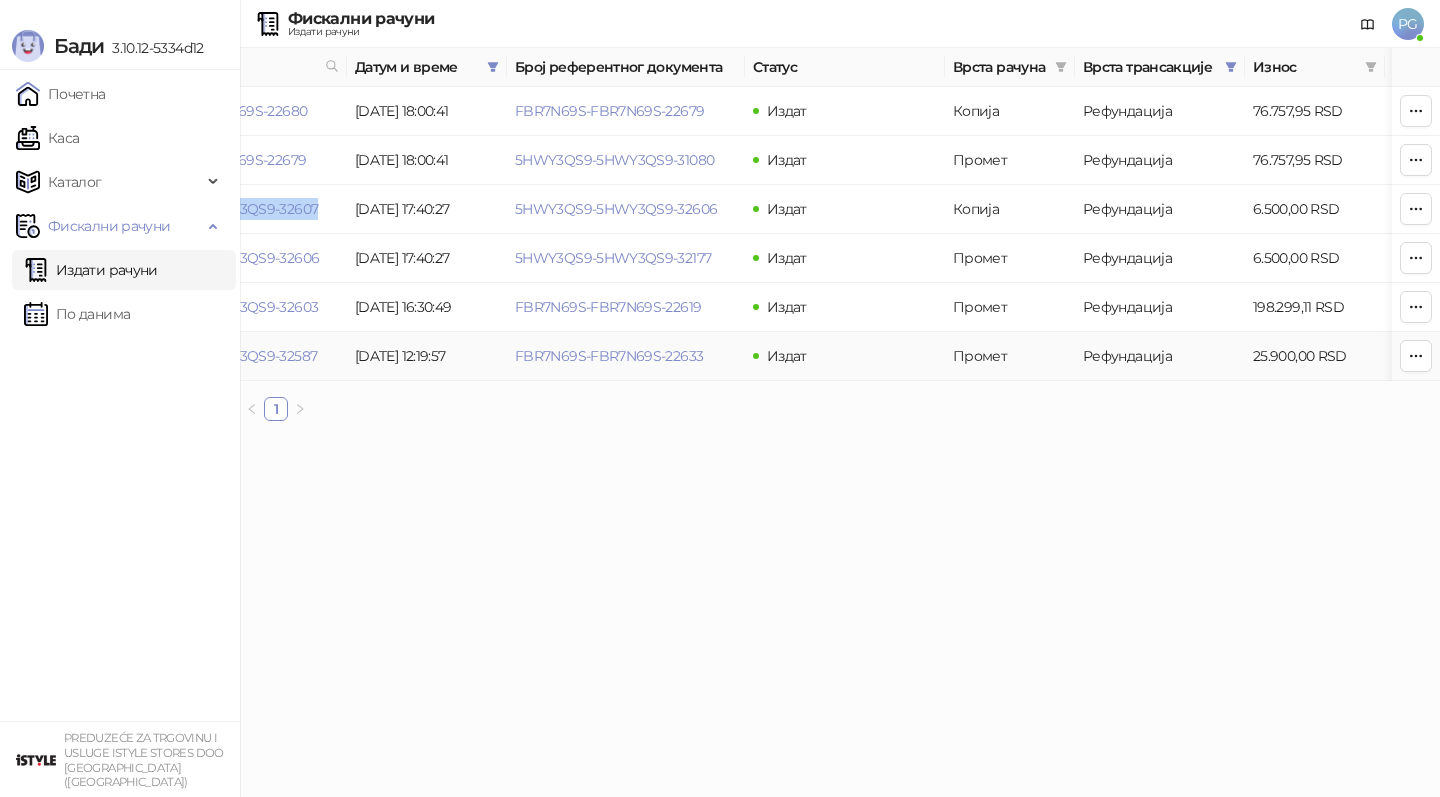 scroll, scrollTop: 0, scrollLeft: 0, axis: both 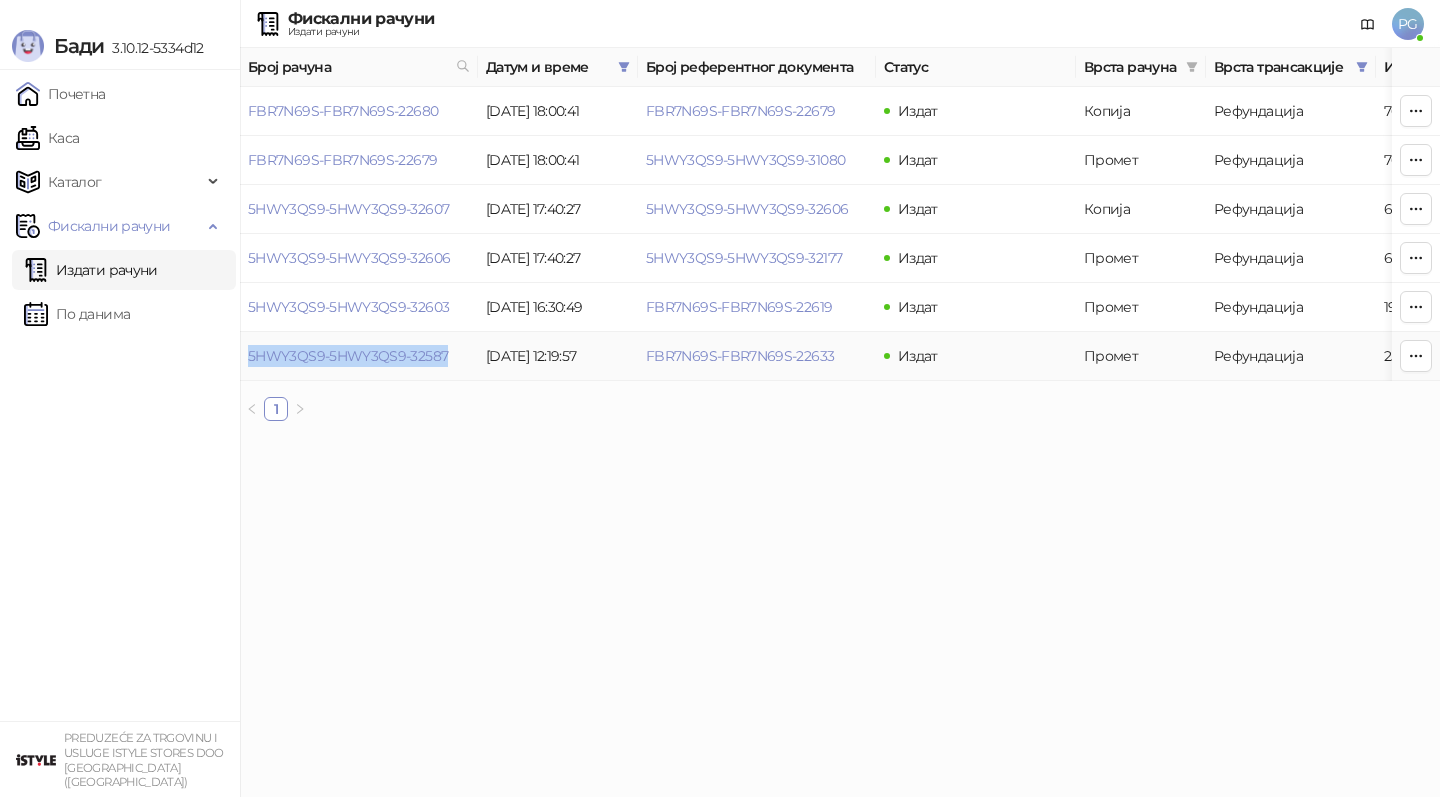 drag, startPoint x: 244, startPoint y: 357, endPoint x: 458, endPoint y: 350, distance: 214.11446 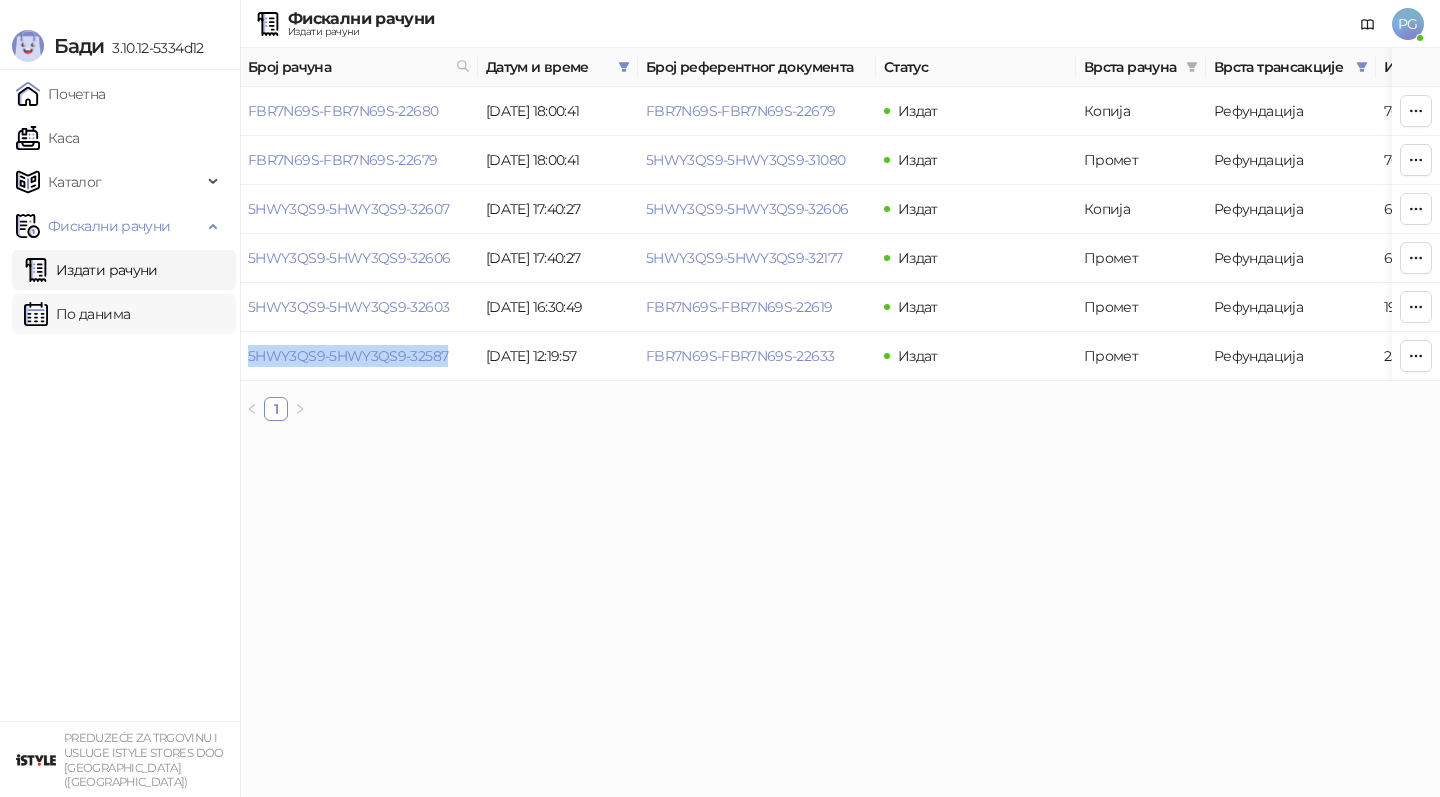 click on "По данима" at bounding box center (77, 314) 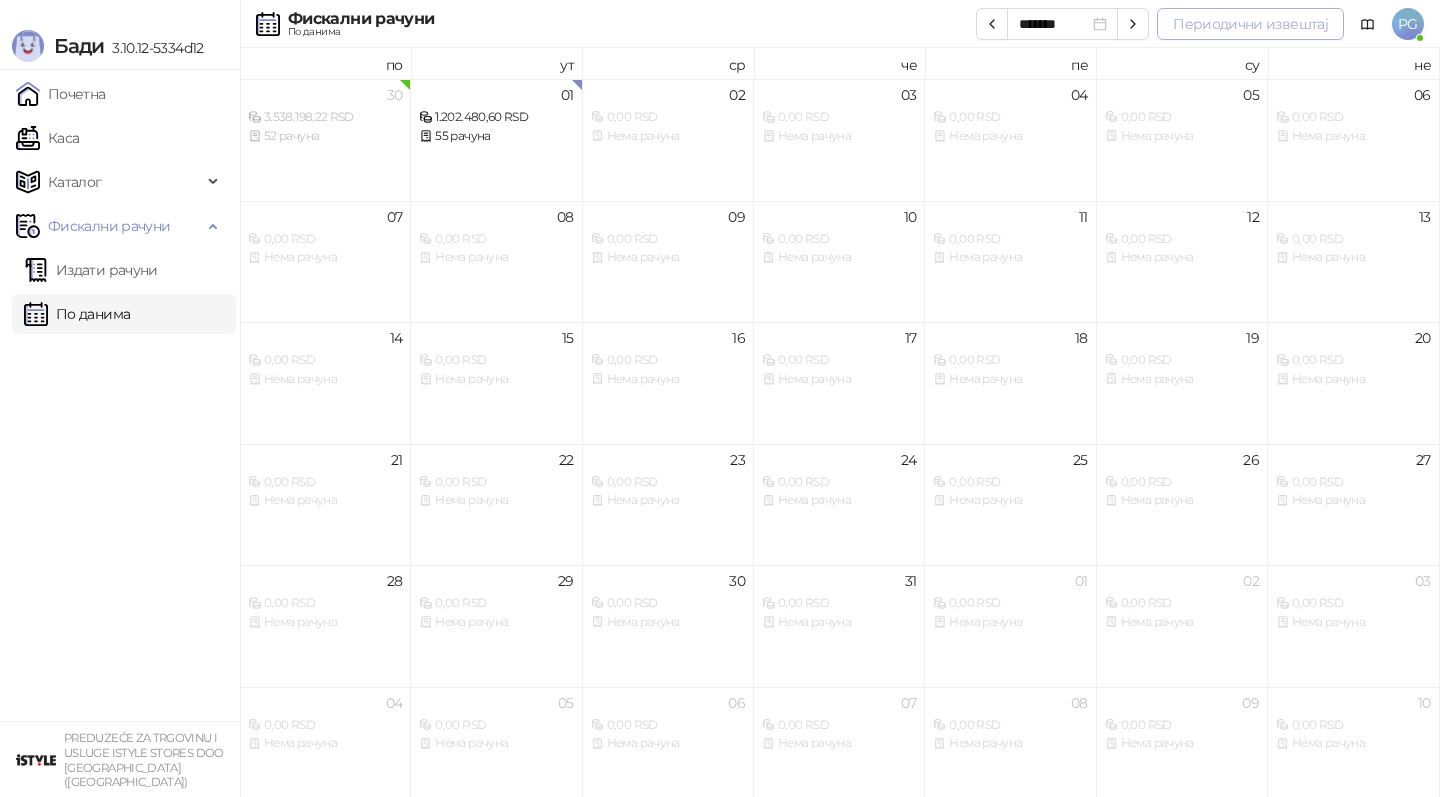 click on "Периодични извештај" at bounding box center [1250, 24] 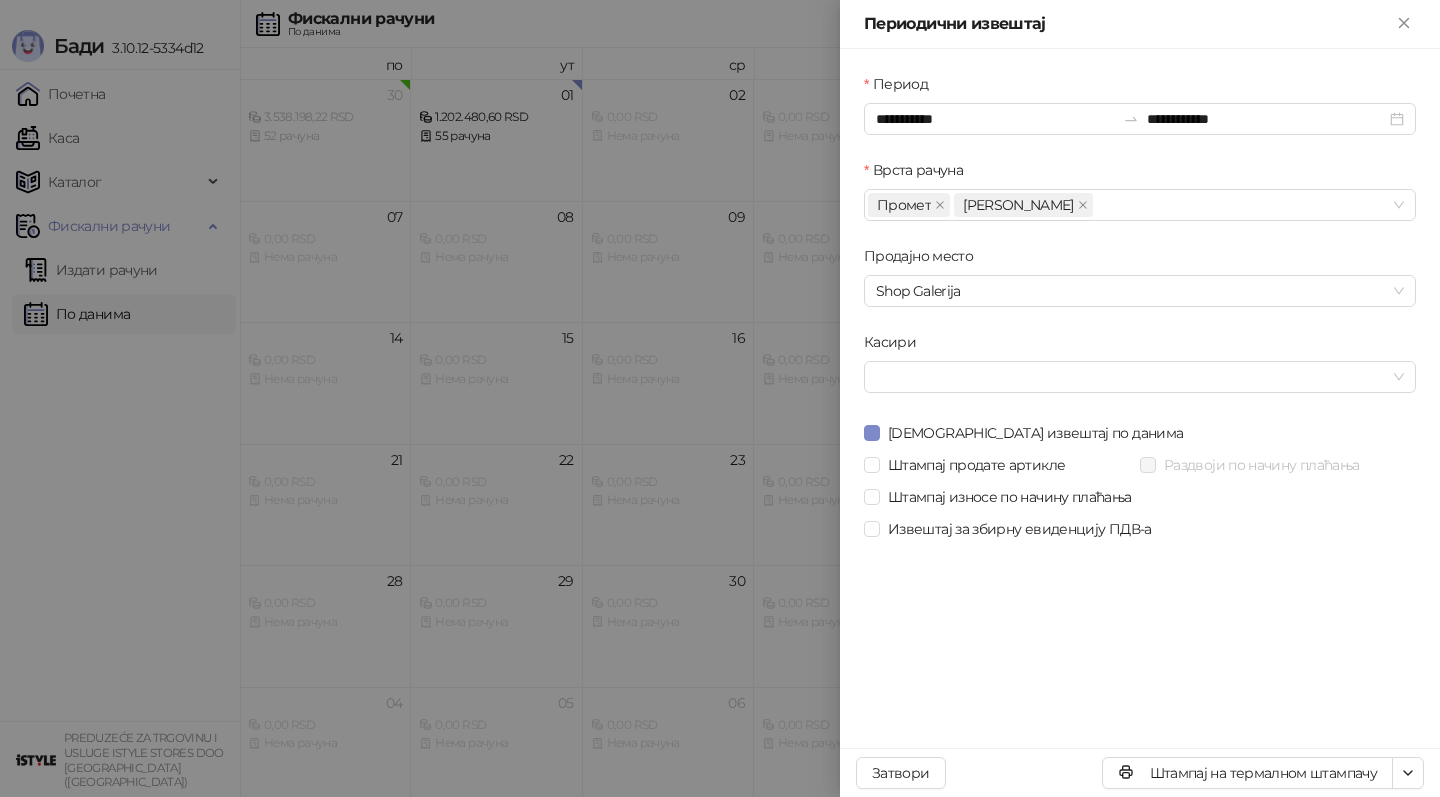 click on "Штампај износе по начину плаћања" at bounding box center [1140, 497] 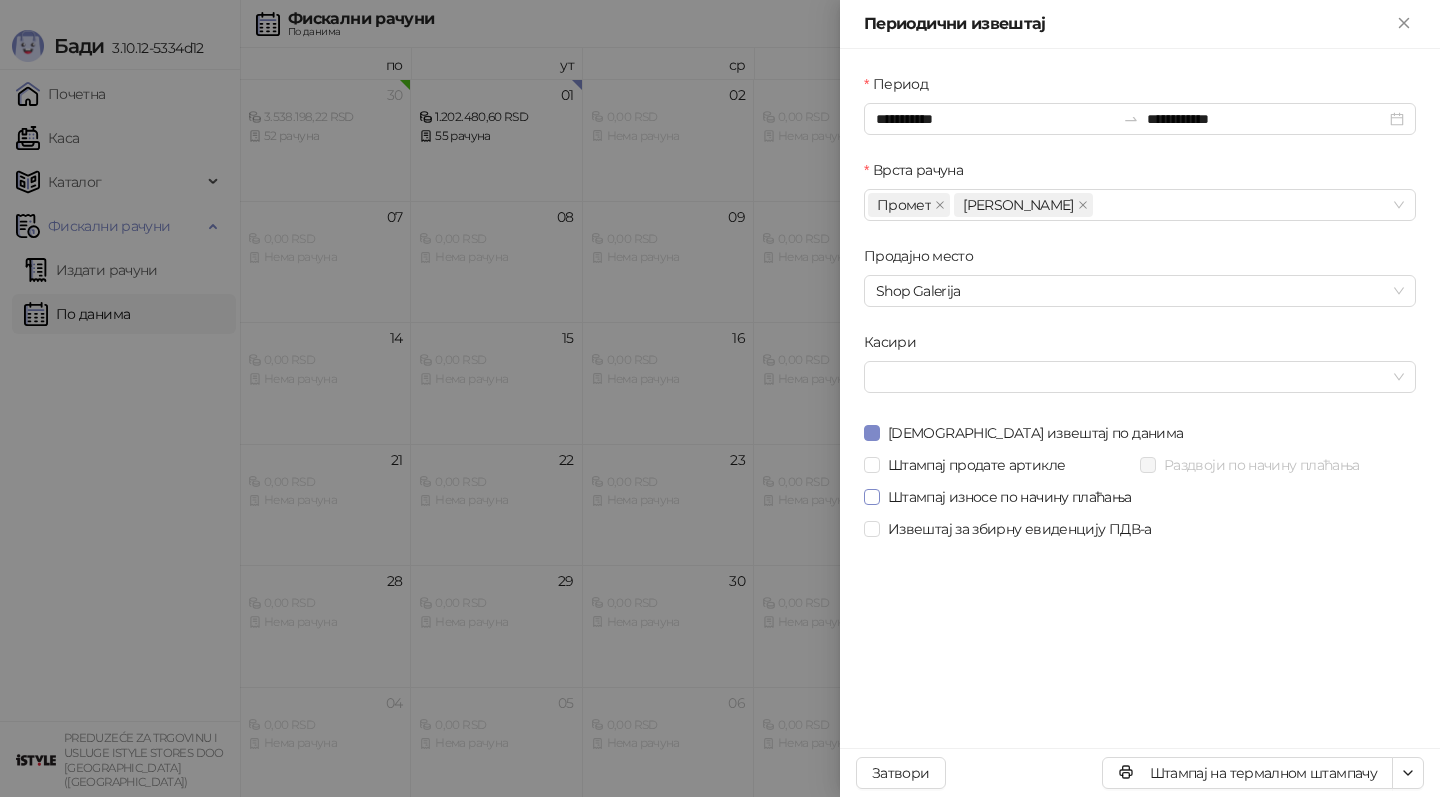 click on "Штампај износе по начину плаћања" at bounding box center [1010, 497] 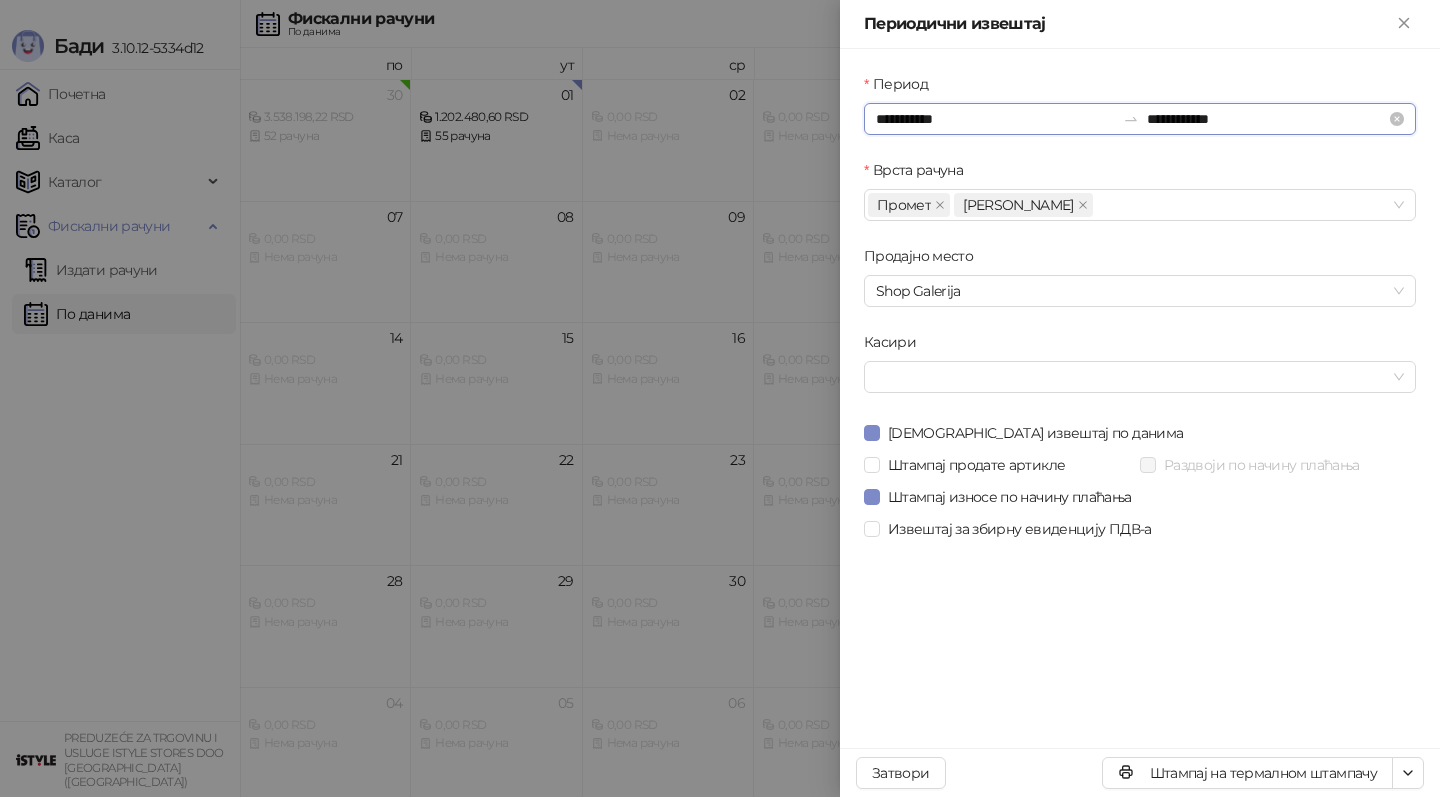 click on "**********" at bounding box center [995, 119] 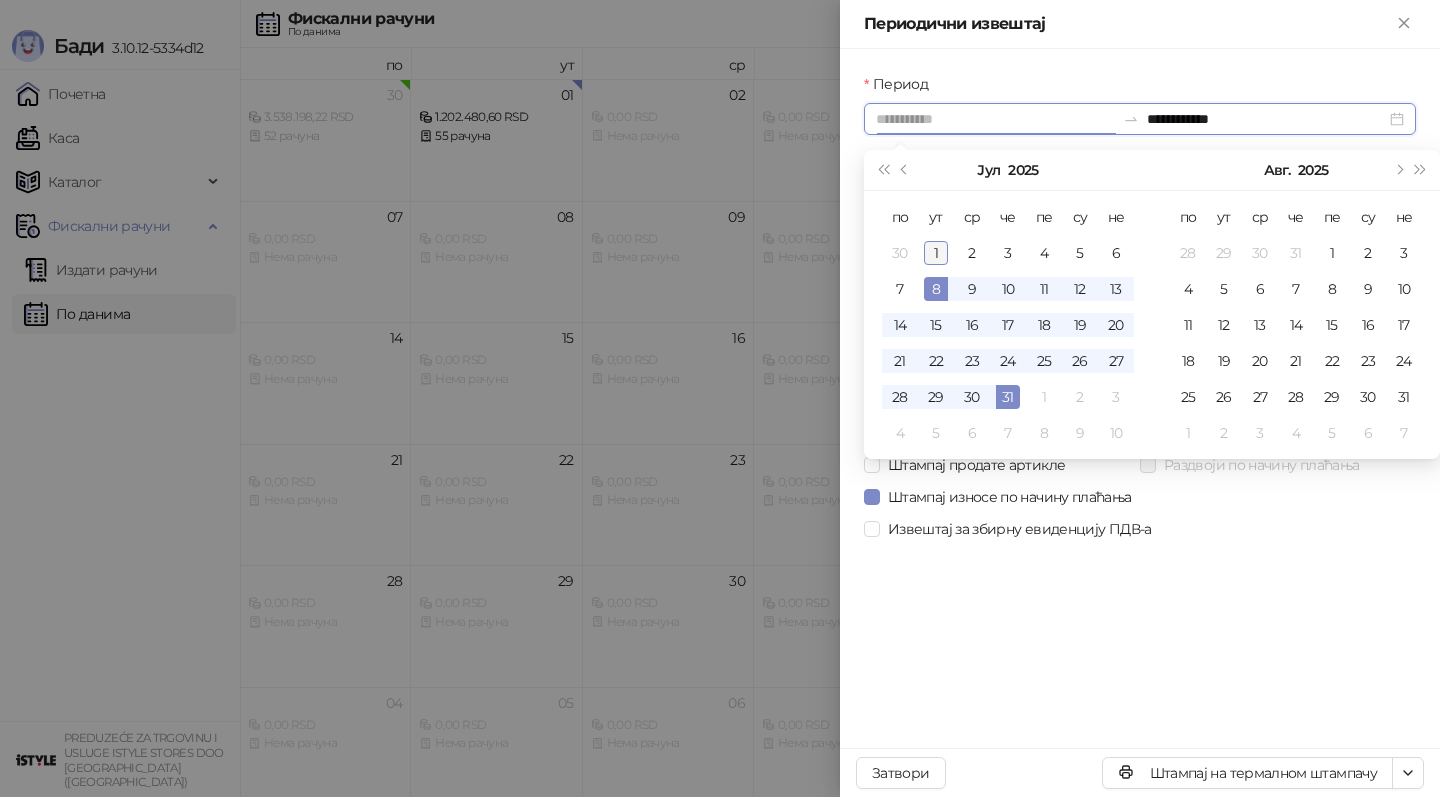 type on "**********" 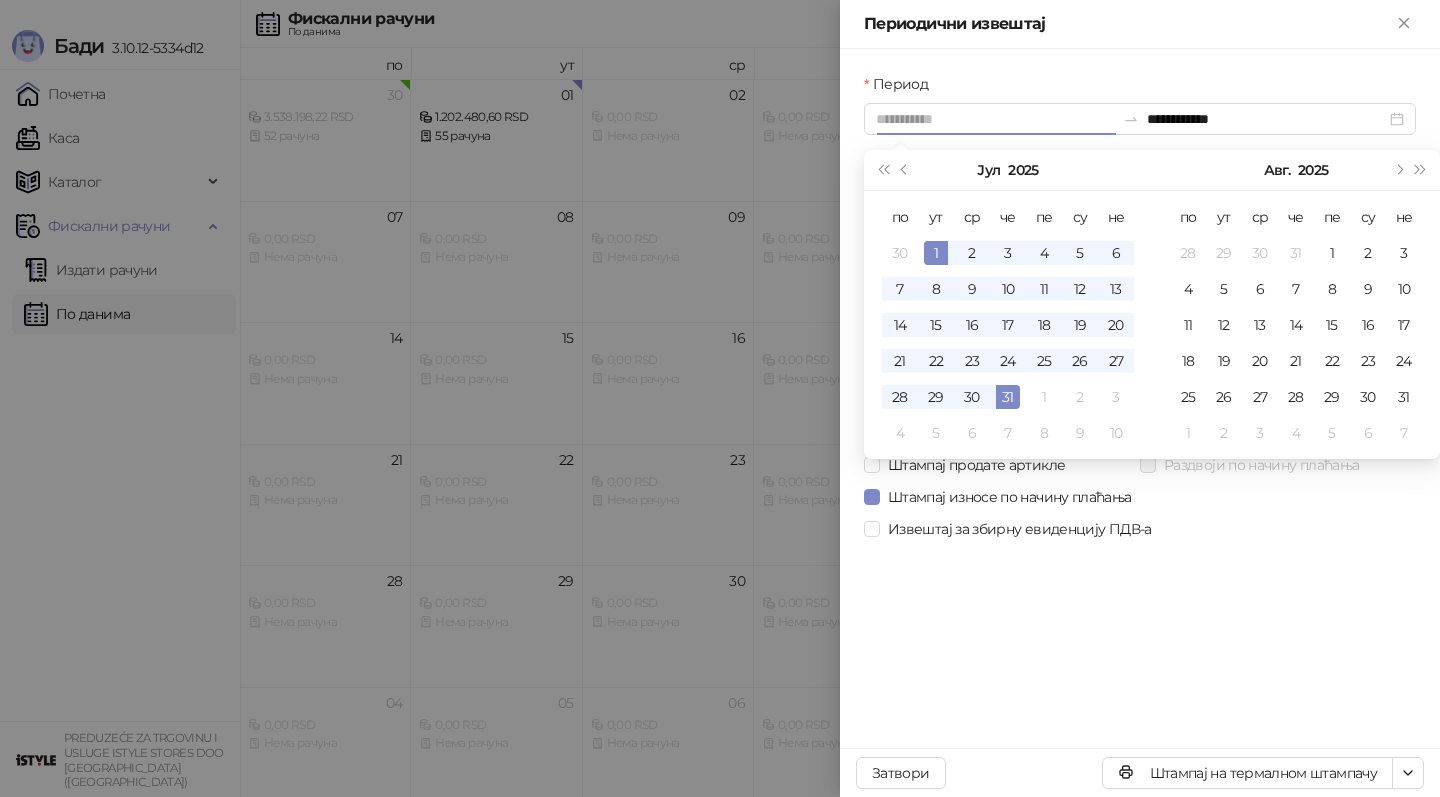 click on "1" at bounding box center (936, 253) 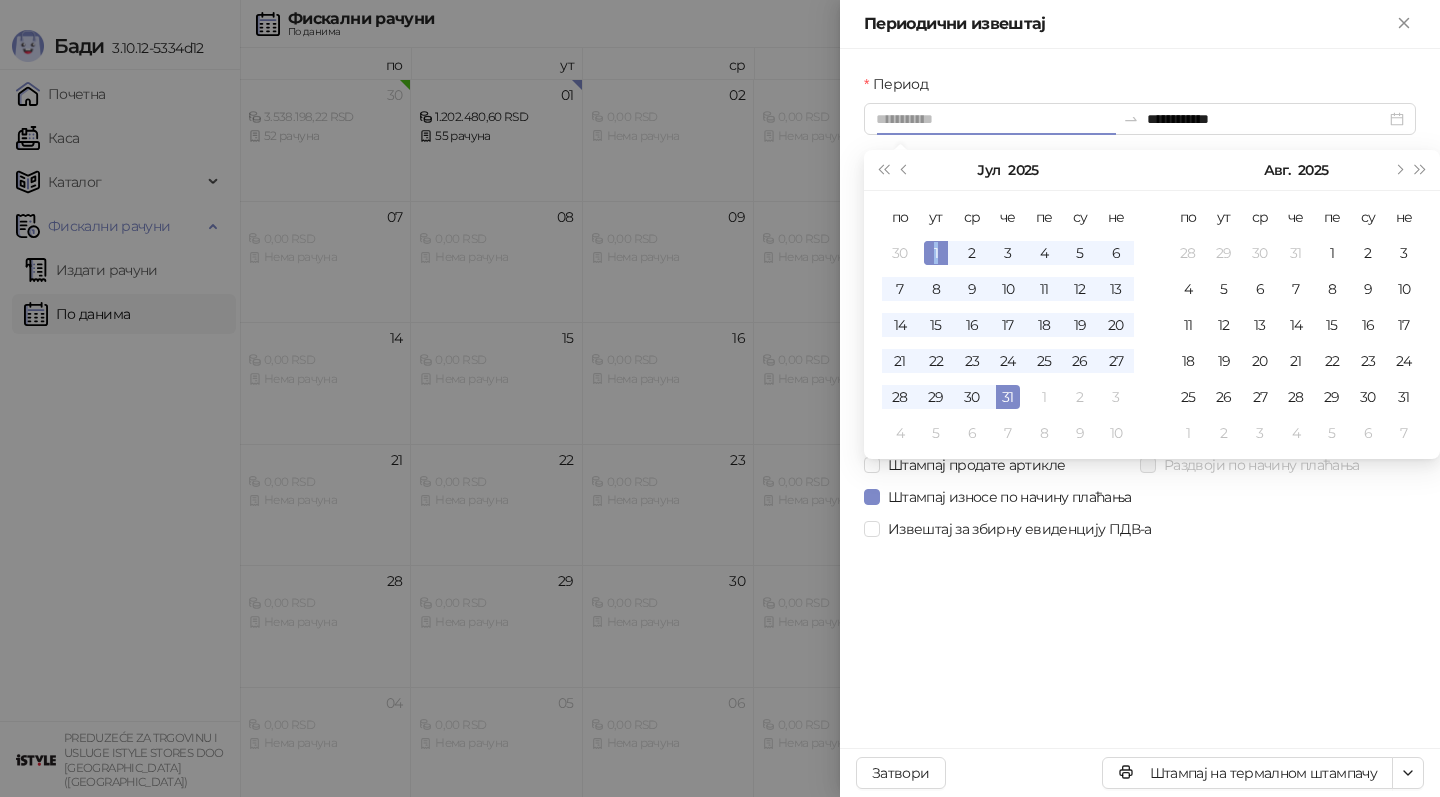 click on "1" at bounding box center [936, 253] 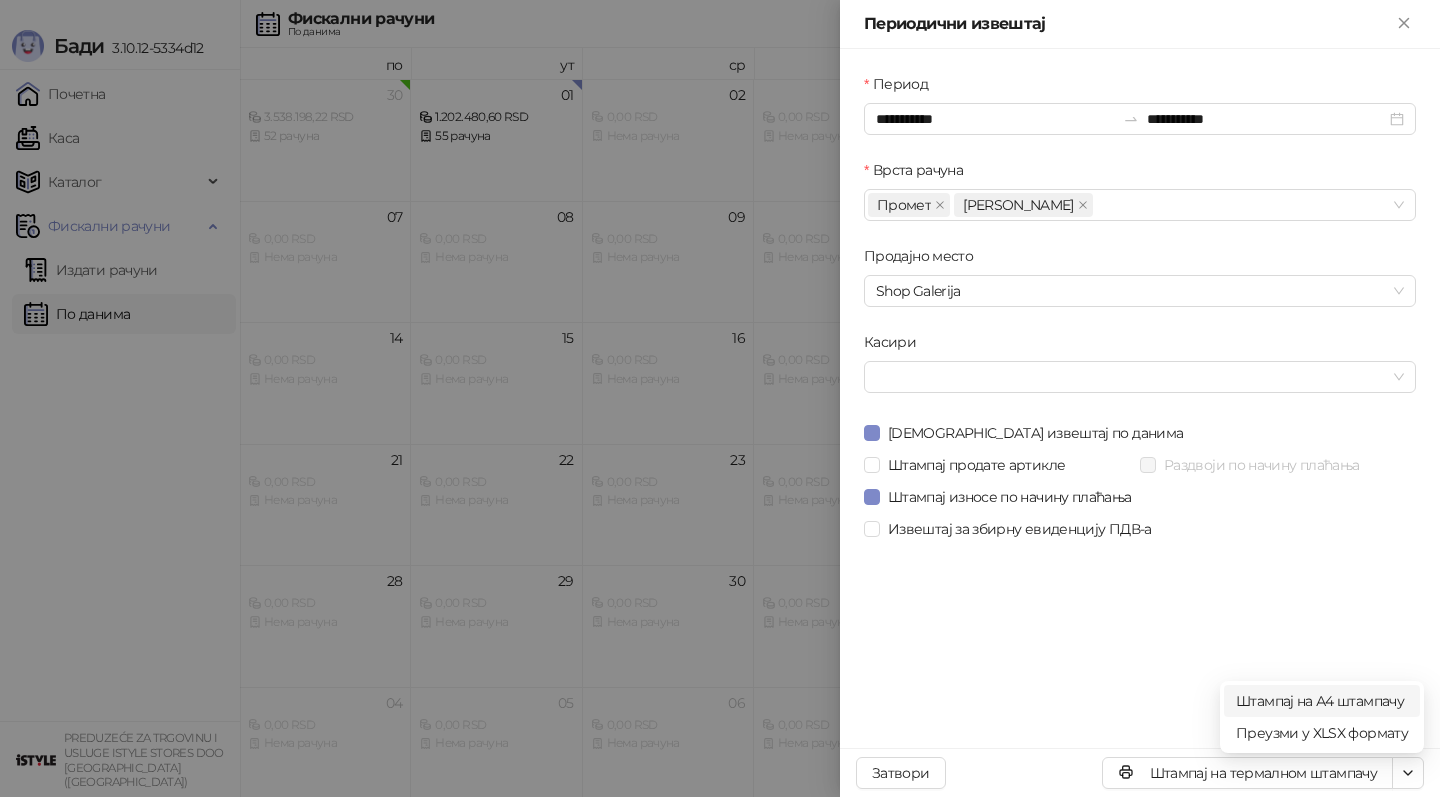 click on "Штампај на А4 штампачу" at bounding box center [1322, 701] 